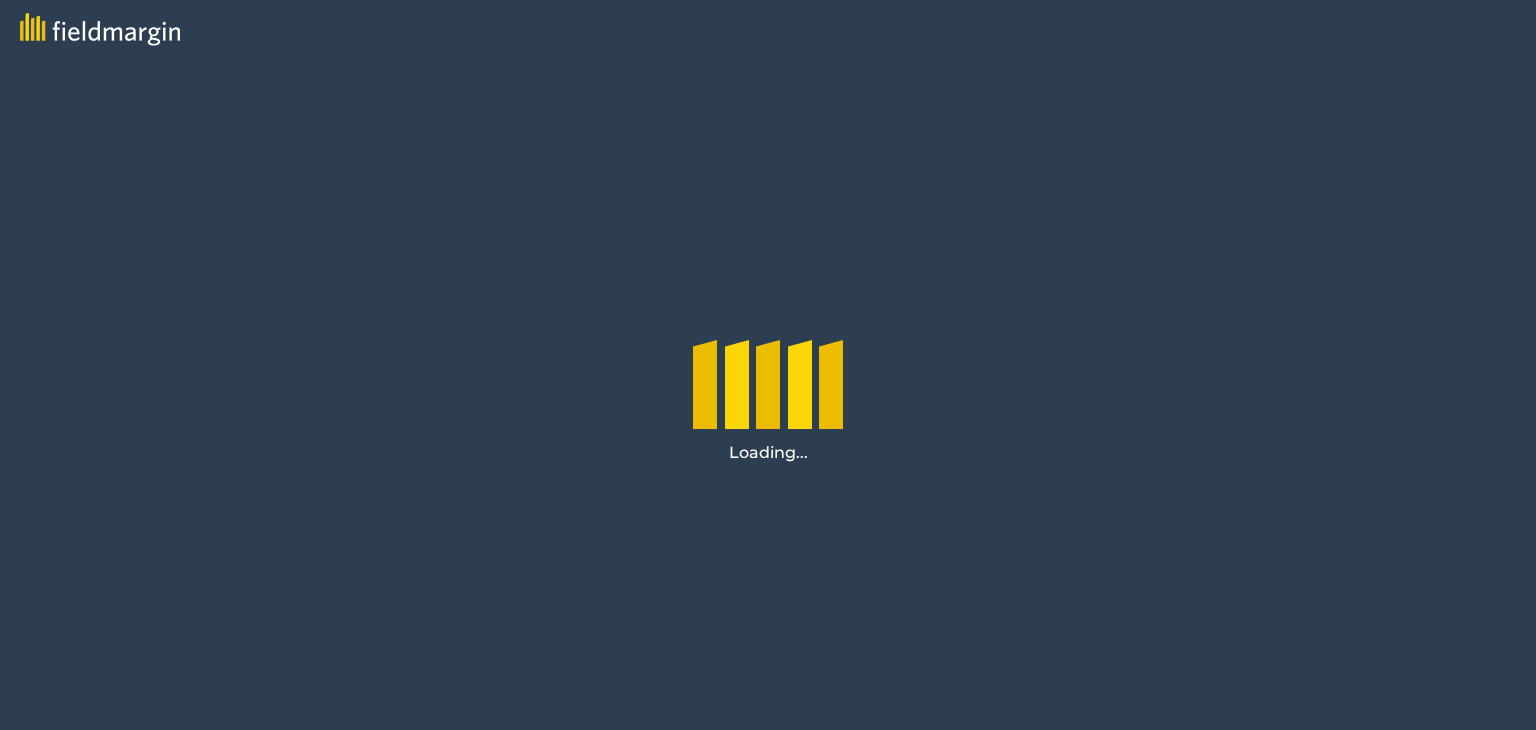 scroll, scrollTop: 0, scrollLeft: 0, axis: both 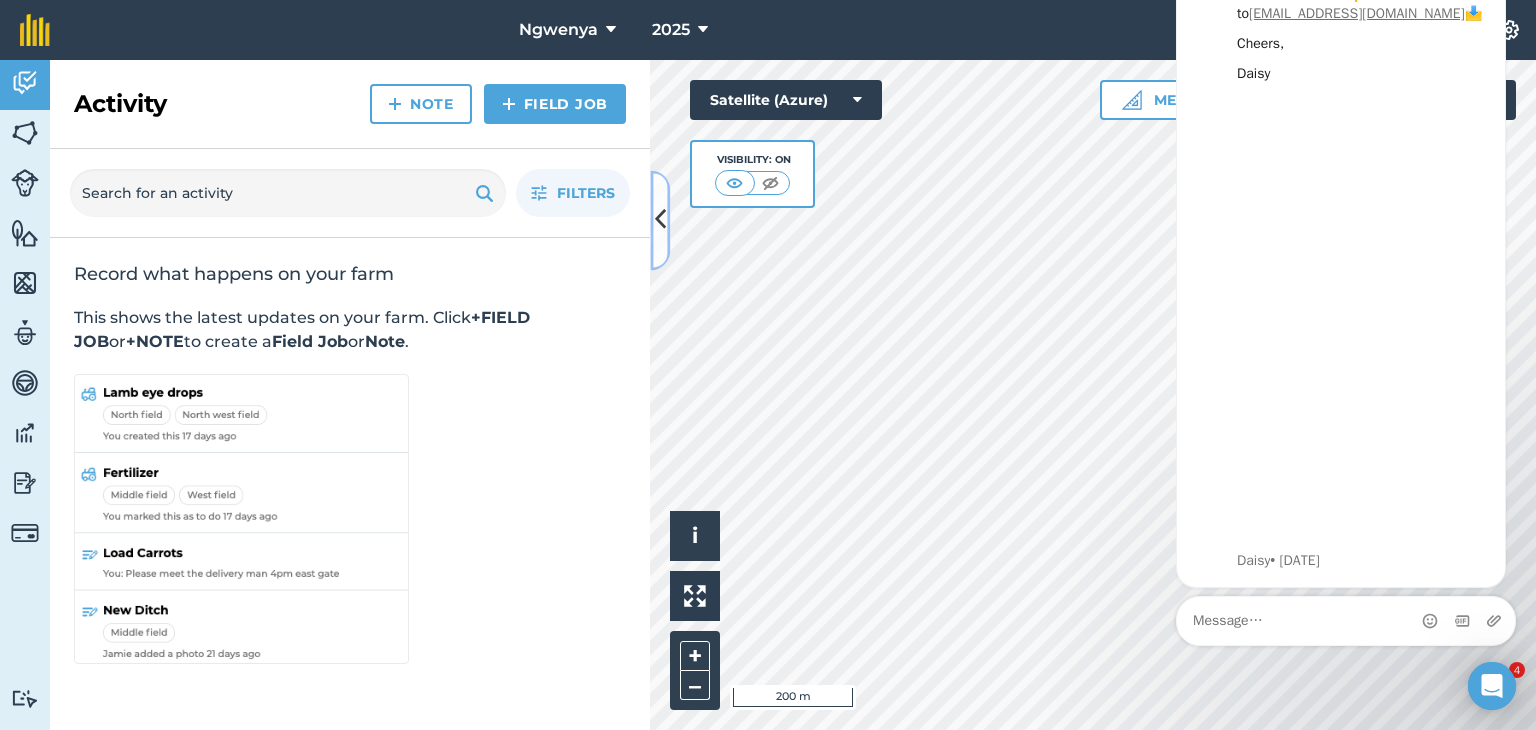 click at bounding box center [660, 220] 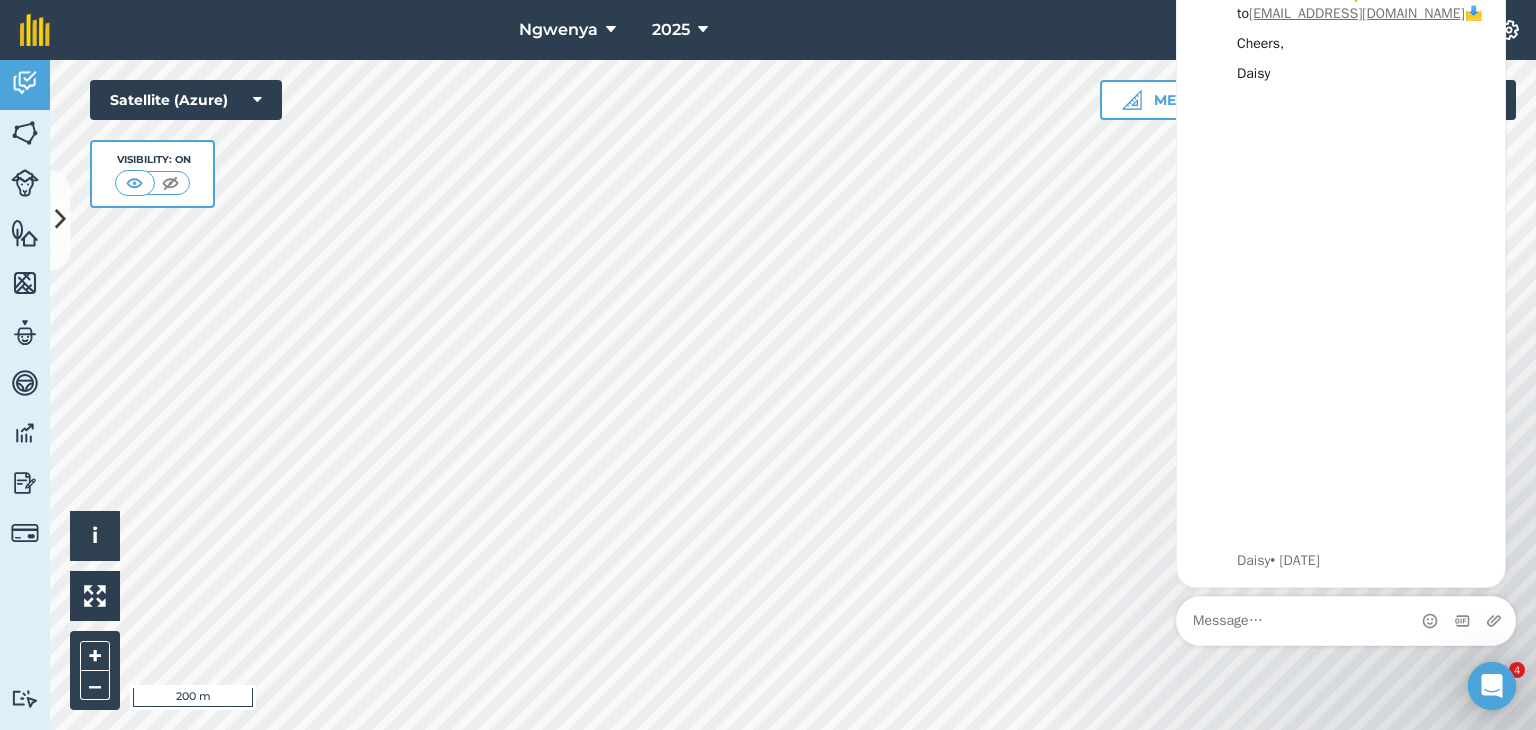 click on "Ngwenya  2025 Upgrade Farm Chat Help Info Settings Map printing is not available on our free plan Please upgrade to our Essentials, Plus or Pro plan to access this feature. Activity Fields Livestock Features Maps Team Vehicles Data Reporting Billing Tutorials Tutorials Activity   Note   Field Job Filters Record what happens on your farm This shows the latest updates on your farm. Click  +FIELD JOB  or  +NOTE  to create a  Field Job  or  Note . Hello i © 2025 TomTom, Microsoft 200 m + – Satellite (Azure) Visibility: On Measure Print 9   ° C
4" at bounding box center [768, 365] 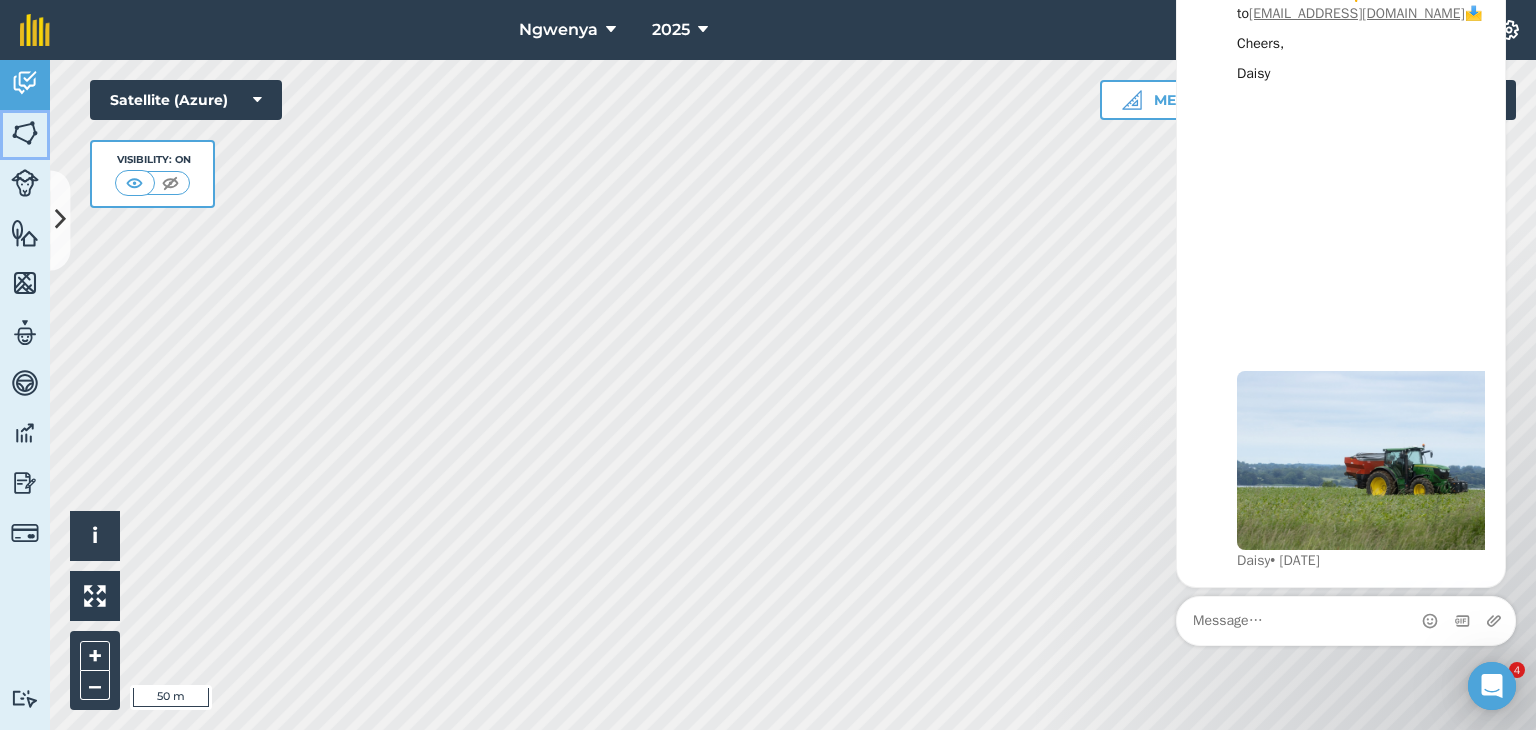 click at bounding box center (25, 133) 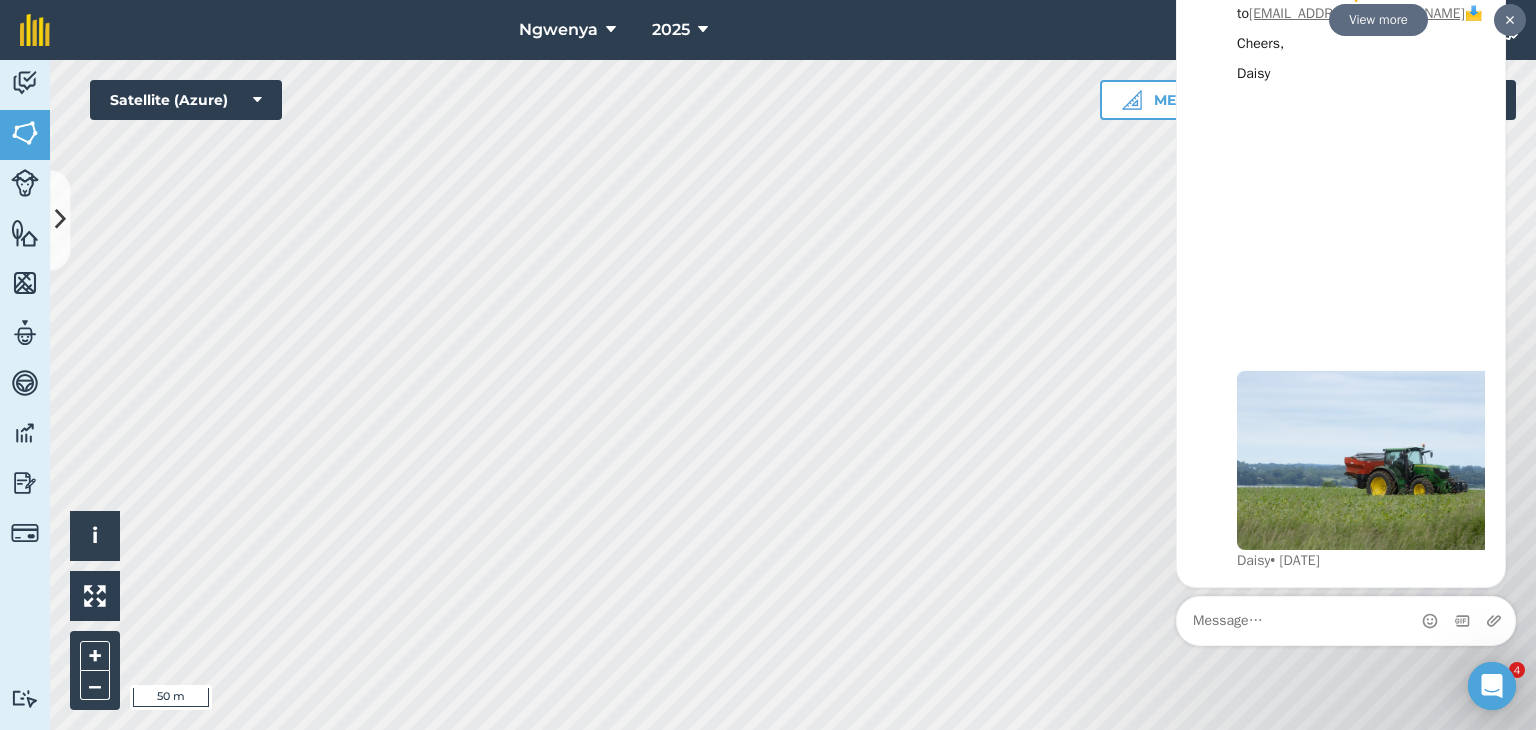 click at bounding box center [1510, 20] 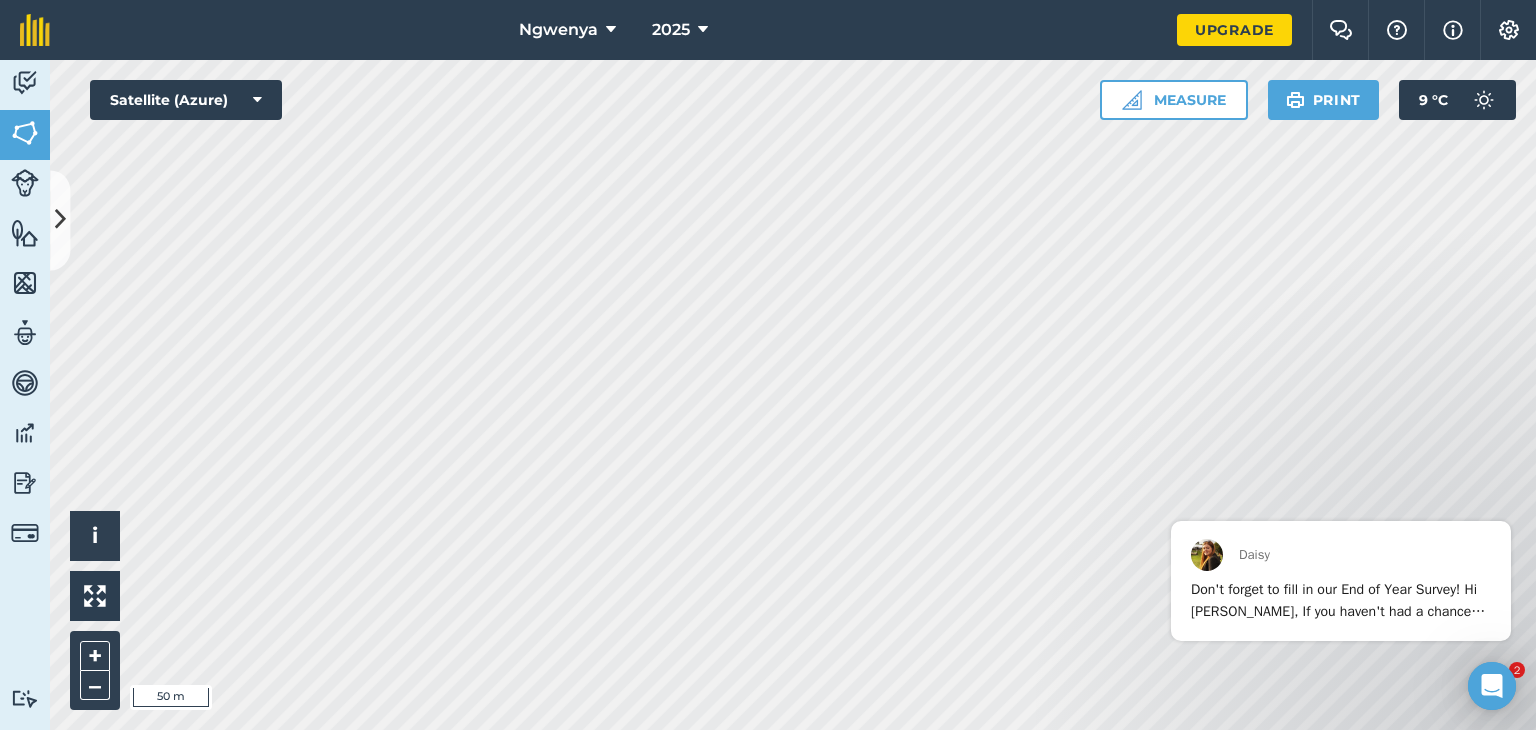 scroll, scrollTop: 0, scrollLeft: 0, axis: both 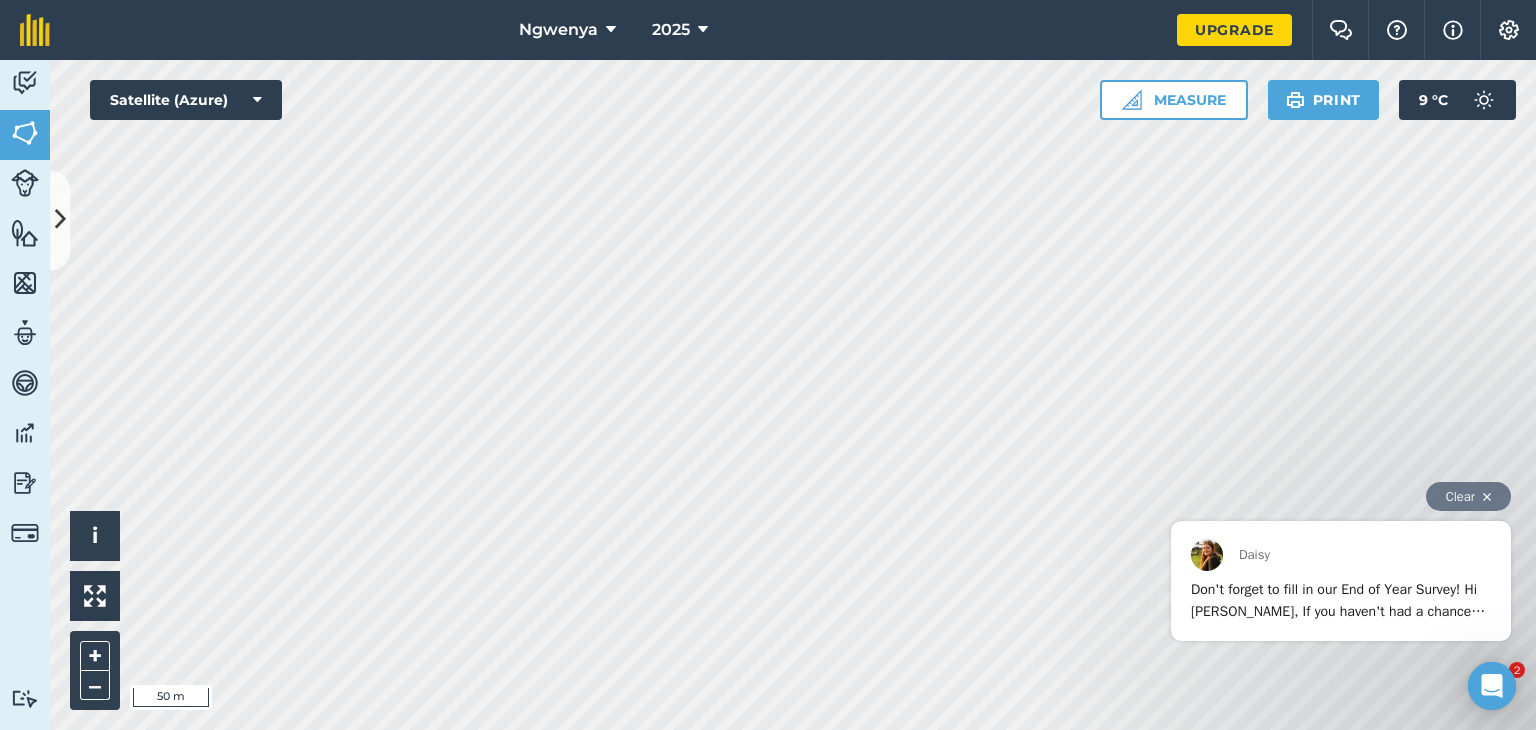 click on "Clear" at bounding box center [1468, 496] 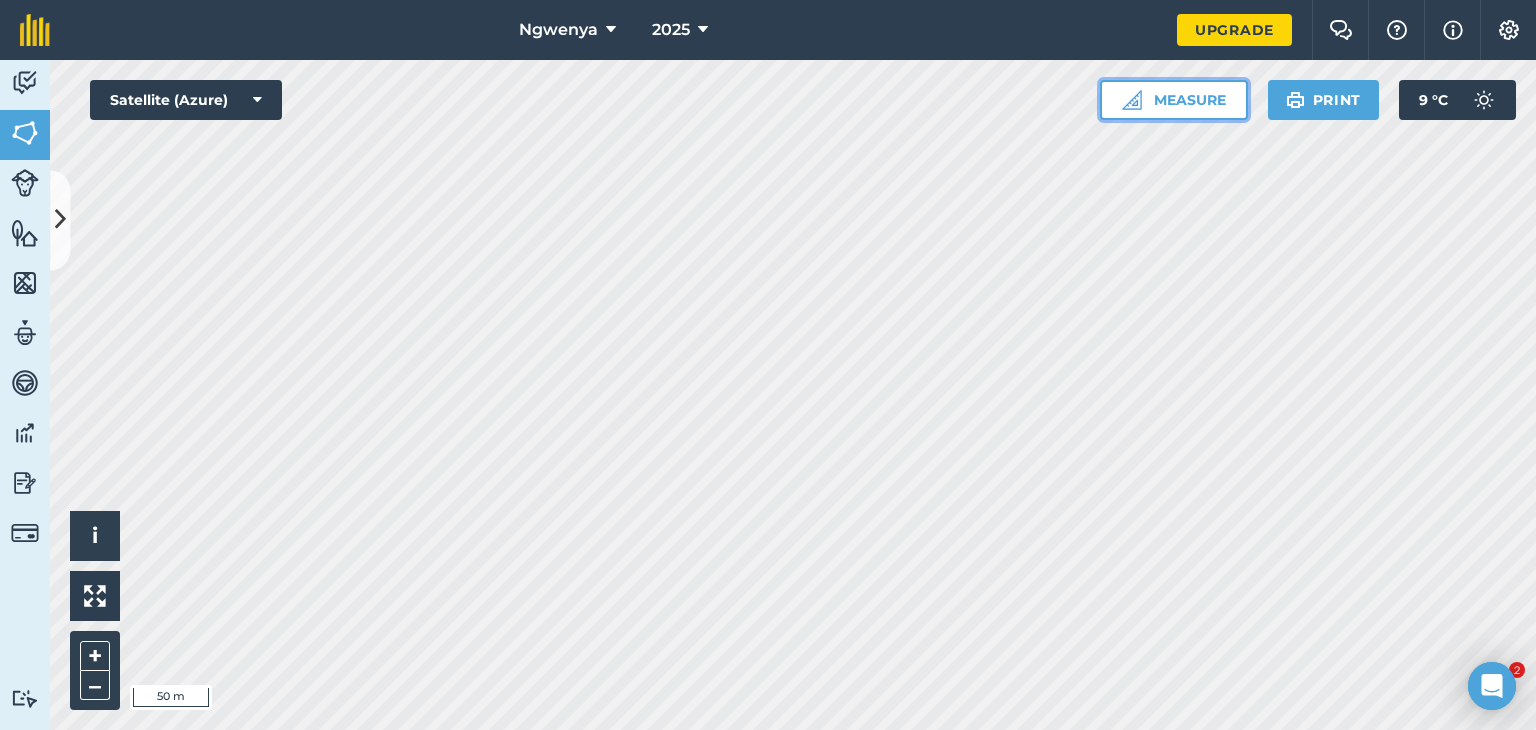click on "Measure" at bounding box center [1174, 100] 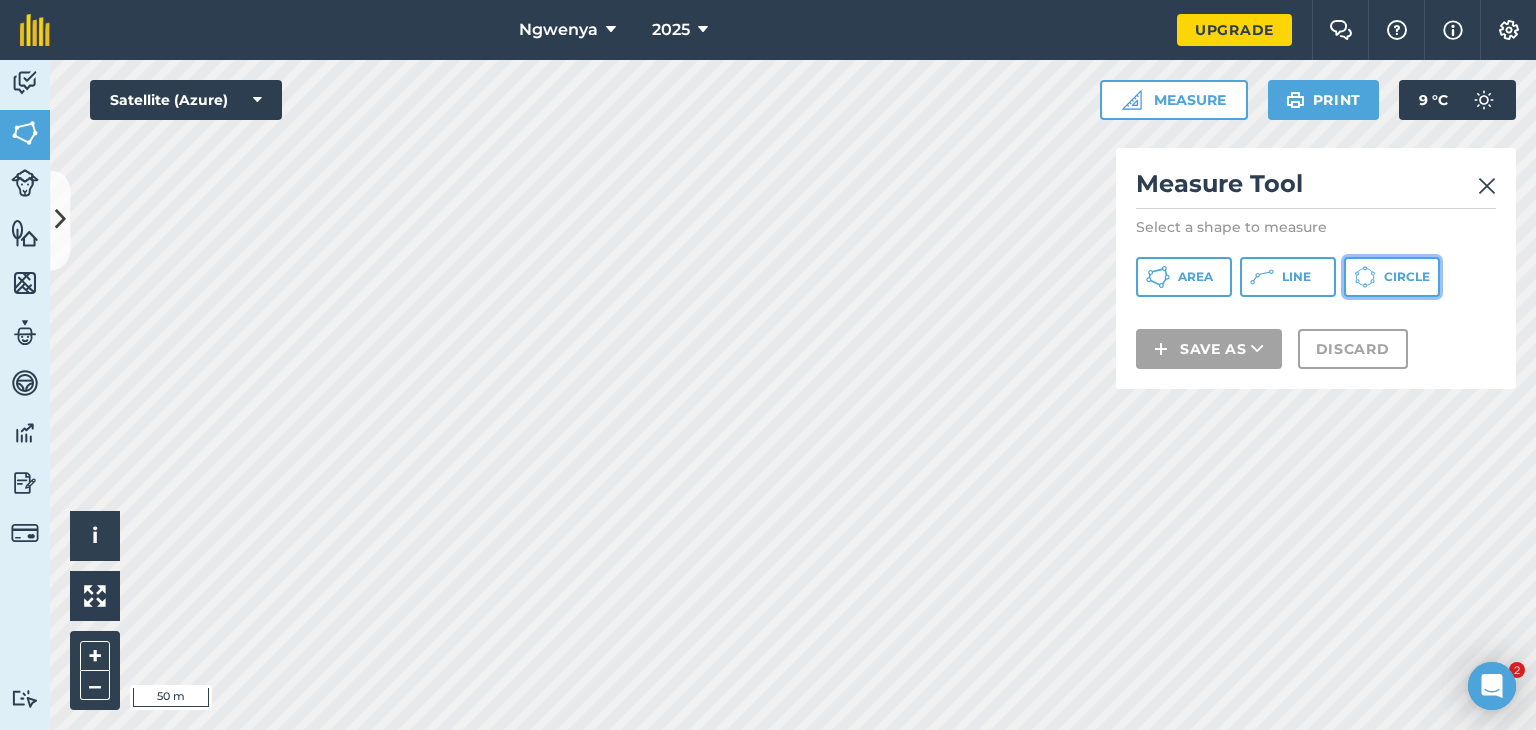 click on "Circle" at bounding box center [1407, 277] 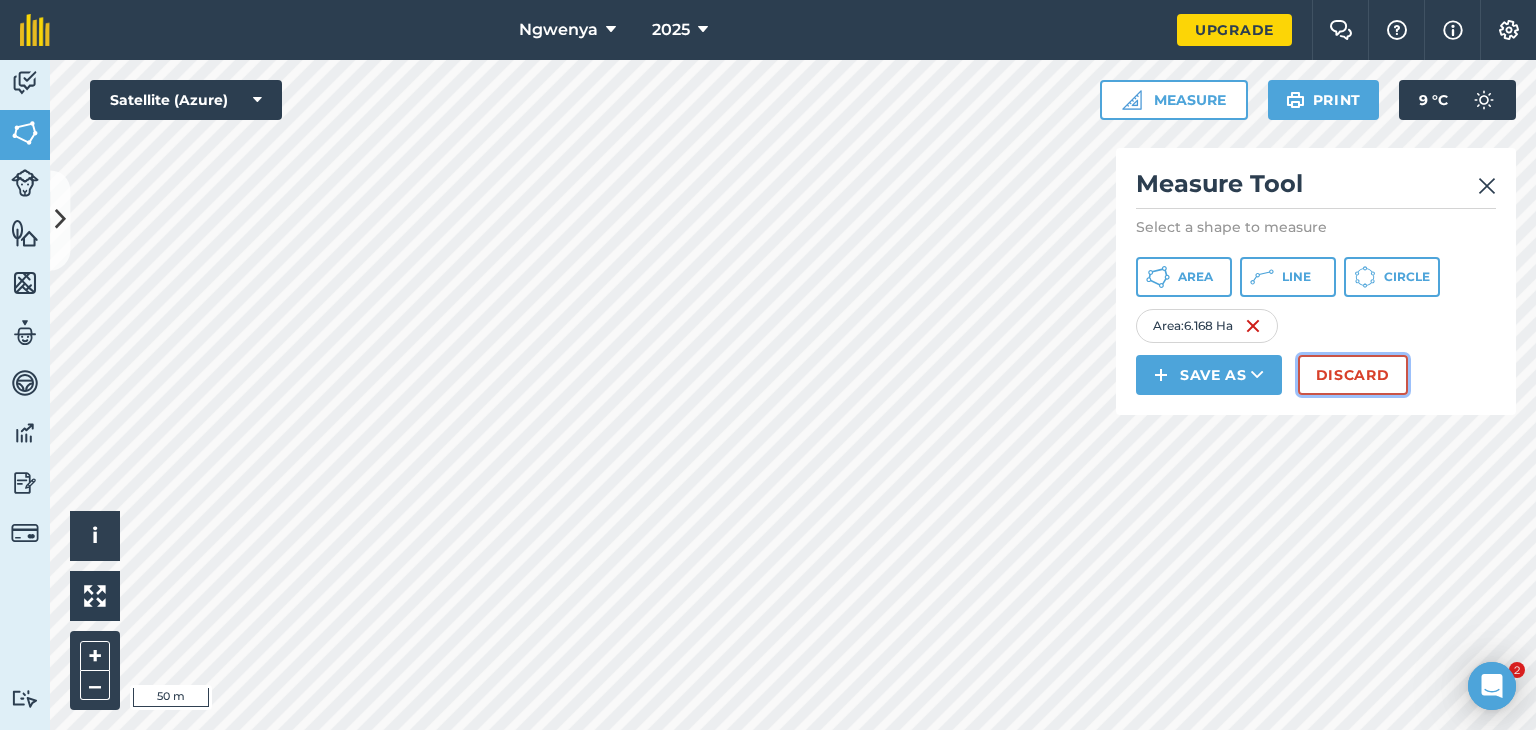 click on "Discard" at bounding box center (1353, 375) 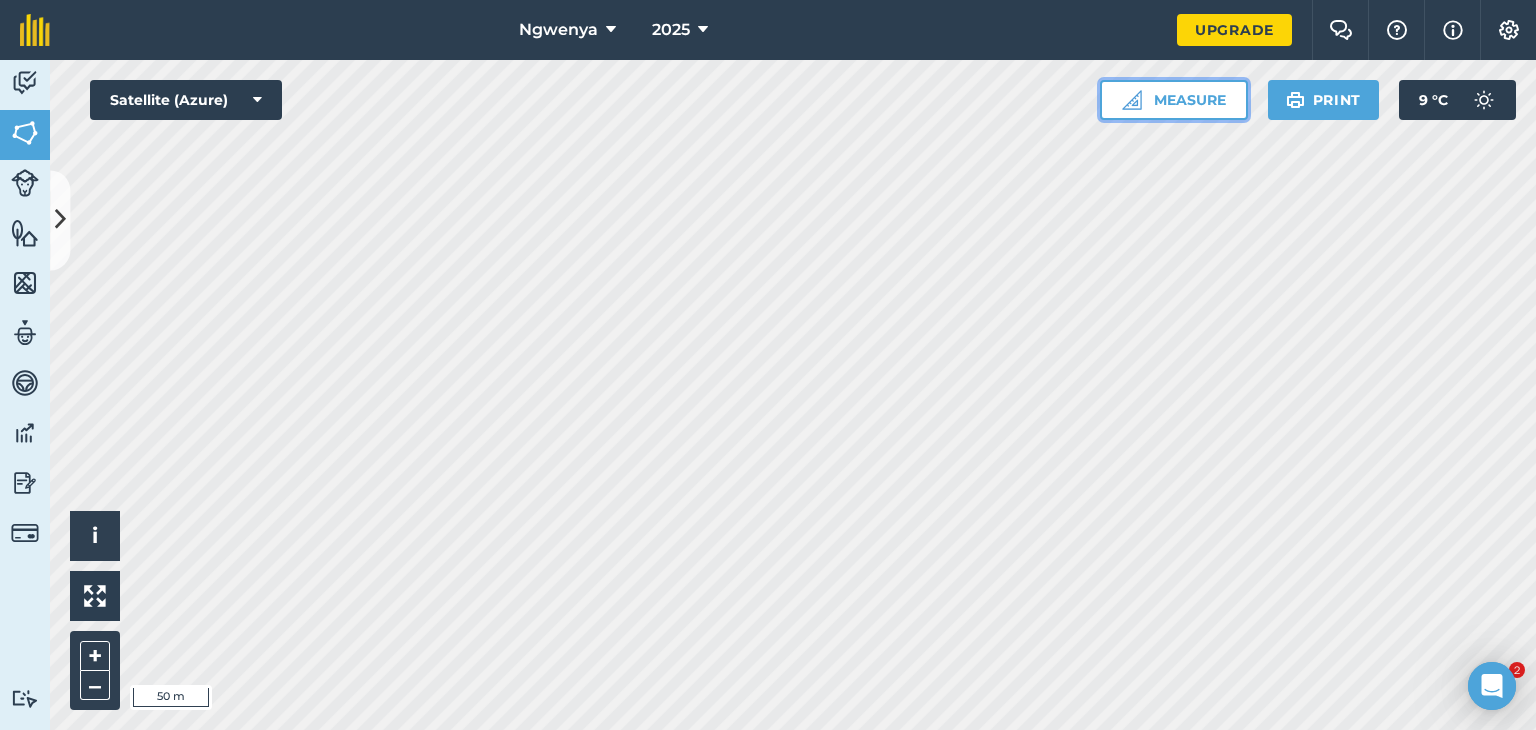 click on "Measure" at bounding box center [1174, 100] 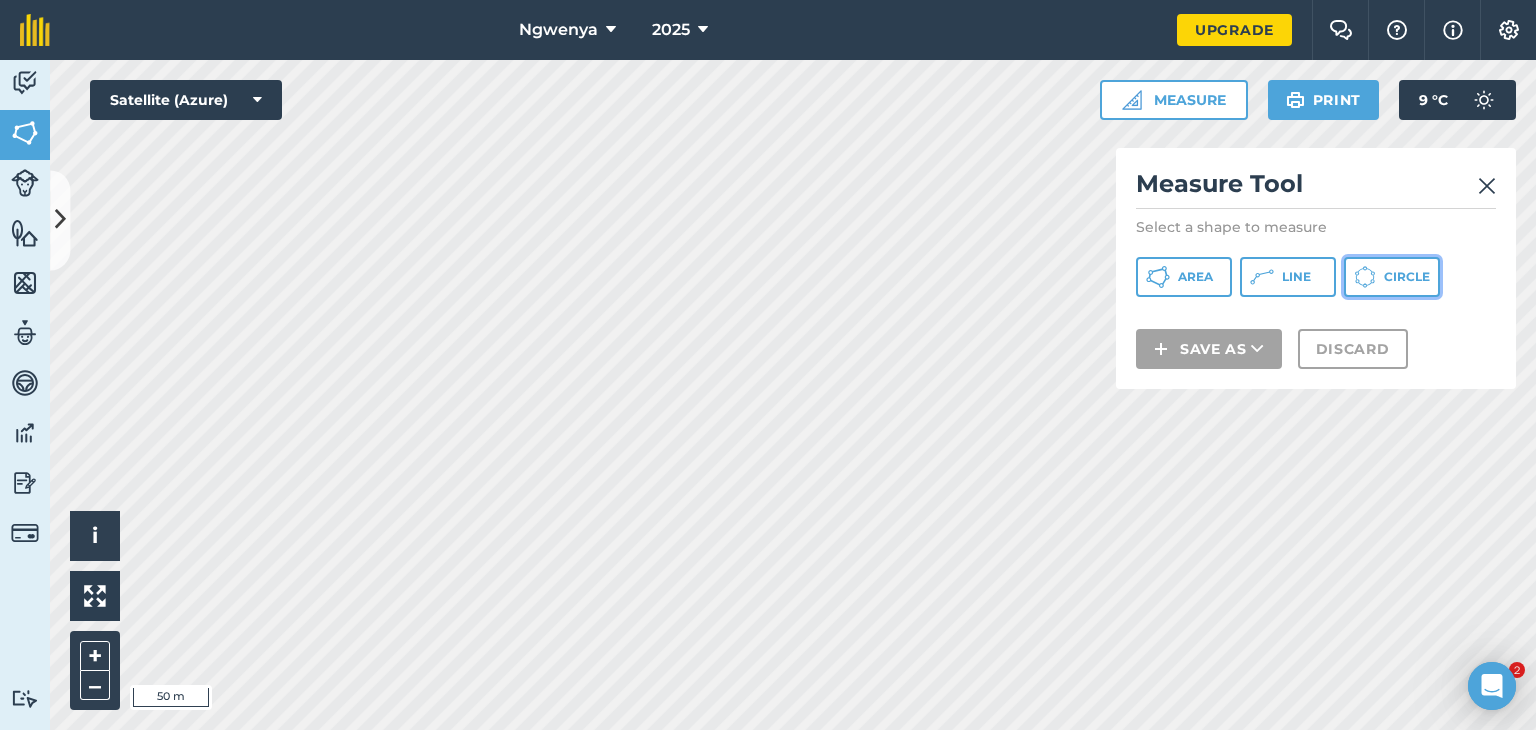 click on "Circle" at bounding box center (1392, 277) 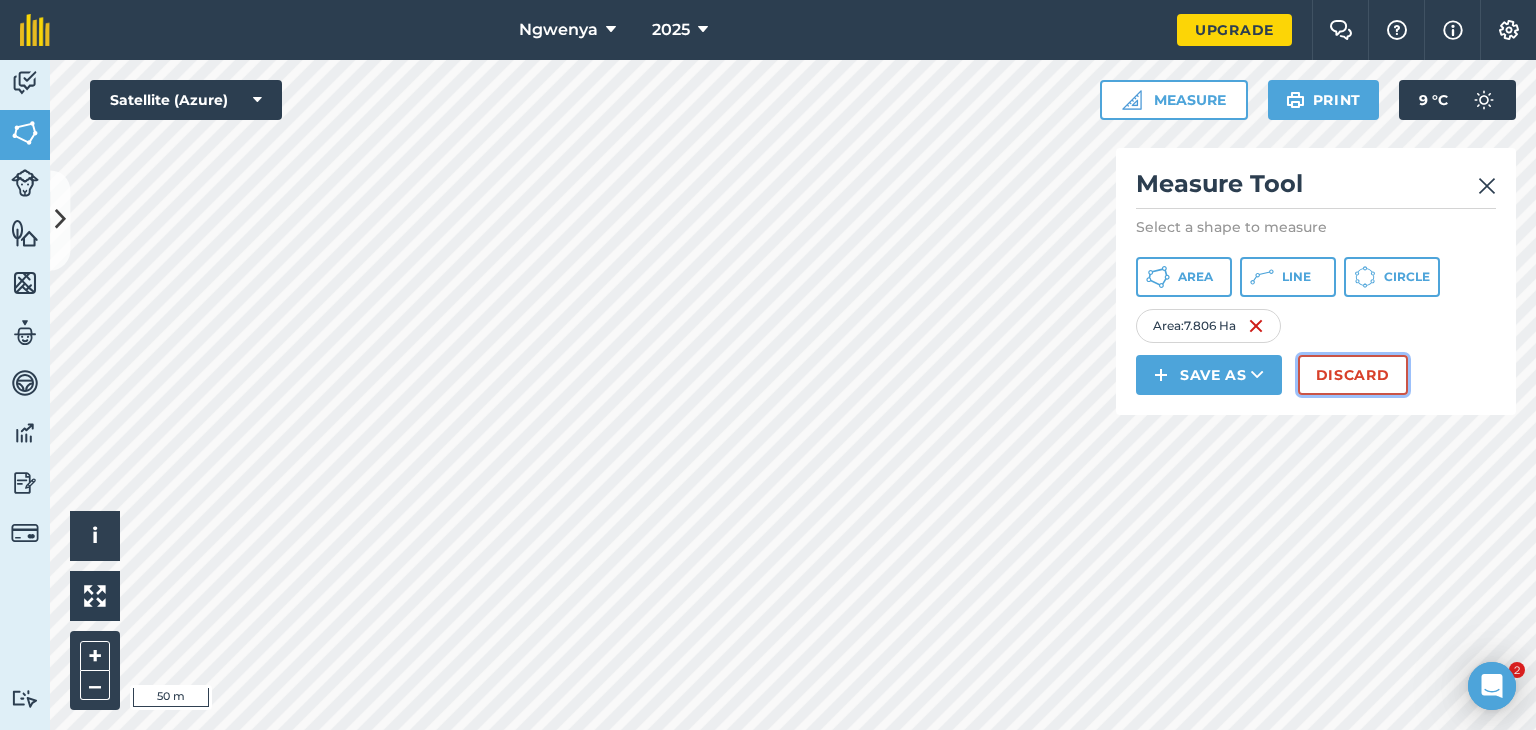 click on "Discard" at bounding box center (1353, 375) 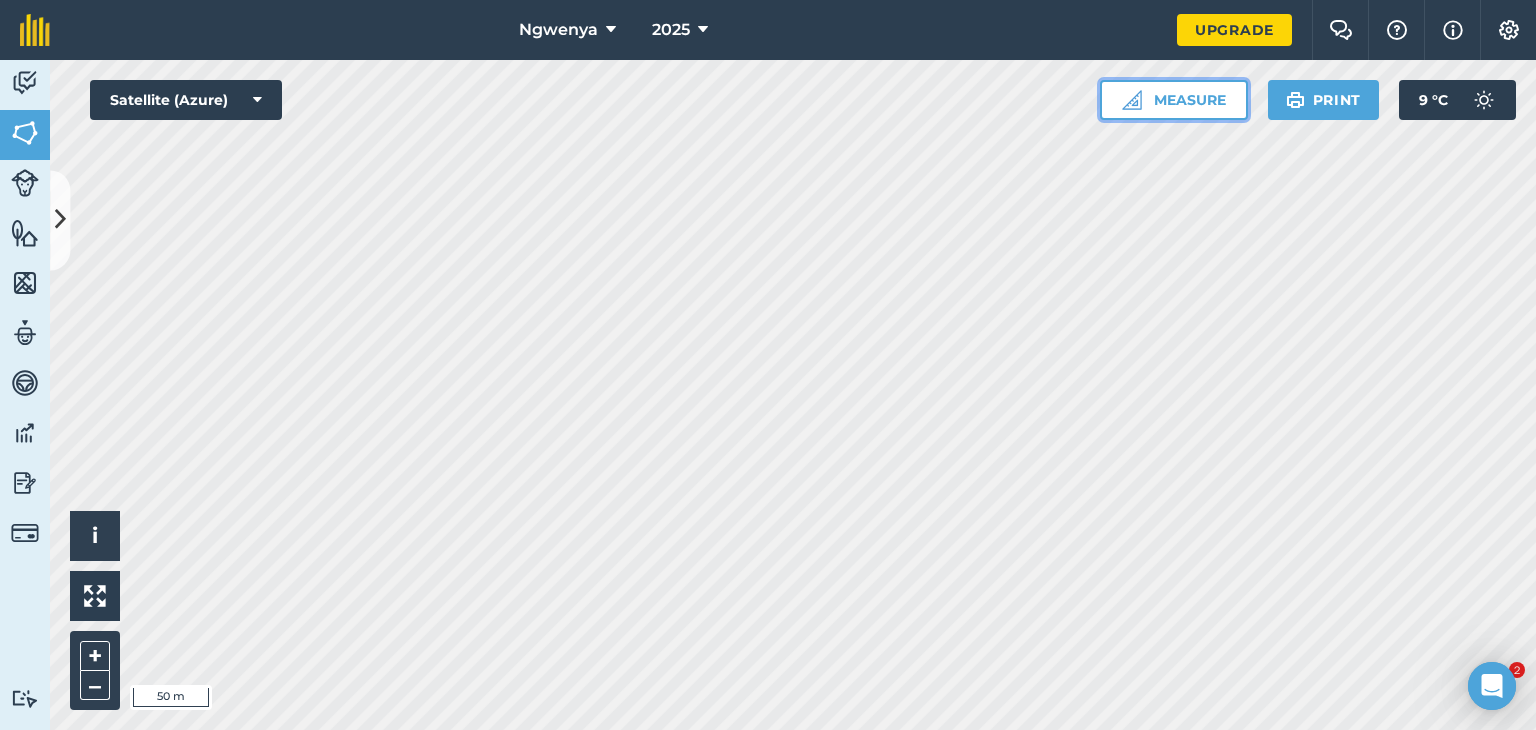 click on "Measure" at bounding box center [1174, 100] 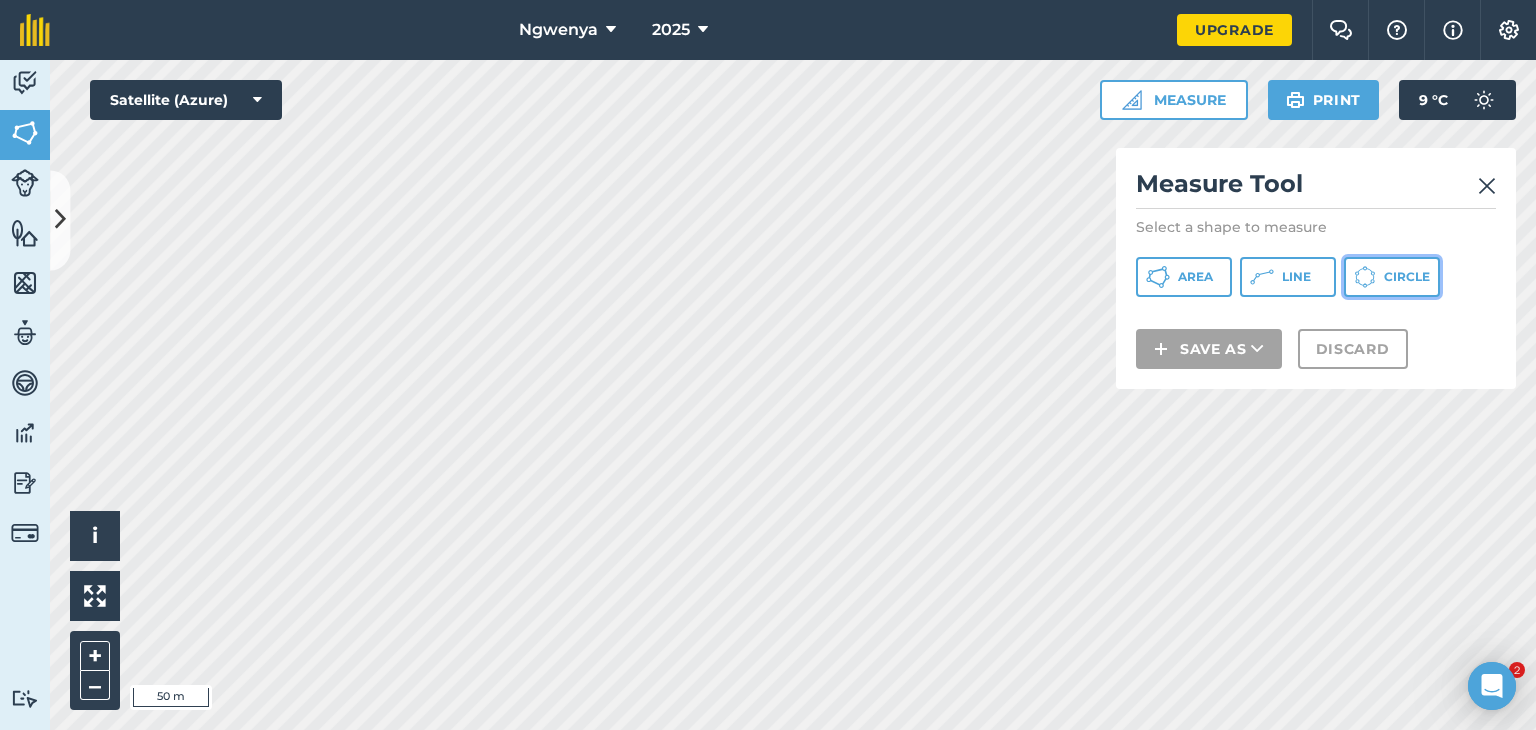 click 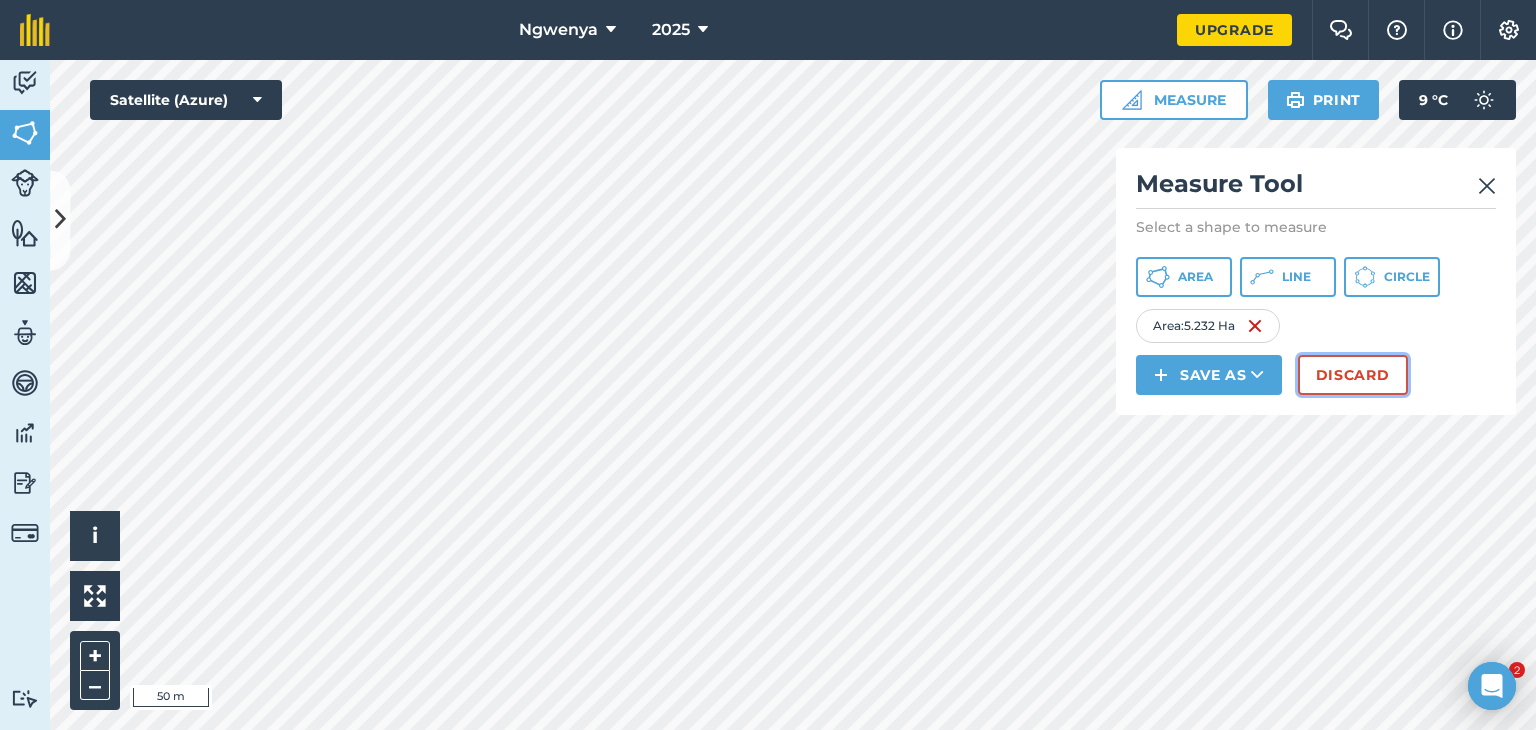 click on "Discard" at bounding box center [1353, 375] 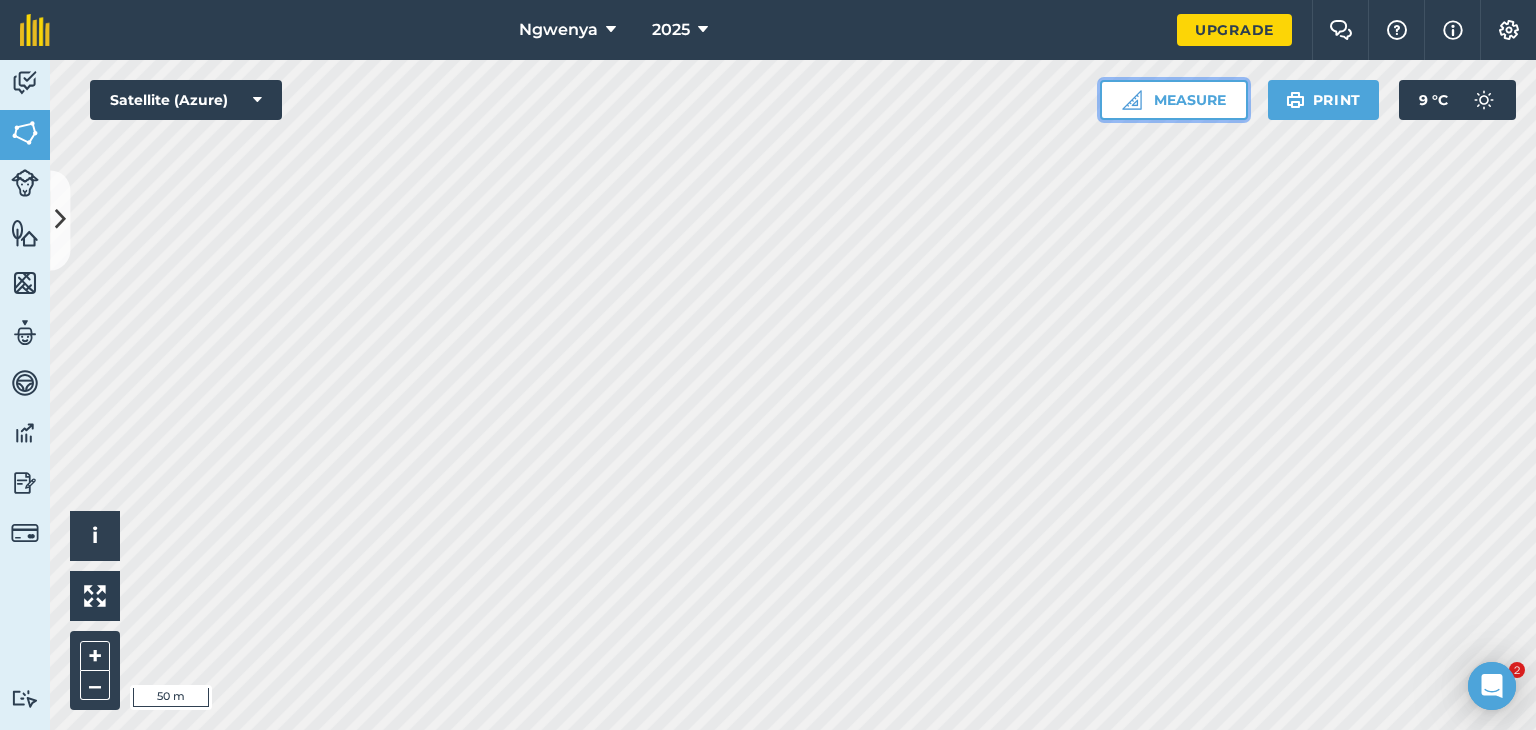 click on "Measure" at bounding box center [1174, 100] 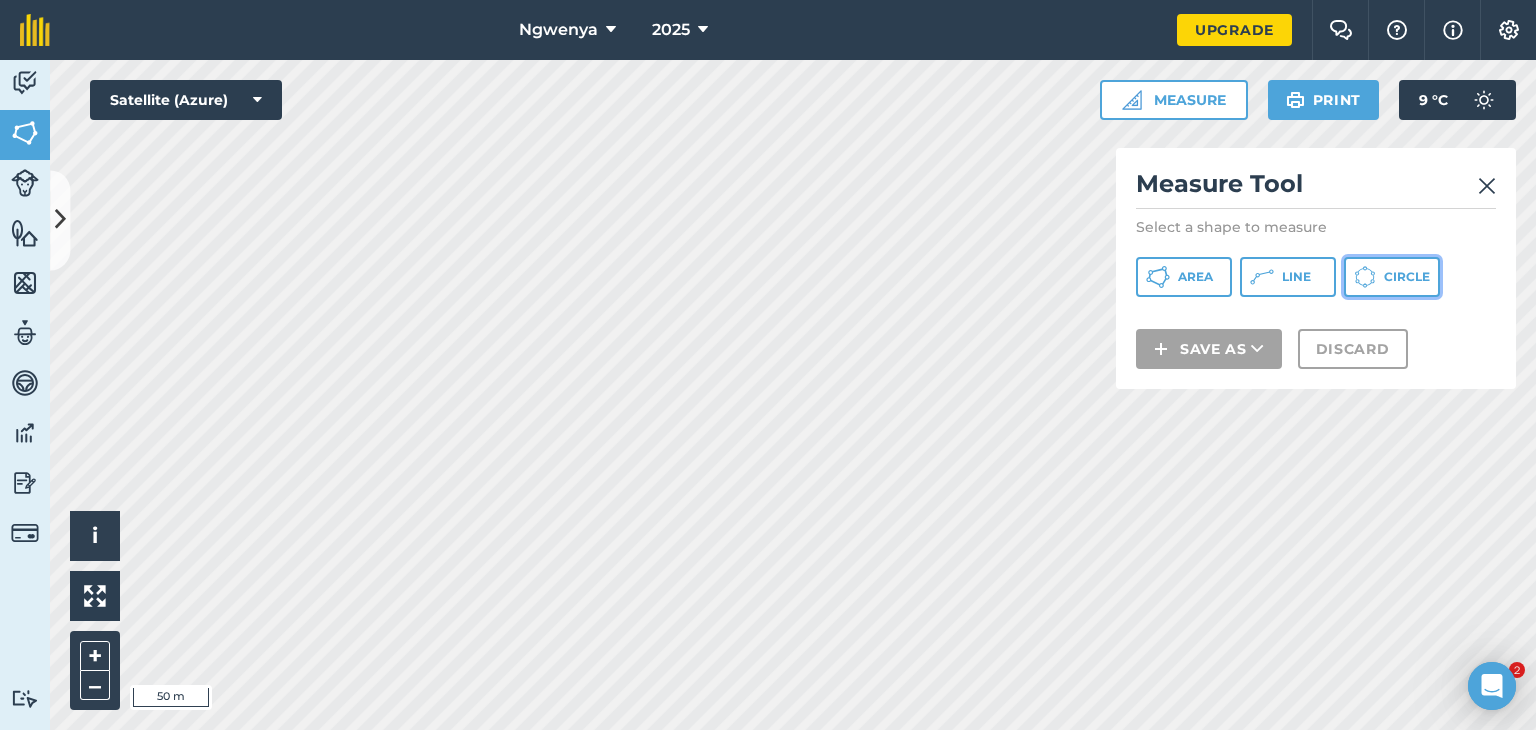 click on "Circle" at bounding box center (1407, 277) 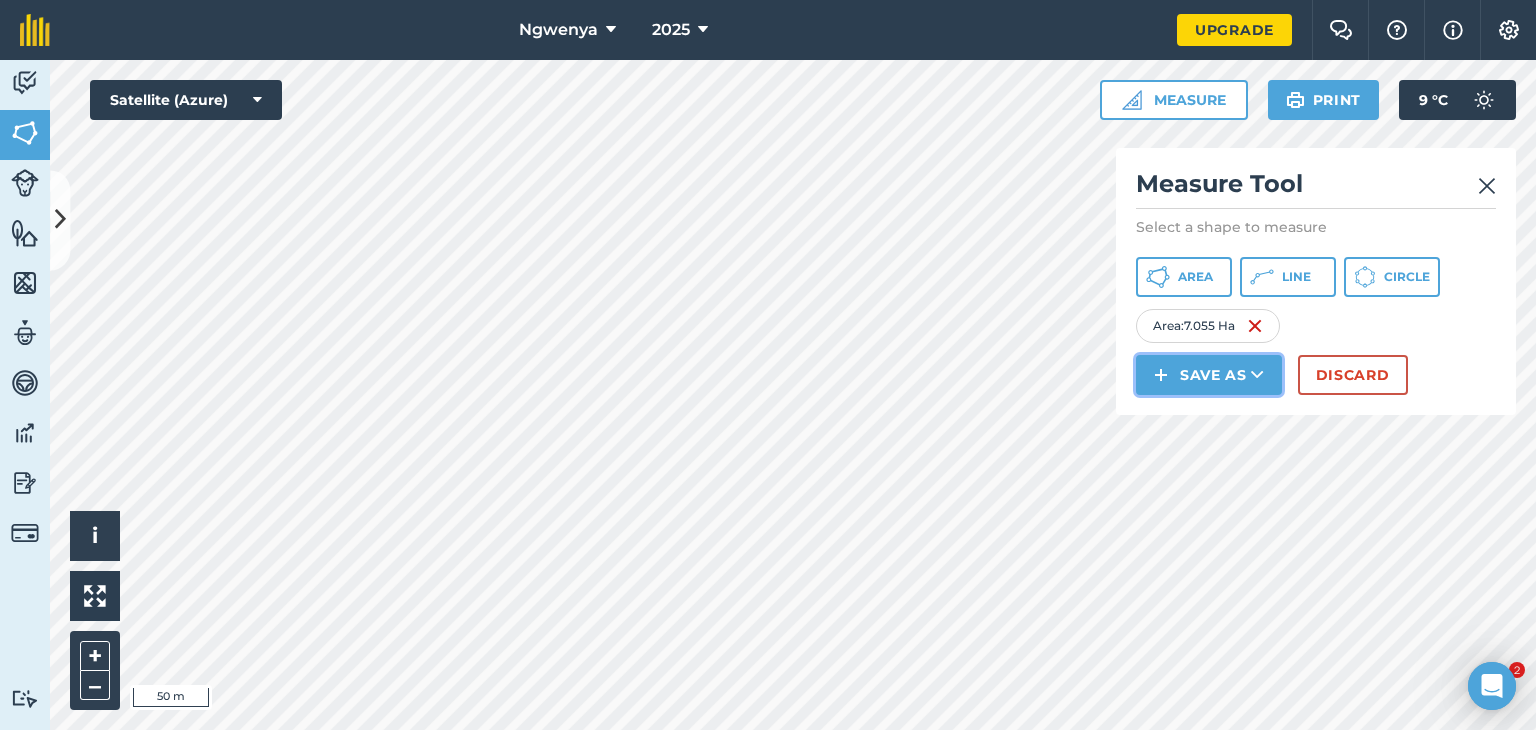 click on "Save as" at bounding box center (1209, 375) 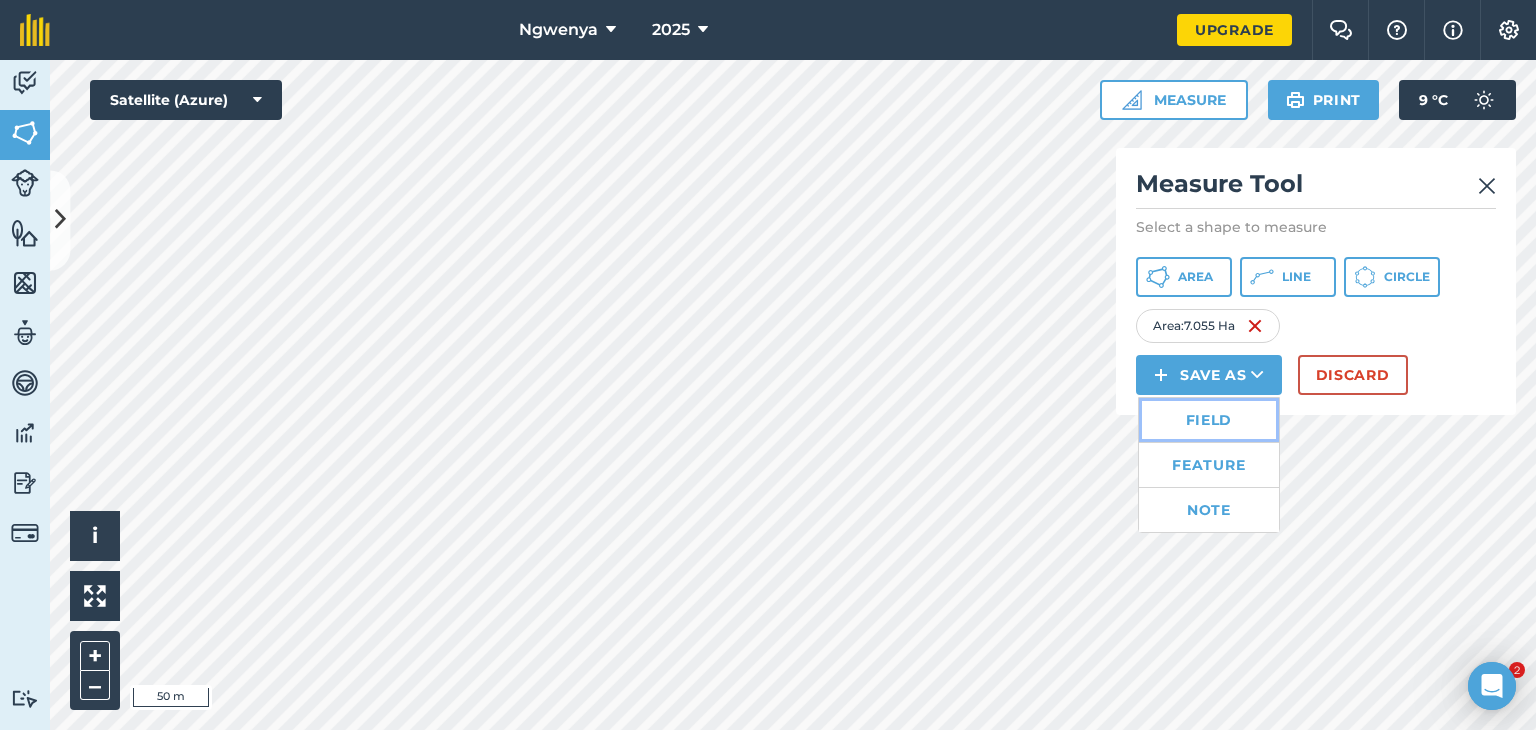 click on "Field" at bounding box center [1209, 420] 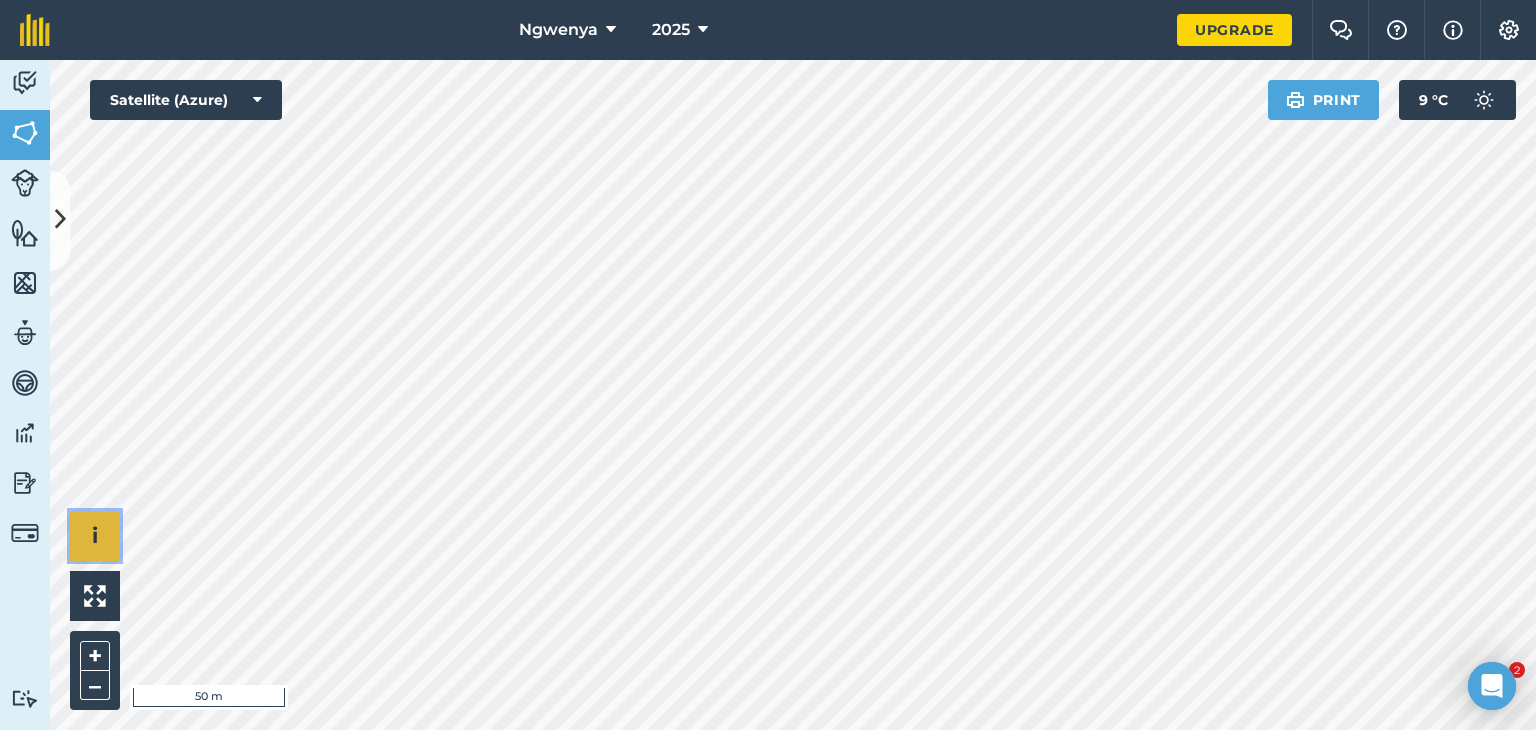 click on "i" at bounding box center [95, 536] 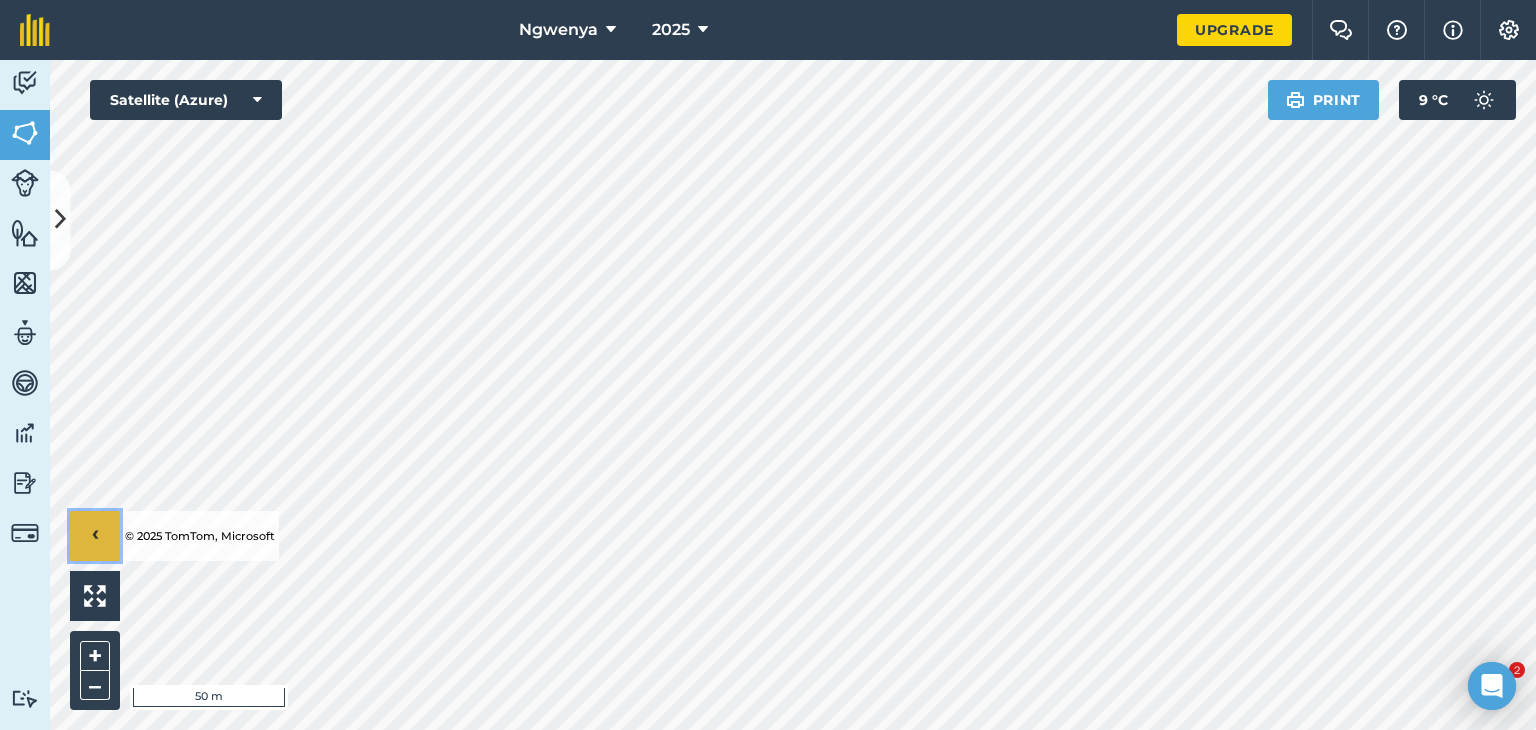 click on "›" at bounding box center (95, 536) 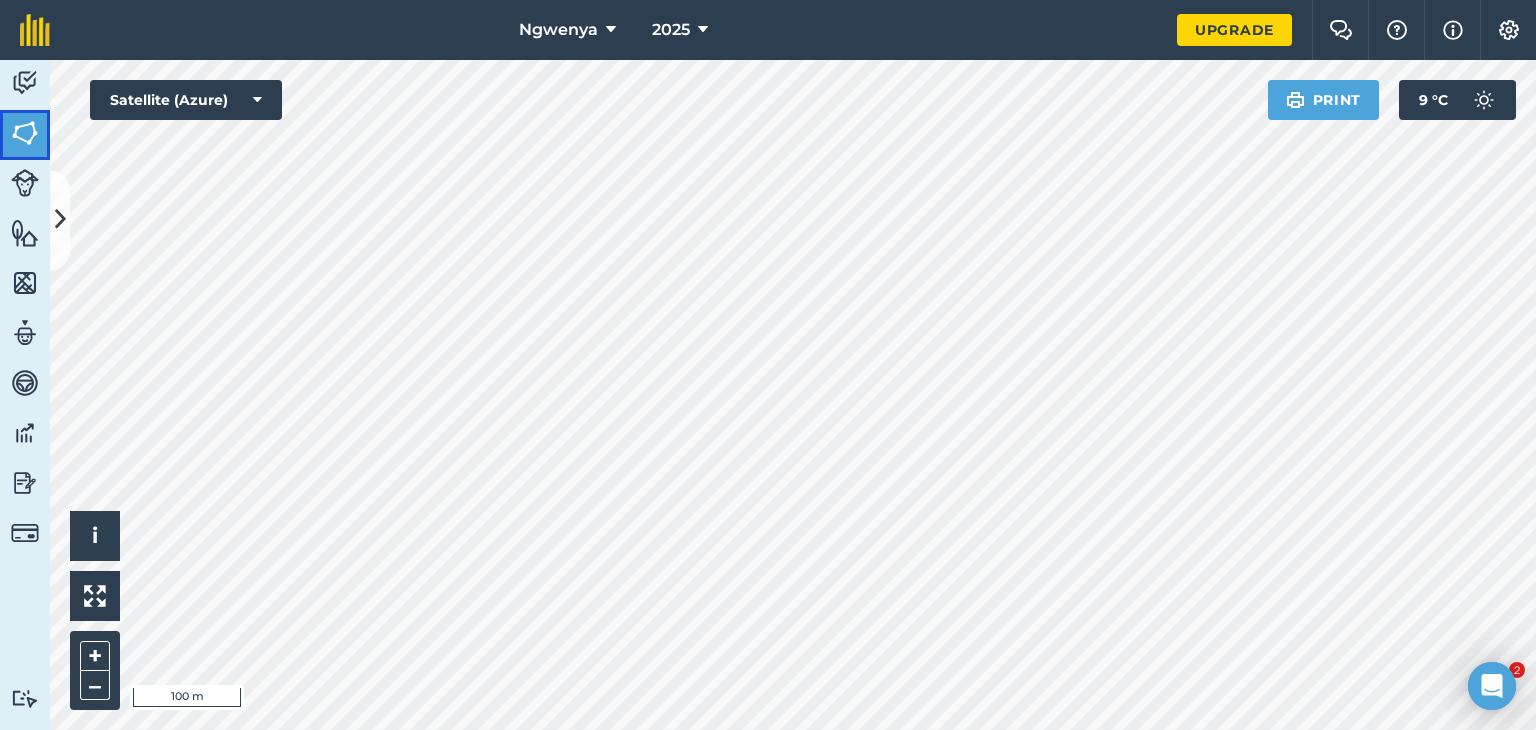 click at bounding box center (25, 133) 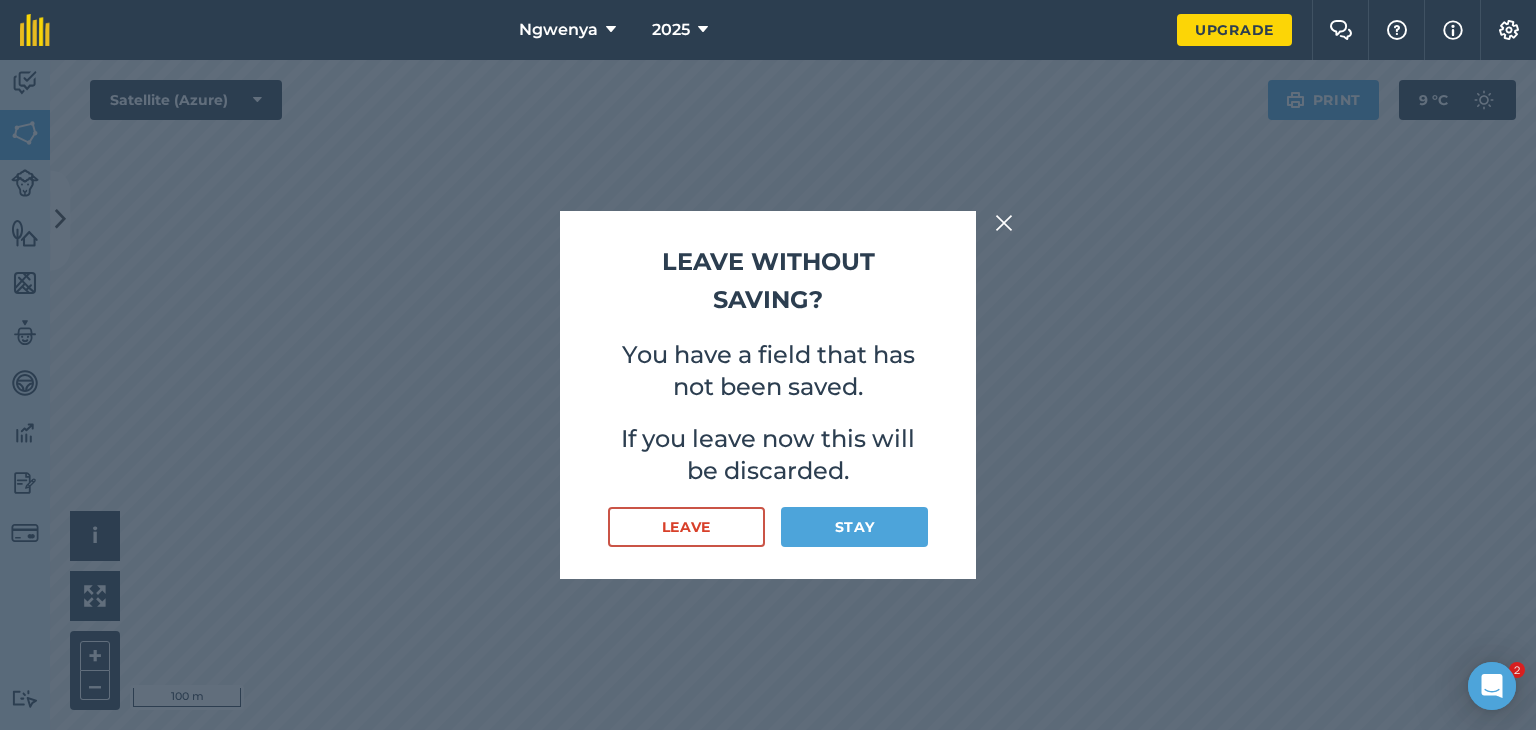click at bounding box center [1004, 223] 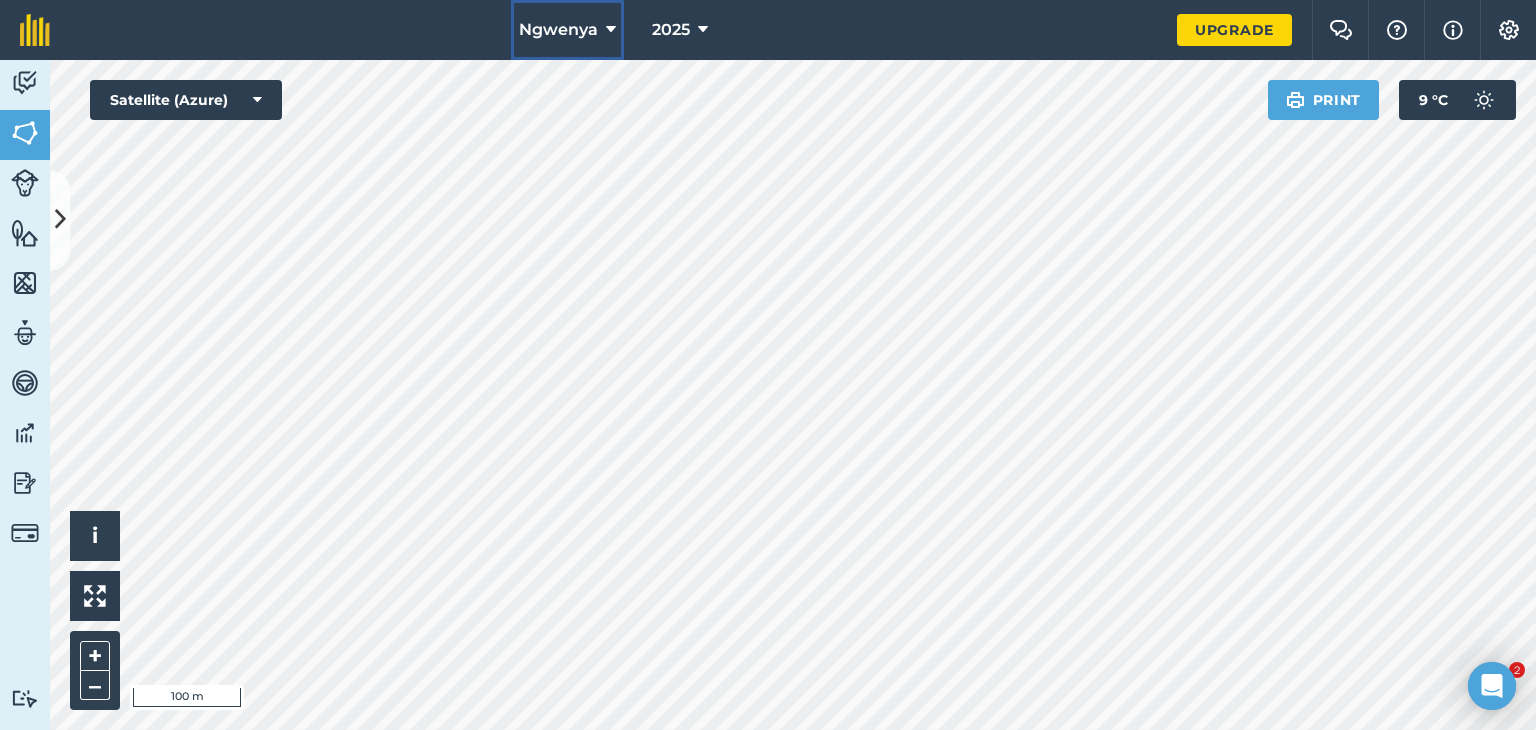 click on "Ngwenya" at bounding box center (558, 30) 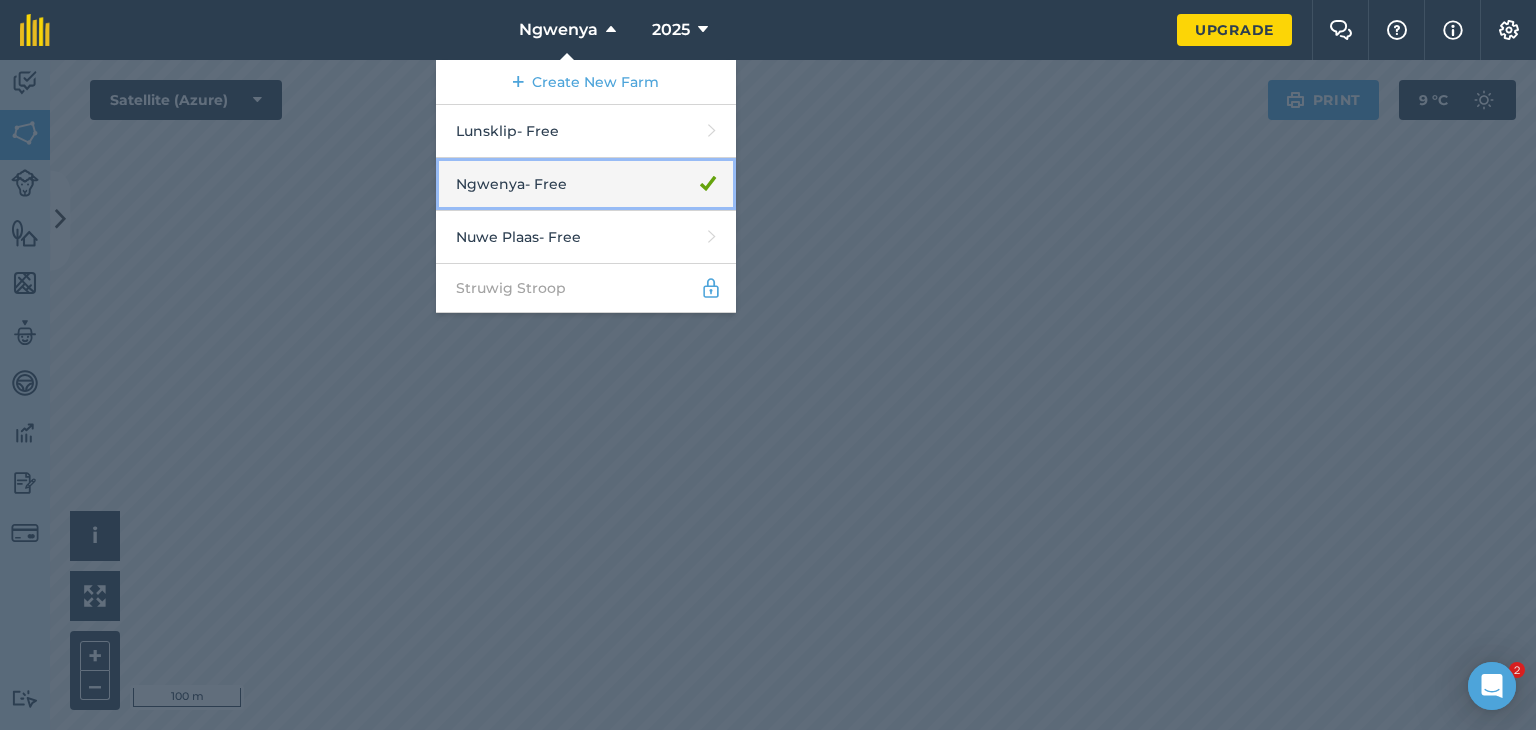 drag, startPoint x: 524, startPoint y: 189, endPoint x: 523, endPoint y: 158, distance: 31.016125 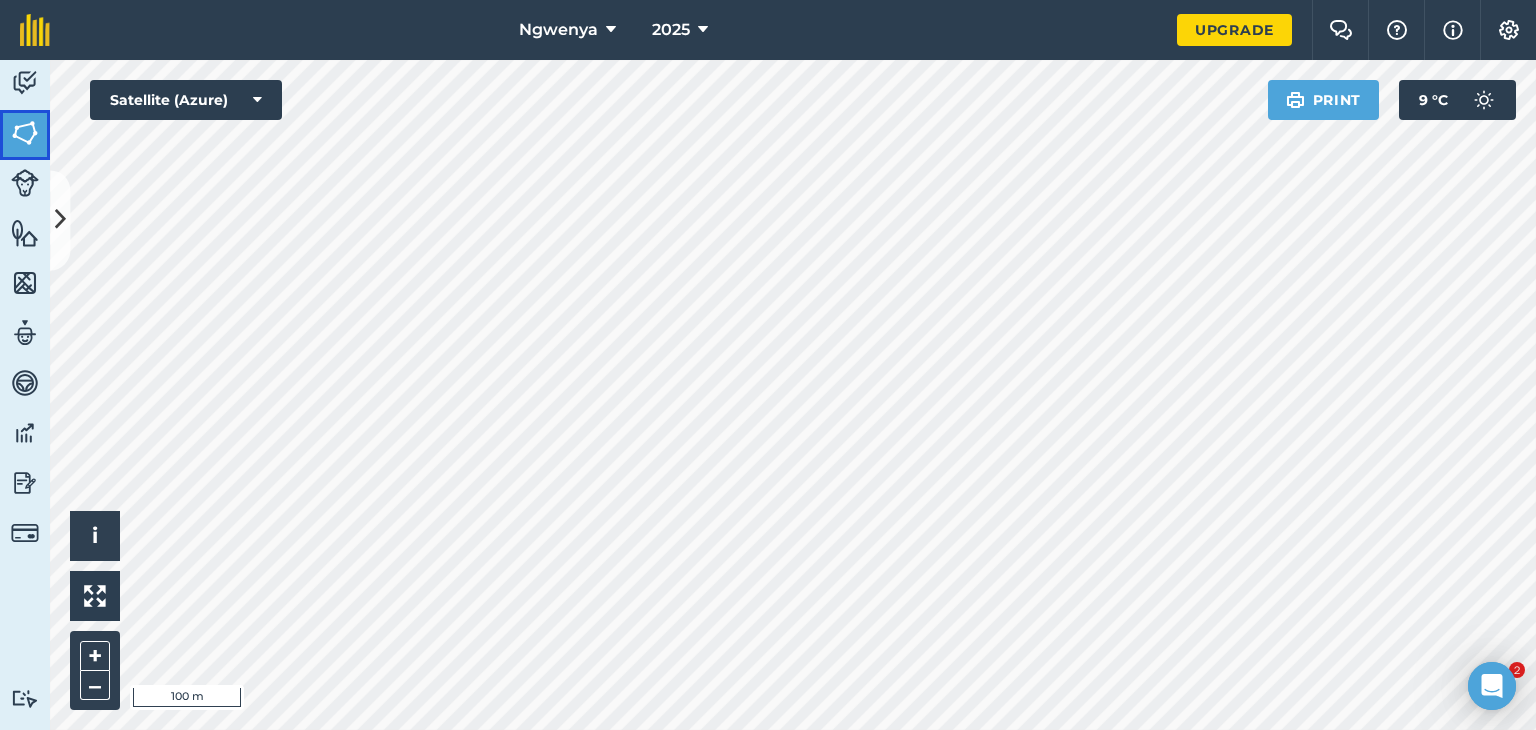 click at bounding box center (25, 133) 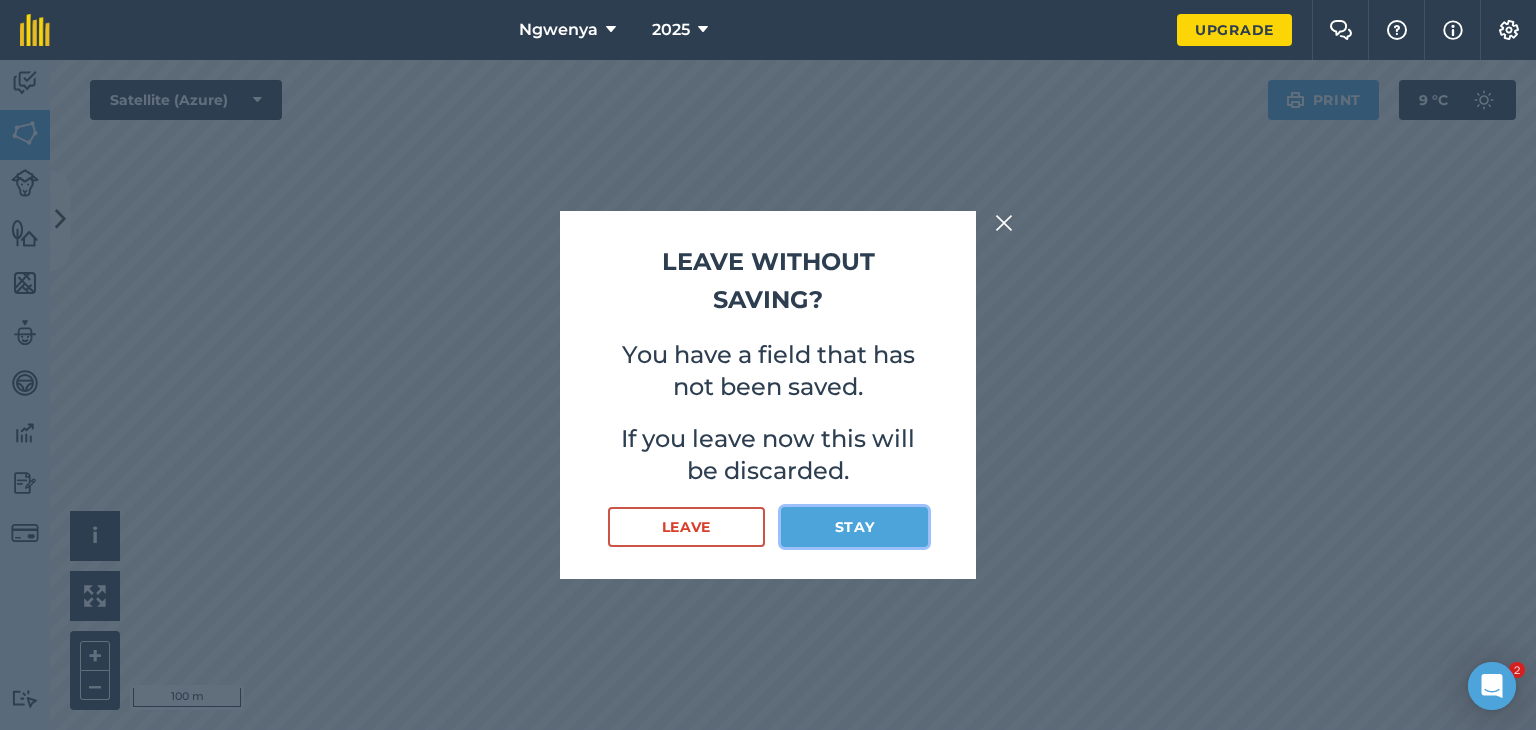 click on "Stay" at bounding box center (854, 527) 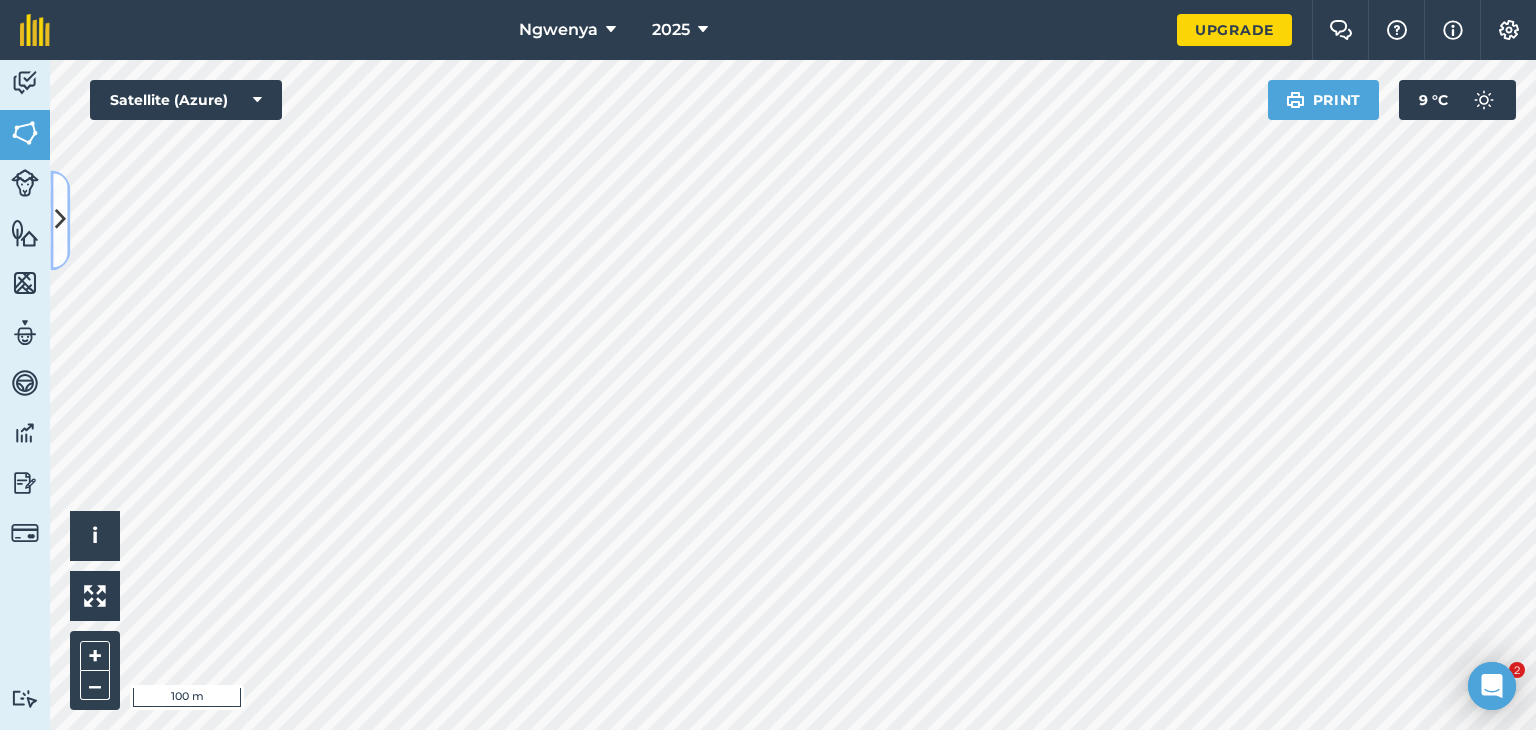 click at bounding box center (60, 220) 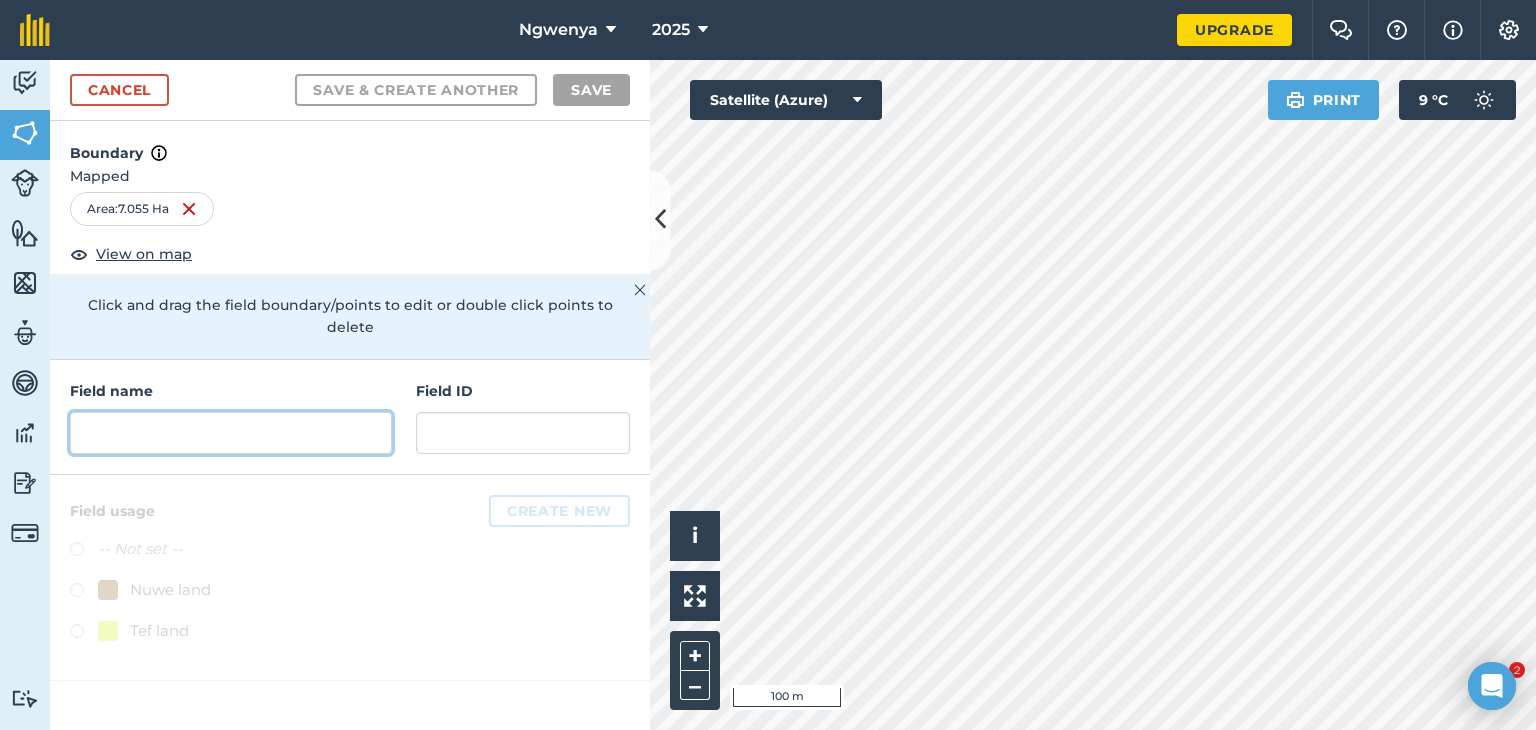 click at bounding box center (231, 433) 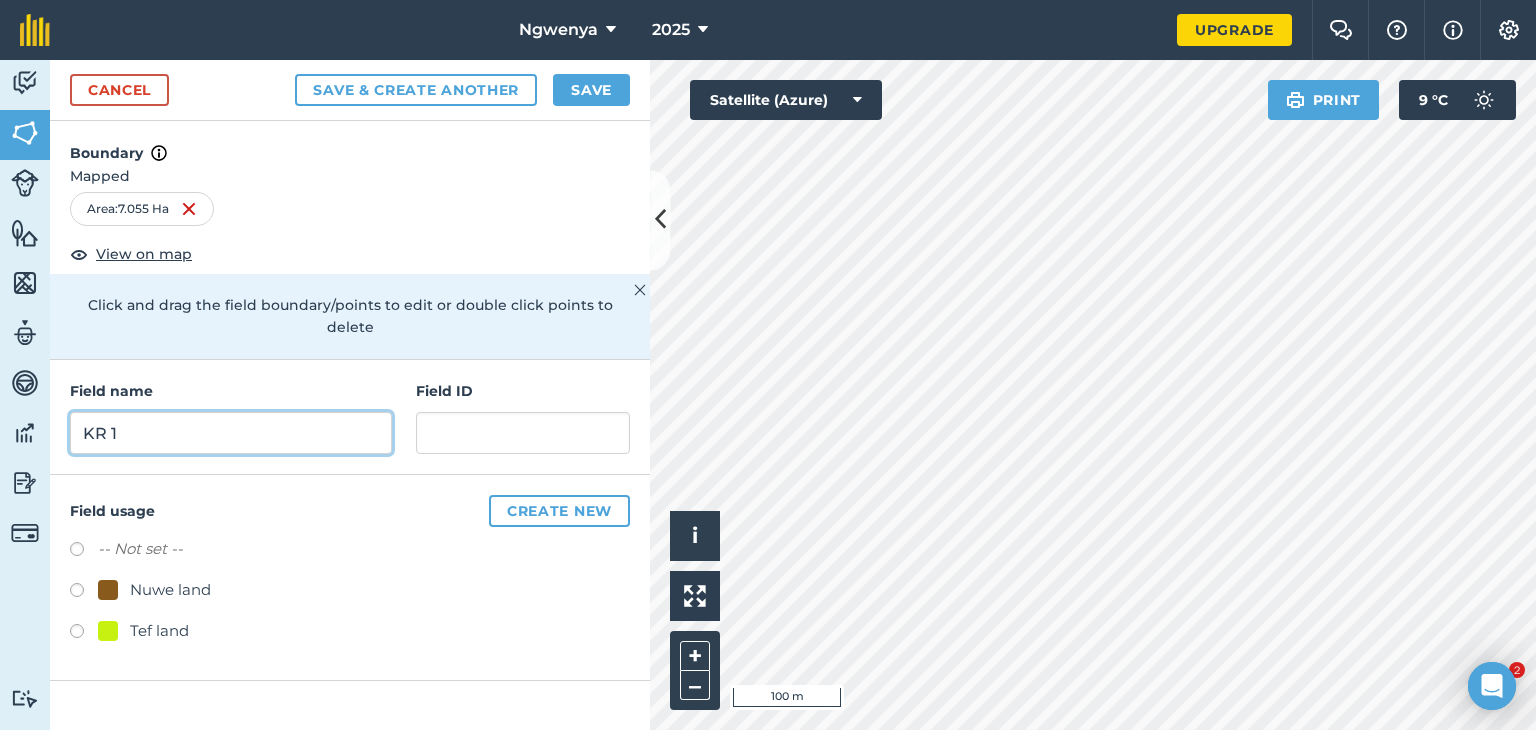type on "KR 1" 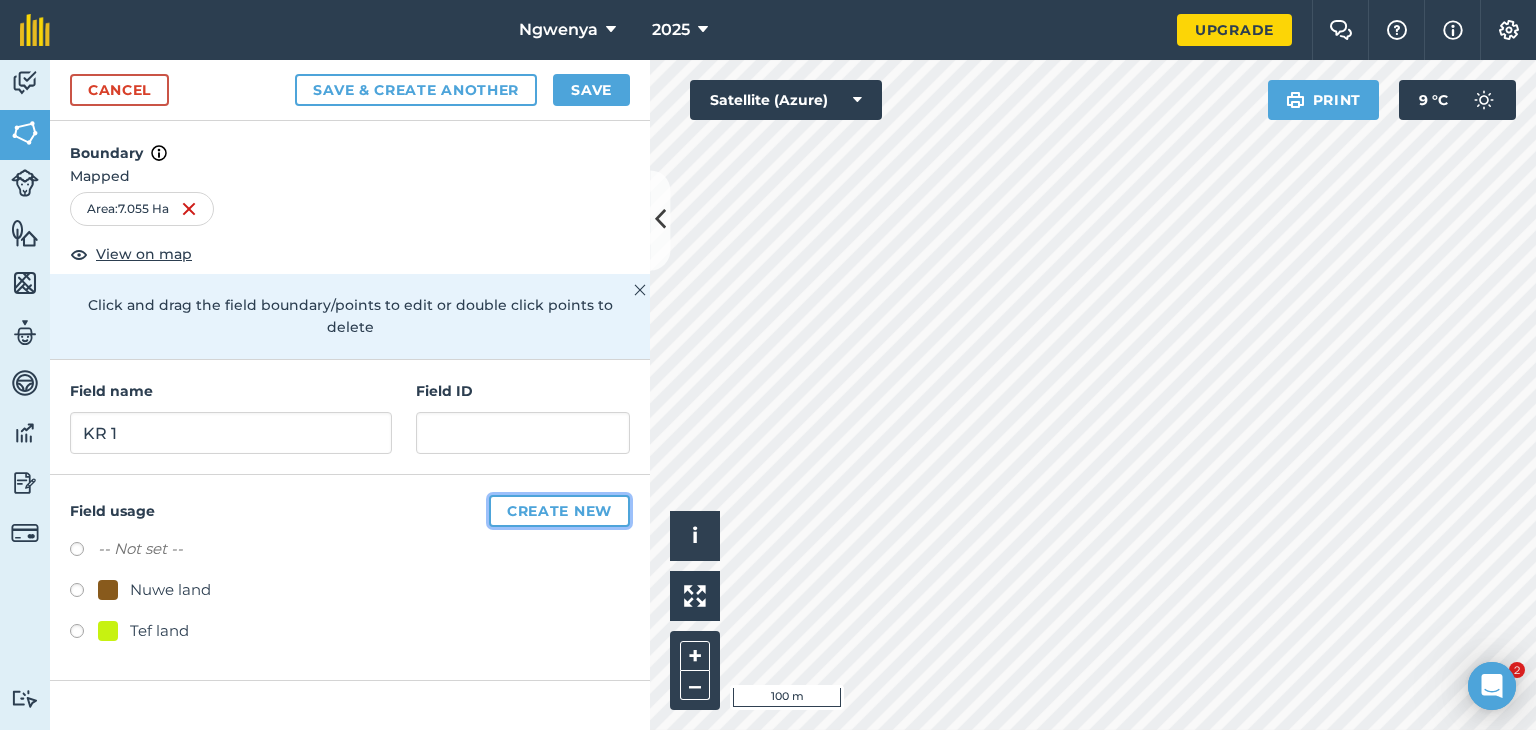 click on "Create new" at bounding box center (559, 511) 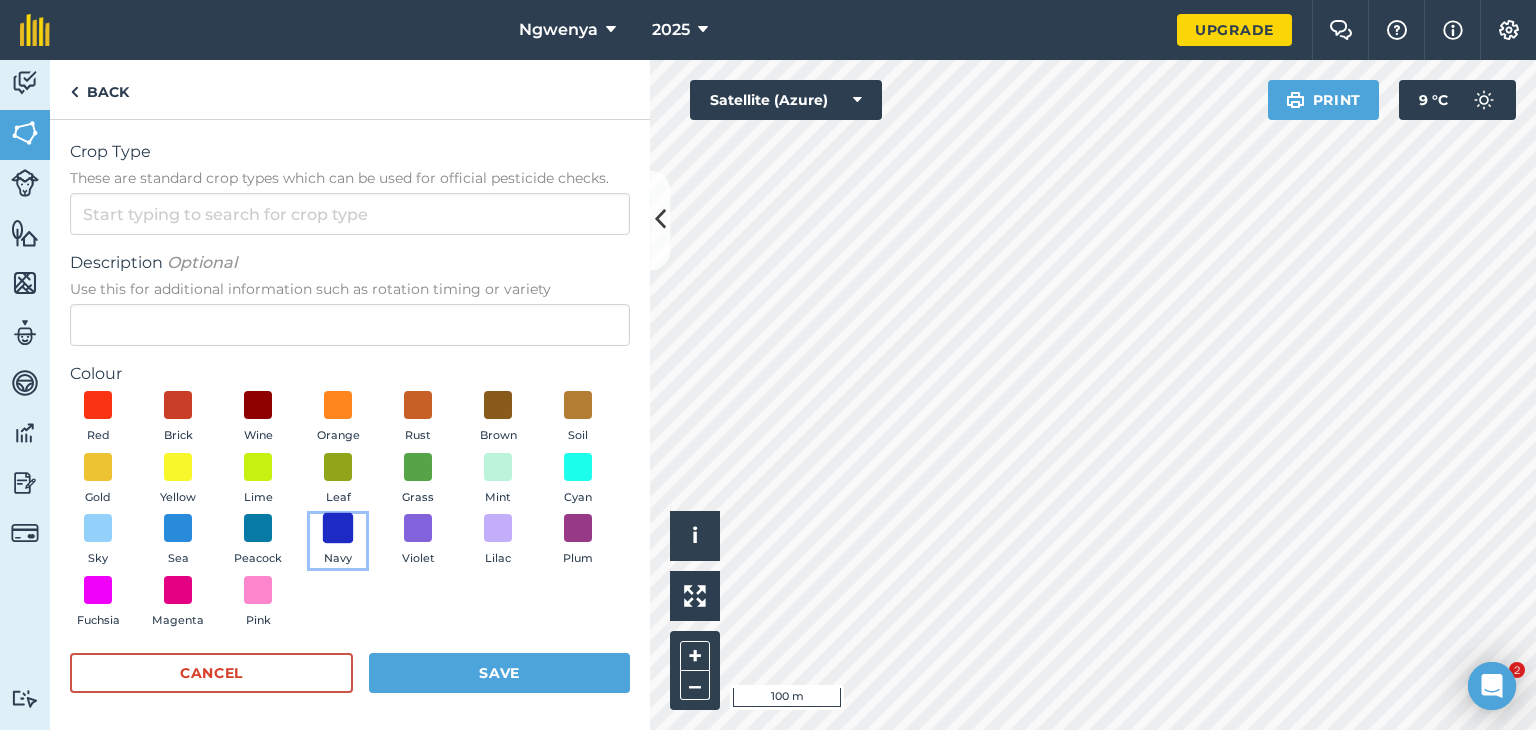 click at bounding box center [338, 528] 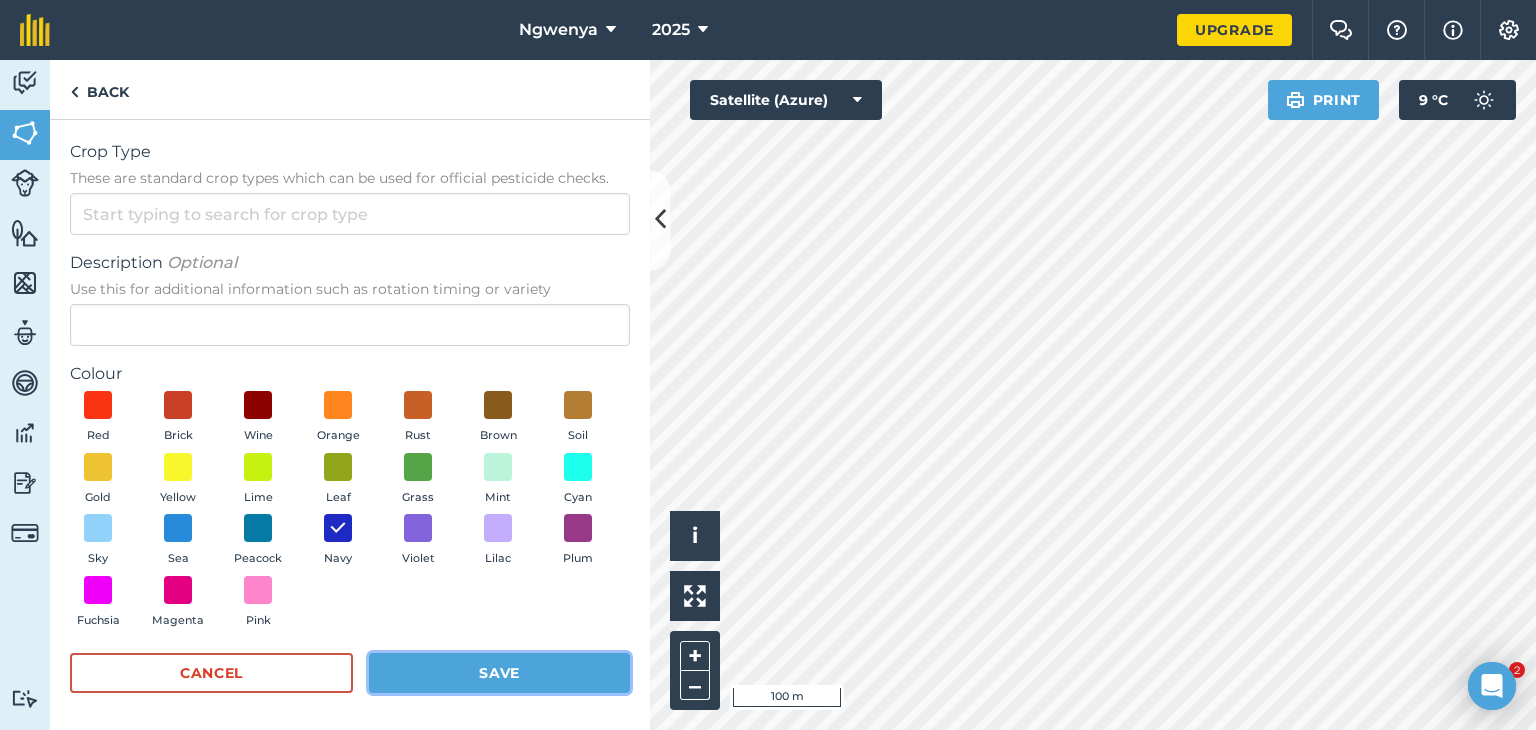 click on "Save" at bounding box center (499, 673) 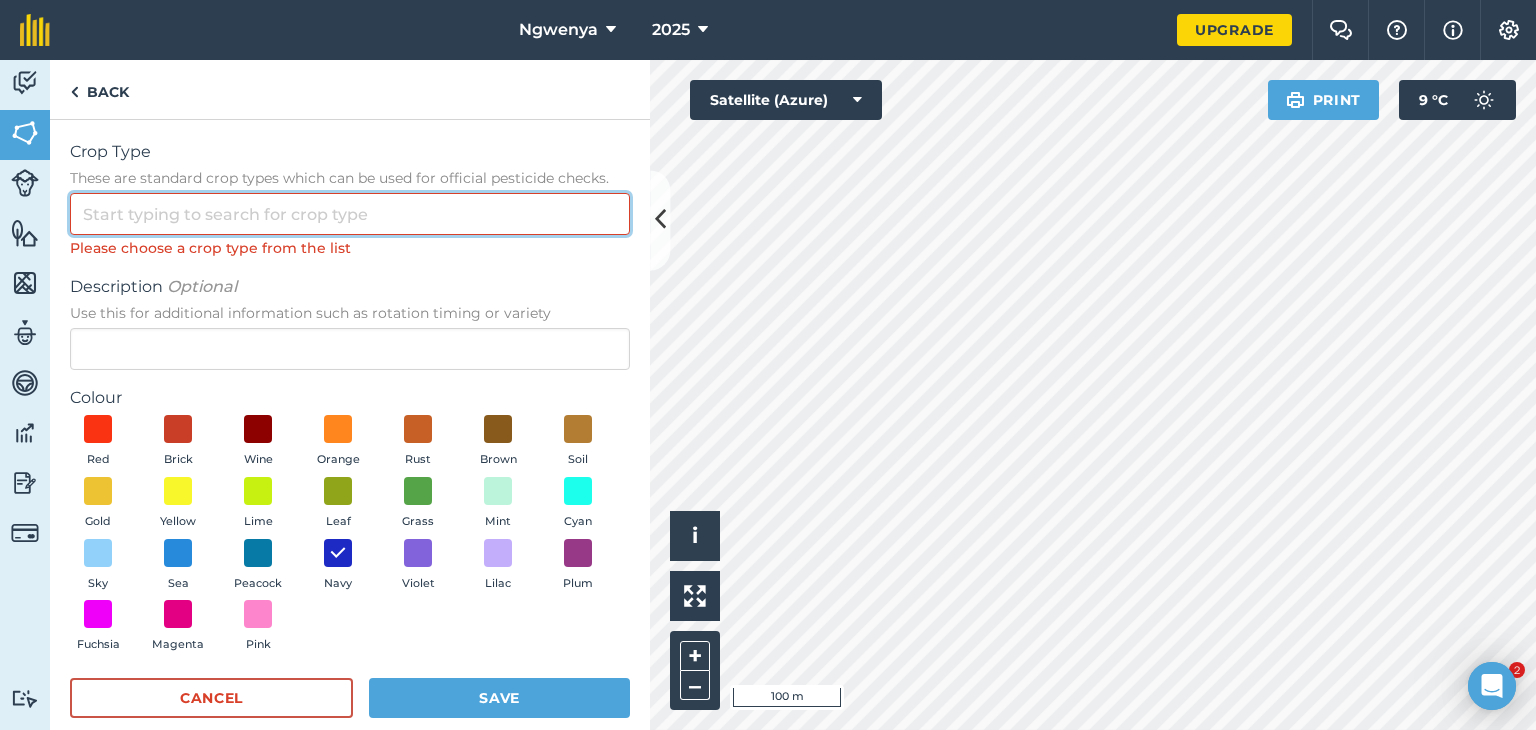 click on "Crop Type These are standard crop types which can be used for official pesticide checks." at bounding box center (350, 214) 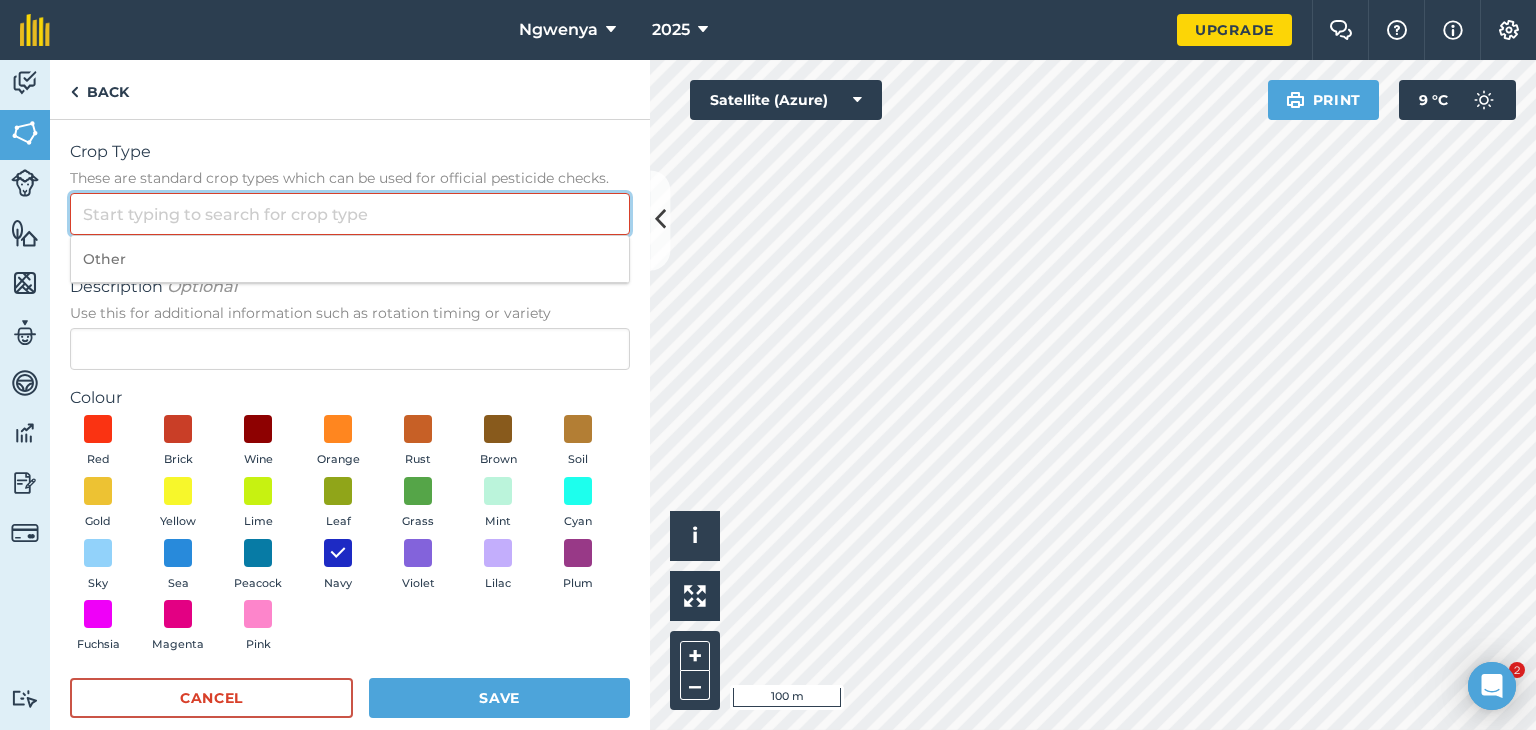 click on "Crop Type These are standard crop types which can be used for official pesticide checks." at bounding box center [350, 214] 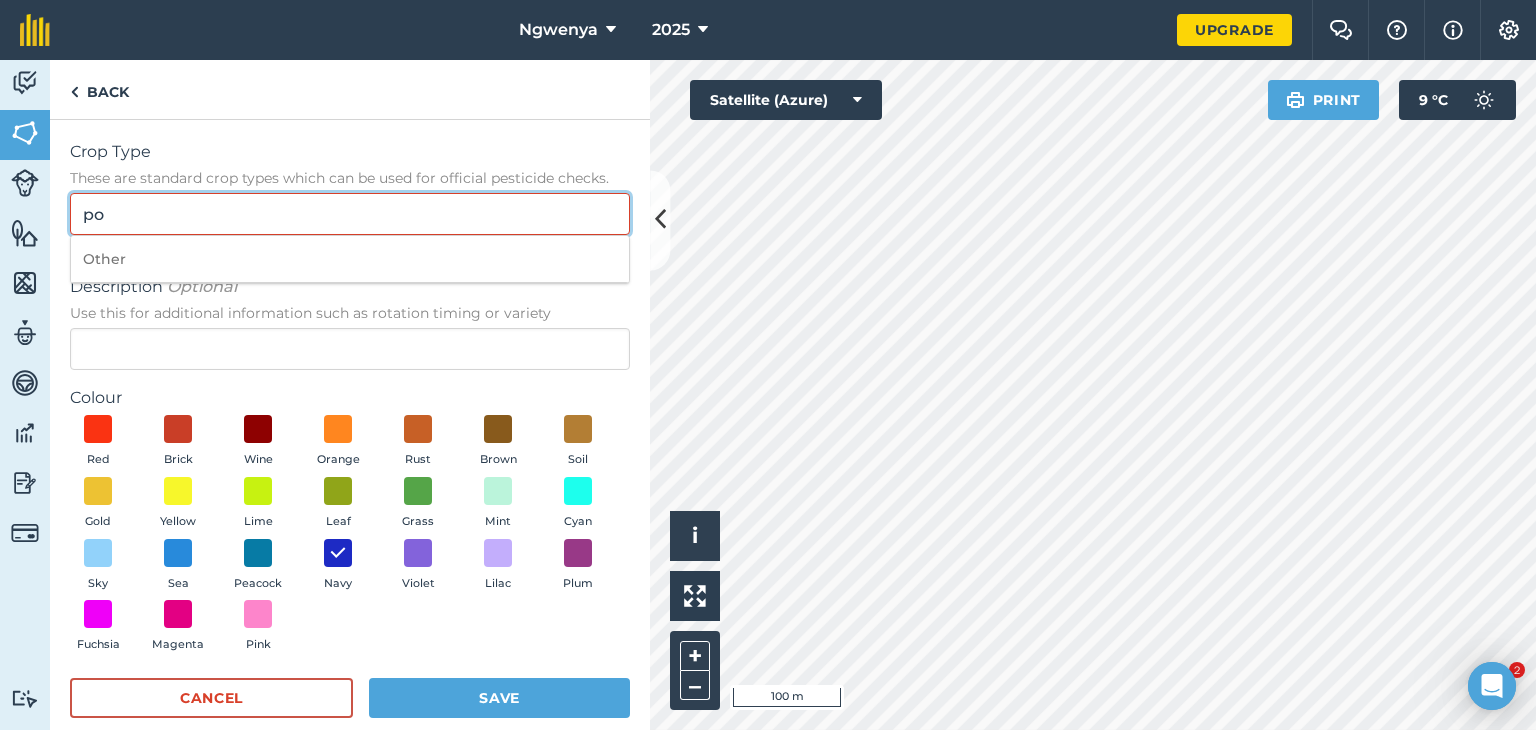type on "p" 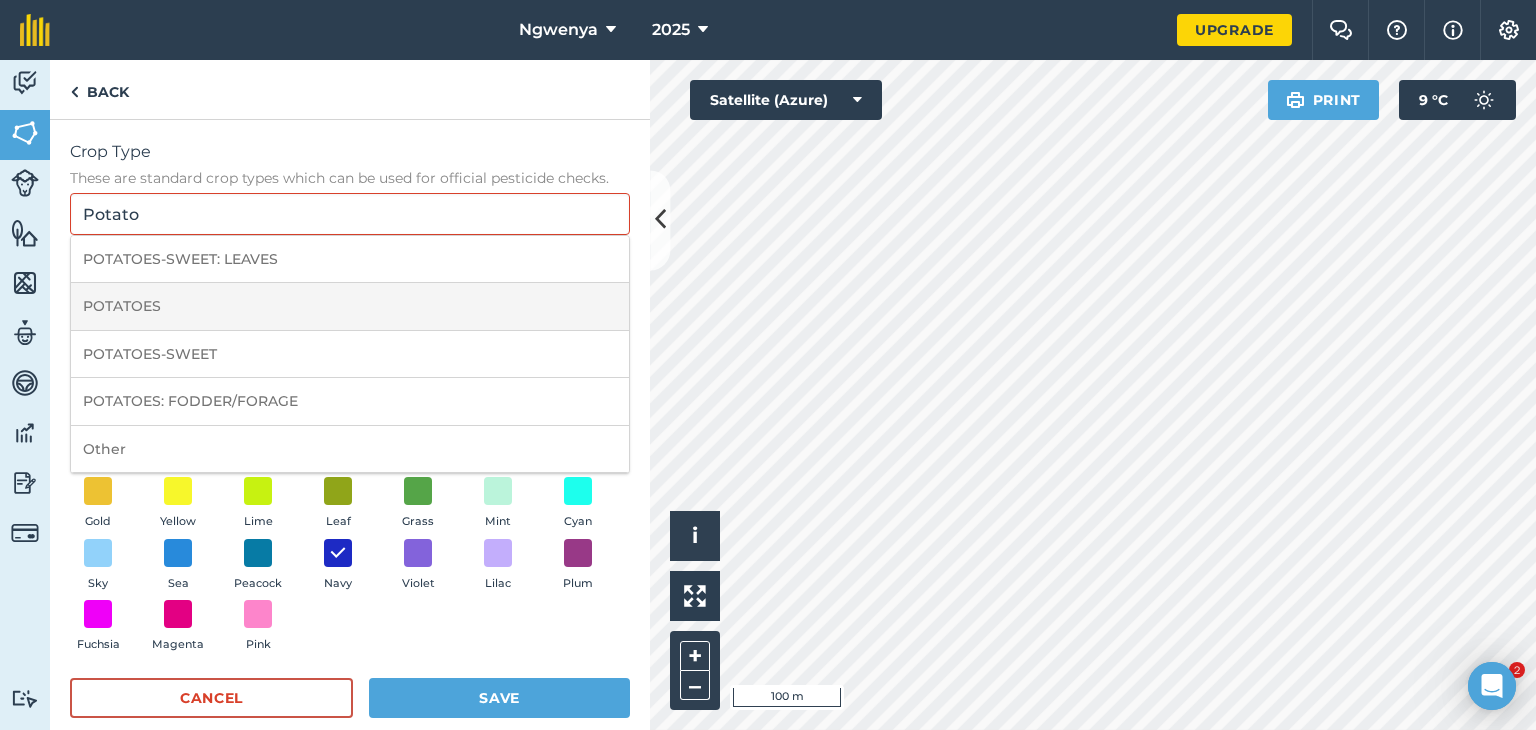 click on "POTATOES" at bounding box center [350, 306] 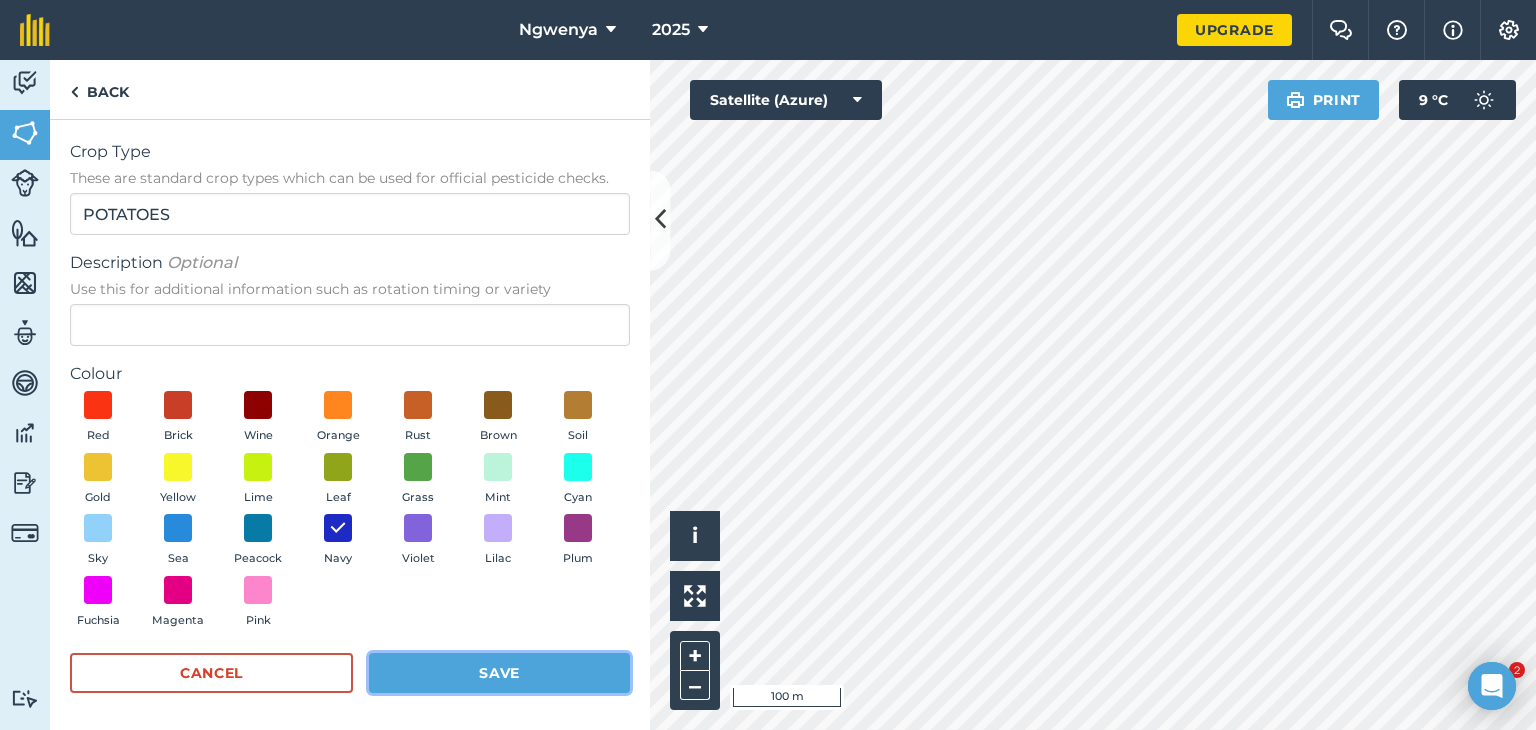 click on "Save" at bounding box center (499, 673) 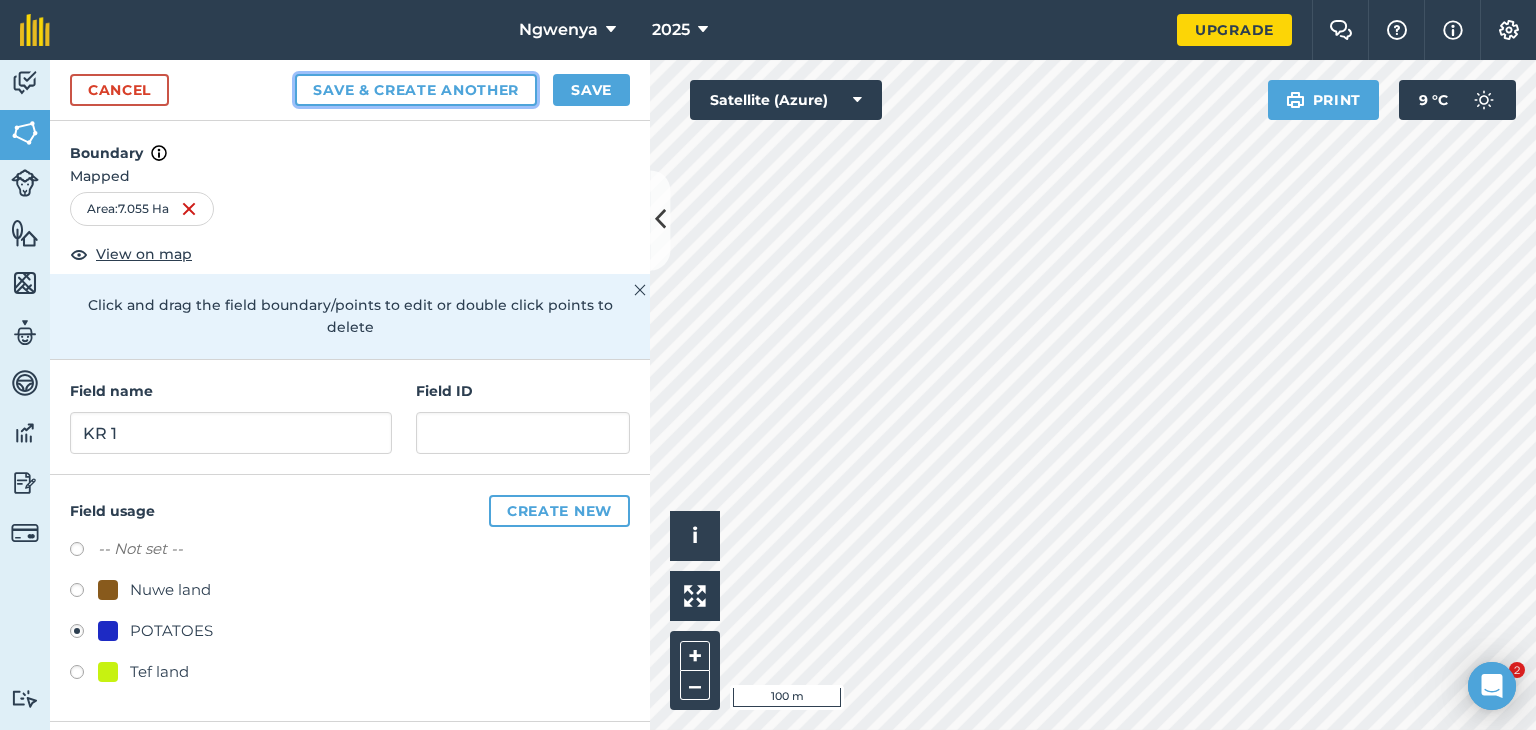 click on "Save & Create Another" at bounding box center (416, 90) 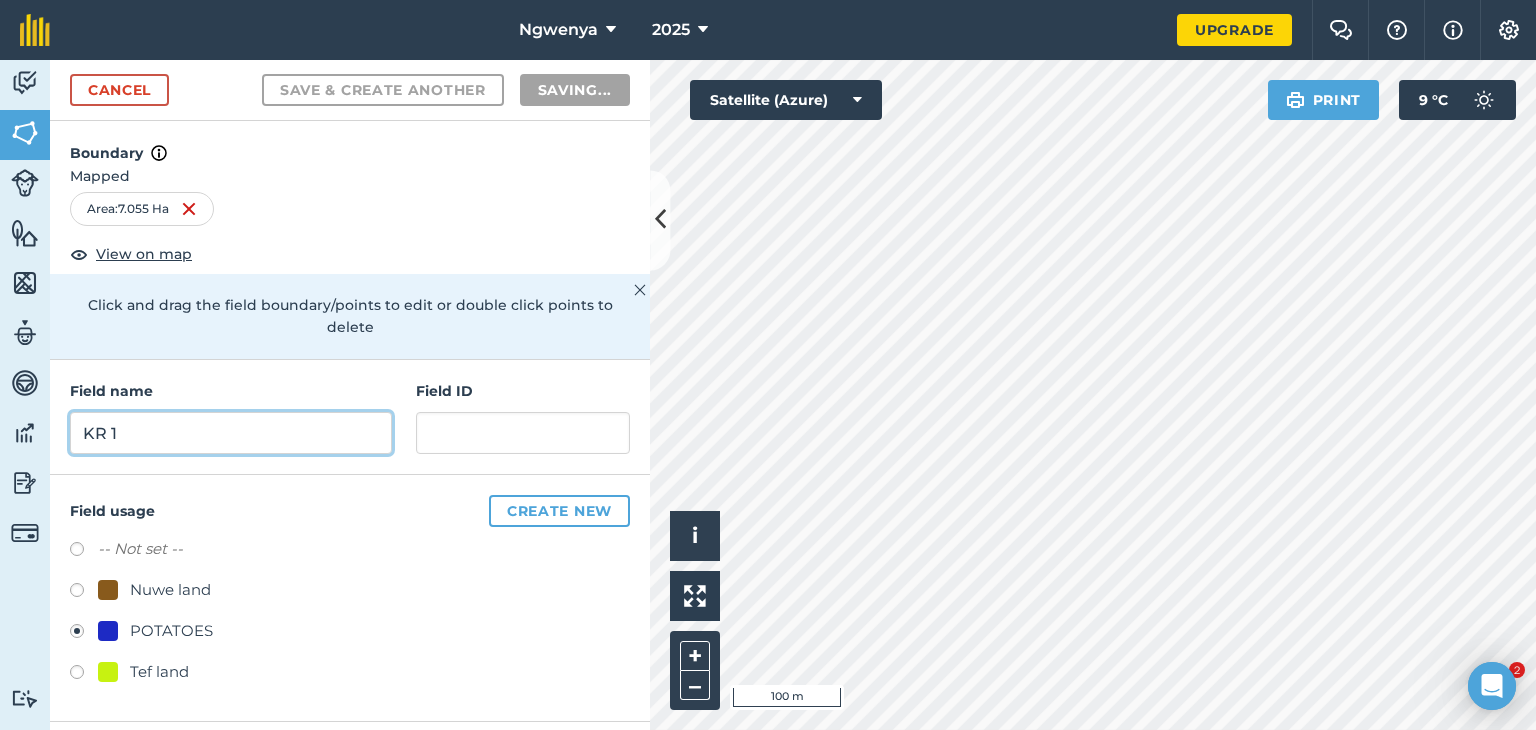 radio on "false" 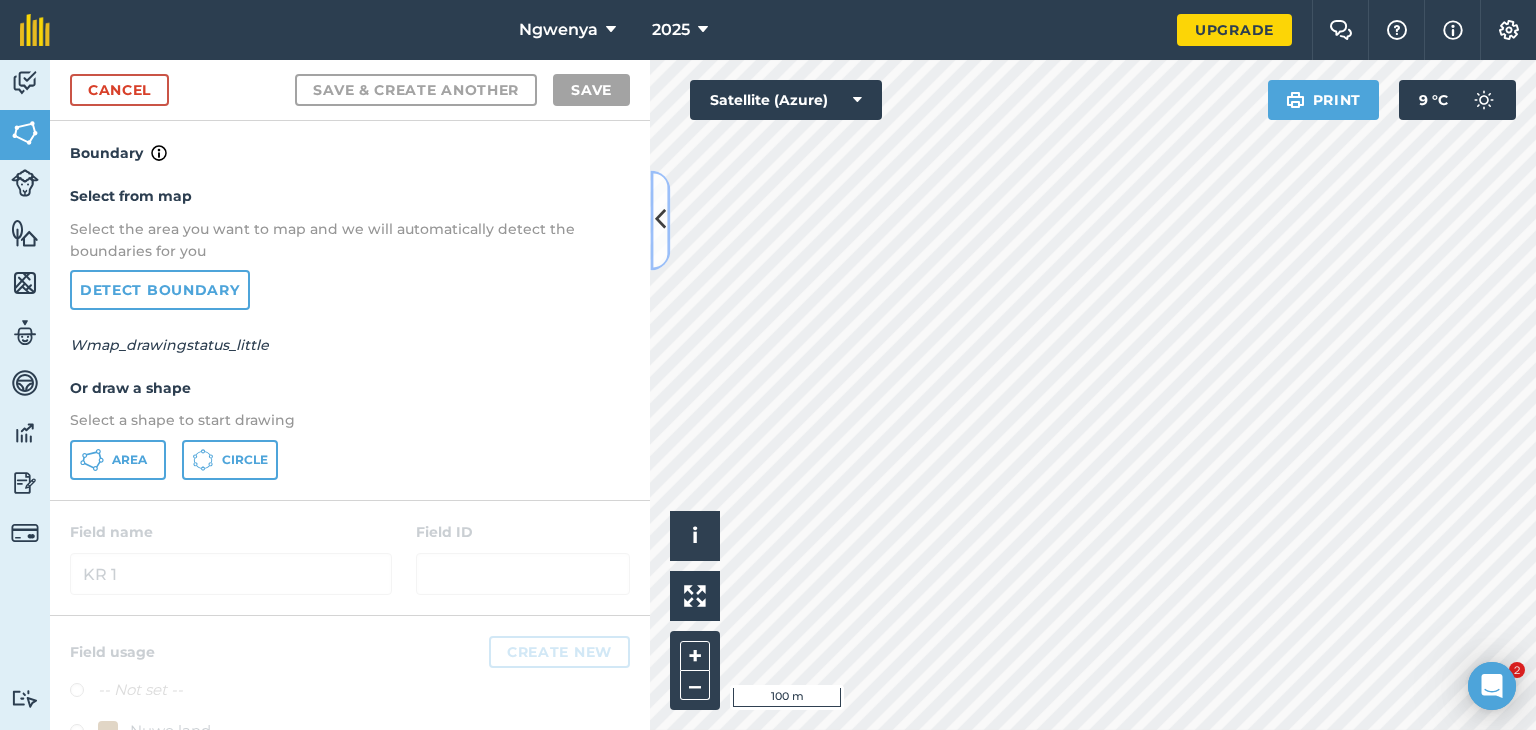 click at bounding box center [660, 220] 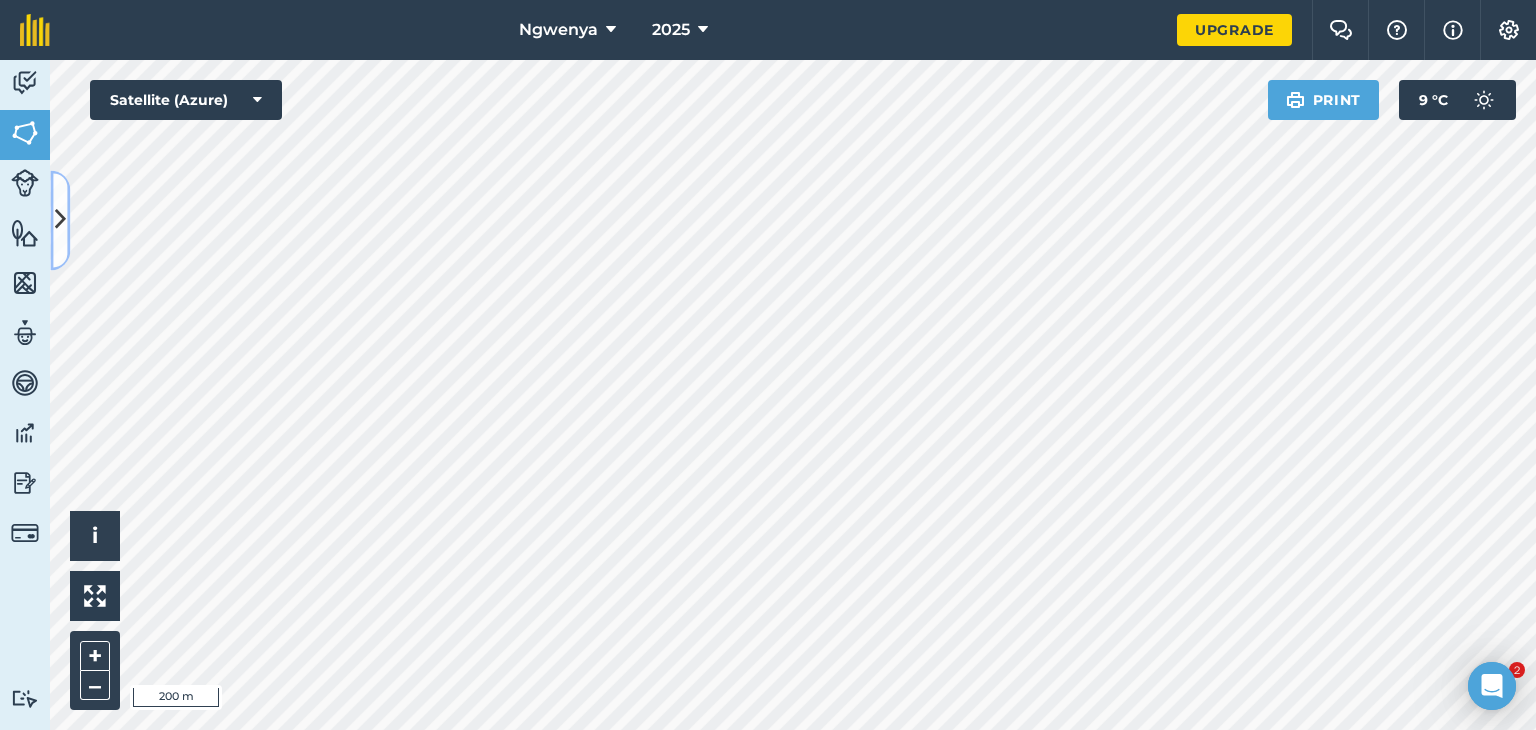 click at bounding box center (60, 220) 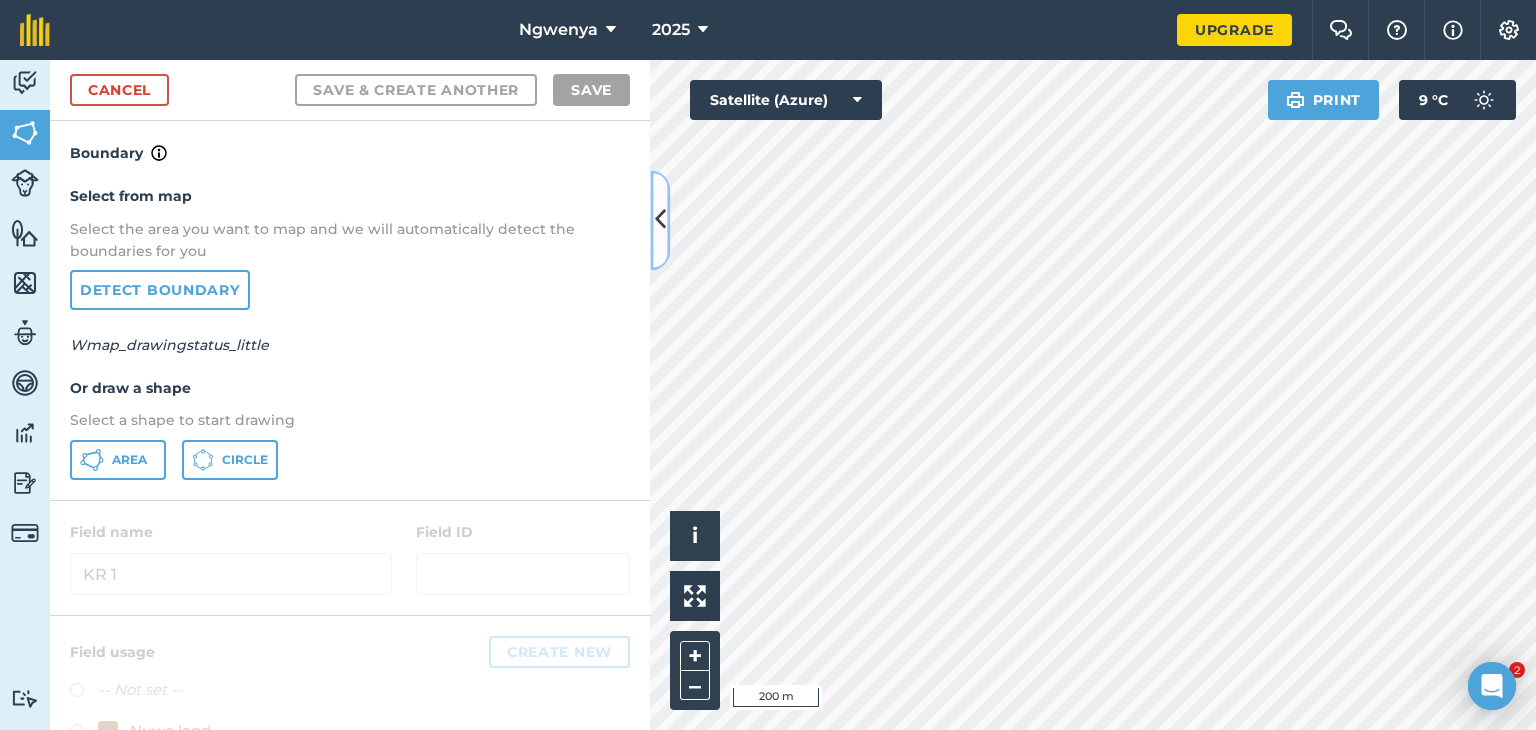 click at bounding box center [660, 220] 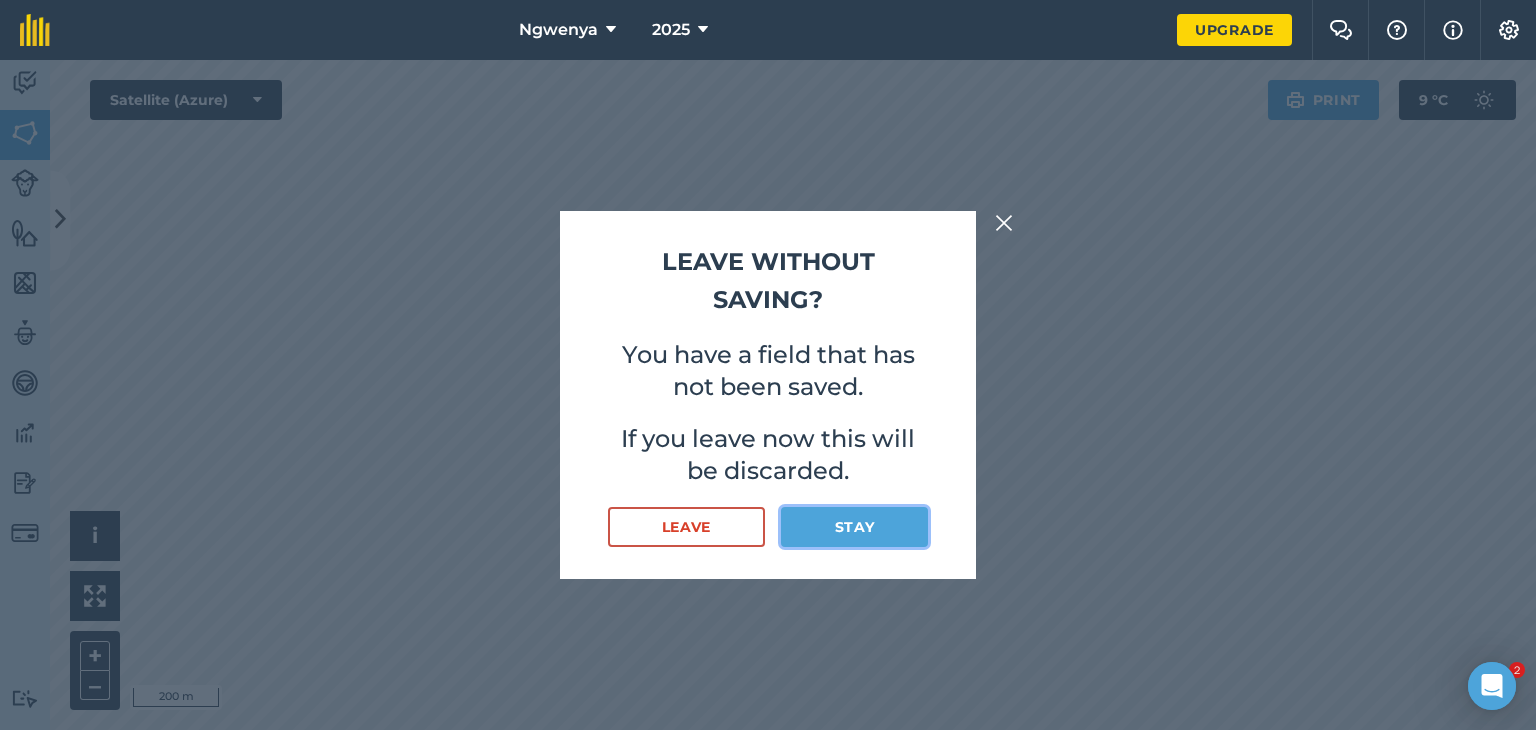 click on "Stay" at bounding box center [854, 527] 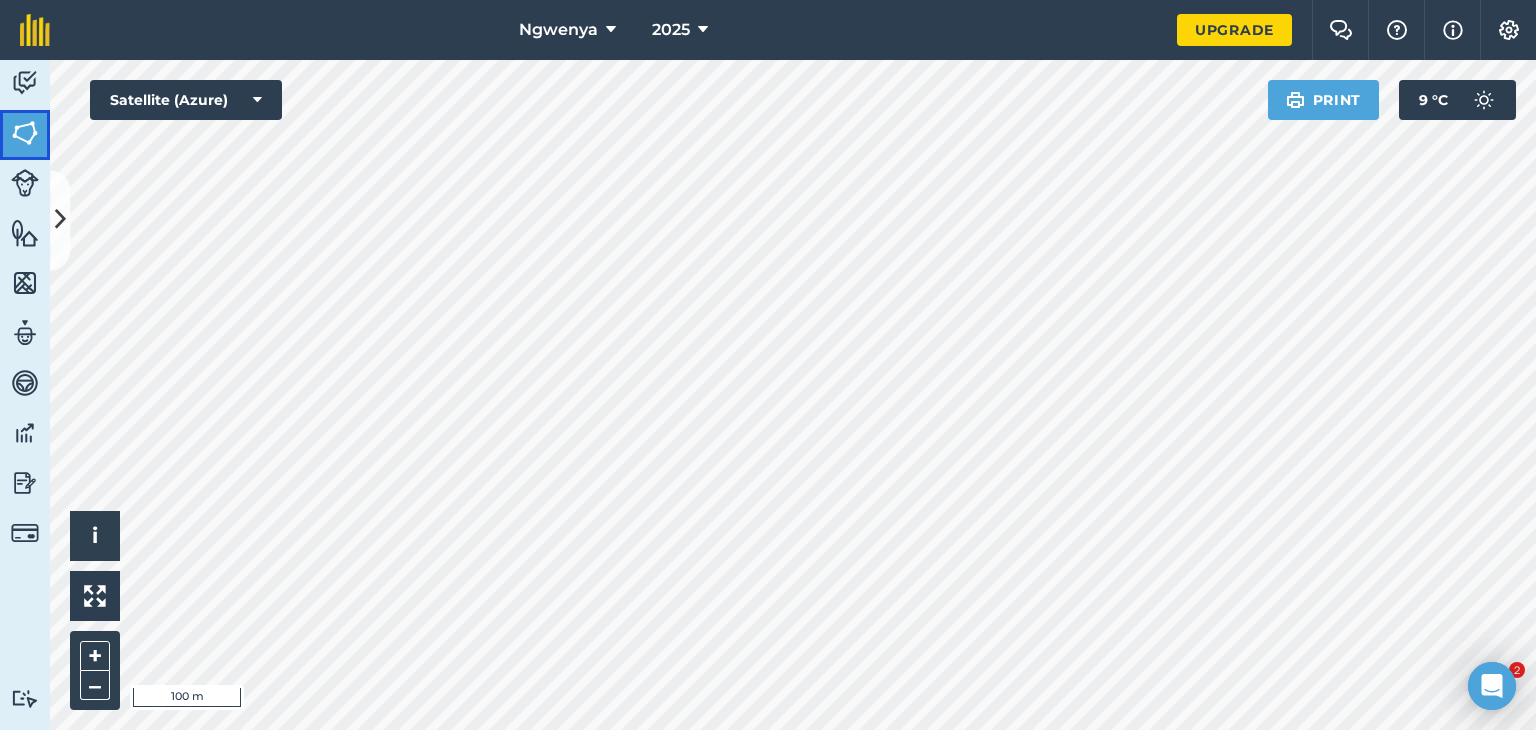 click on "Fields" at bounding box center (25, 135) 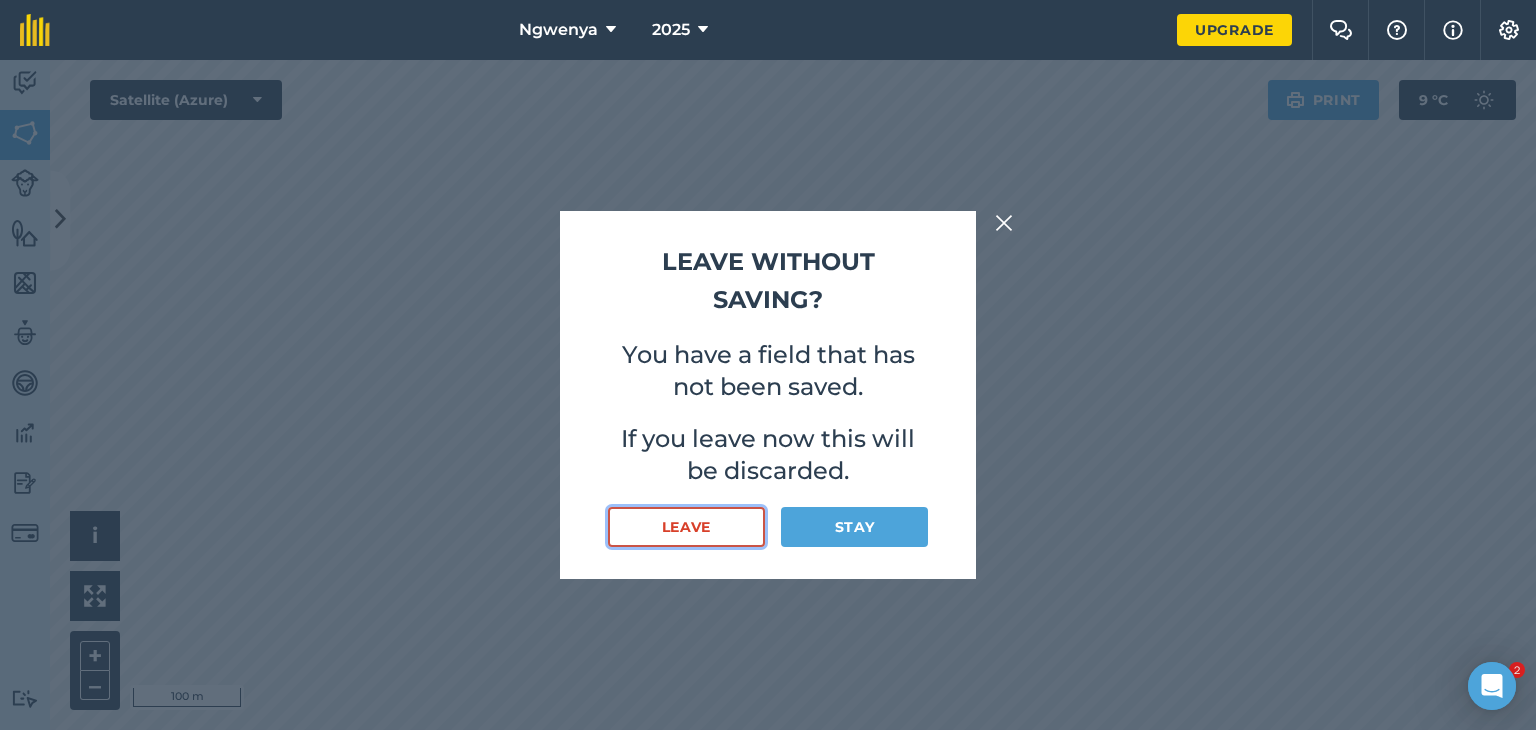 click on "Leave" at bounding box center [686, 527] 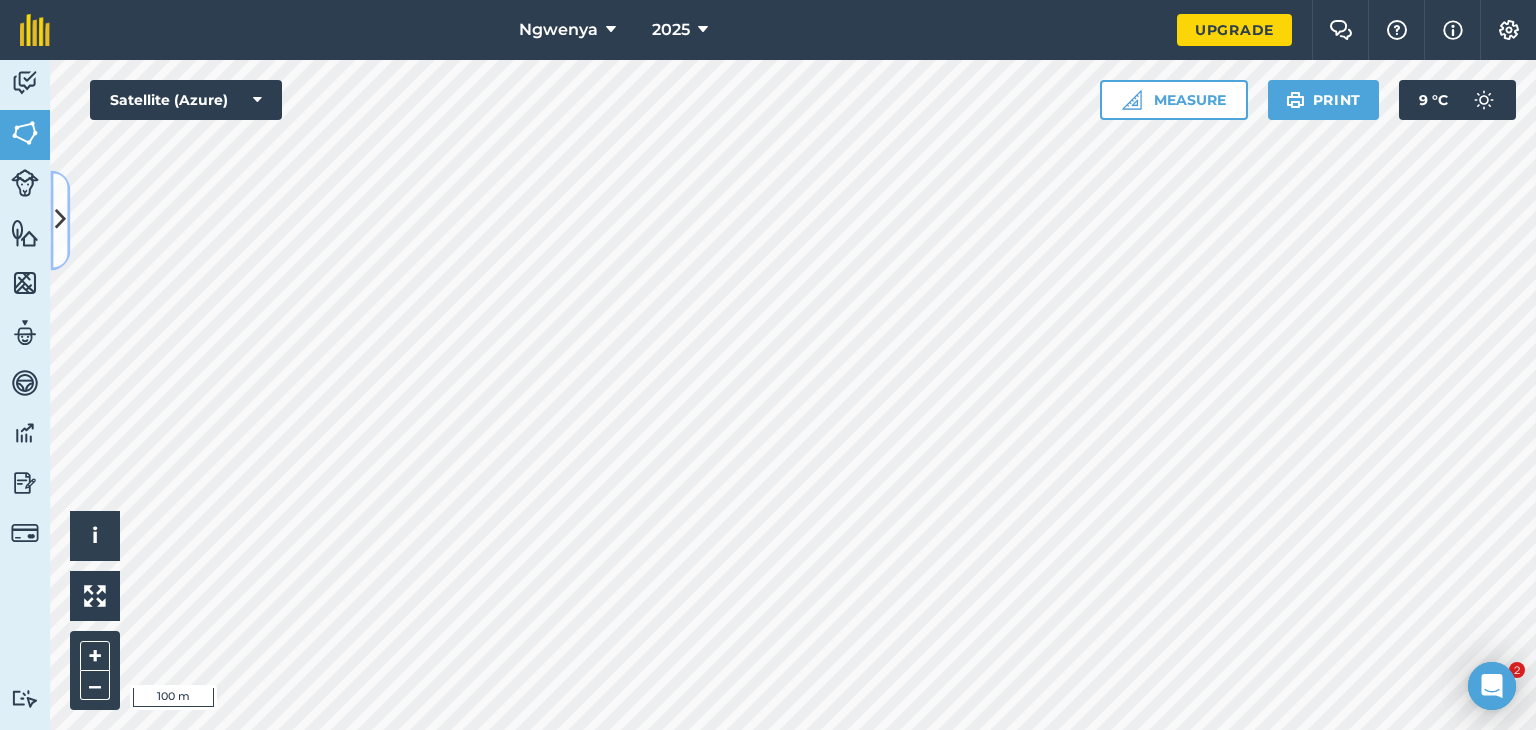 click at bounding box center [60, 220] 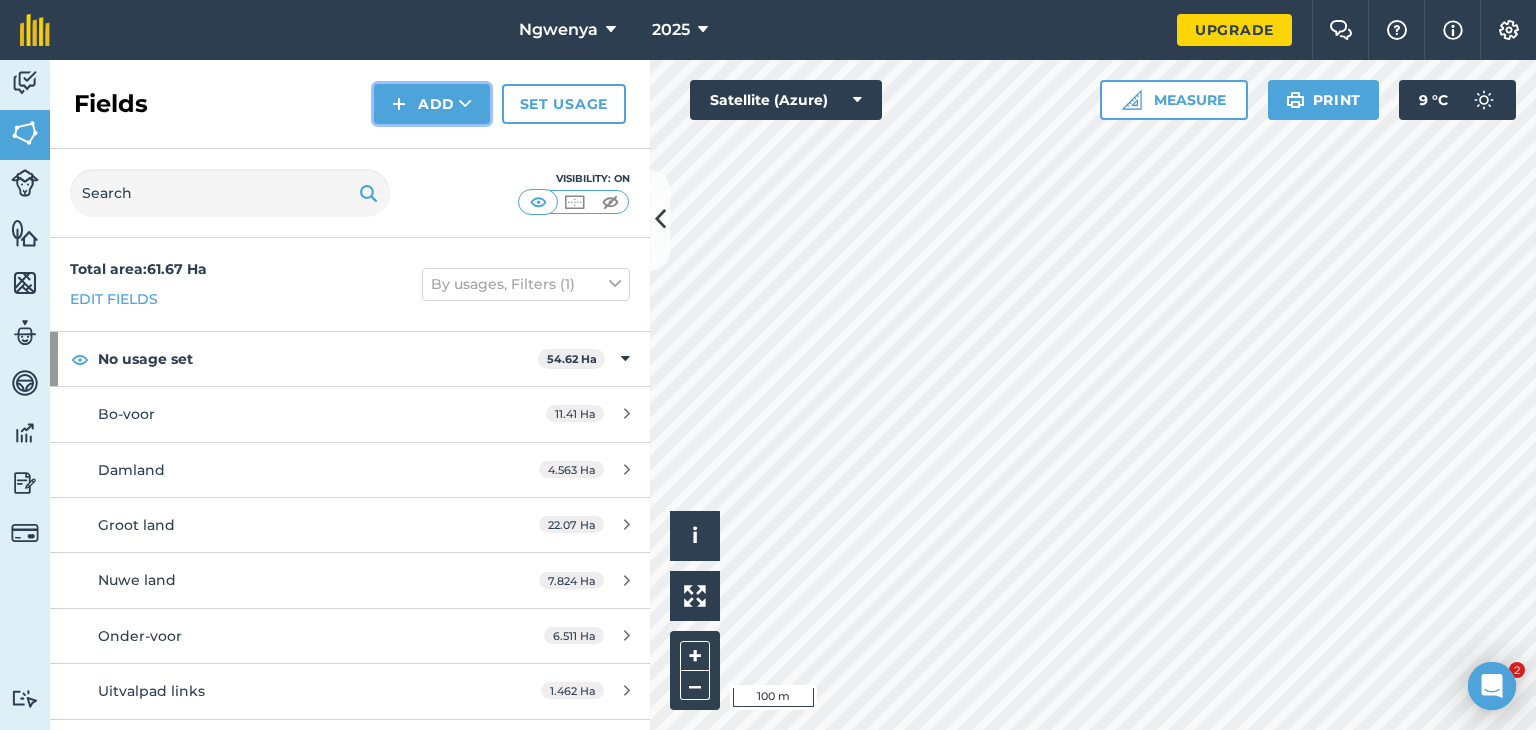 click at bounding box center [465, 104] 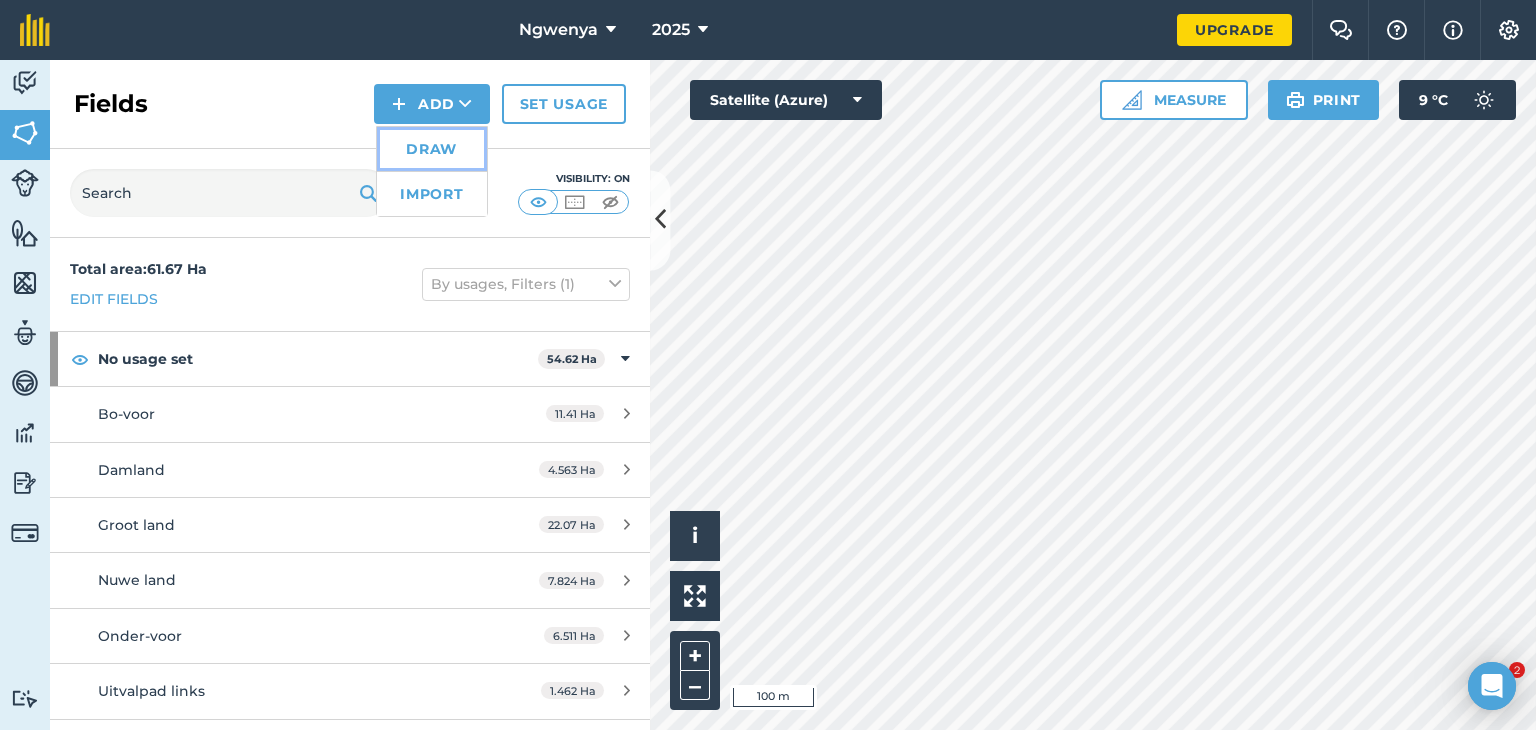 click on "Draw" at bounding box center (432, 149) 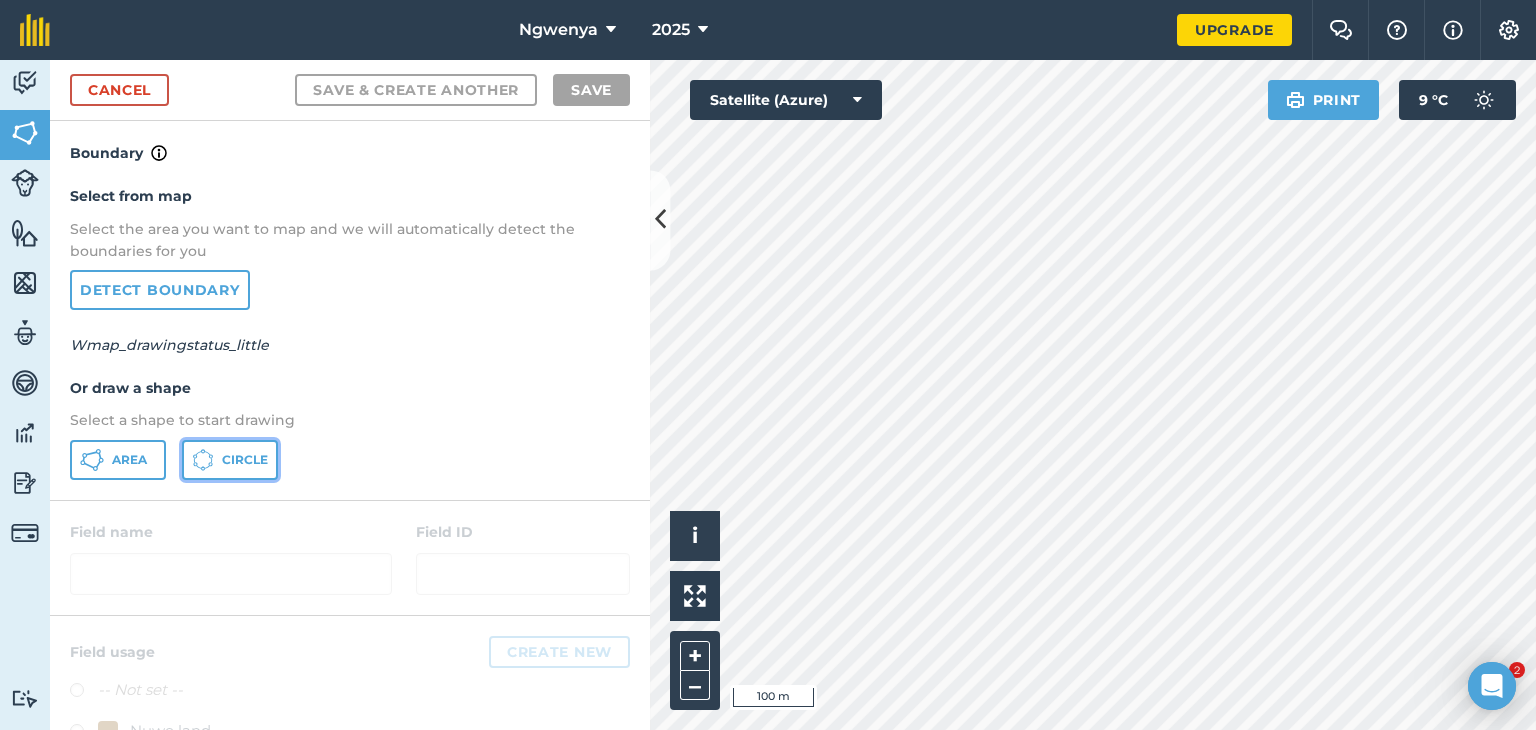 click on "Circle" at bounding box center (245, 460) 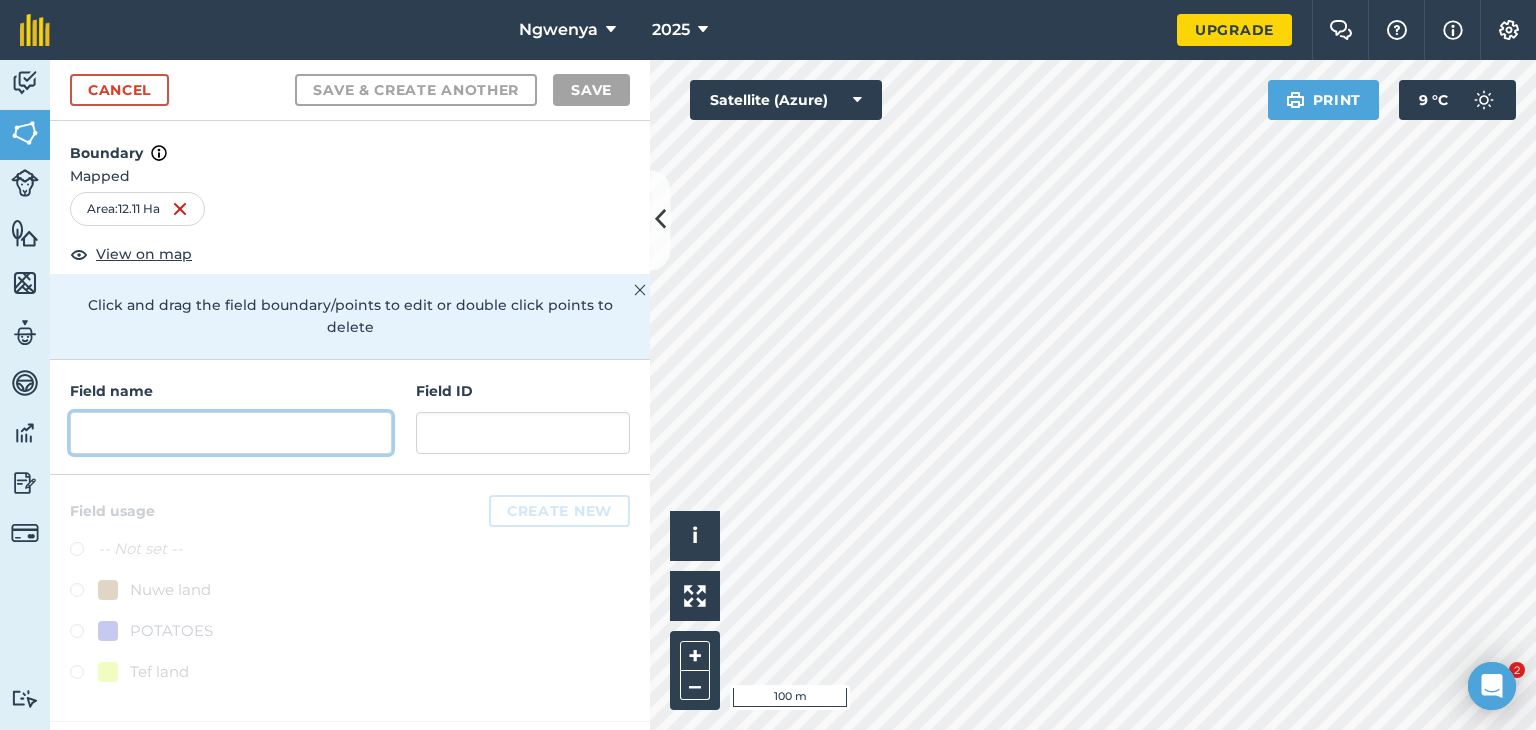 click at bounding box center (231, 433) 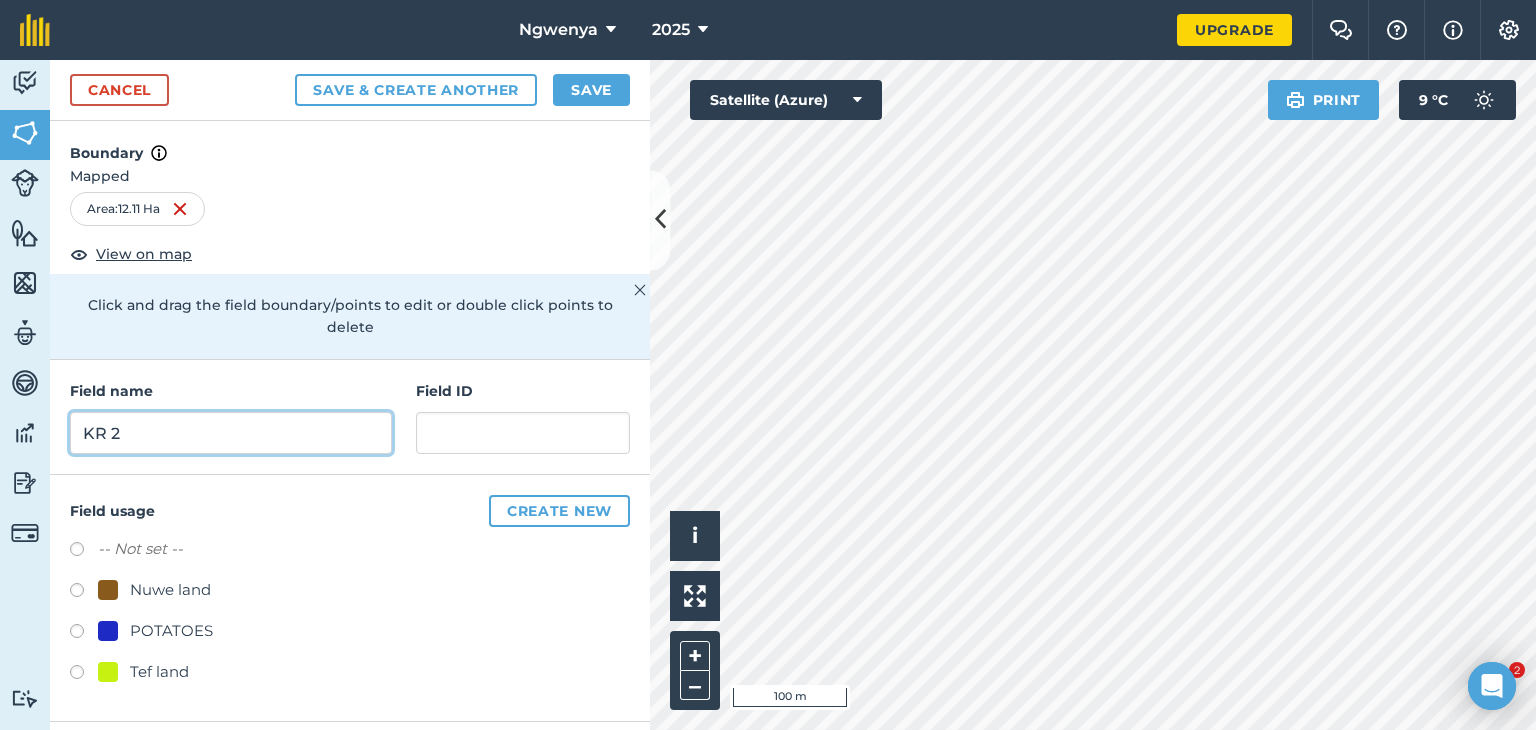 type on "KR 2" 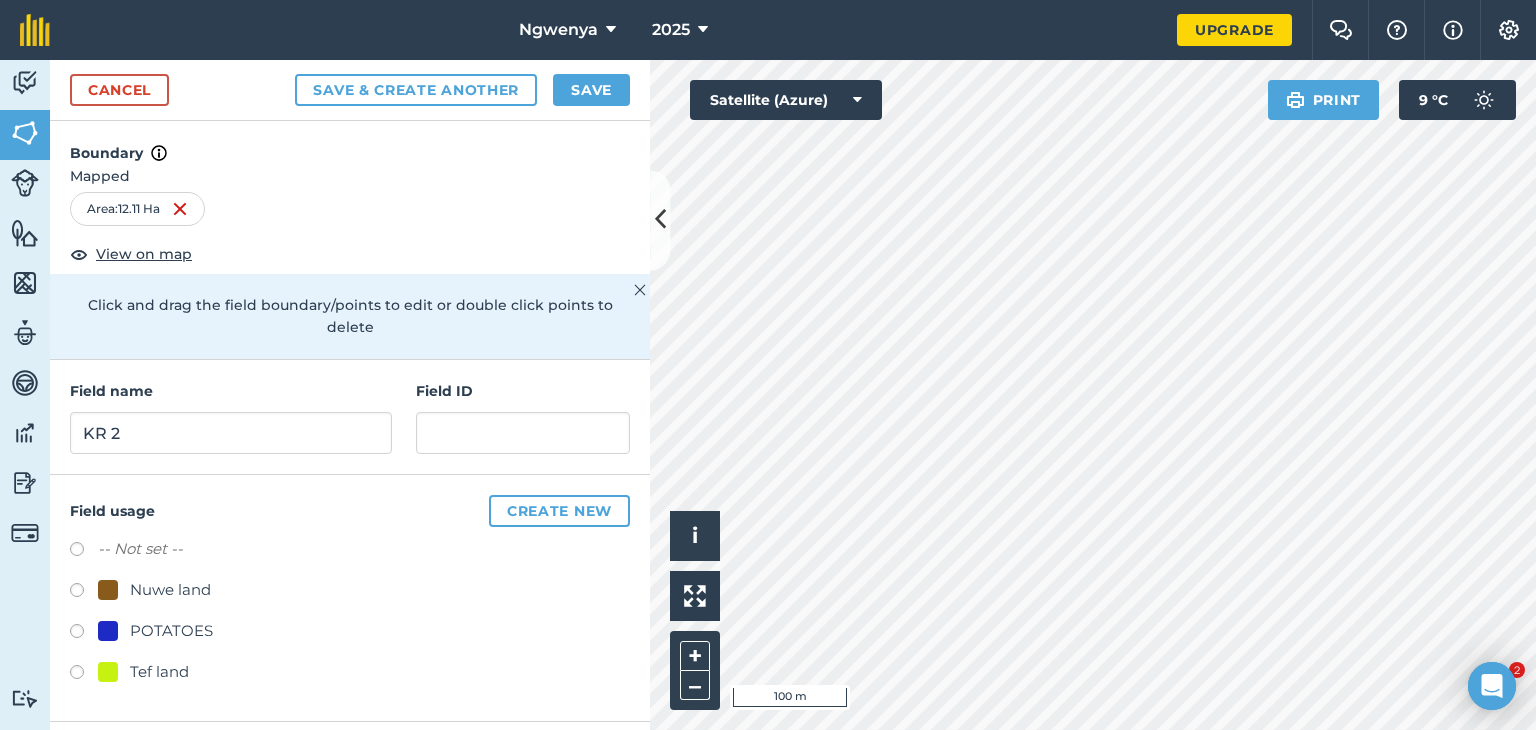 click at bounding box center [84, 634] 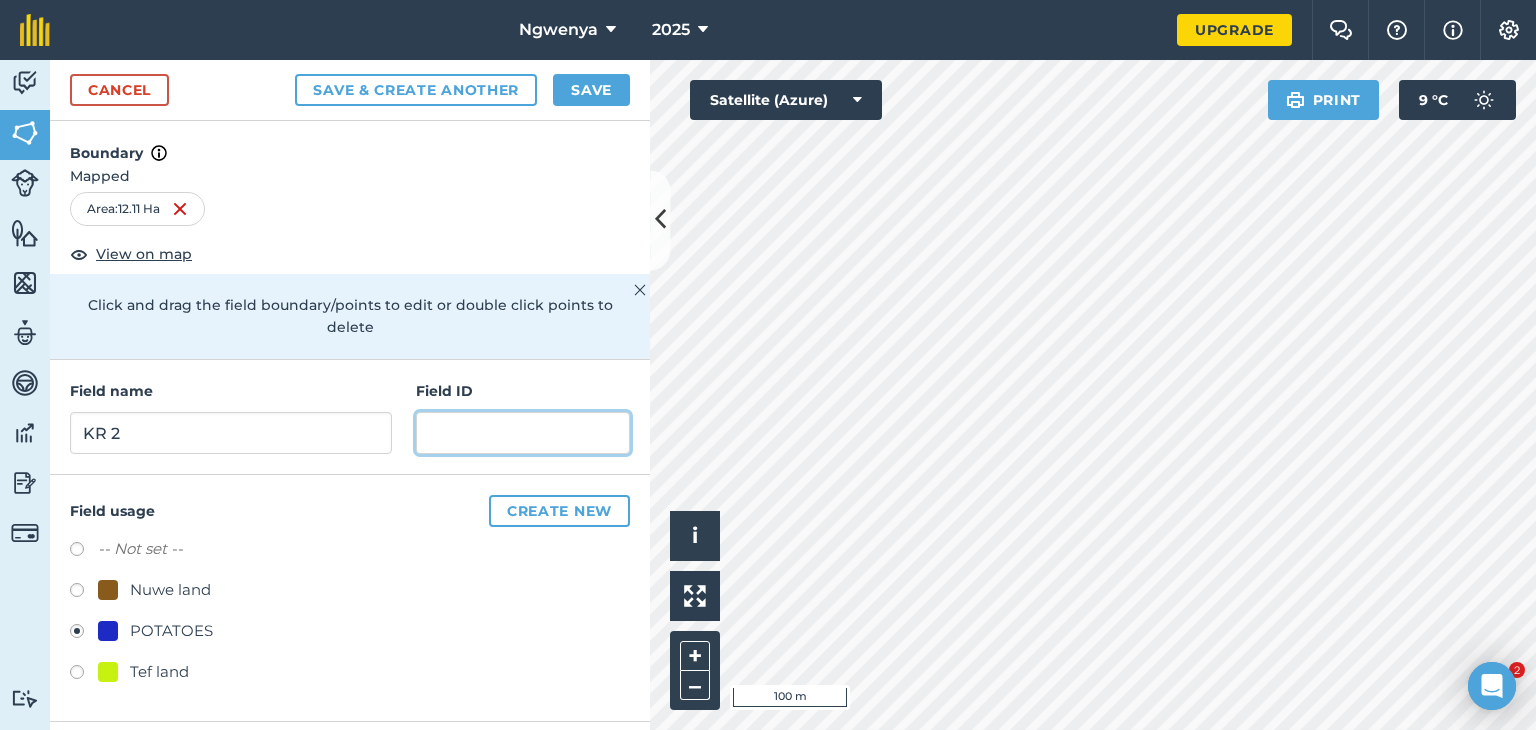 click at bounding box center [523, 433] 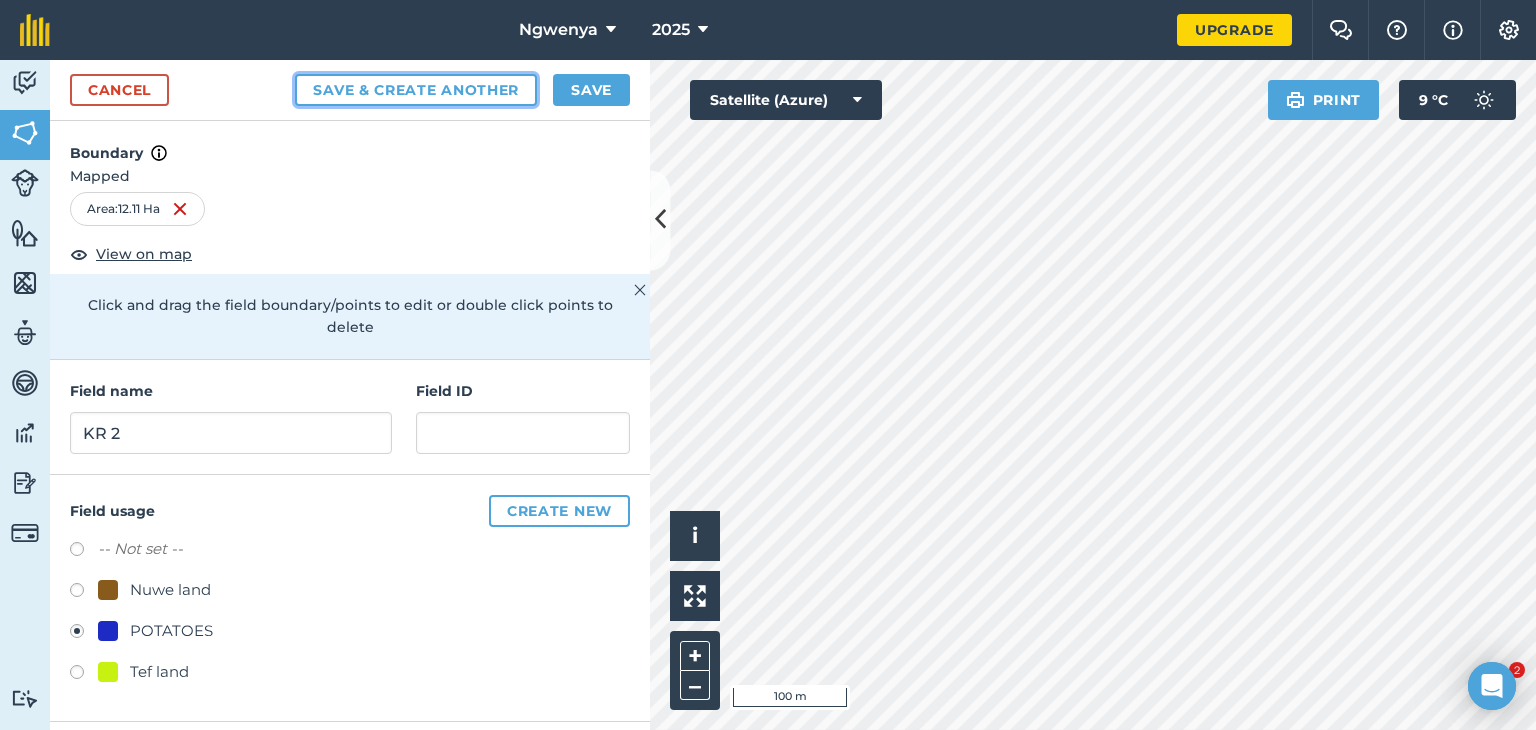 click on "Save & Create Another" at bounding box center [416, 90] 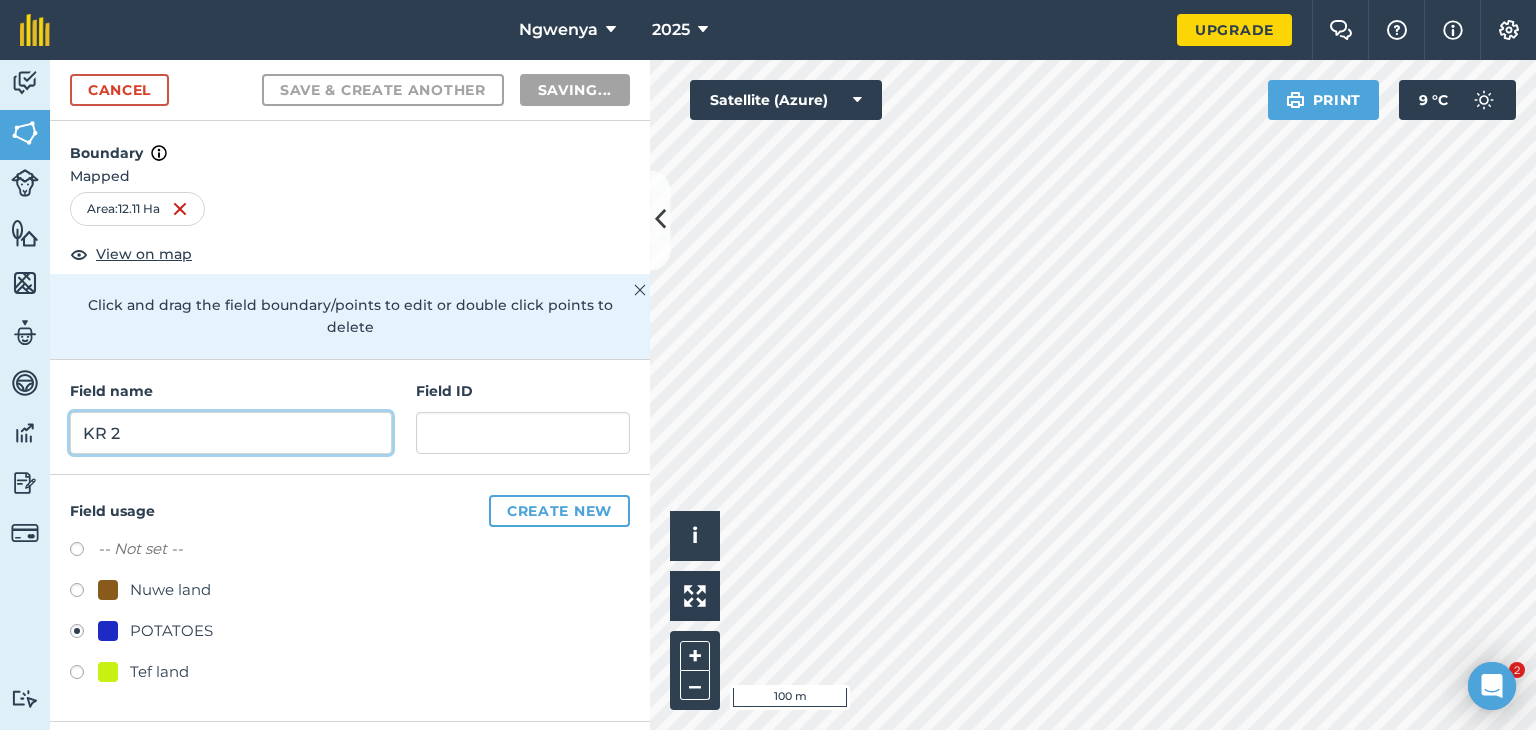 radio on "false" 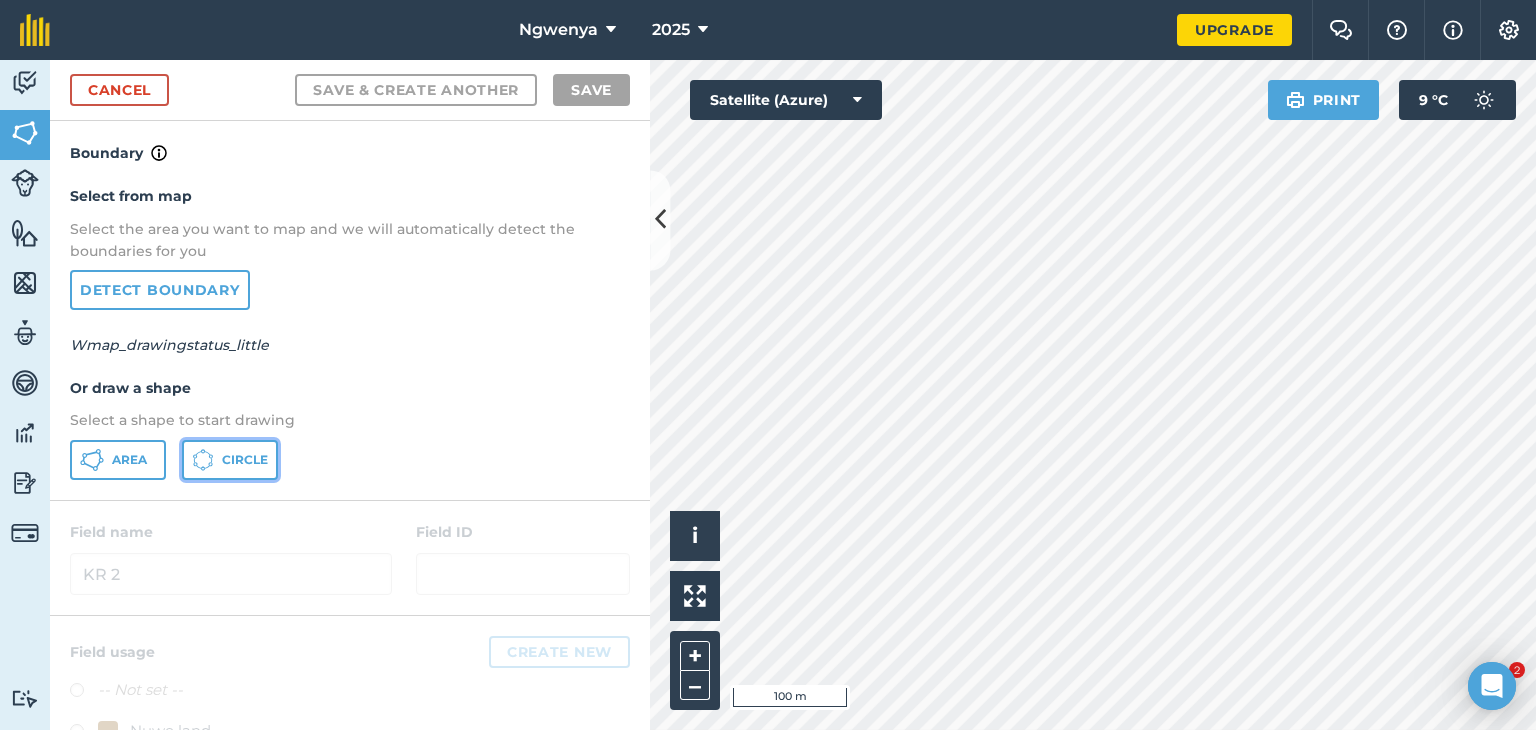 click on "Circle" at bounding box center [245, 460] 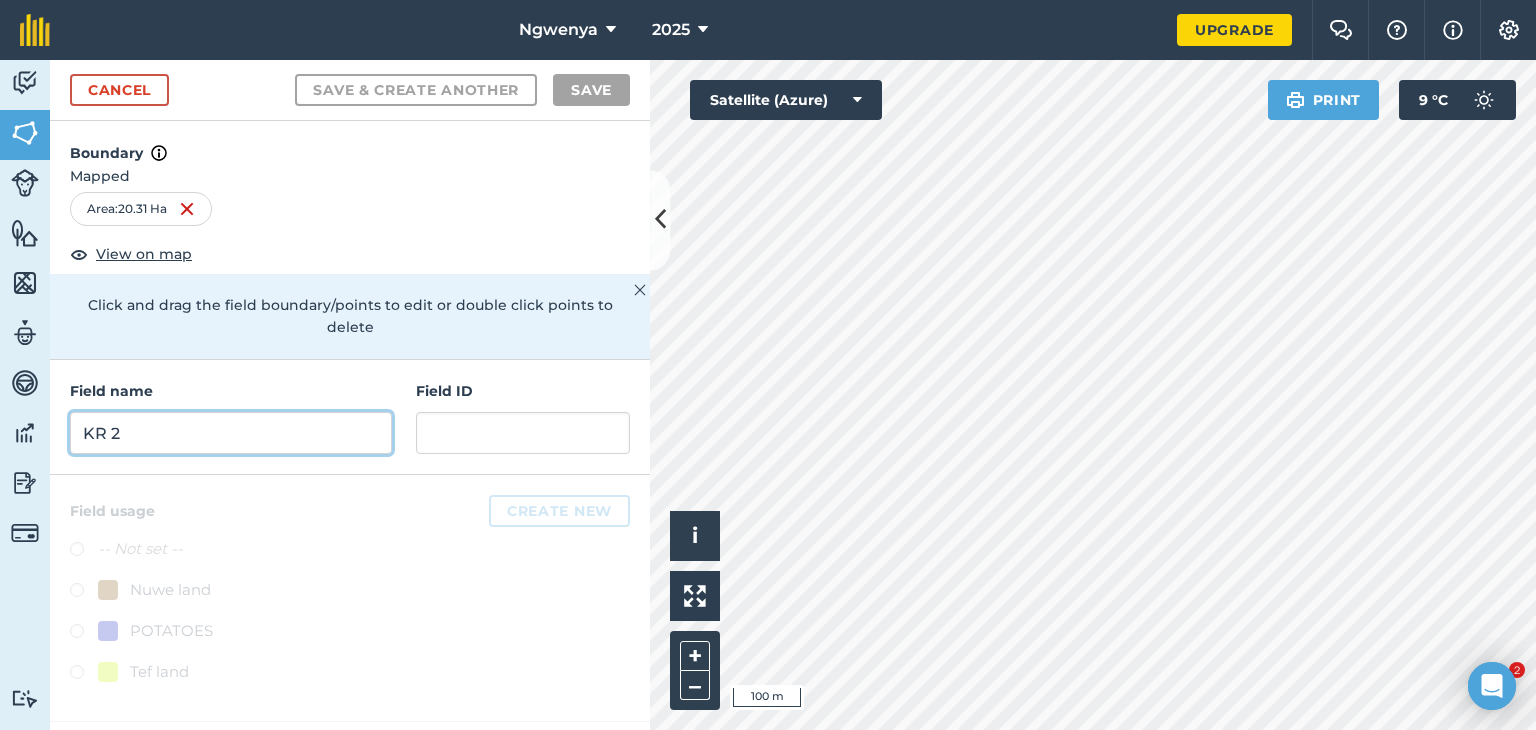 click on "KR 2" at bounding box center (231, 433) 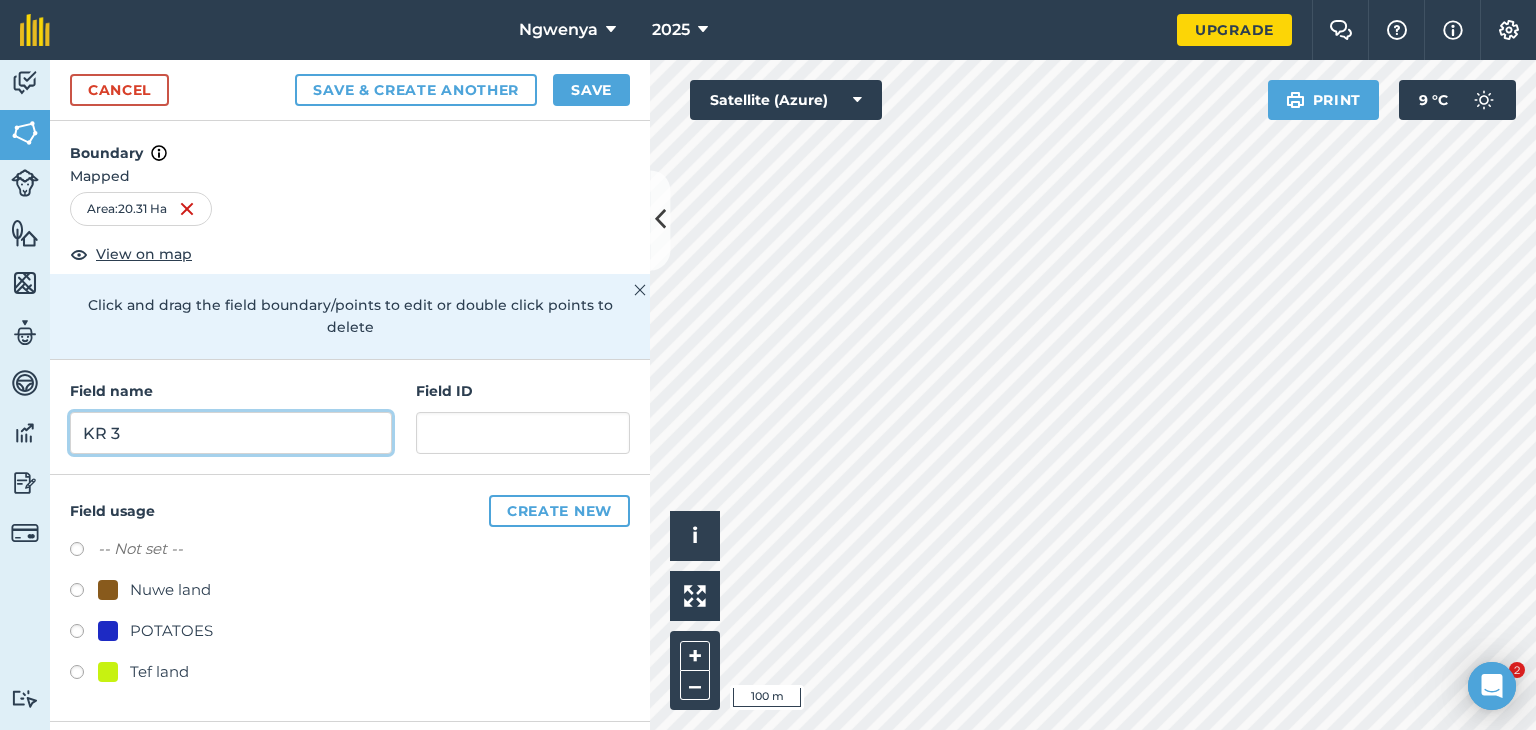 type on "KR 3" 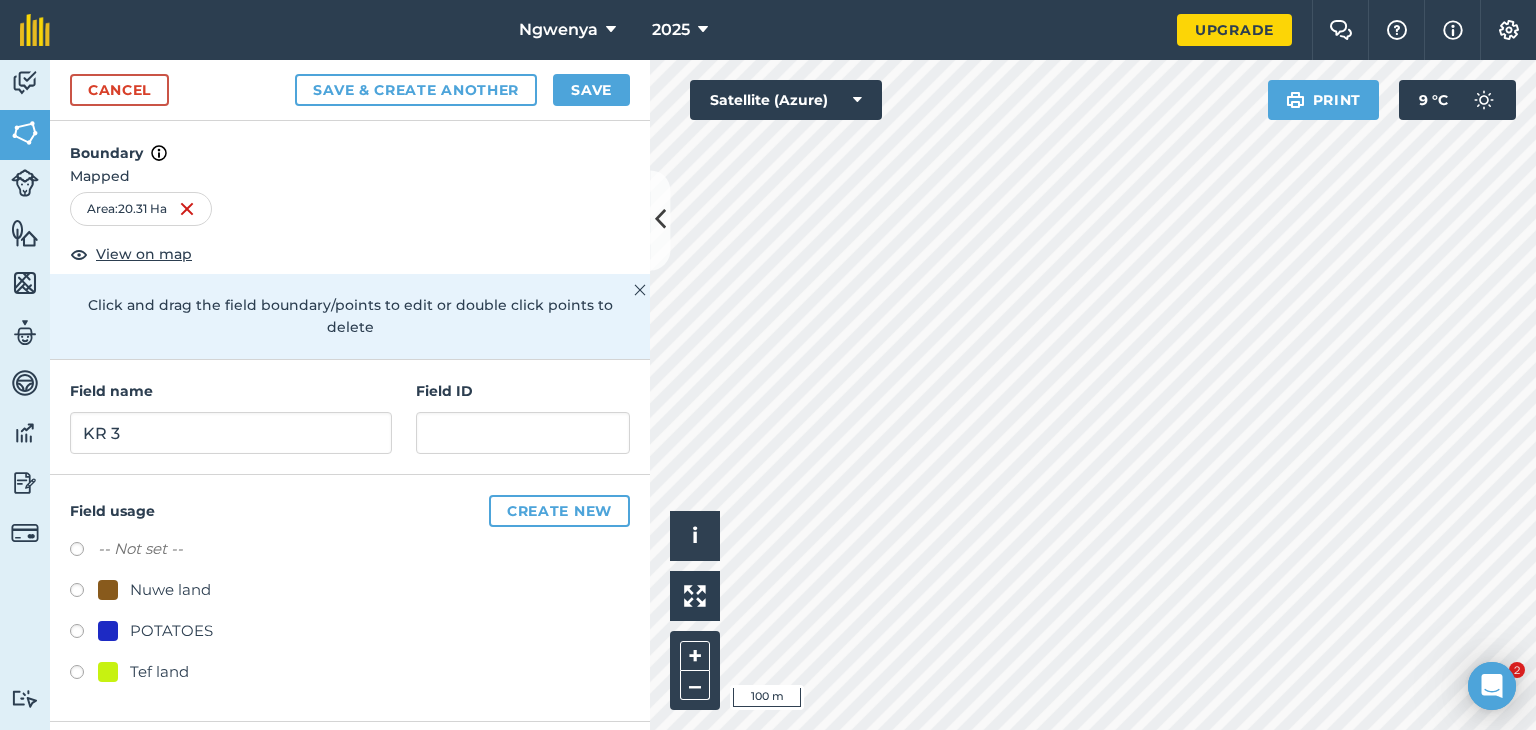 click at bounding box center [84, 634] 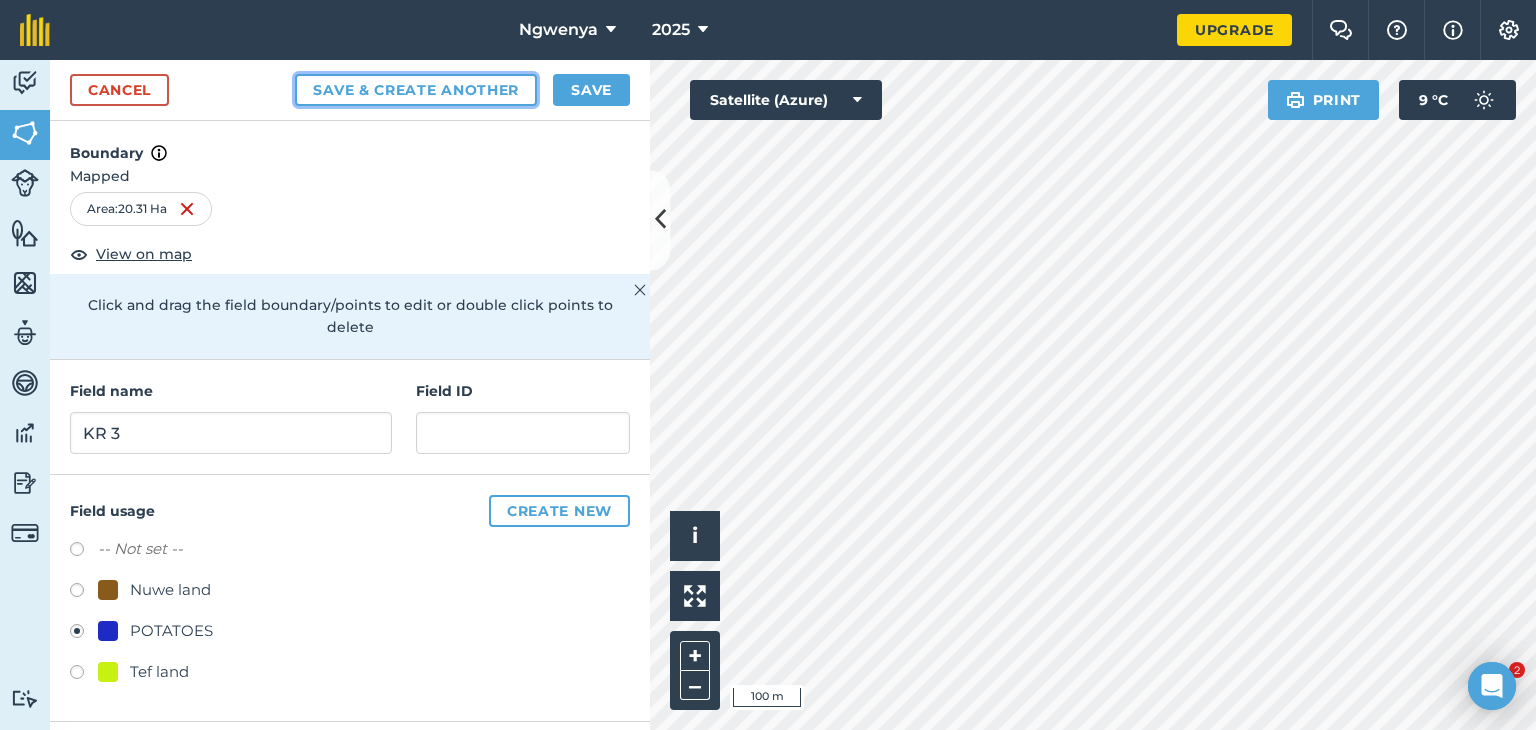 click on "Save & Create Another" at bounding box center (416, 90) 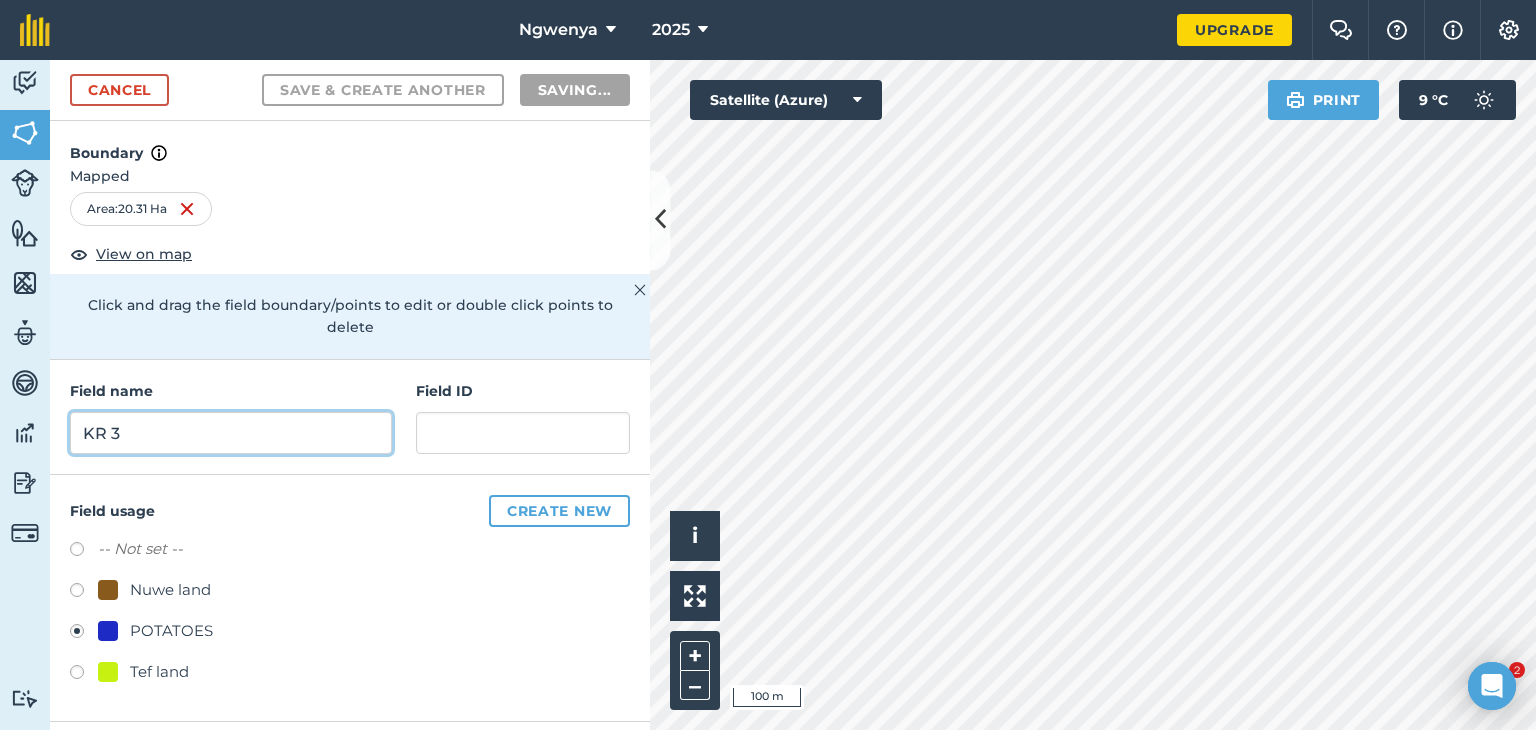 radio on "false" 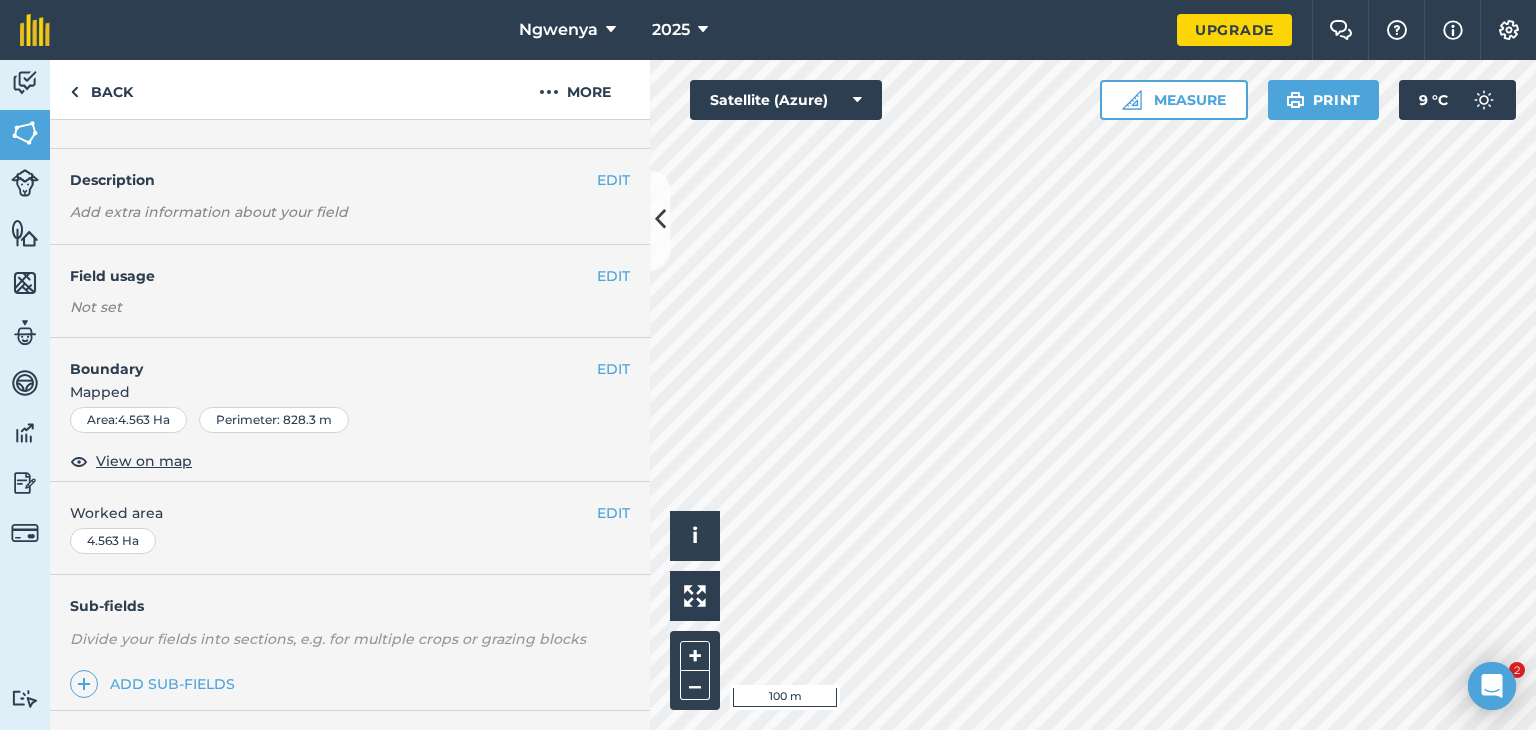 scroll, scrollTop: 0, scrollLeft: 0, axis: both 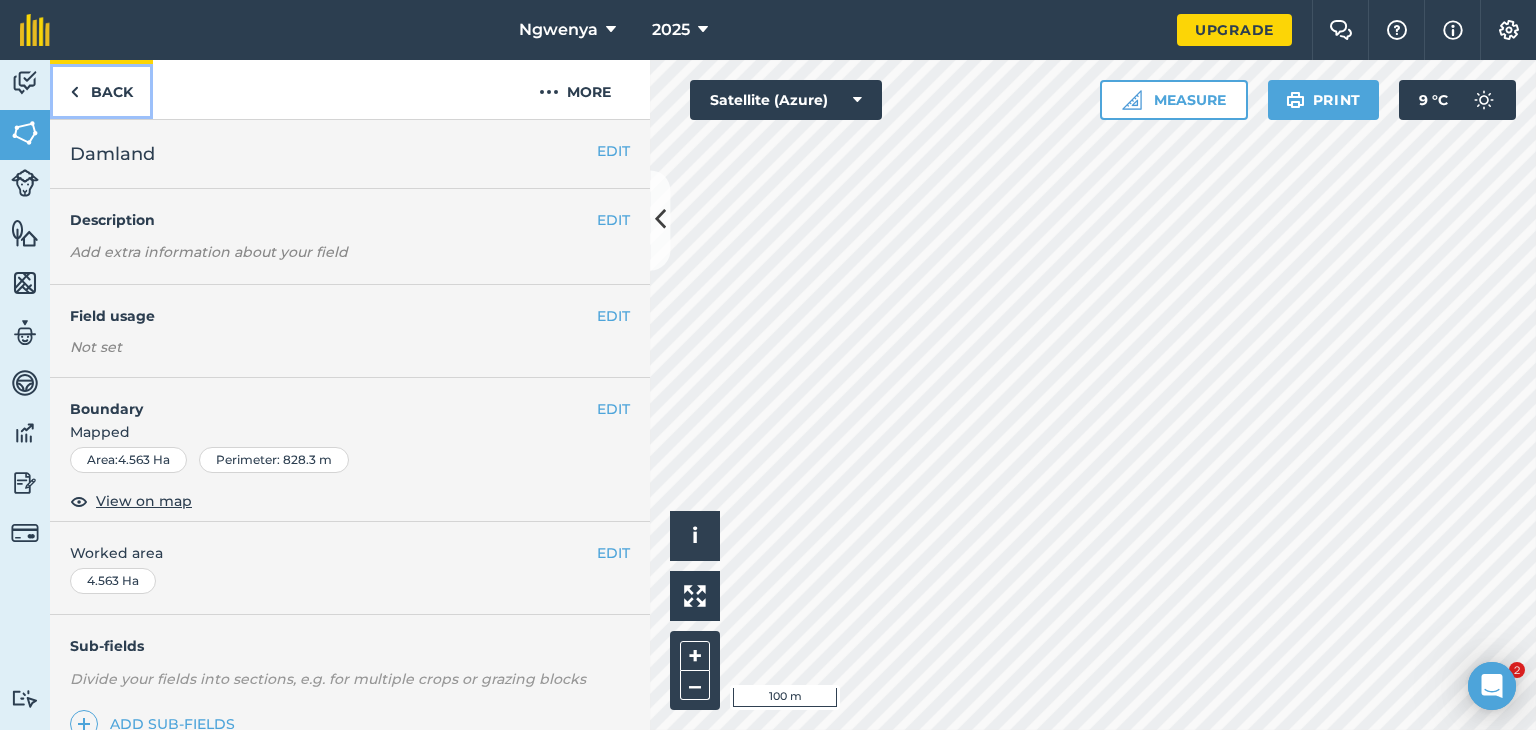 click on "Back" at bounding box center (101, 89) 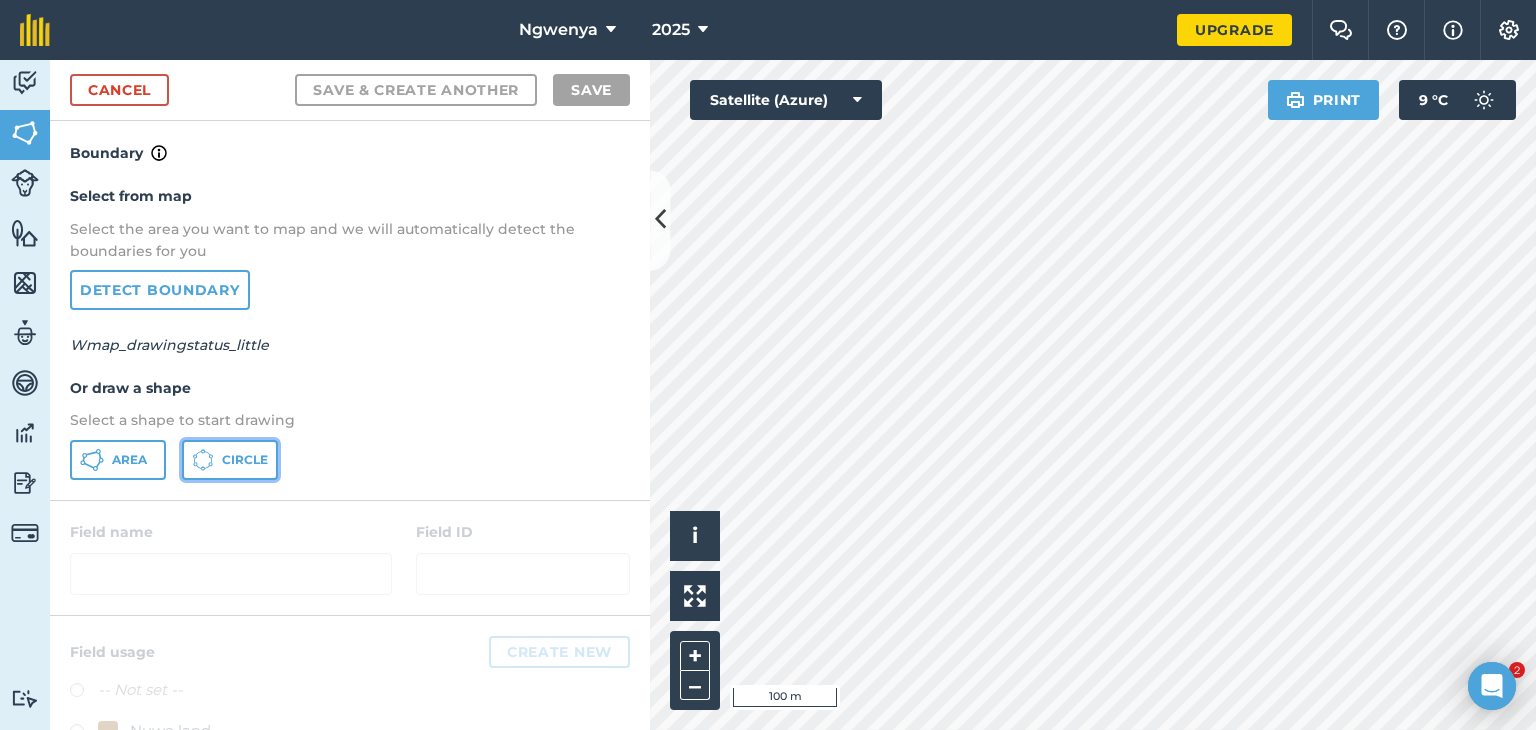 click 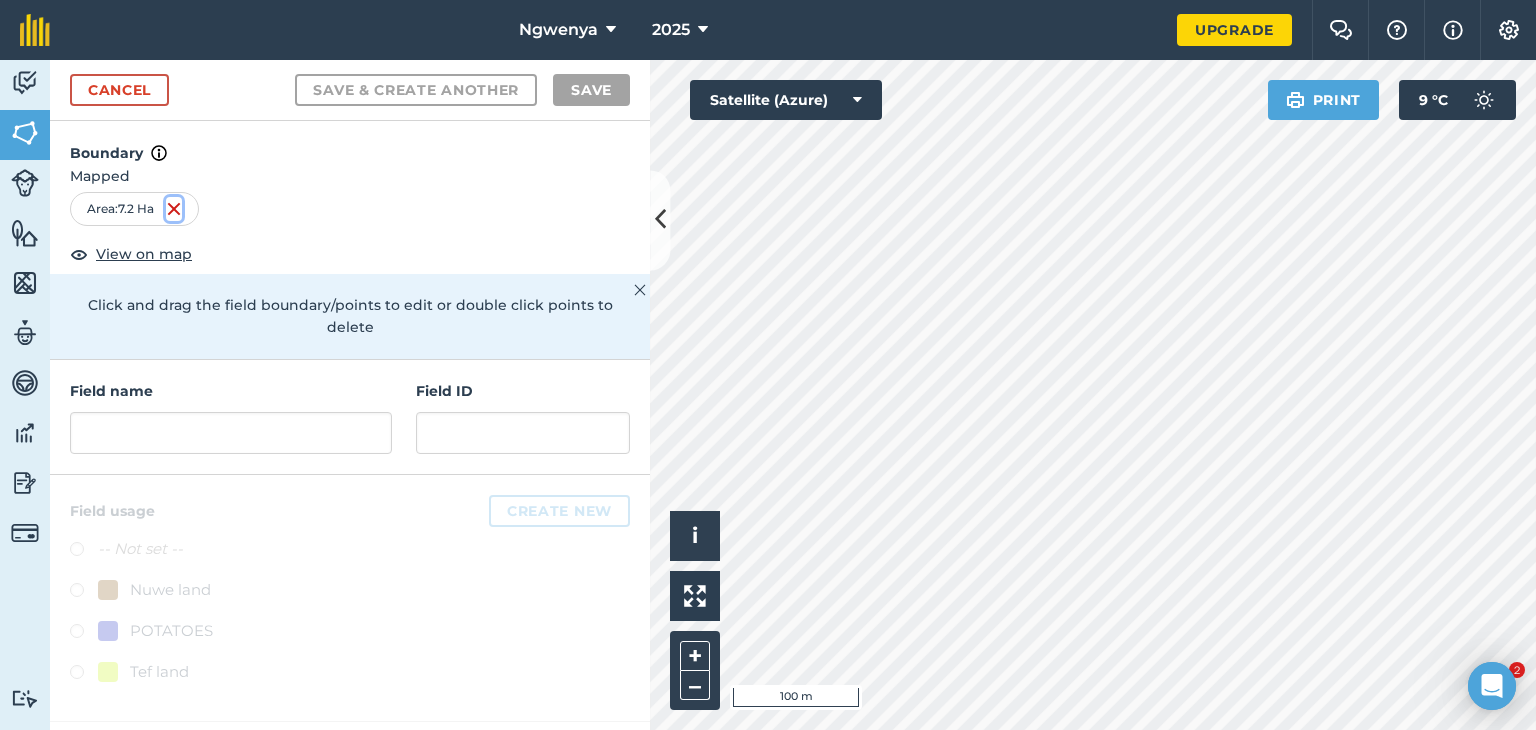 click at bounding box center [174, 209] 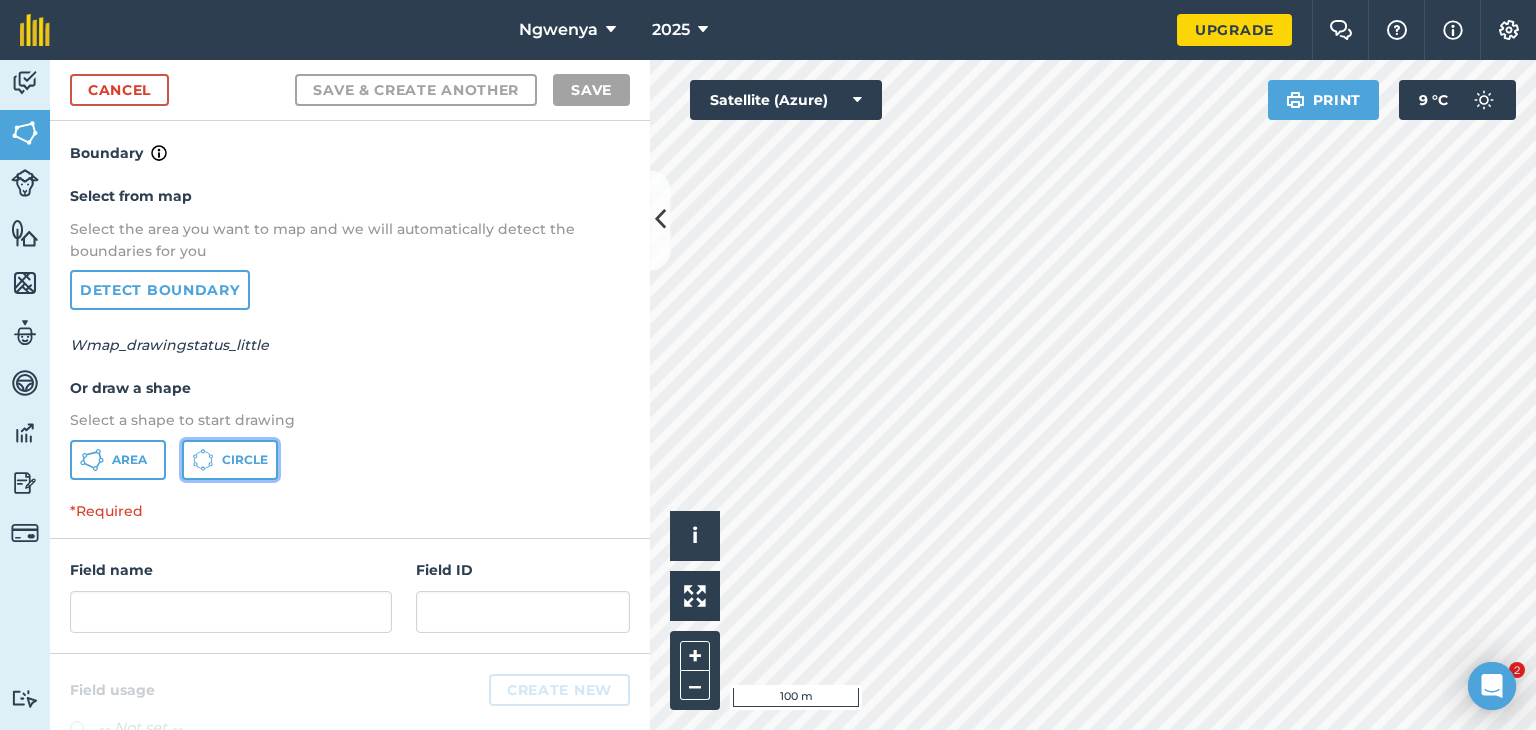 click on "Circle" at bounding box center [245, 460] 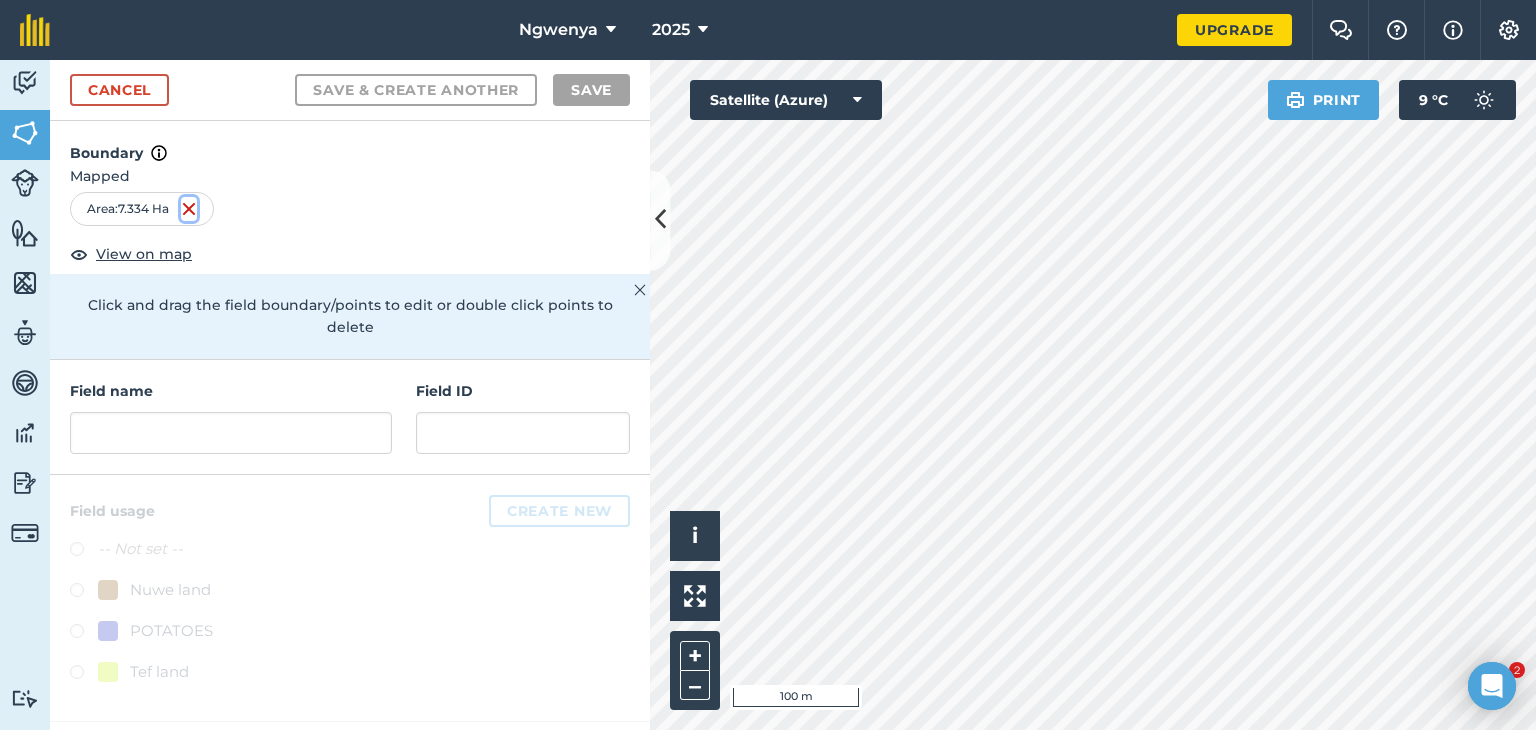click at bounding box center (189, 209) 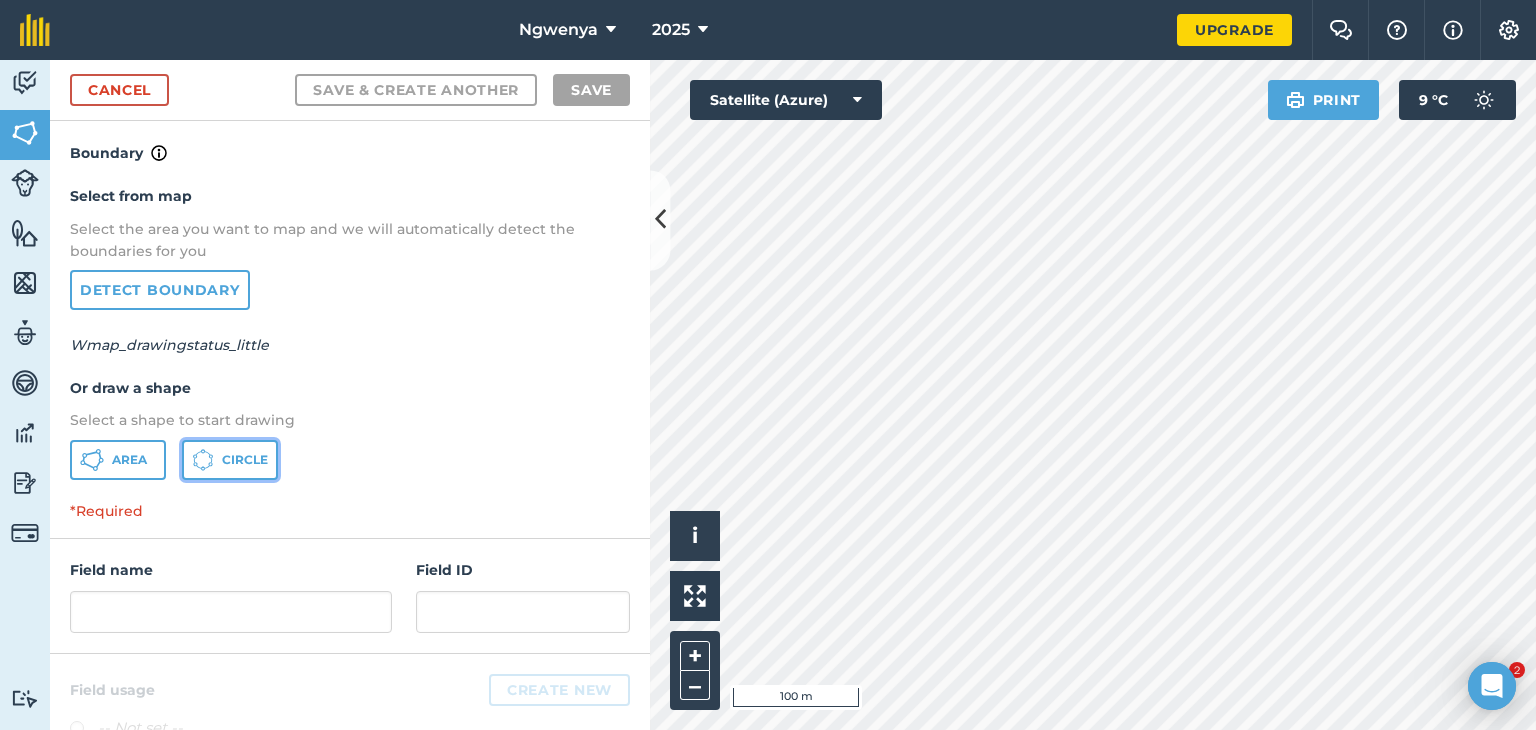 click on "Circle" at bounding box center (230, 460) 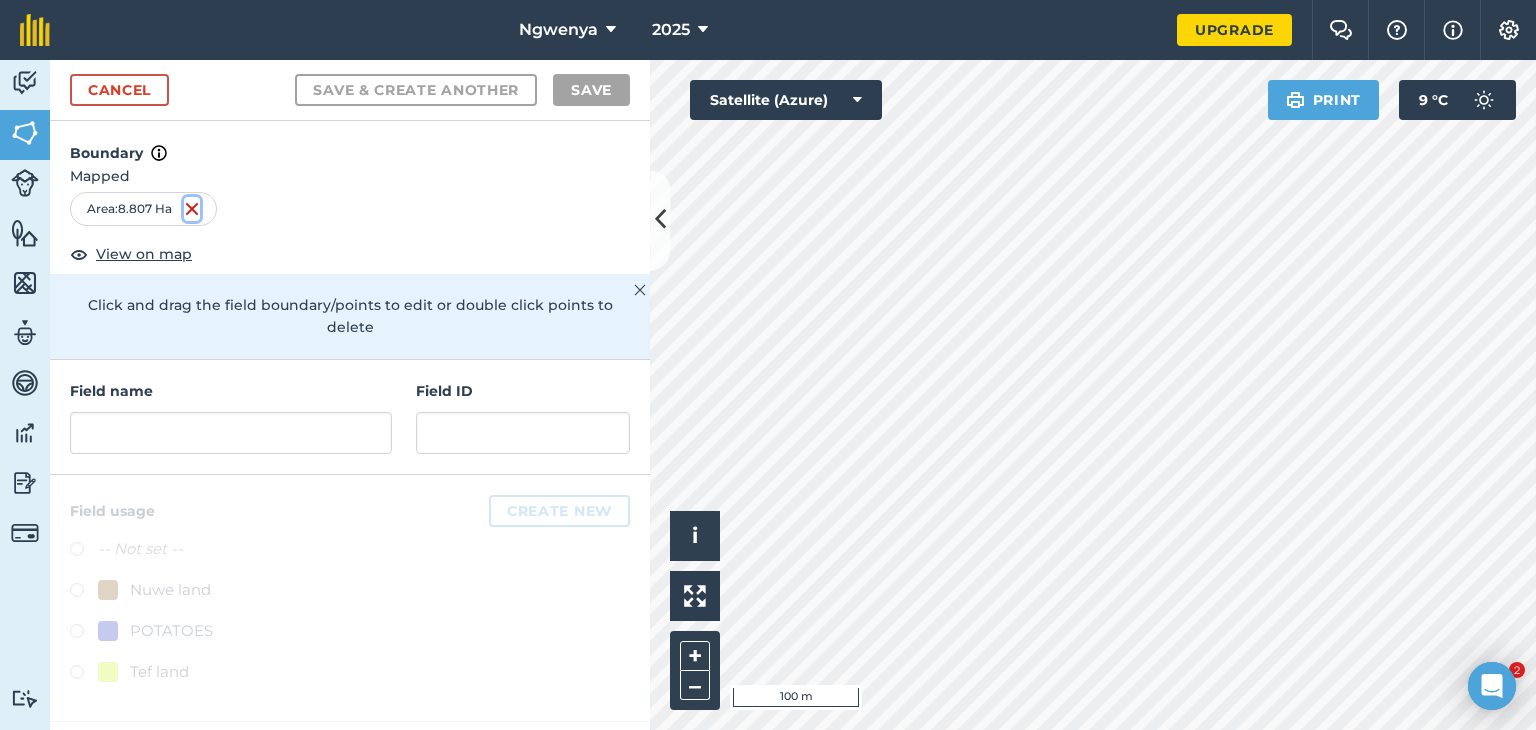 click at bounding box center [192, 209] 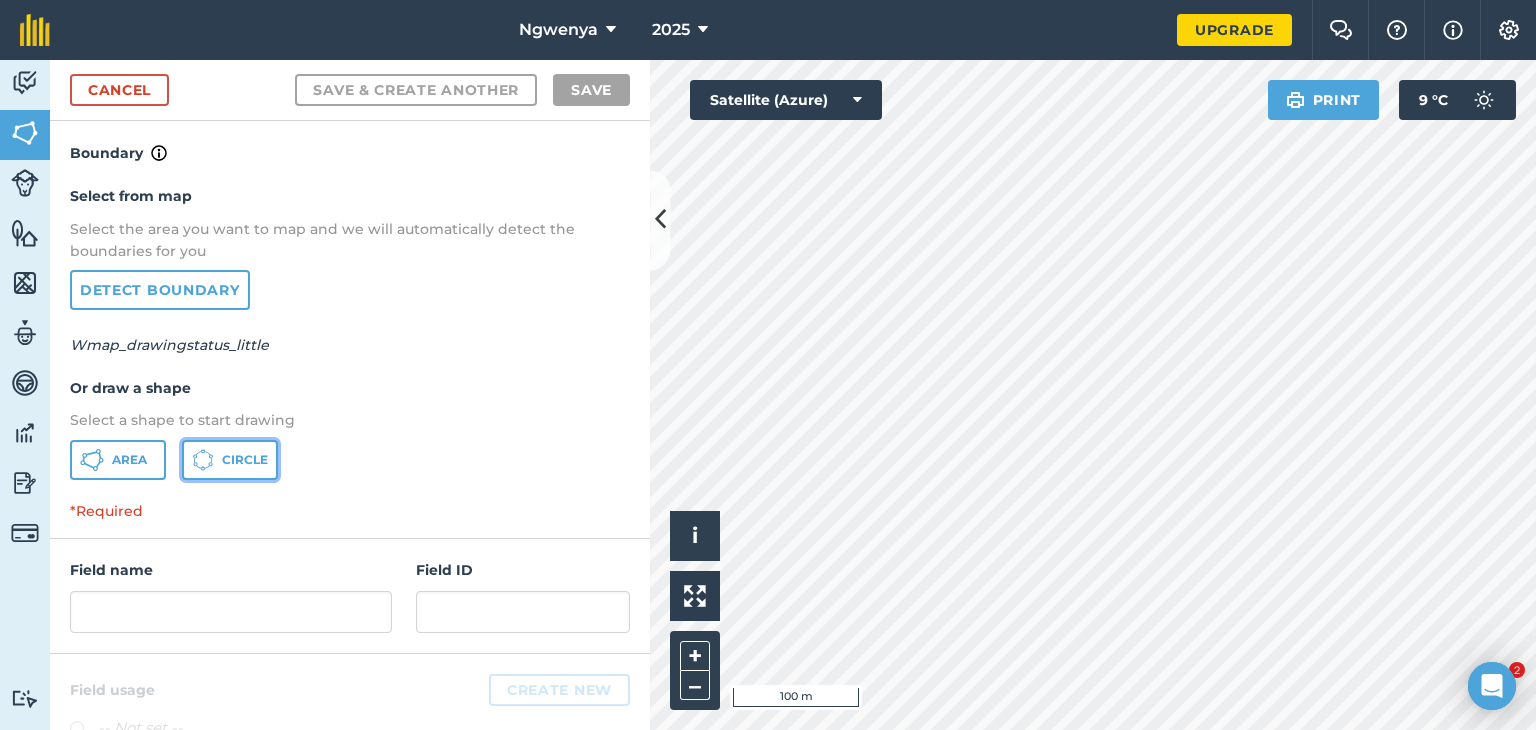 click on "Circle" at bounding box center [245, 460] 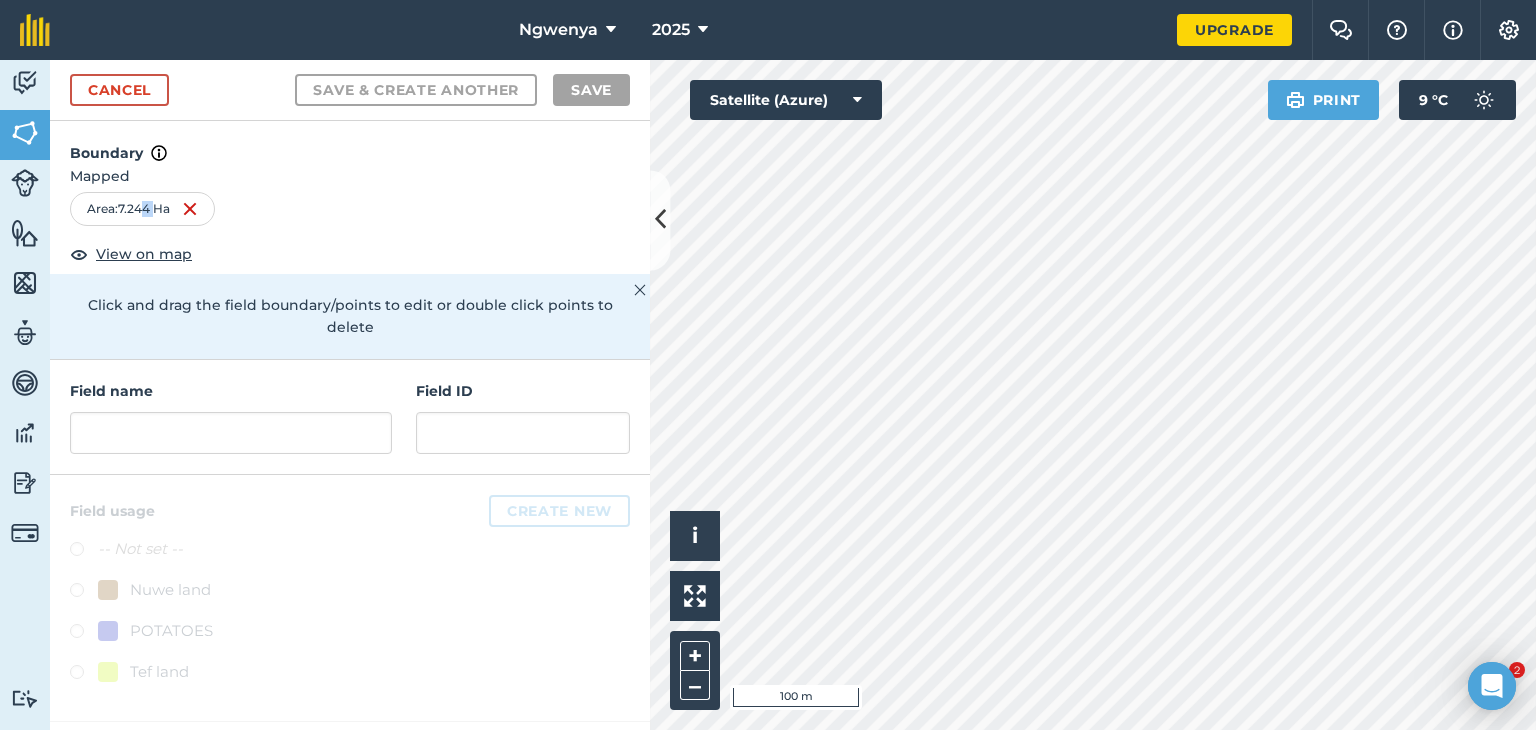 click on "Area :  7.244   Ha" at bounding box center (142, 209) 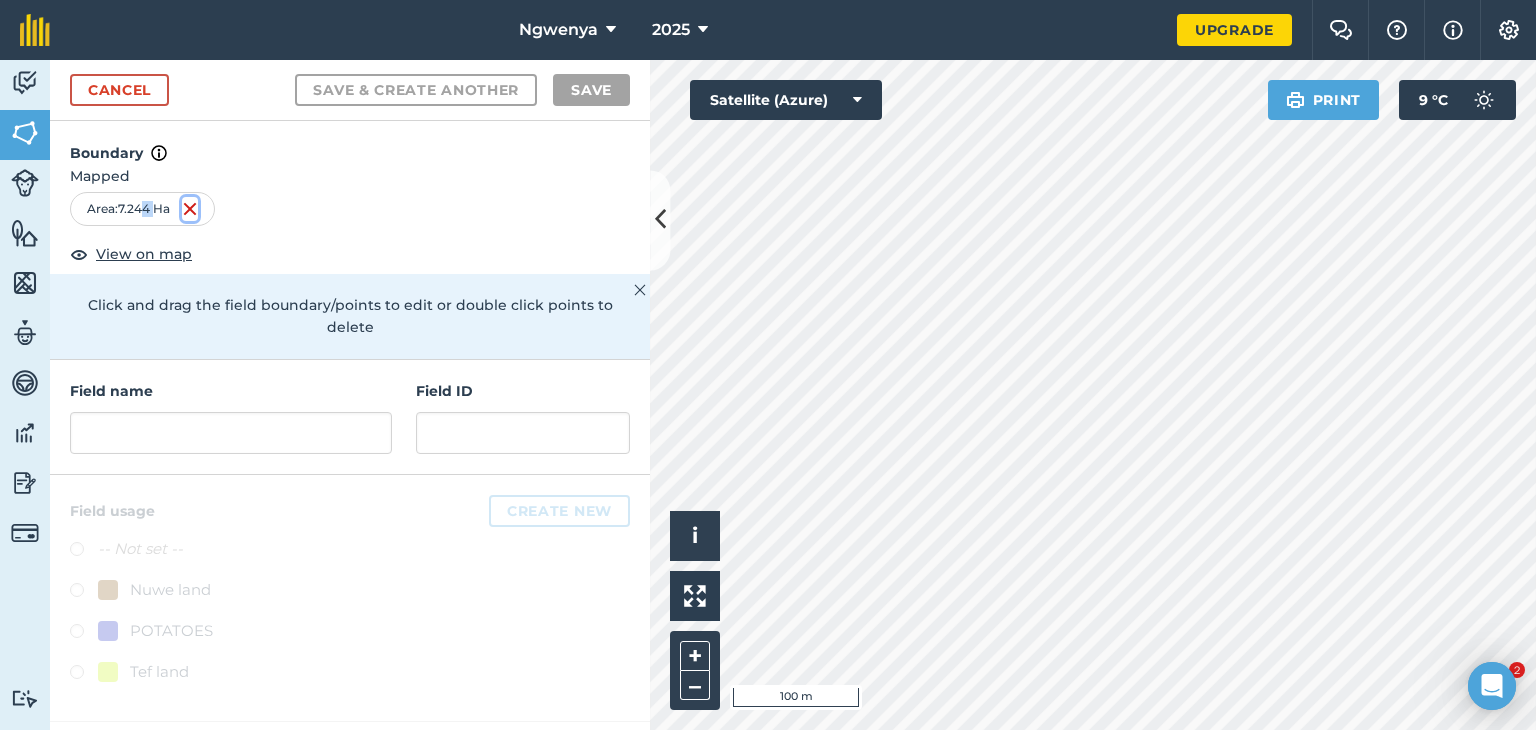 click at bounding box center [190, 209] 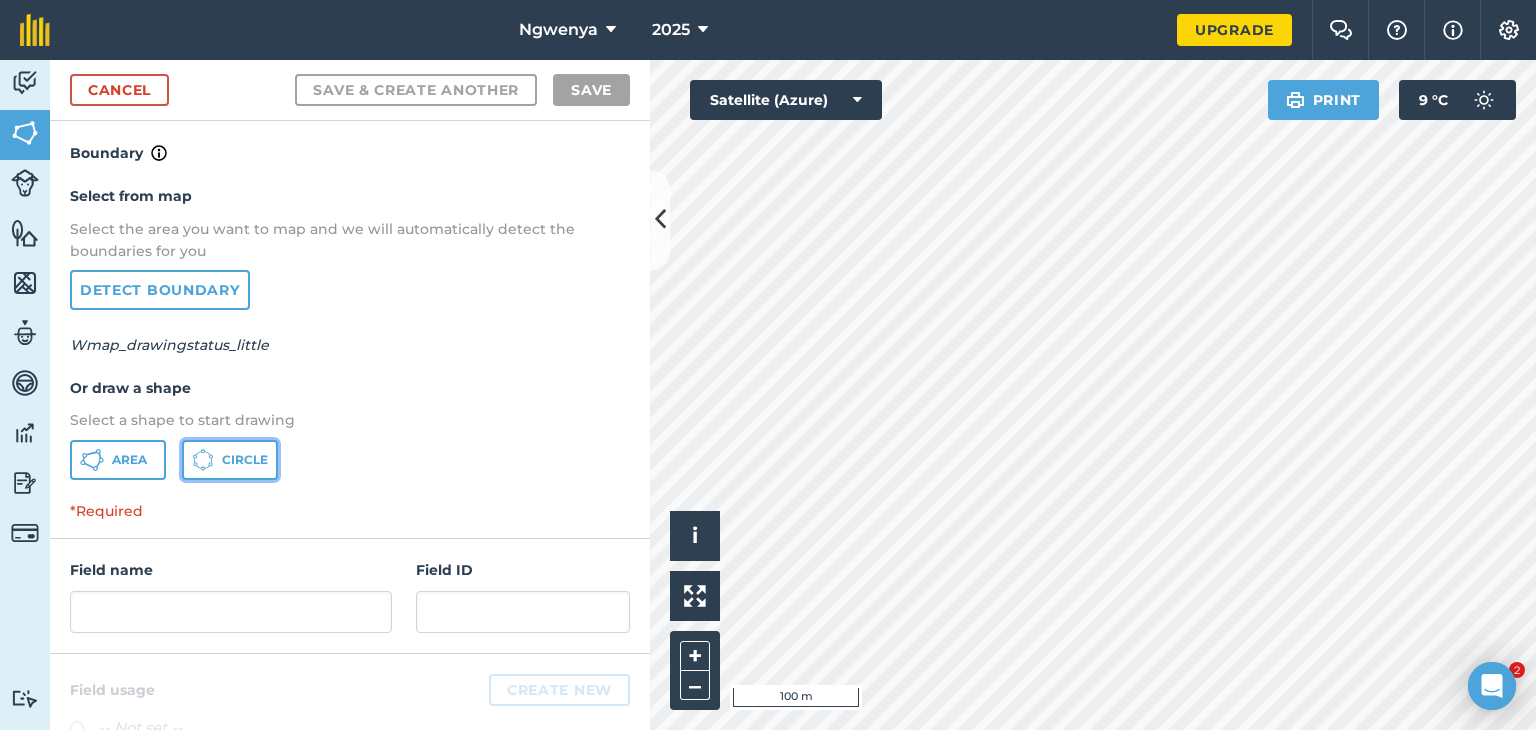 click on "Circle" at bounding box center [245, 460] 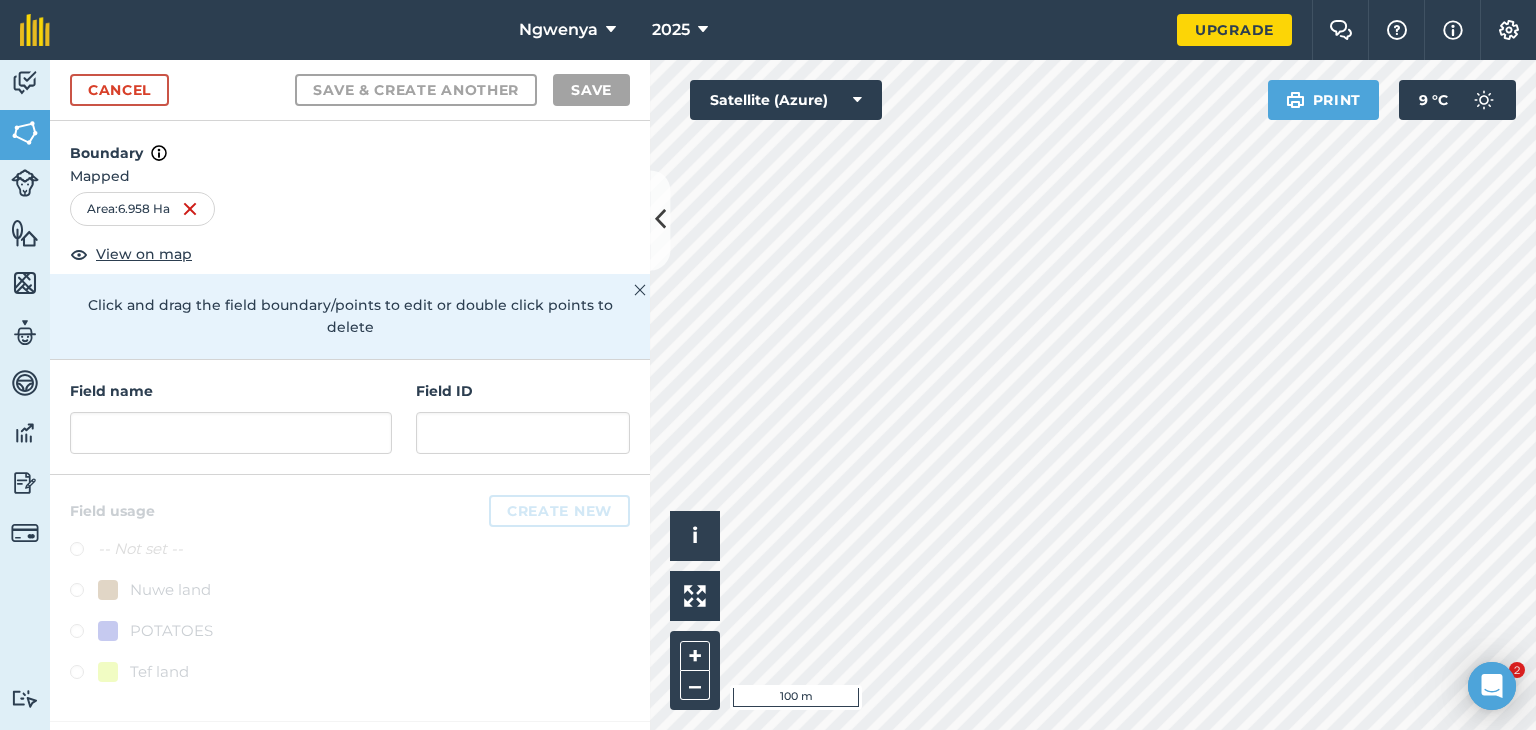 click on "Area :  6.958   Ha" at bounding box center [142, 209] 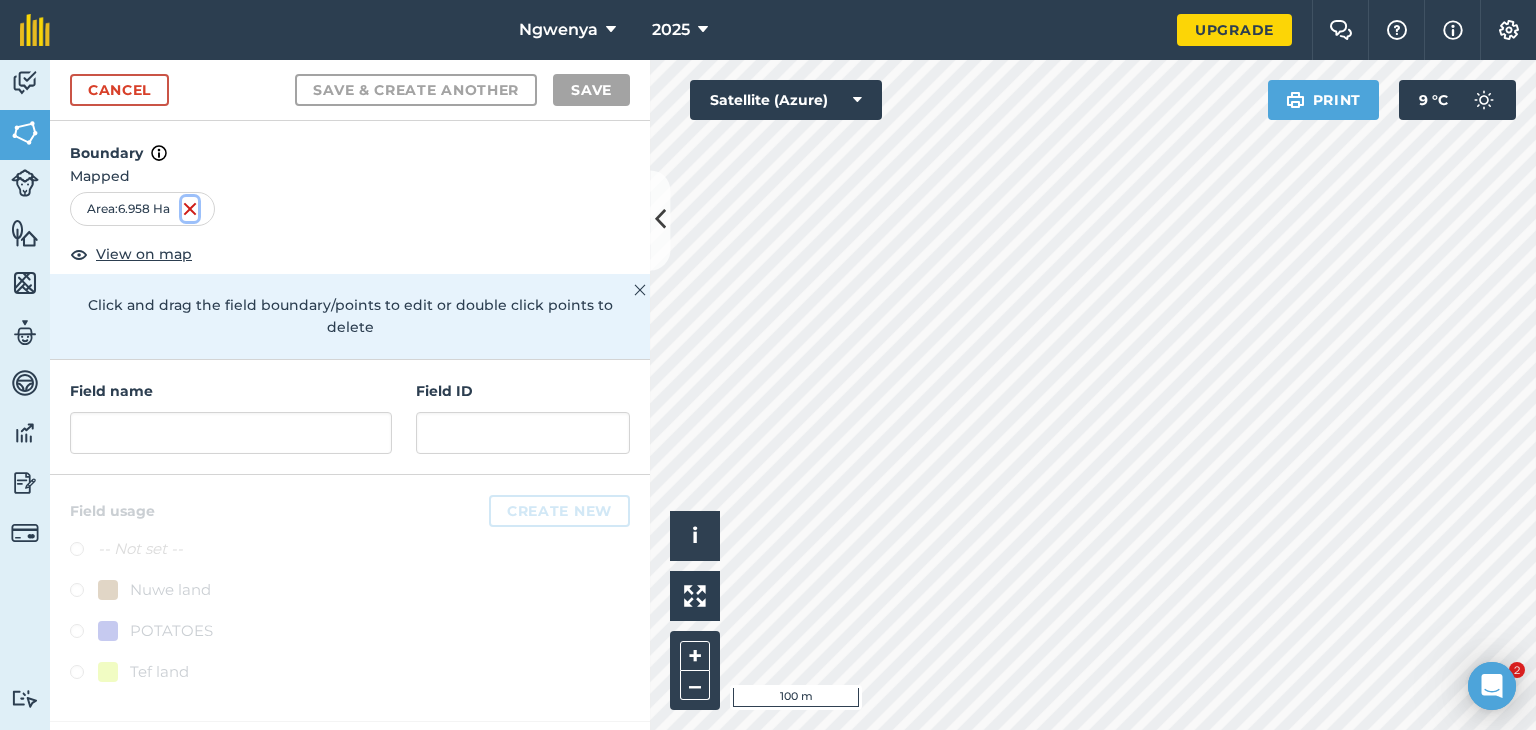 click at bounding box center [190, 209] 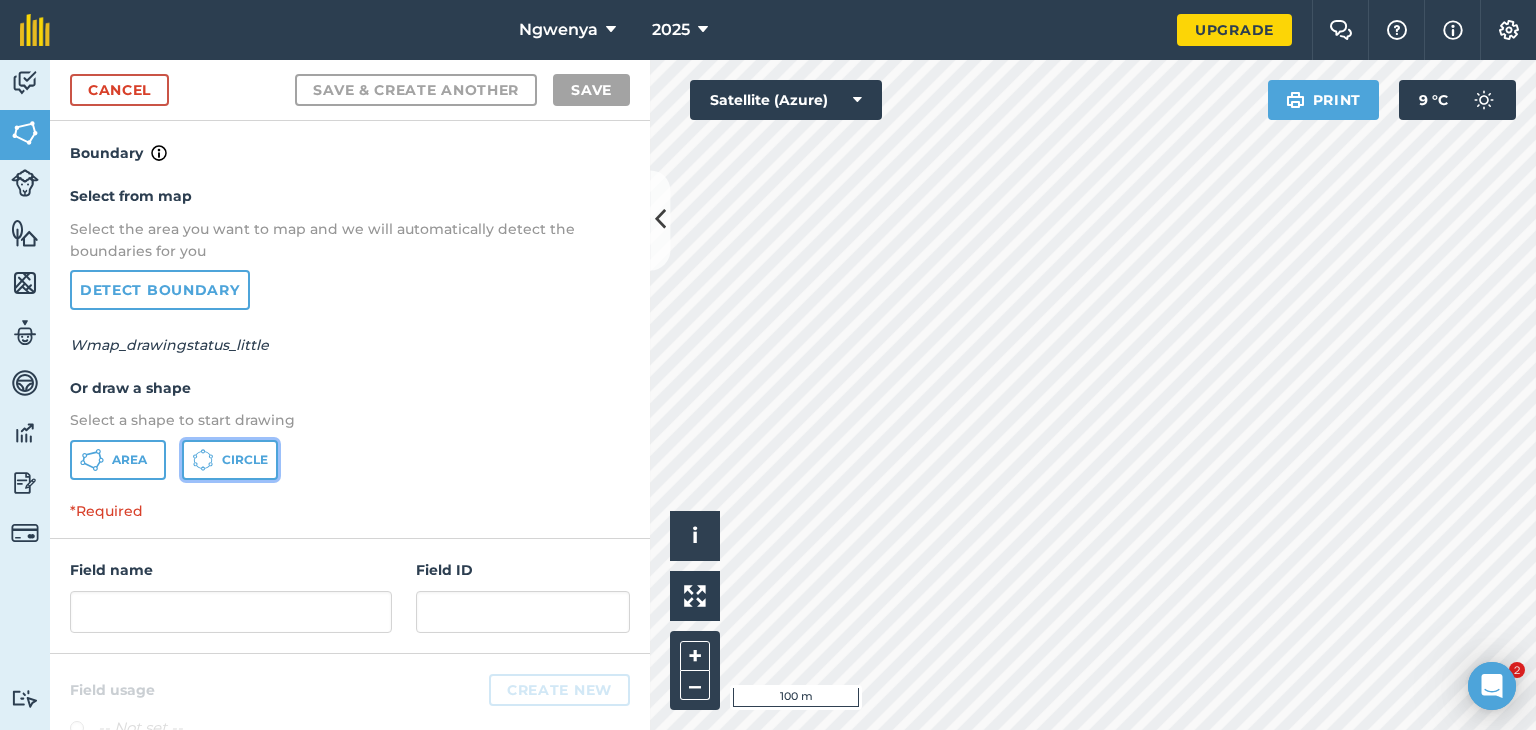 click on "Circle" at bounding box center (245, 460) 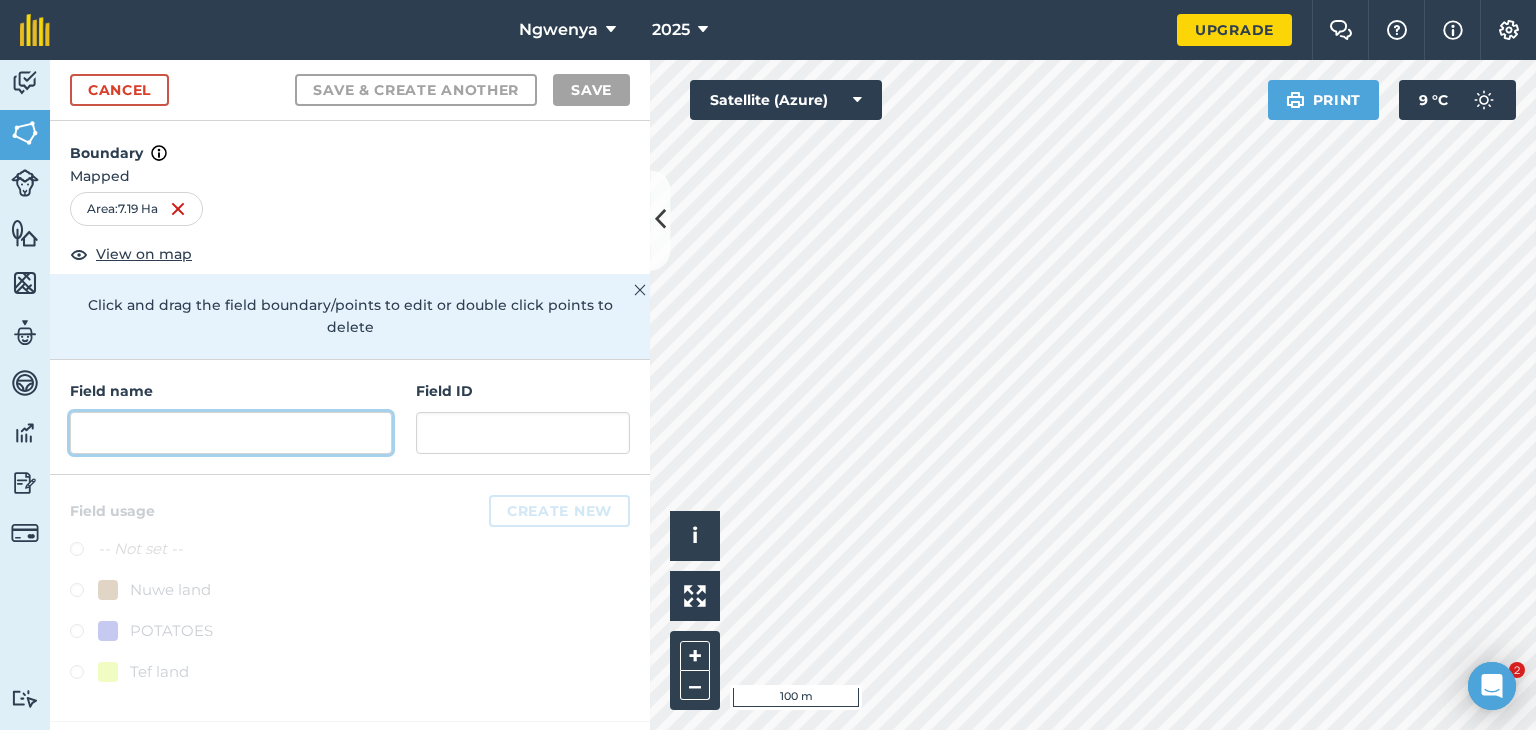 click at bounding box center (231, 433) 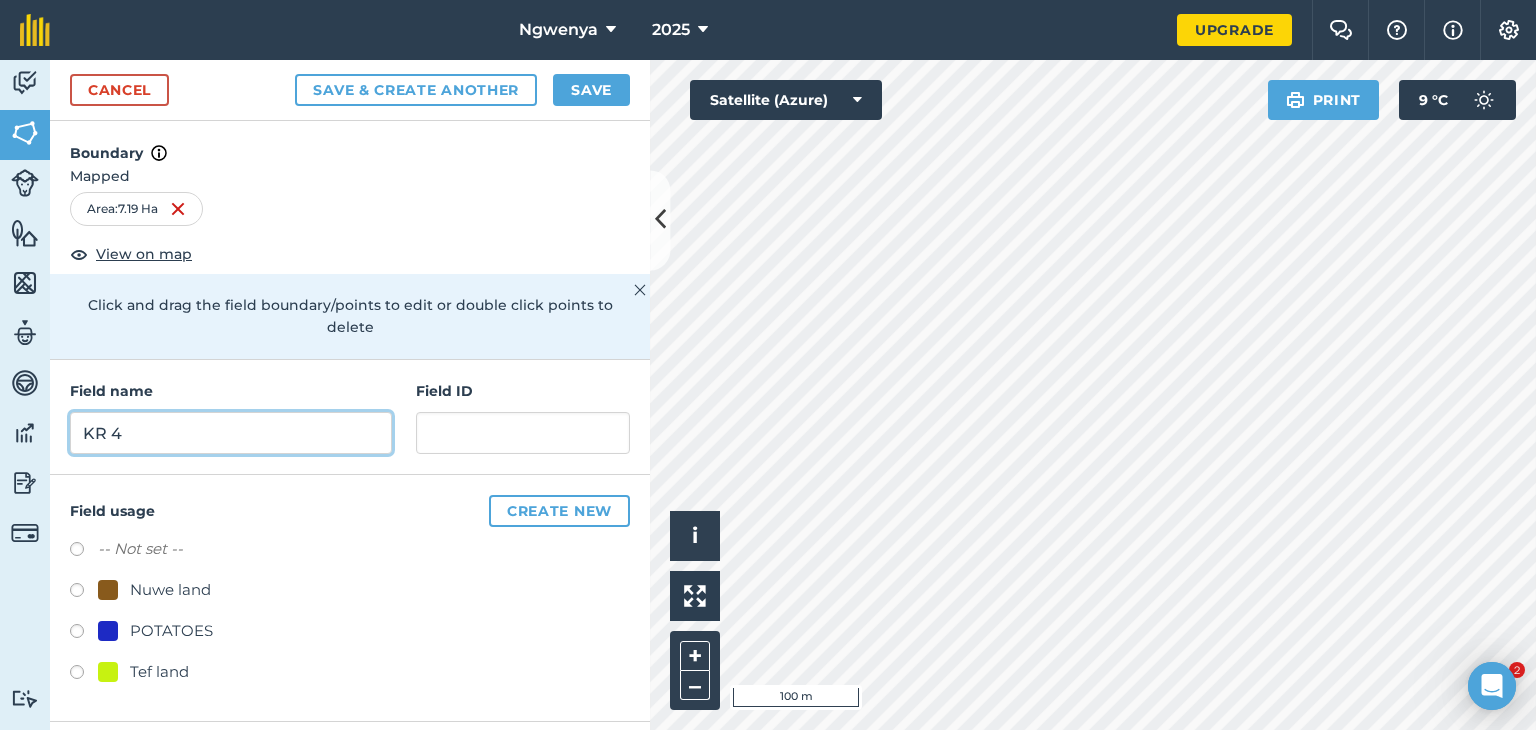 type on "KR 4" 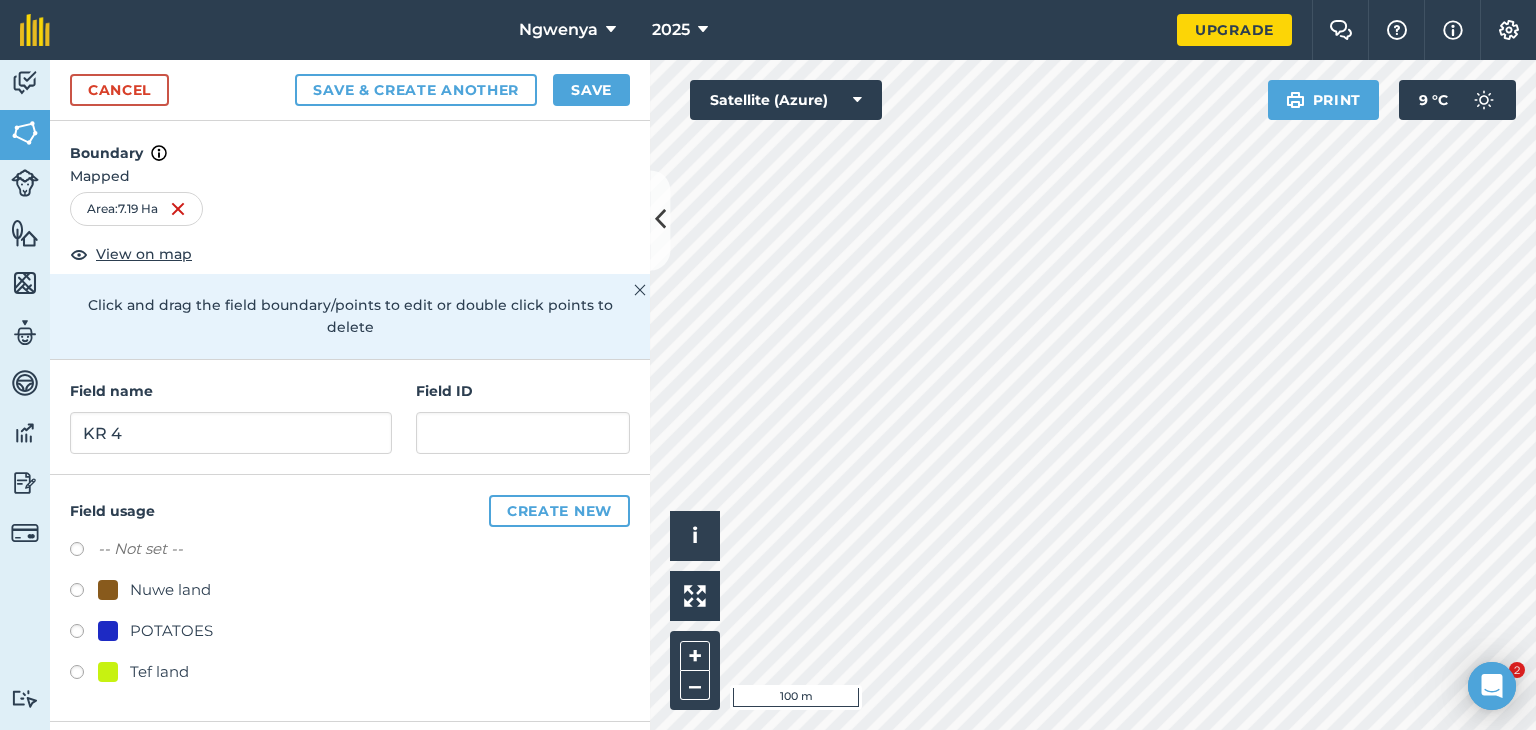 click at bounding box center (84, 634) 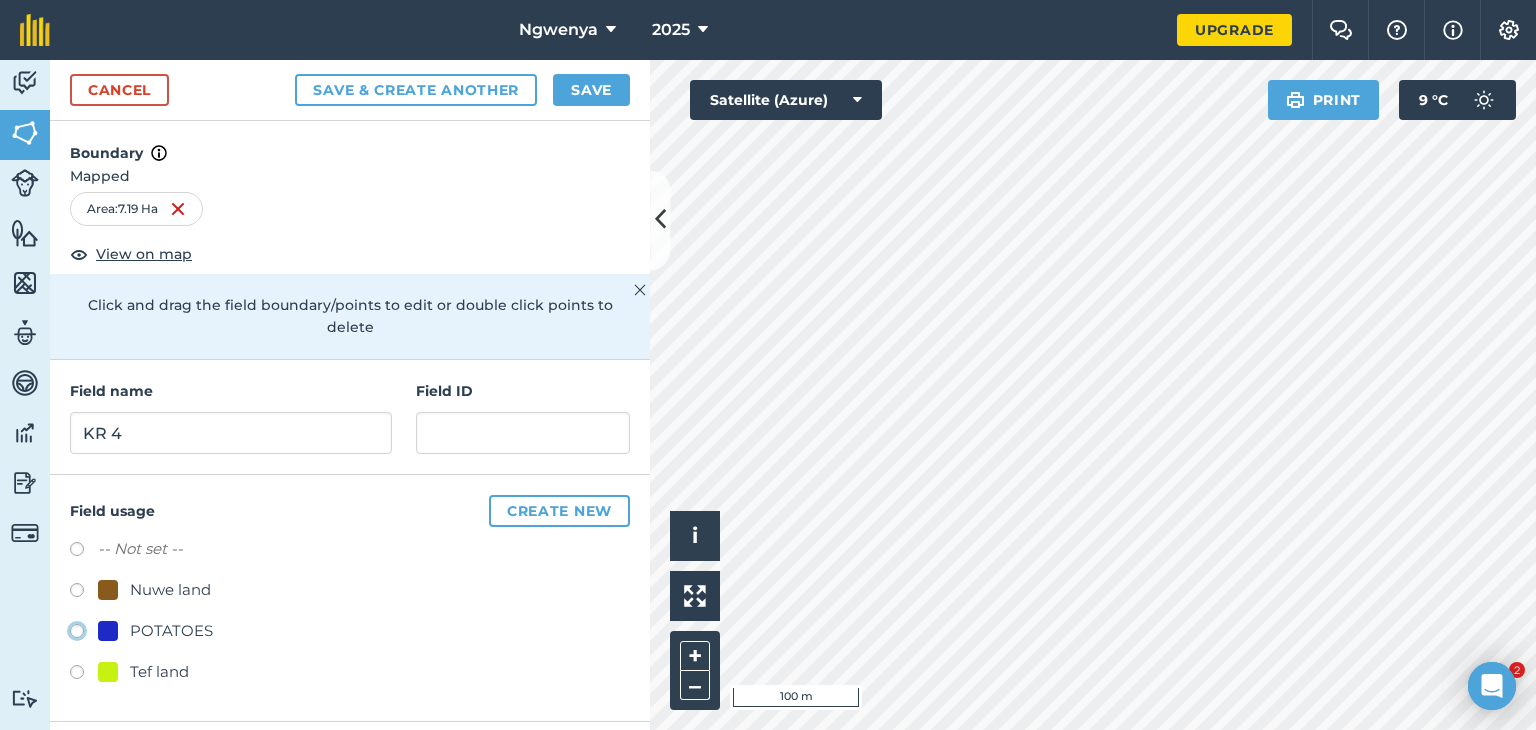 radio on "true" 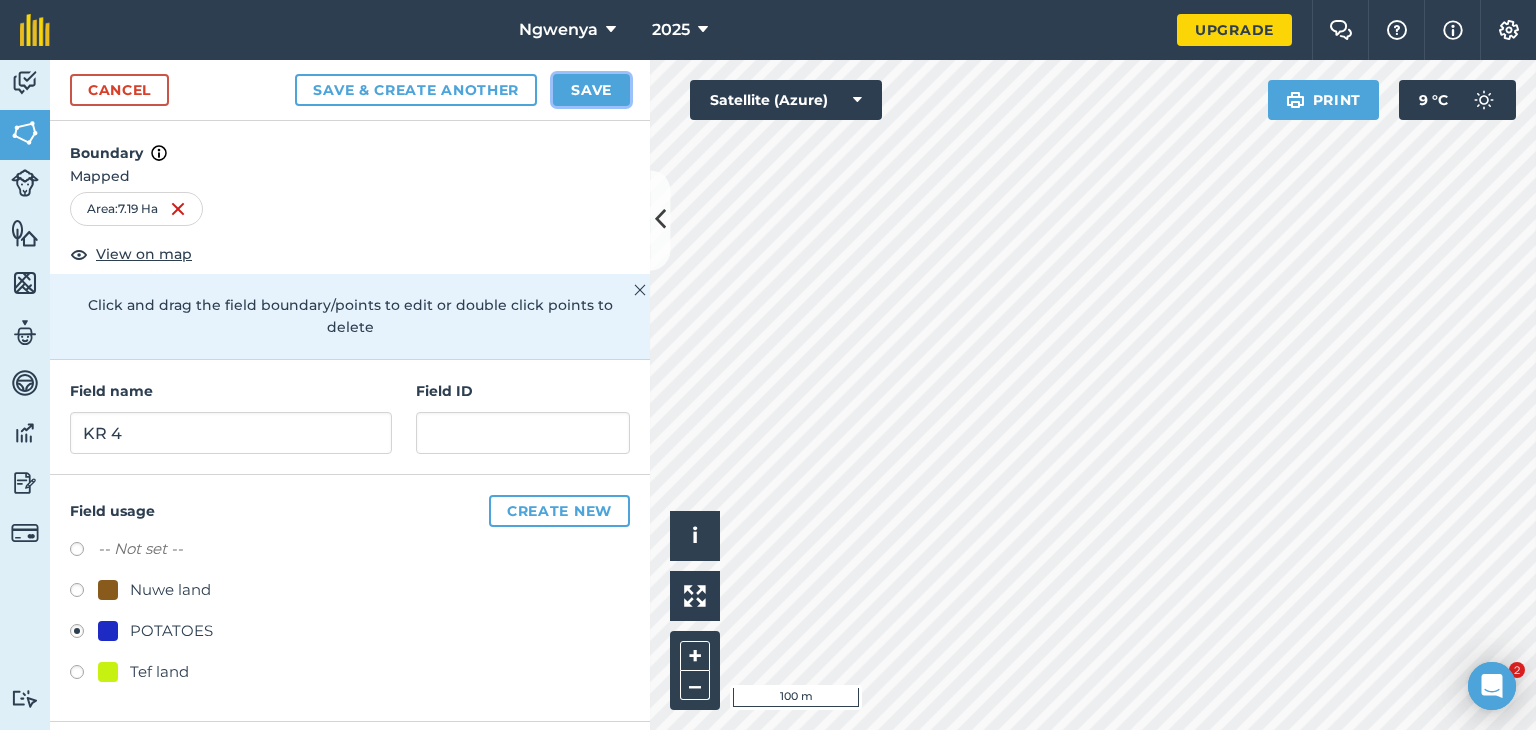 click on "Save" at bounding box center [591, 90] 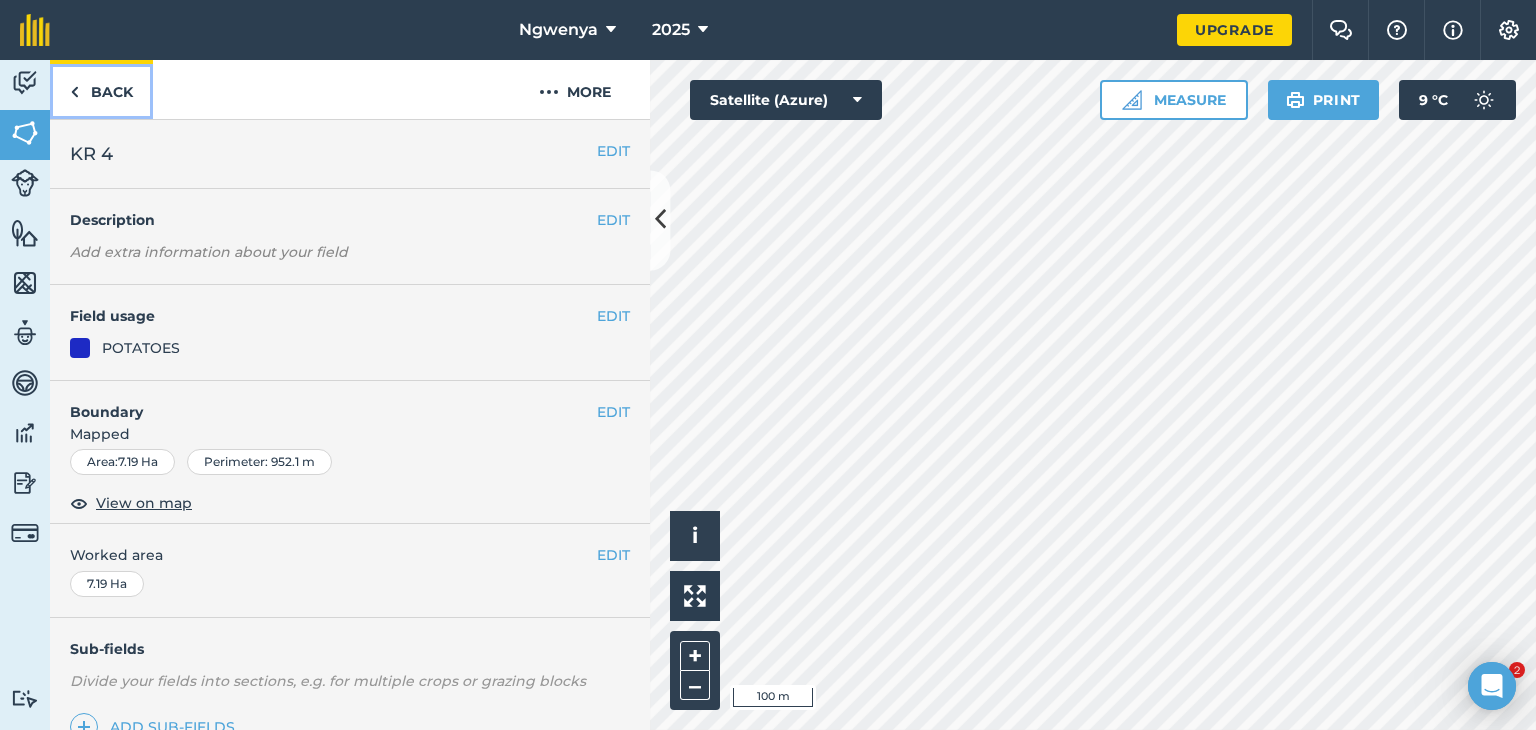 click on "Back" at bounding box center [101, 89] 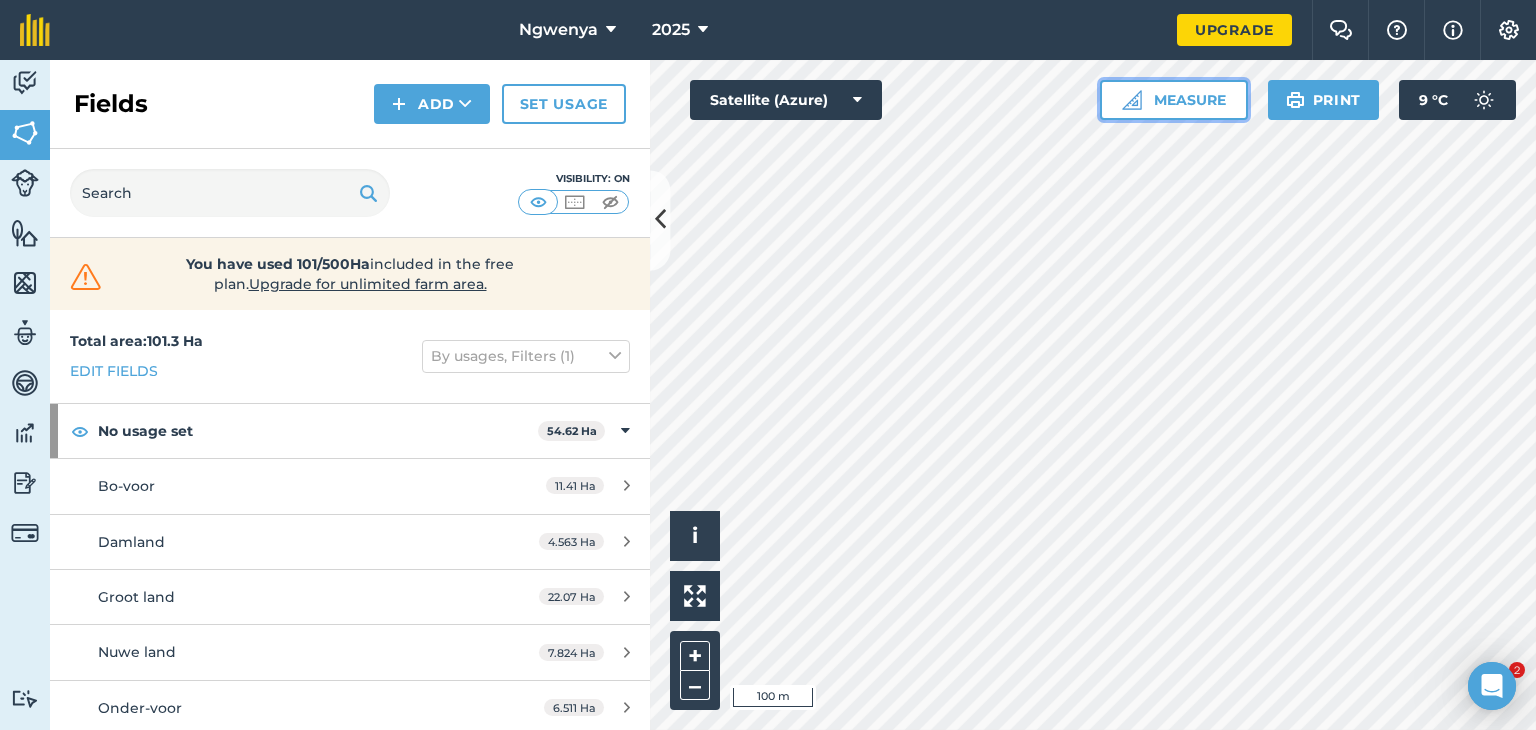 click on "Measure" at bounding box center [1174, 100] 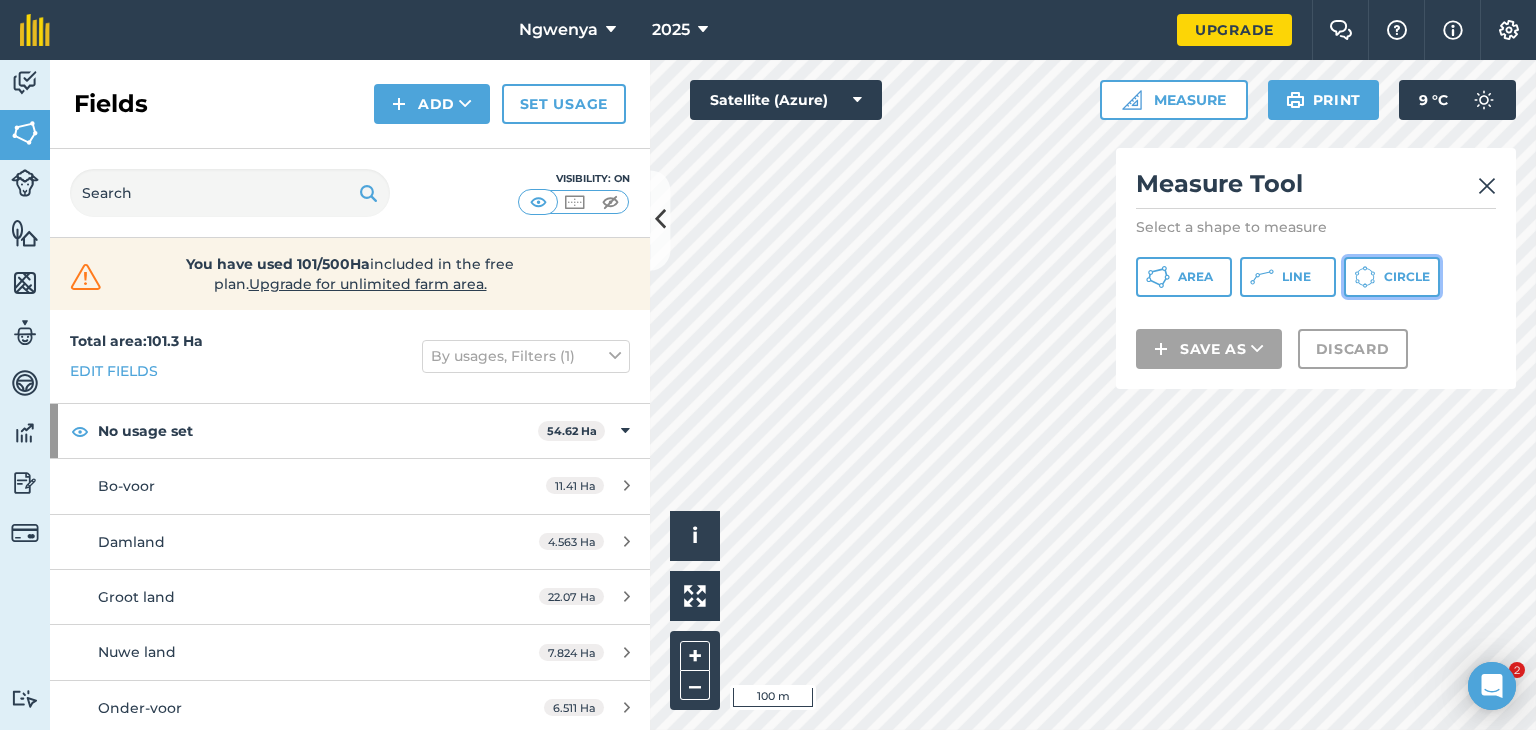 click on "Circle" at bounding box center [1392, 277] 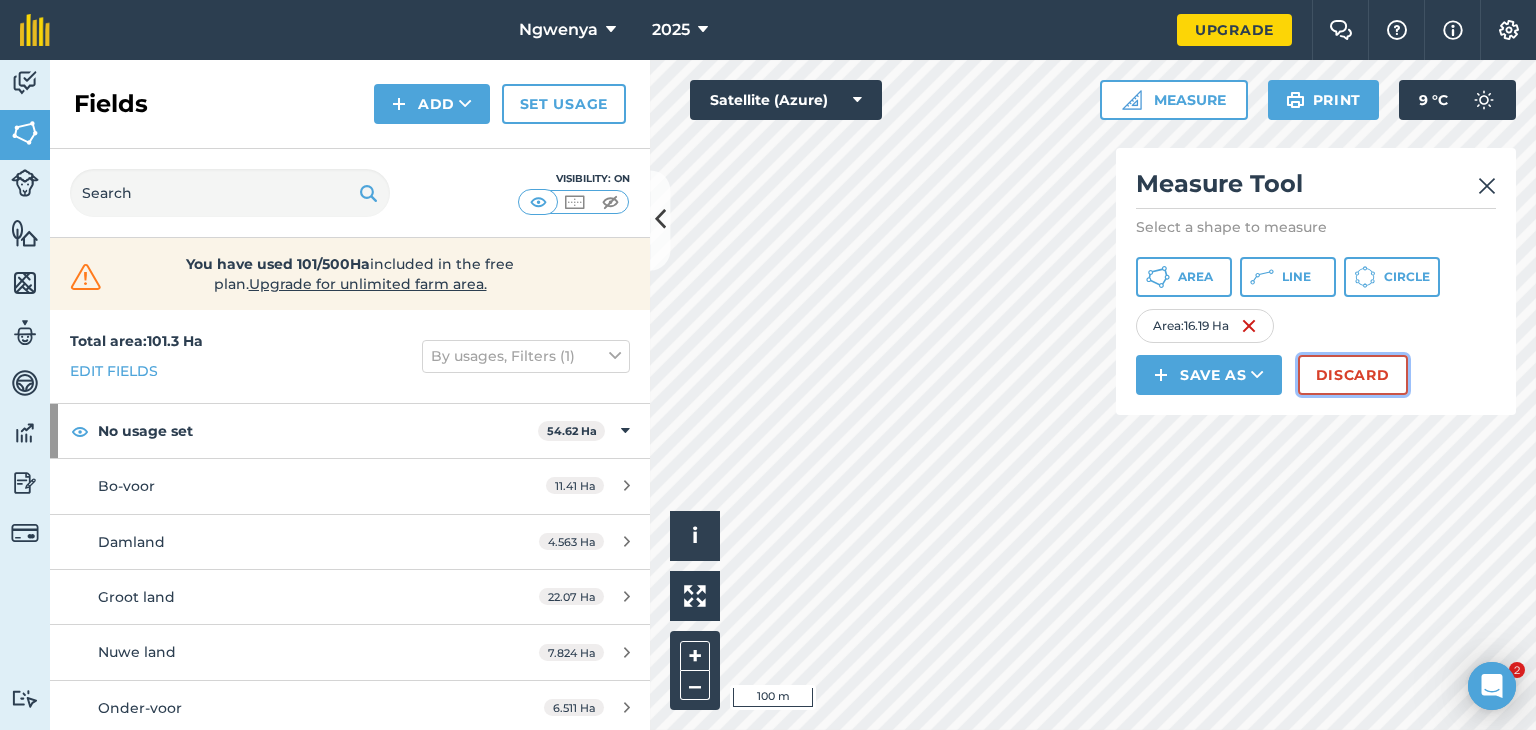 click on "Discard" at bounding box center [1353, 375] 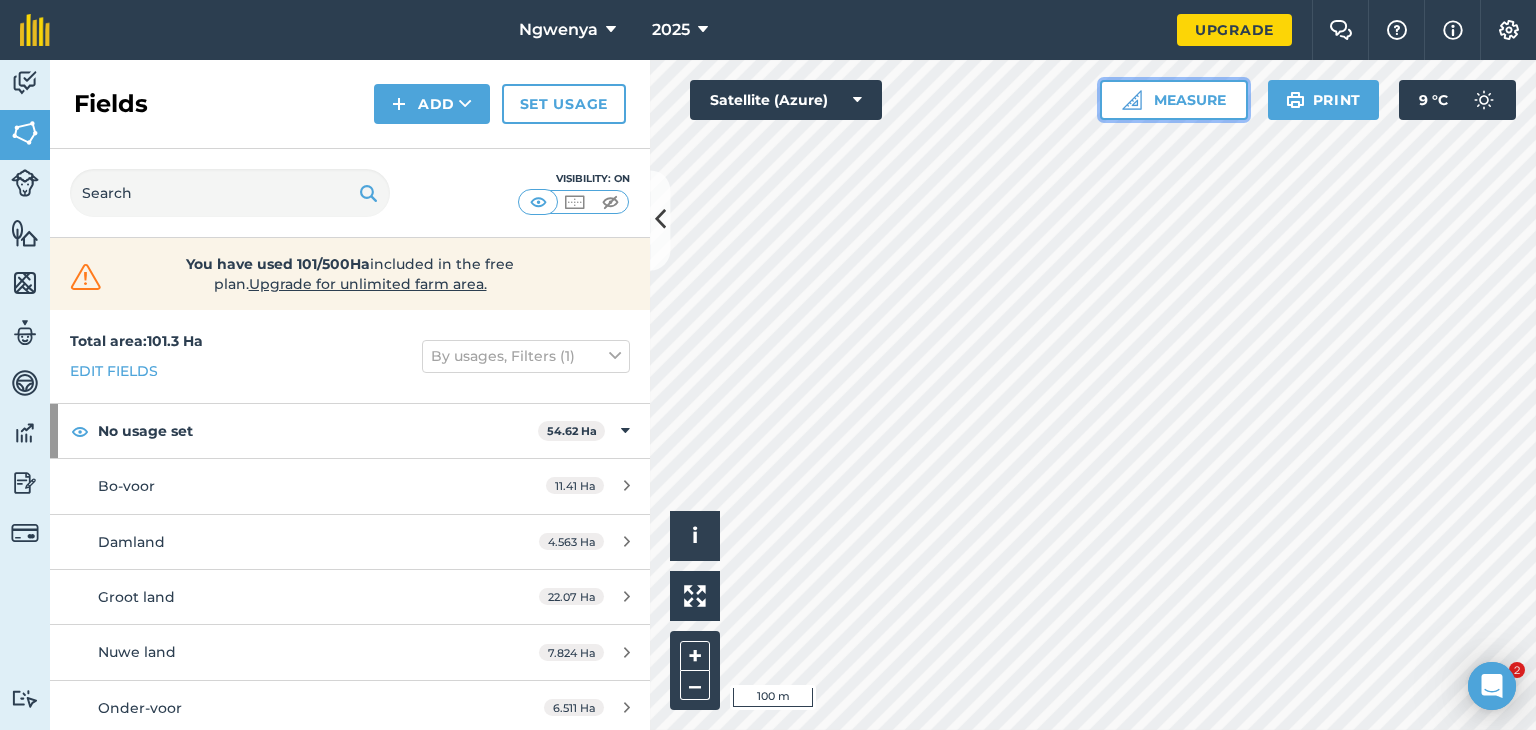 click on "Measure" at bounding box center [1174, 100] 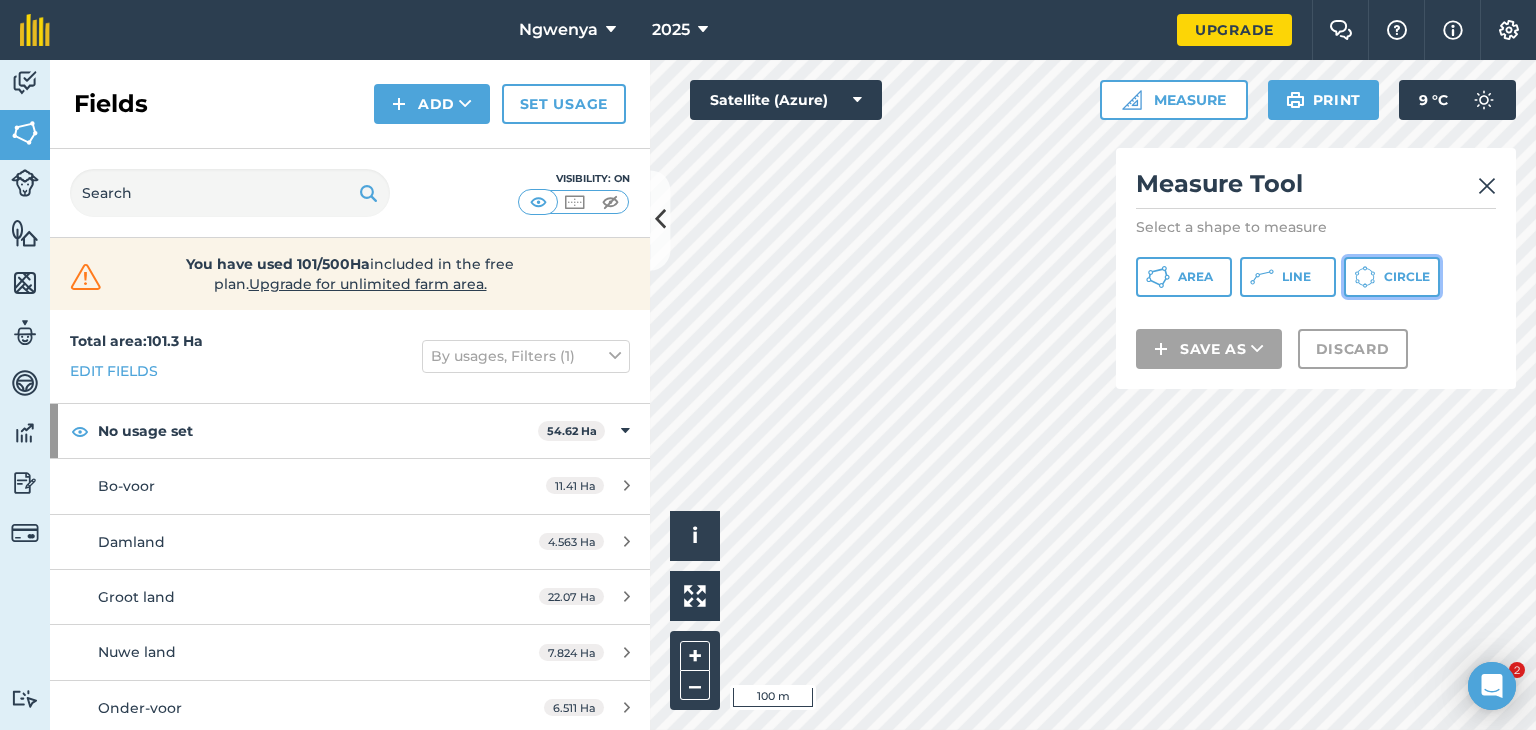click on "Circle" at bounding box center [1392, 277] 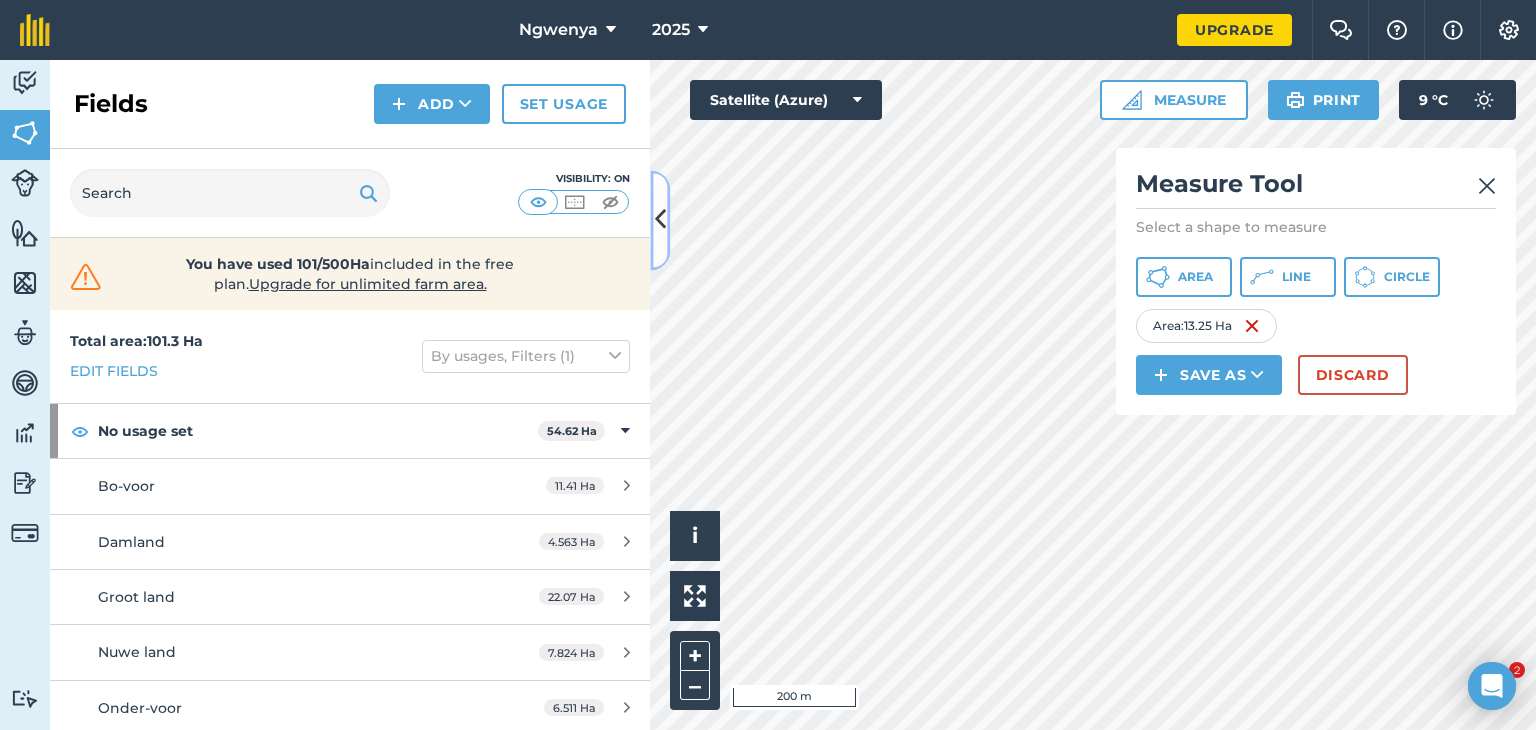 click at bounding box center (660, 220) 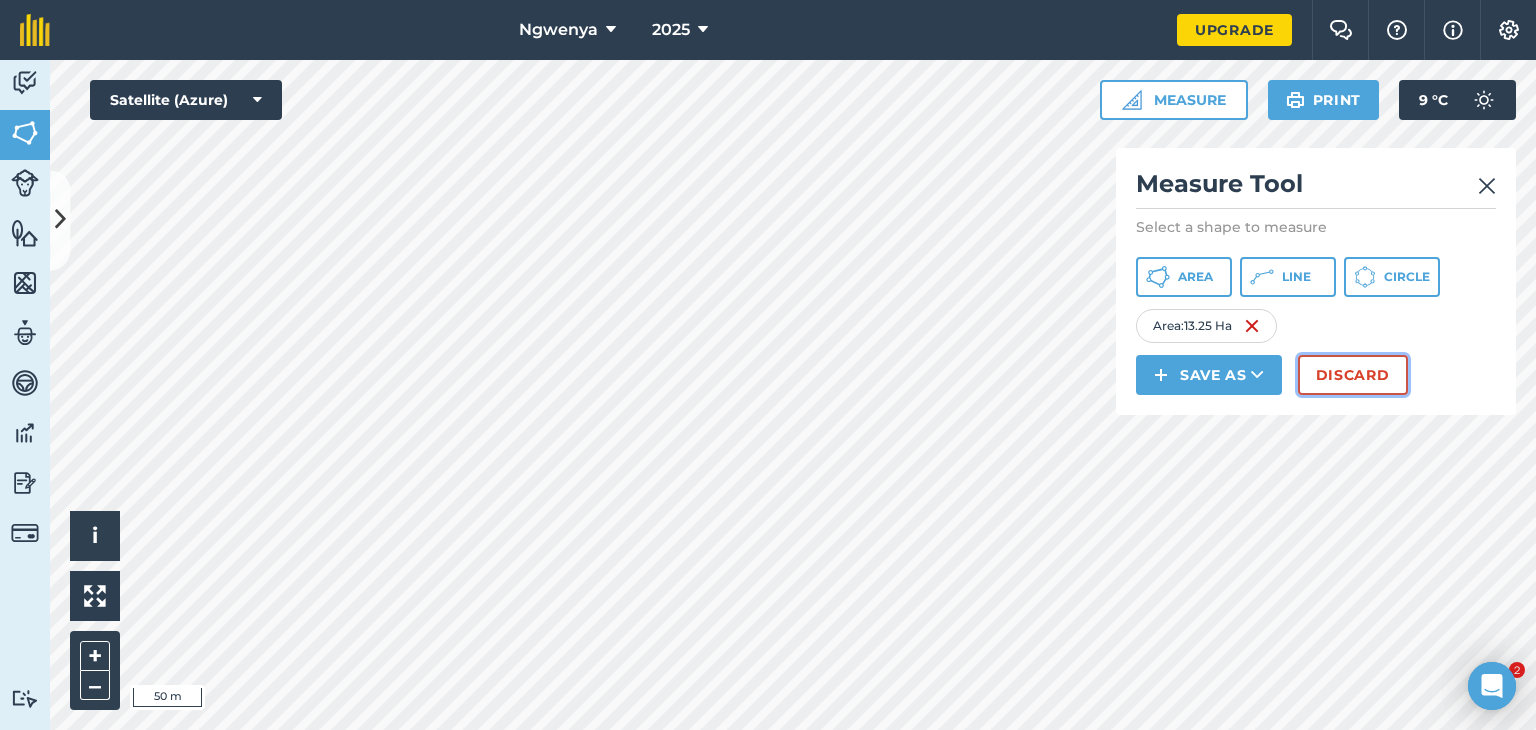 click on "Discard" at bounding box center (1353, 375) 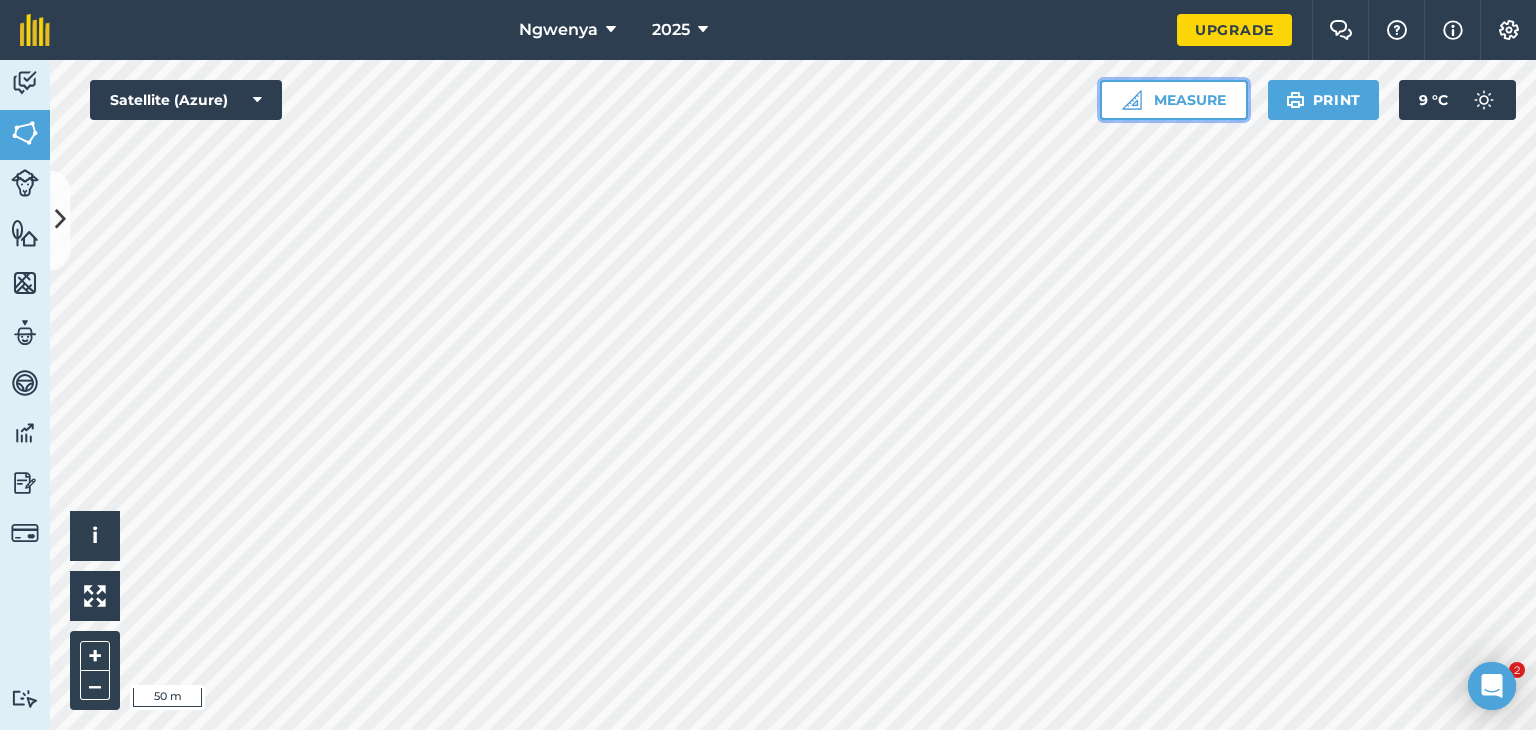 click at bounding box center [1132, 100] 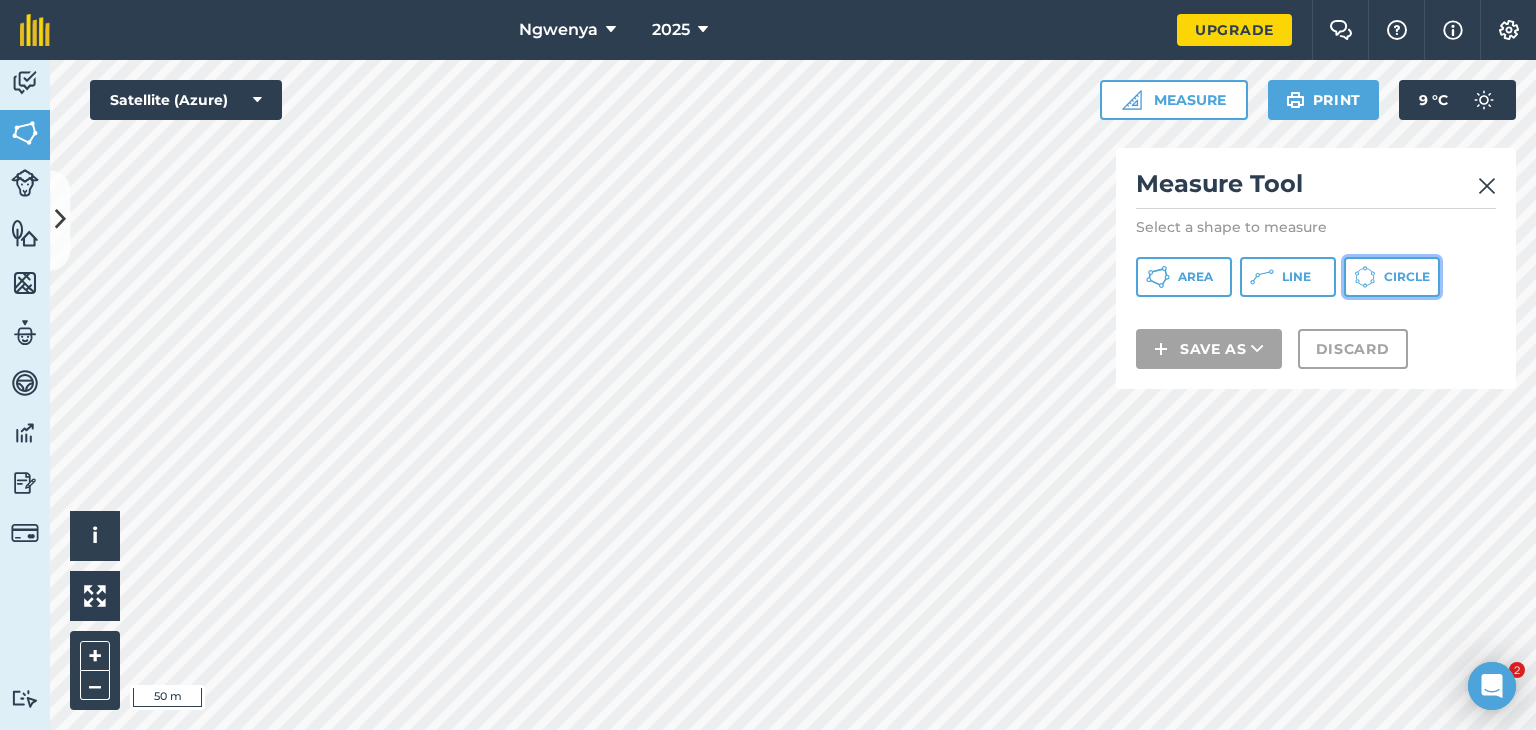 click on "Circle" at bounding box center (1407, 277) 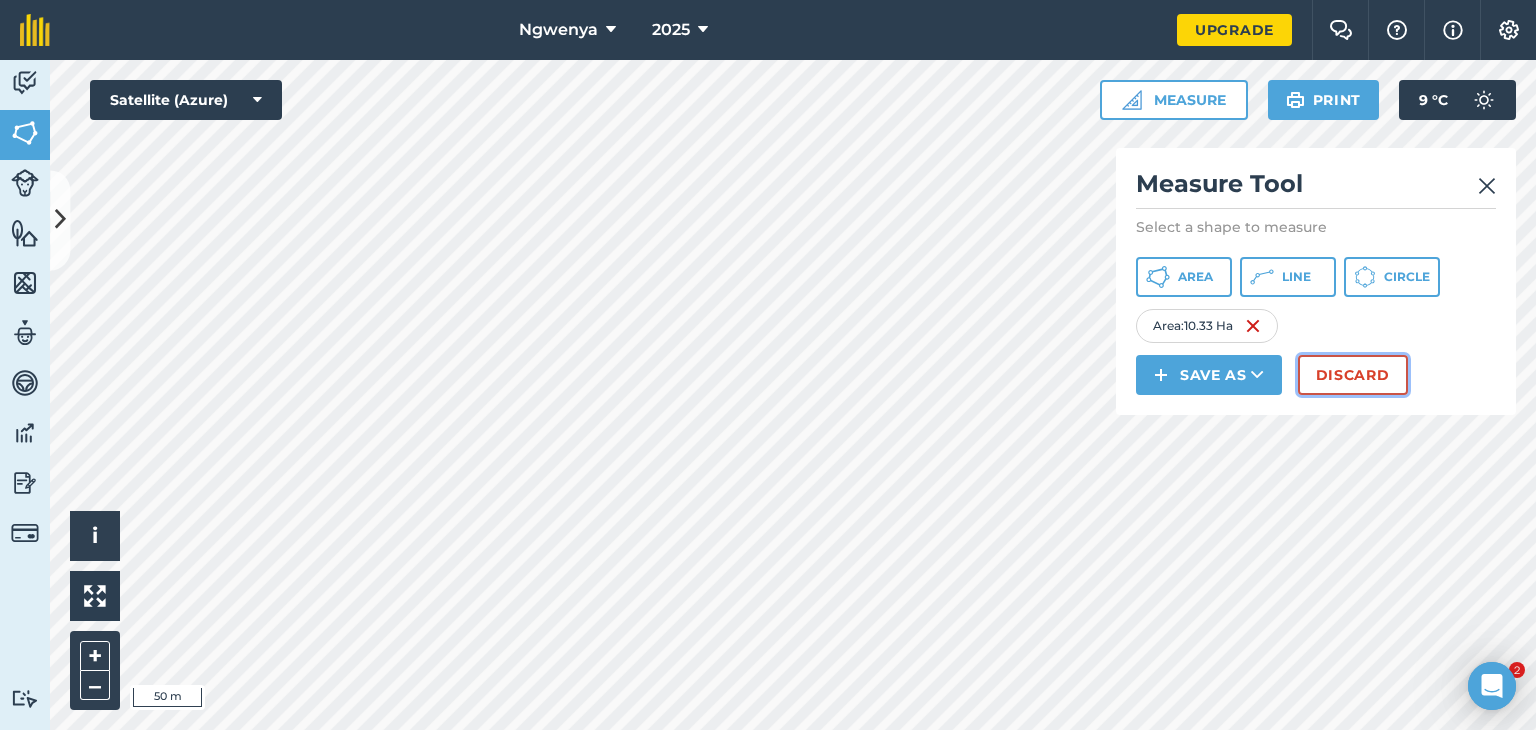 click on "Discard" at bounding box center (1353, 375) 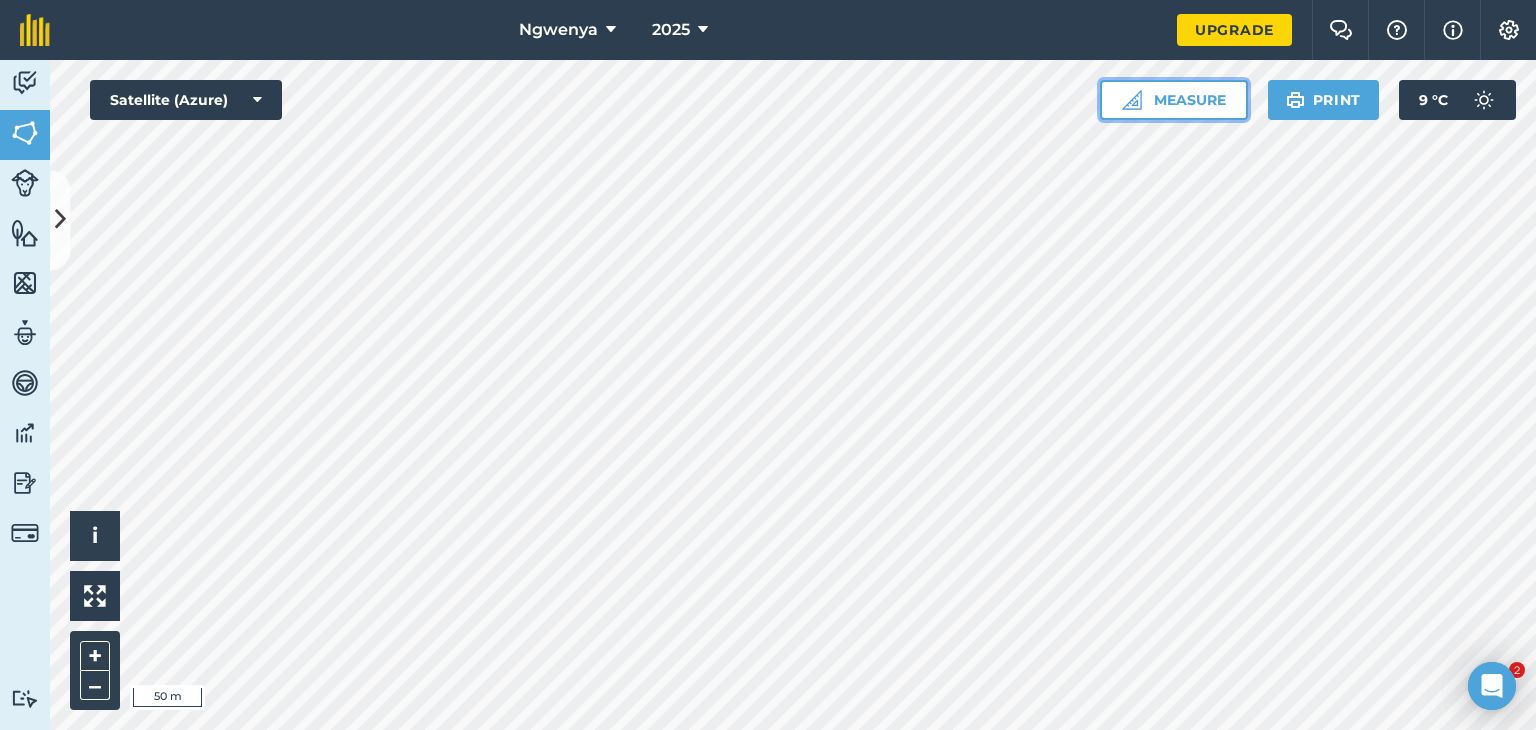 click on "Measure" at bounding box center (1174, 100) 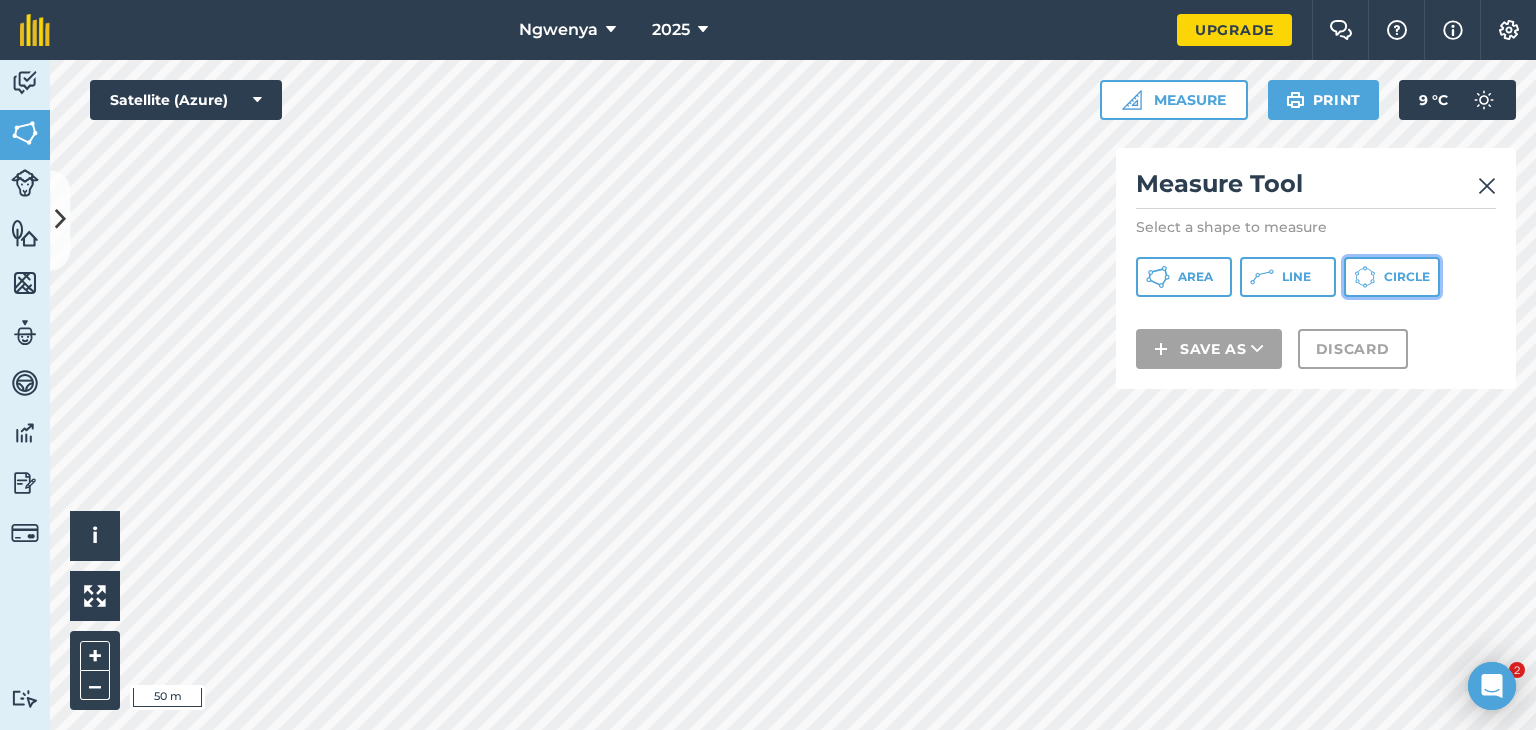 click 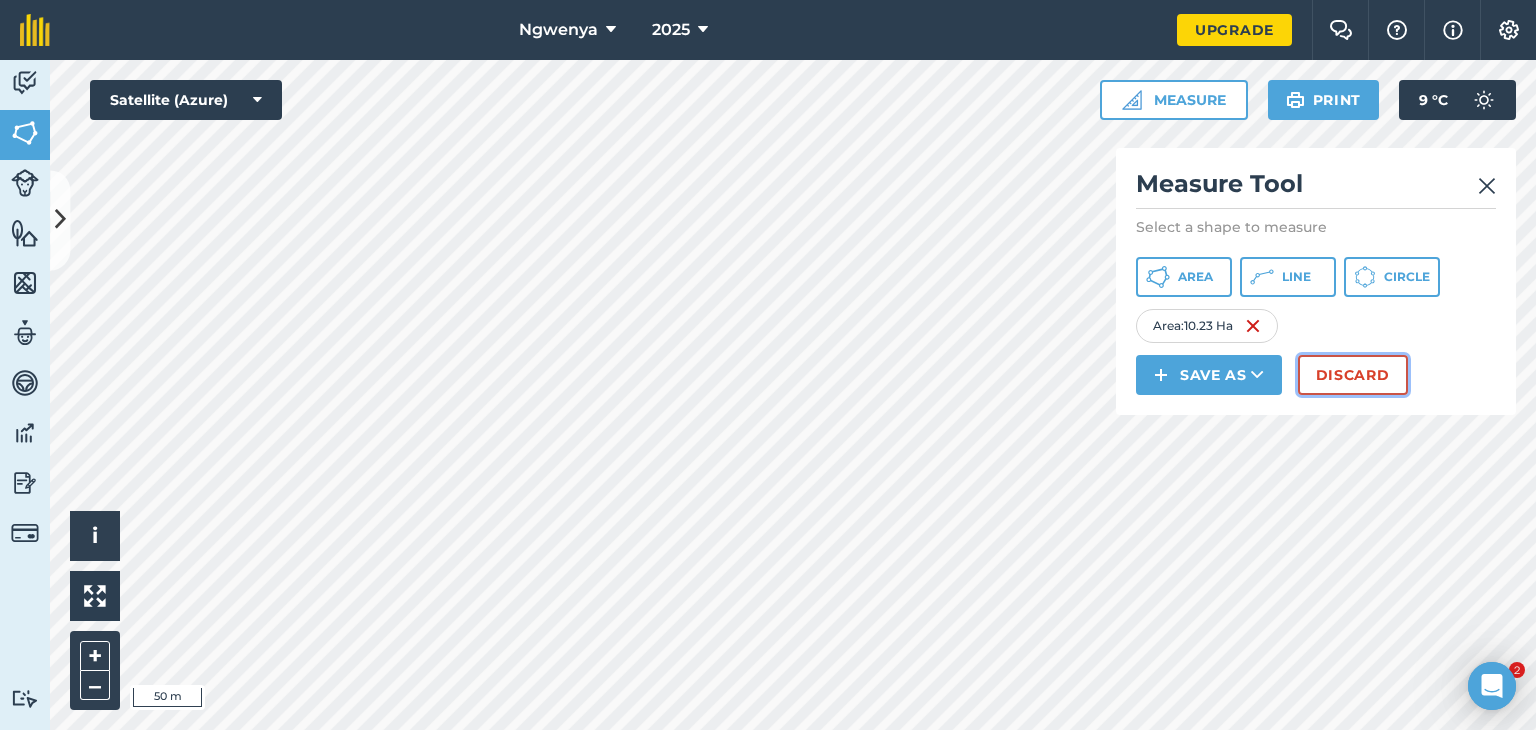 click on "Discard" at bounding box center [1353, 375] 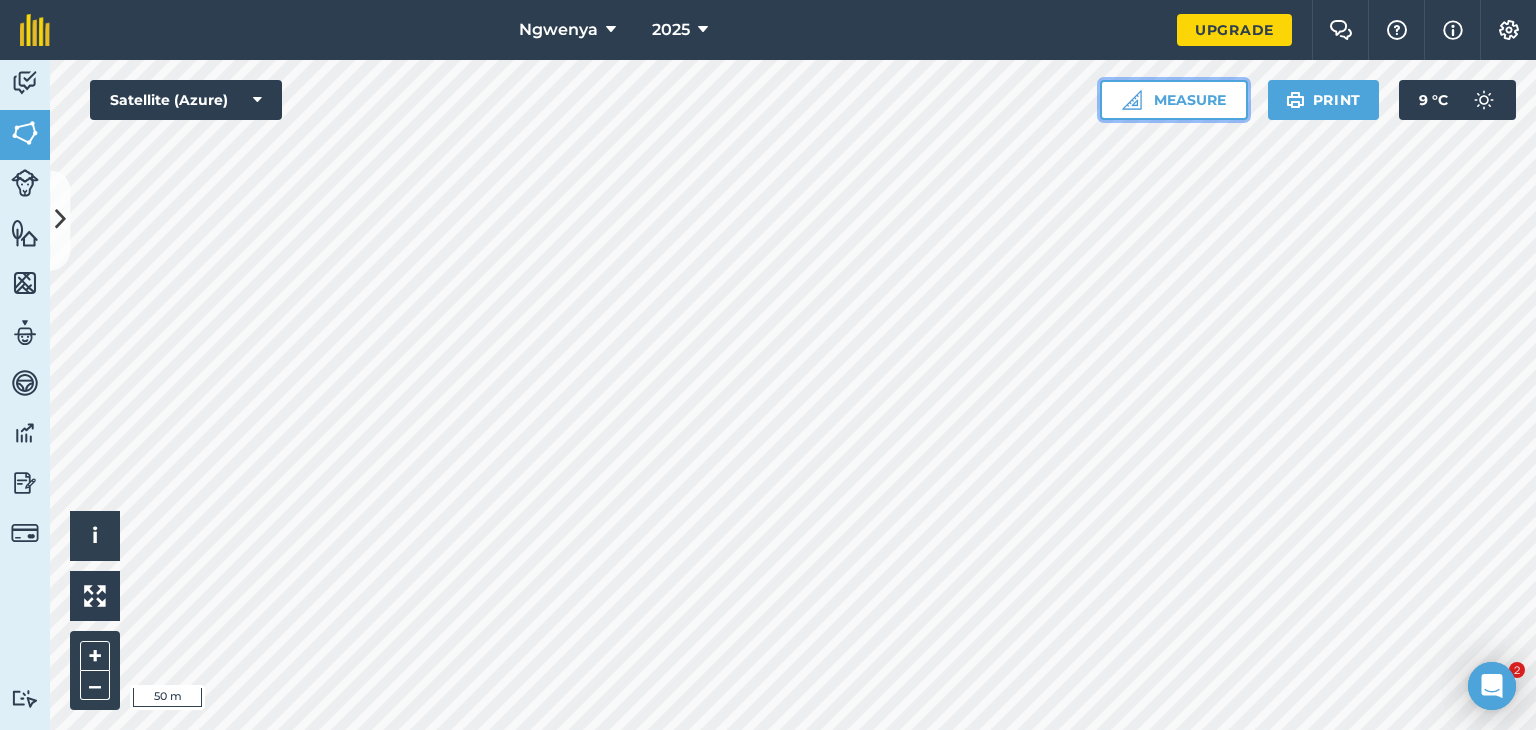 click on "Measure" at bounding box center (1174, 100) 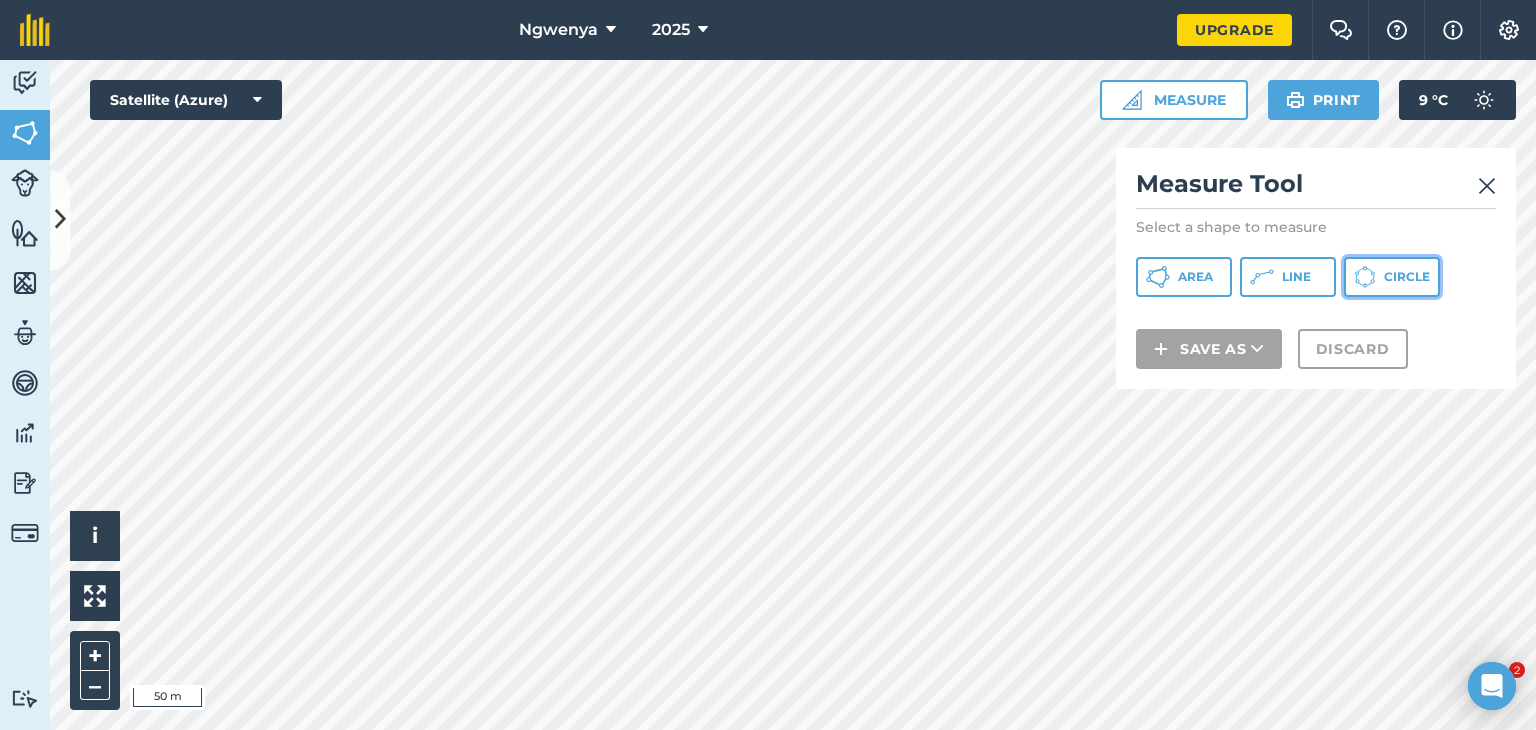 drag, startPoint x: 1372, startPoint y: 278, endPoint x: 1230, endPoint y: 330, distance: 151.2217 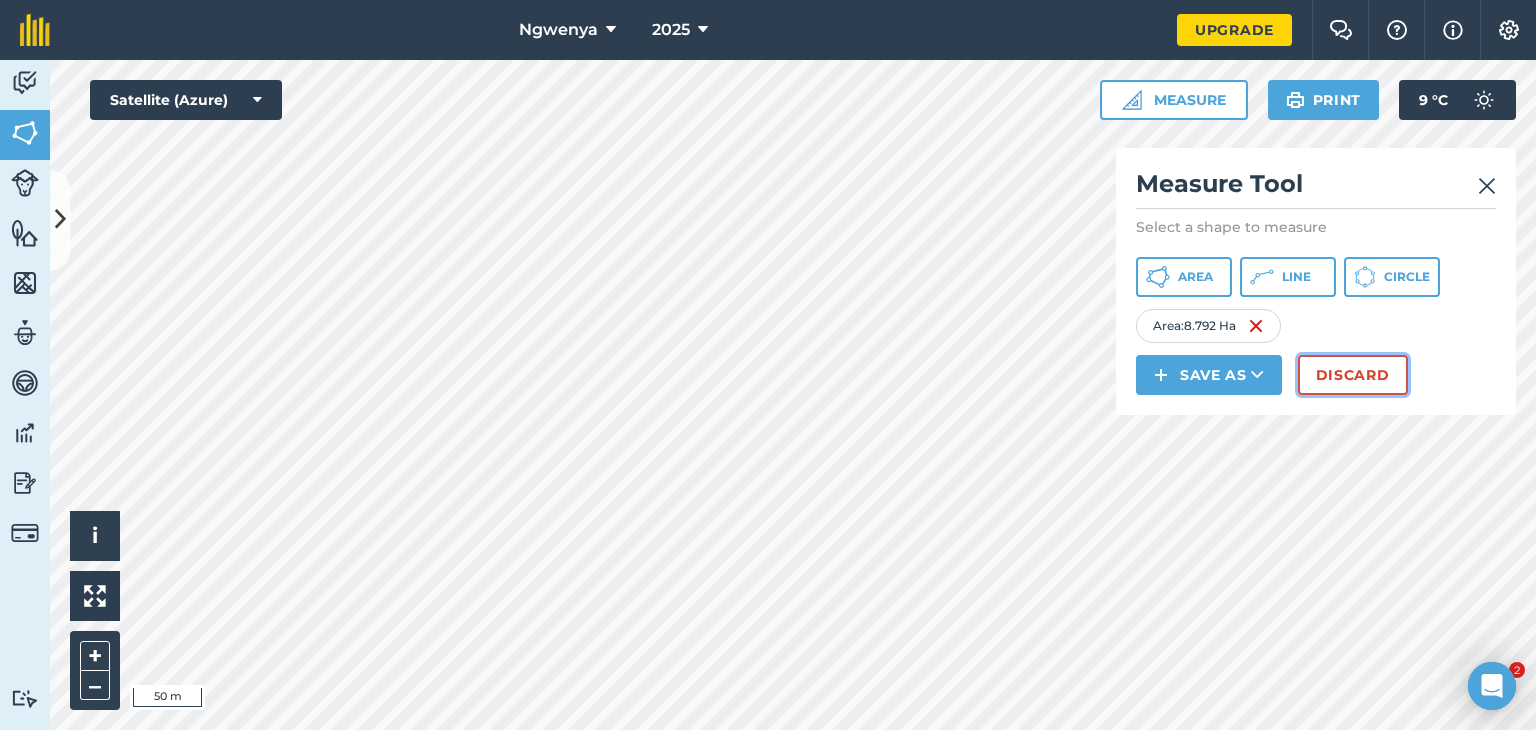click on "Discard" at bounding box center [1353, 375] 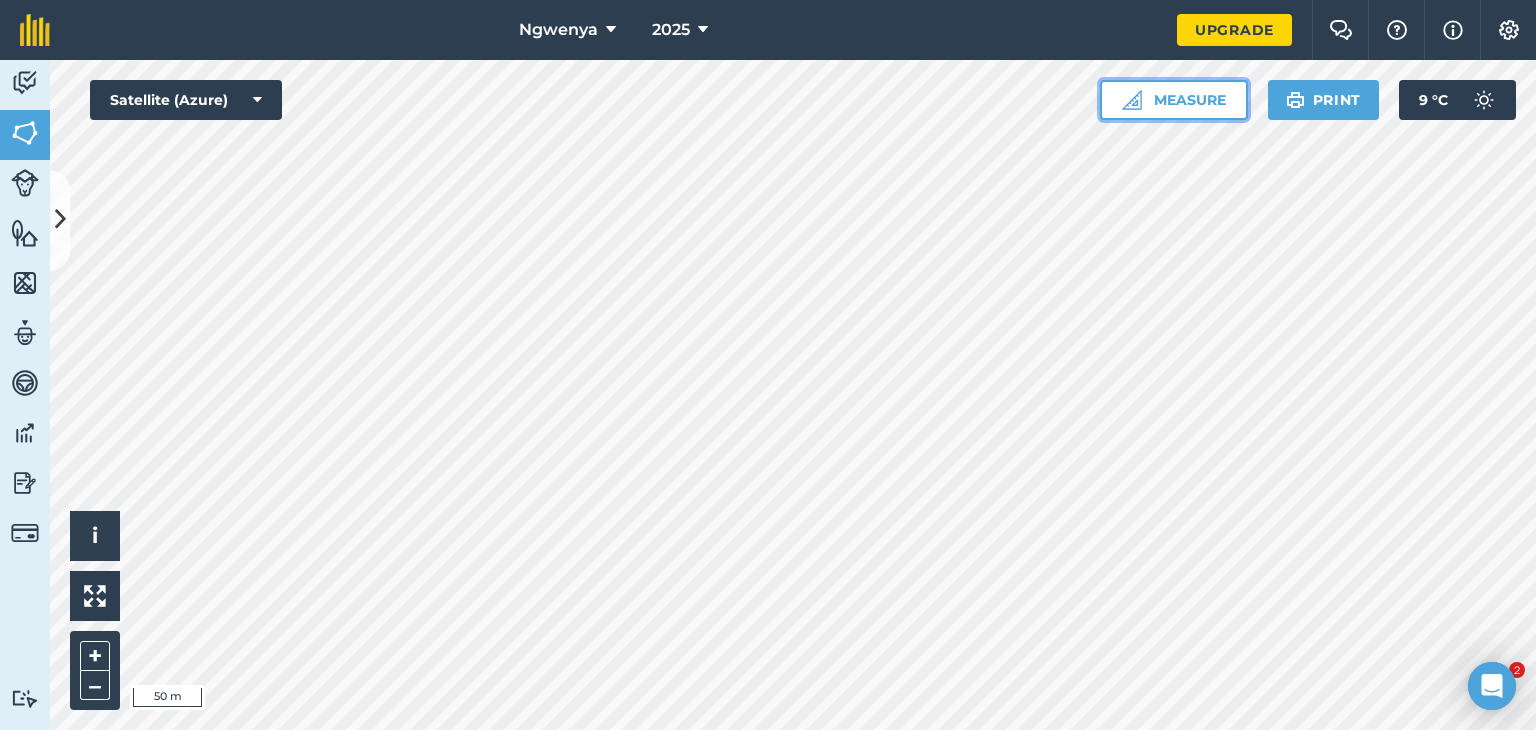 click on "Measure" at bounding box center (1174, 100) 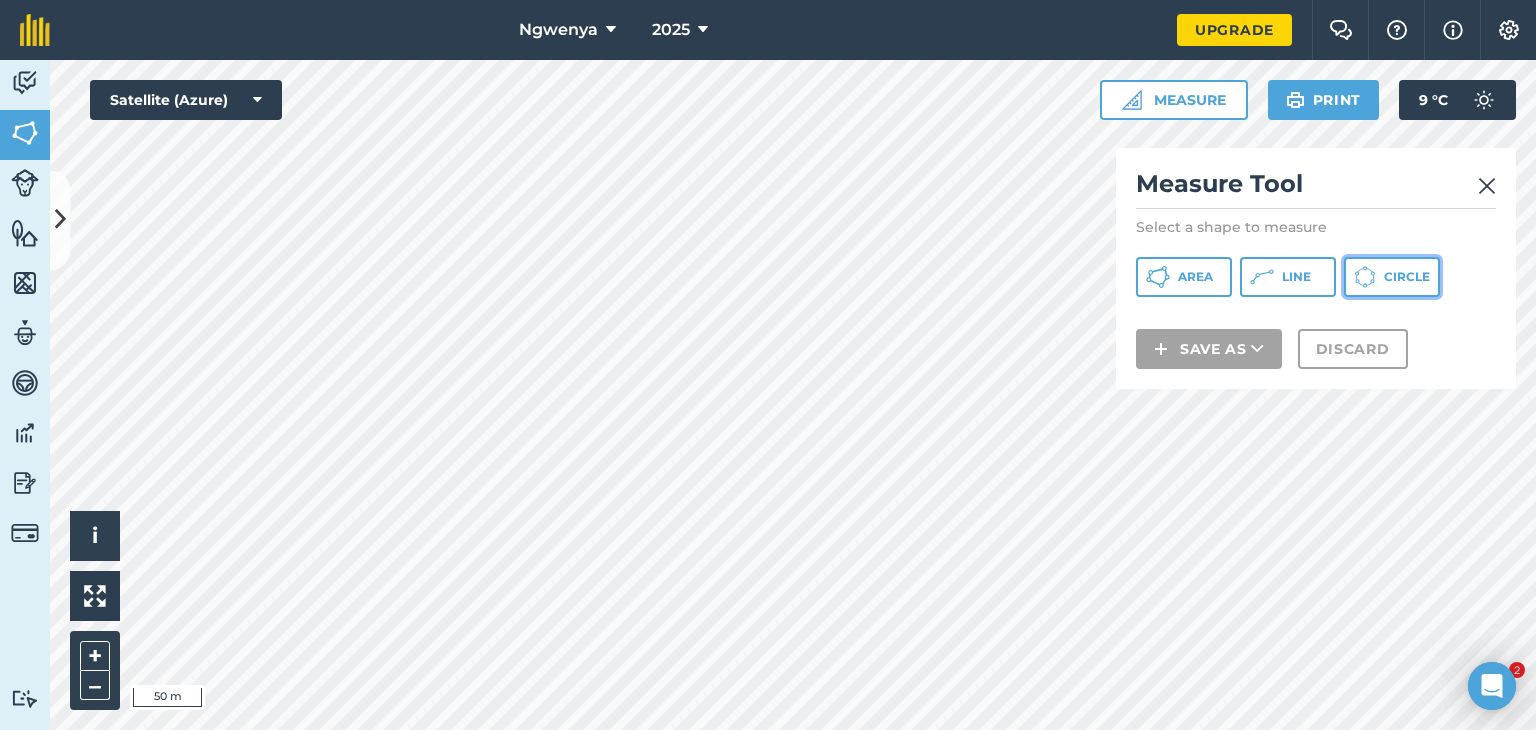 click 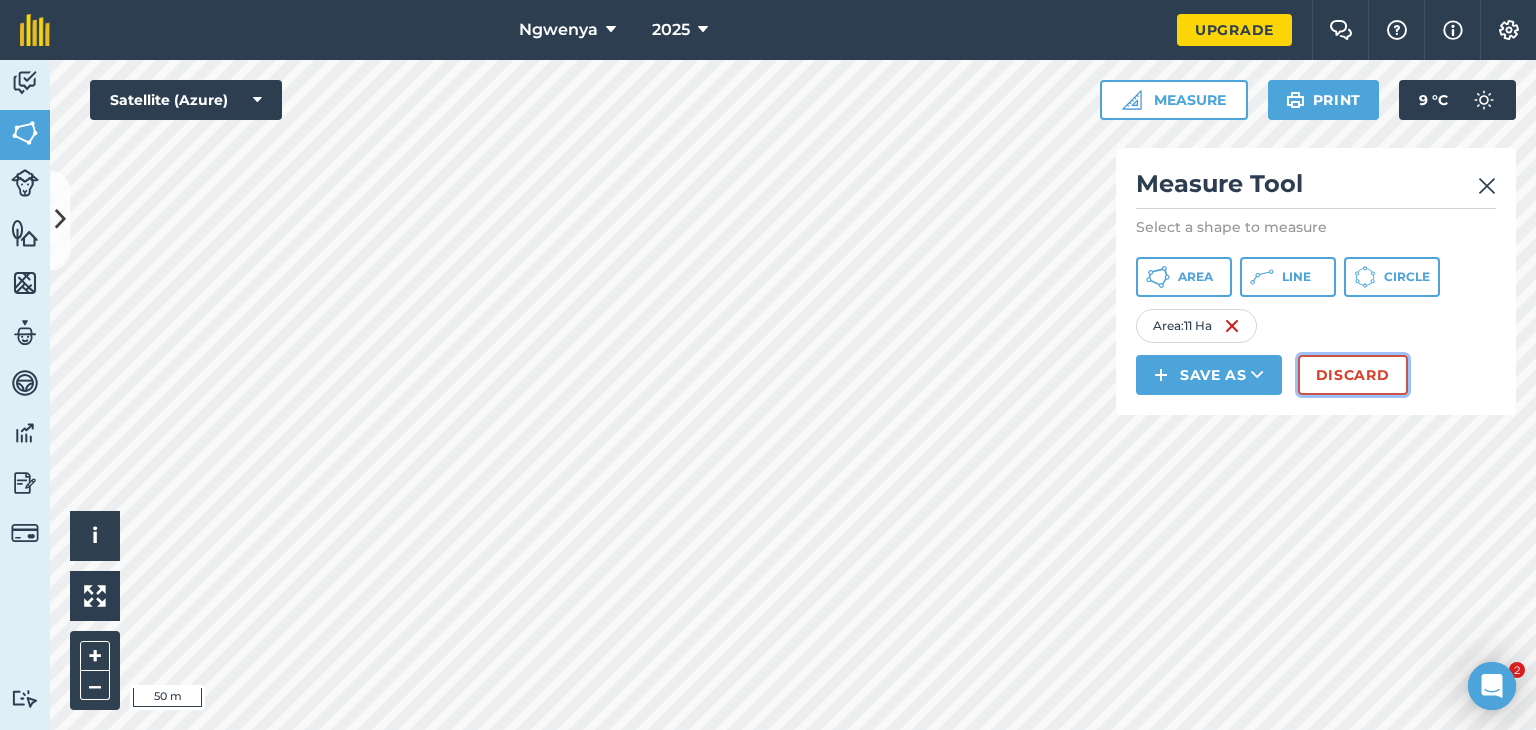 click on "Discard" at bounding box center (1353, 375) 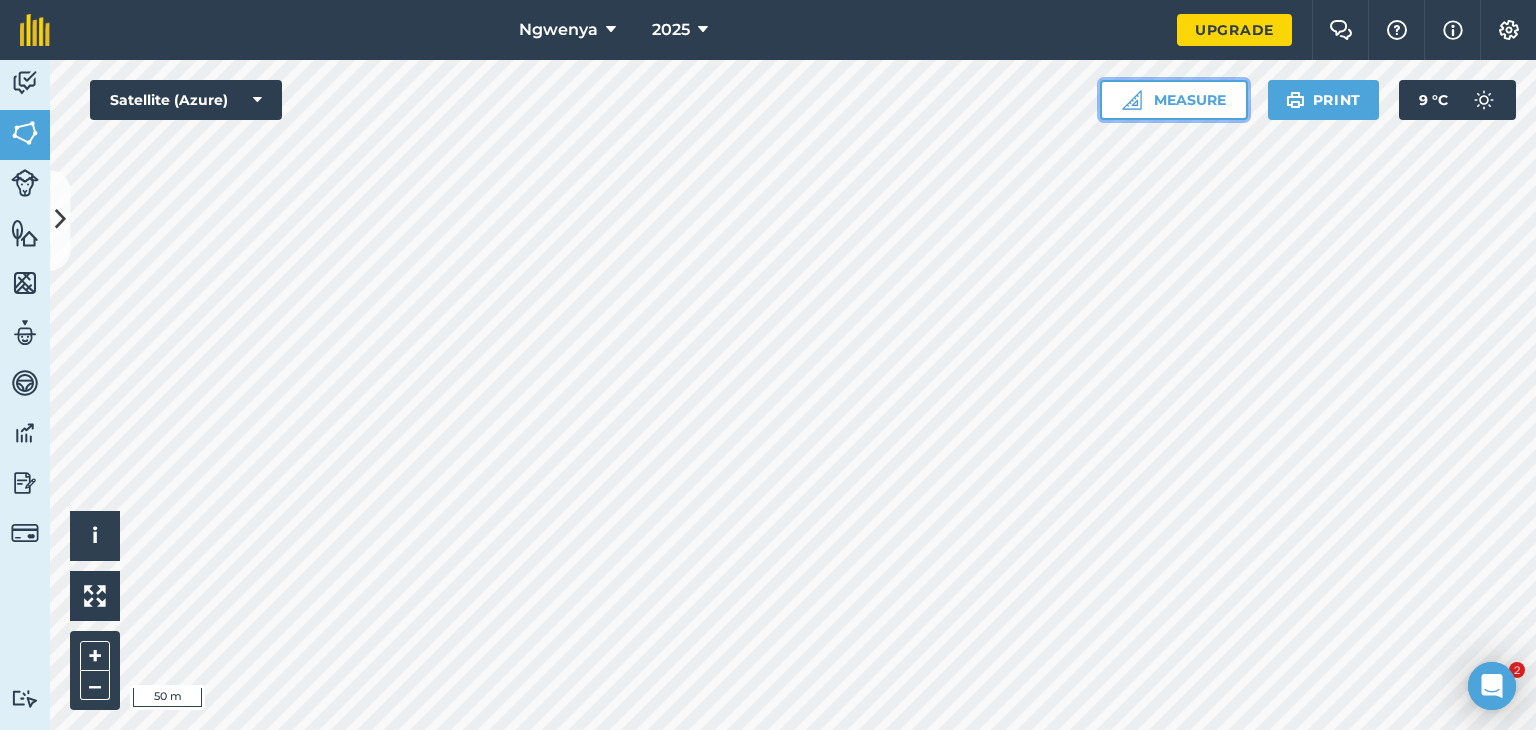 click on "Measure" at bounding box center (1174, 100) 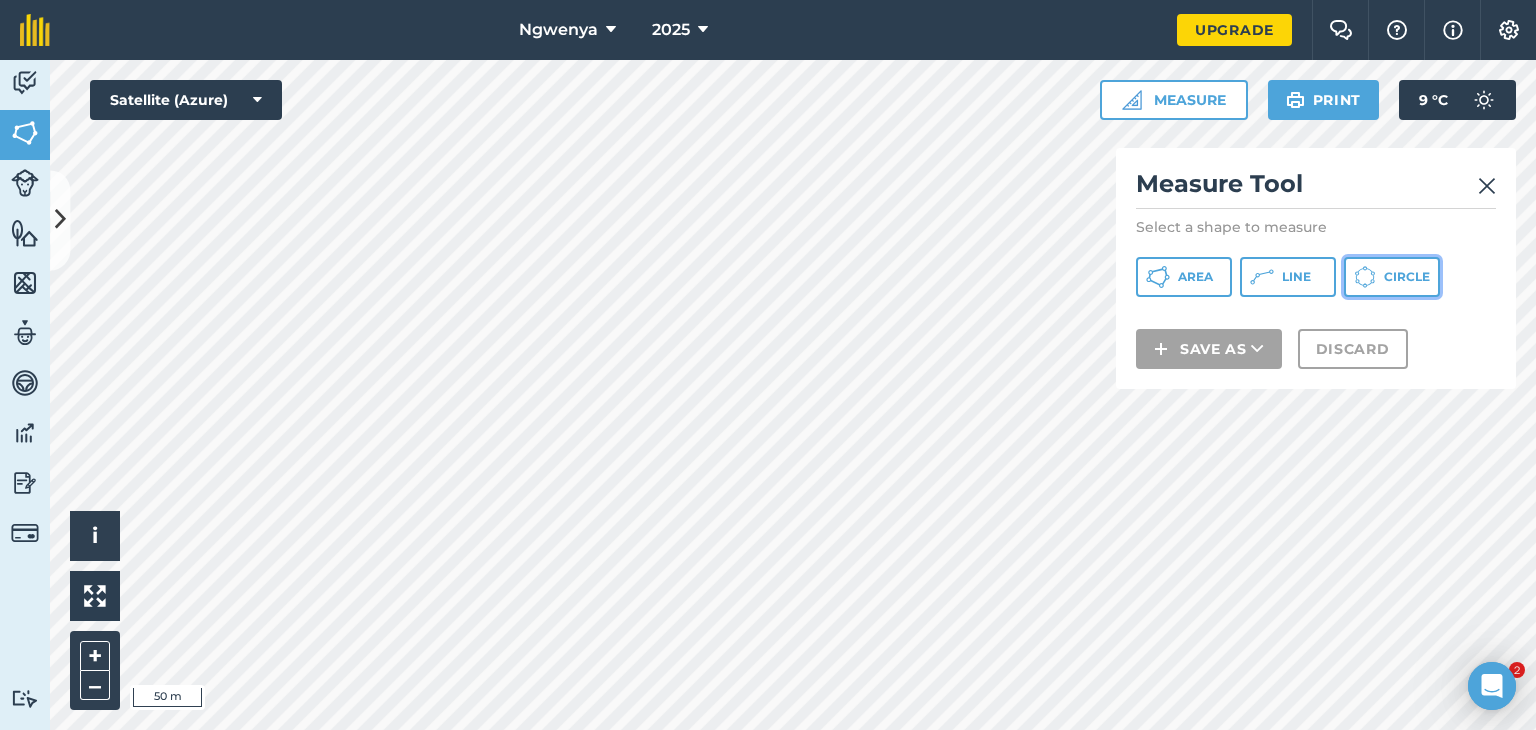click 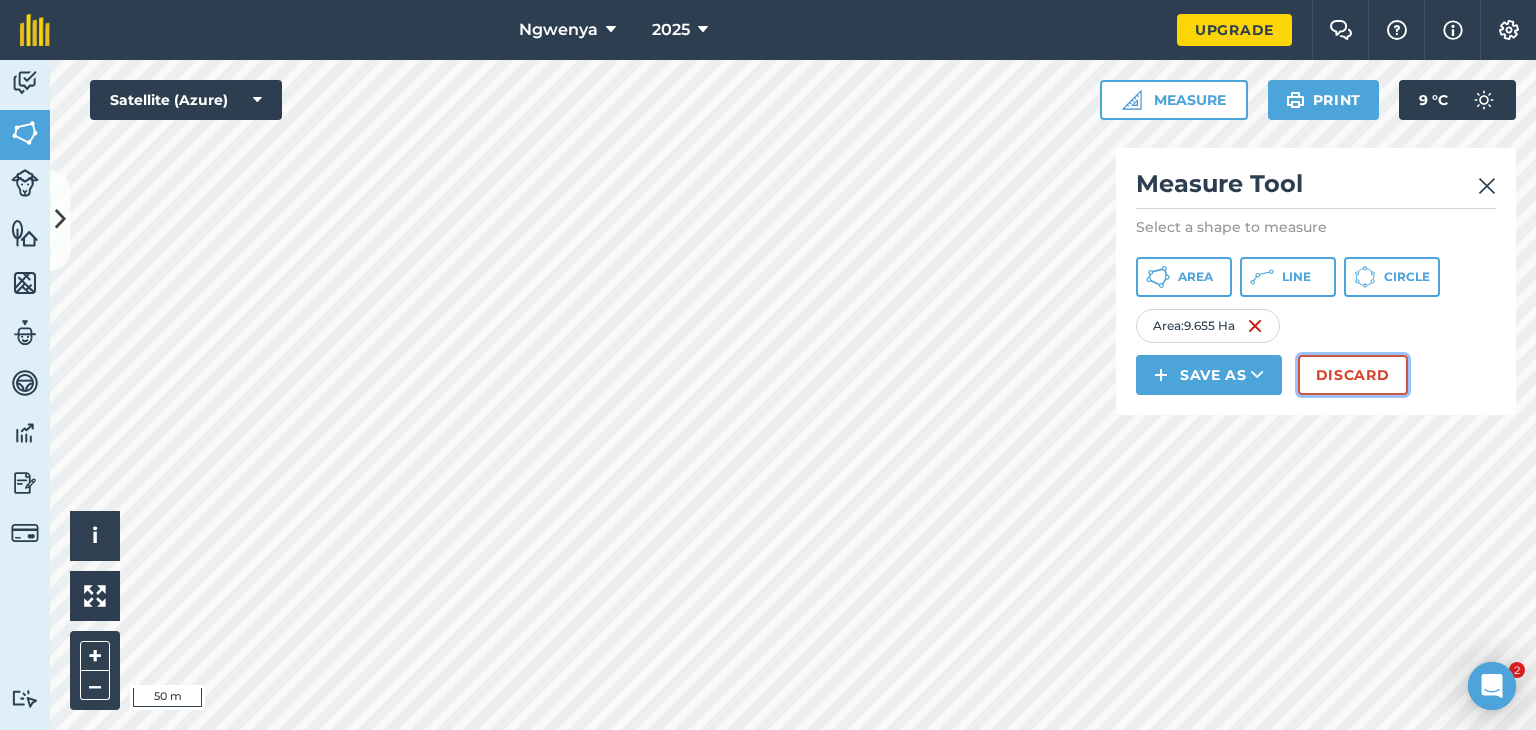click on "Discard" at bounding box center (1353, 375) 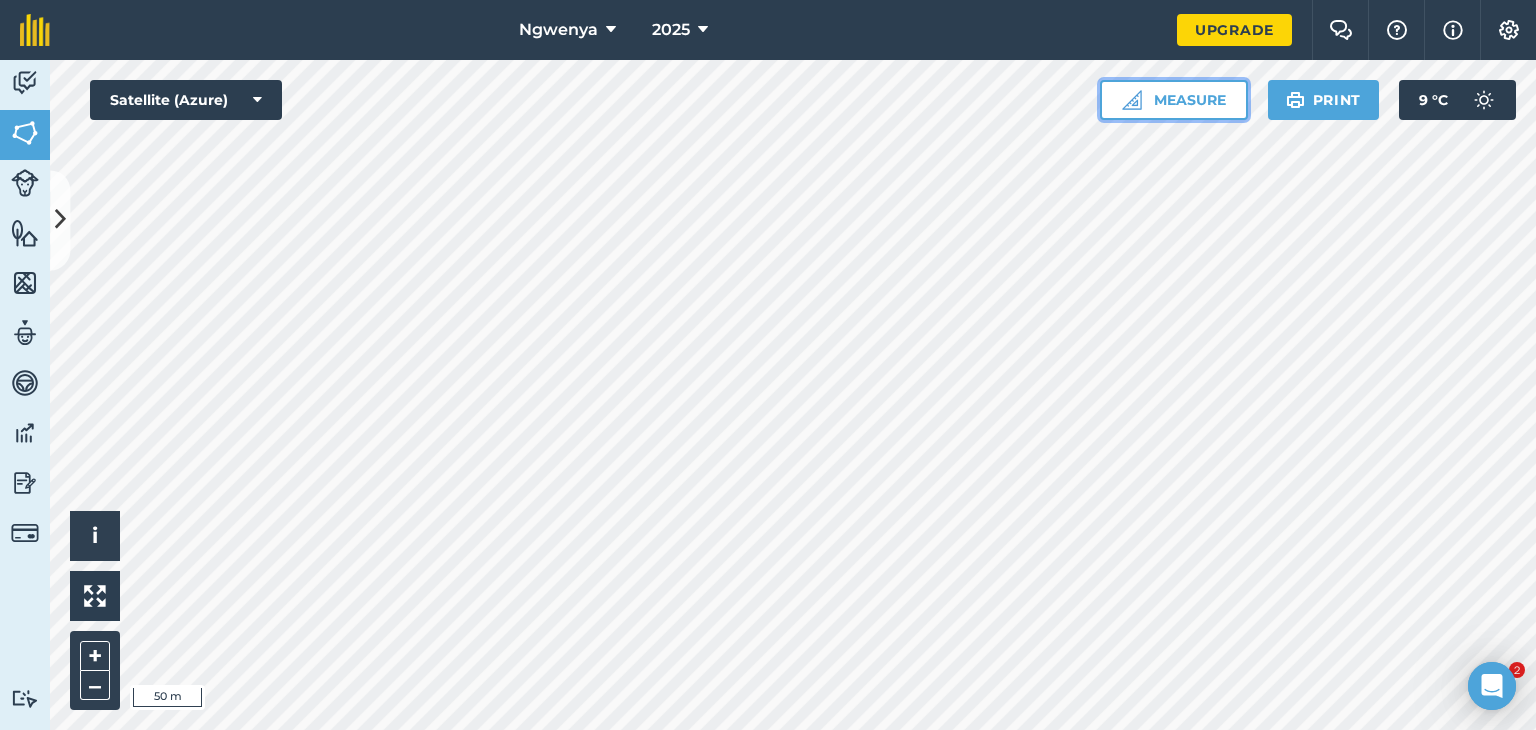 click on "Measure" at bounding box center (1174, 100) 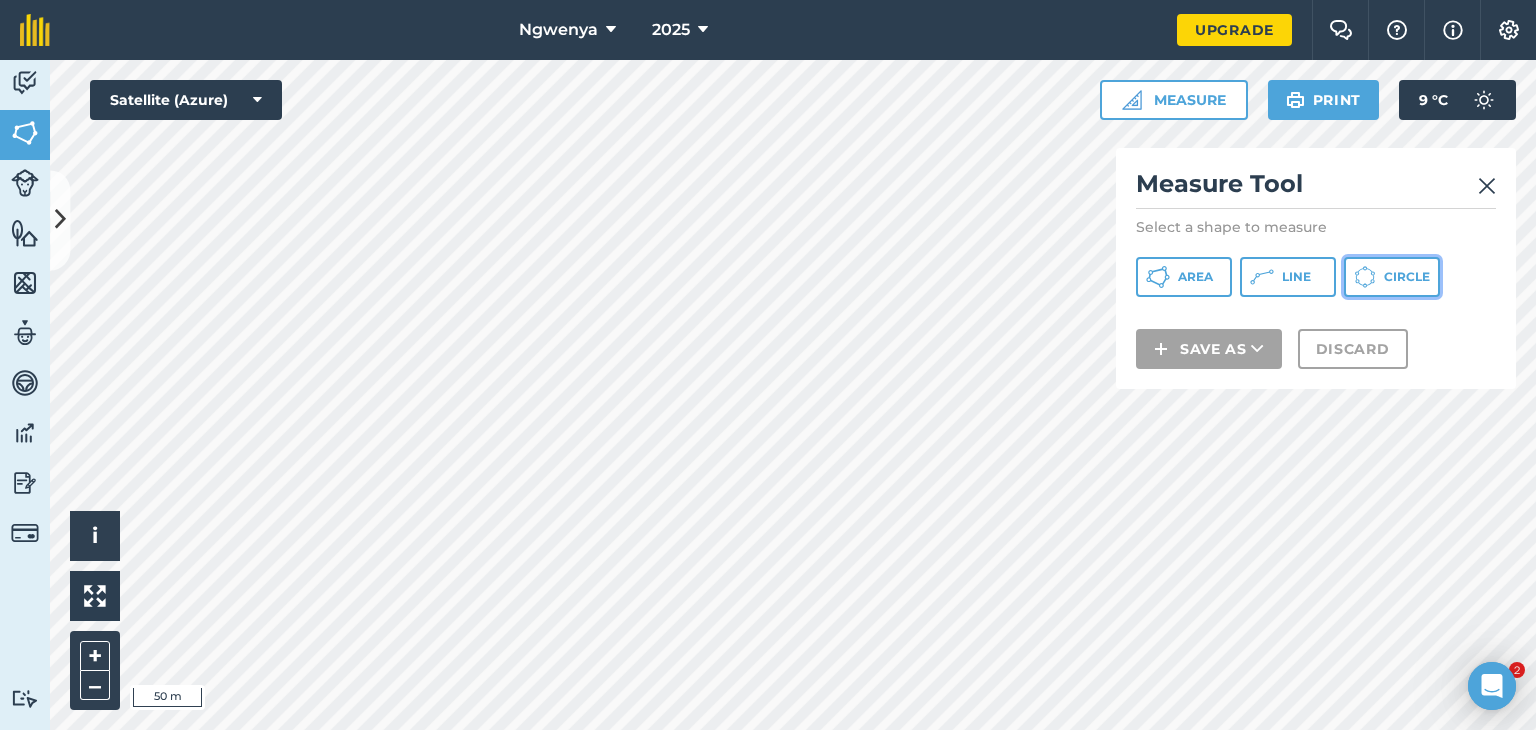 click 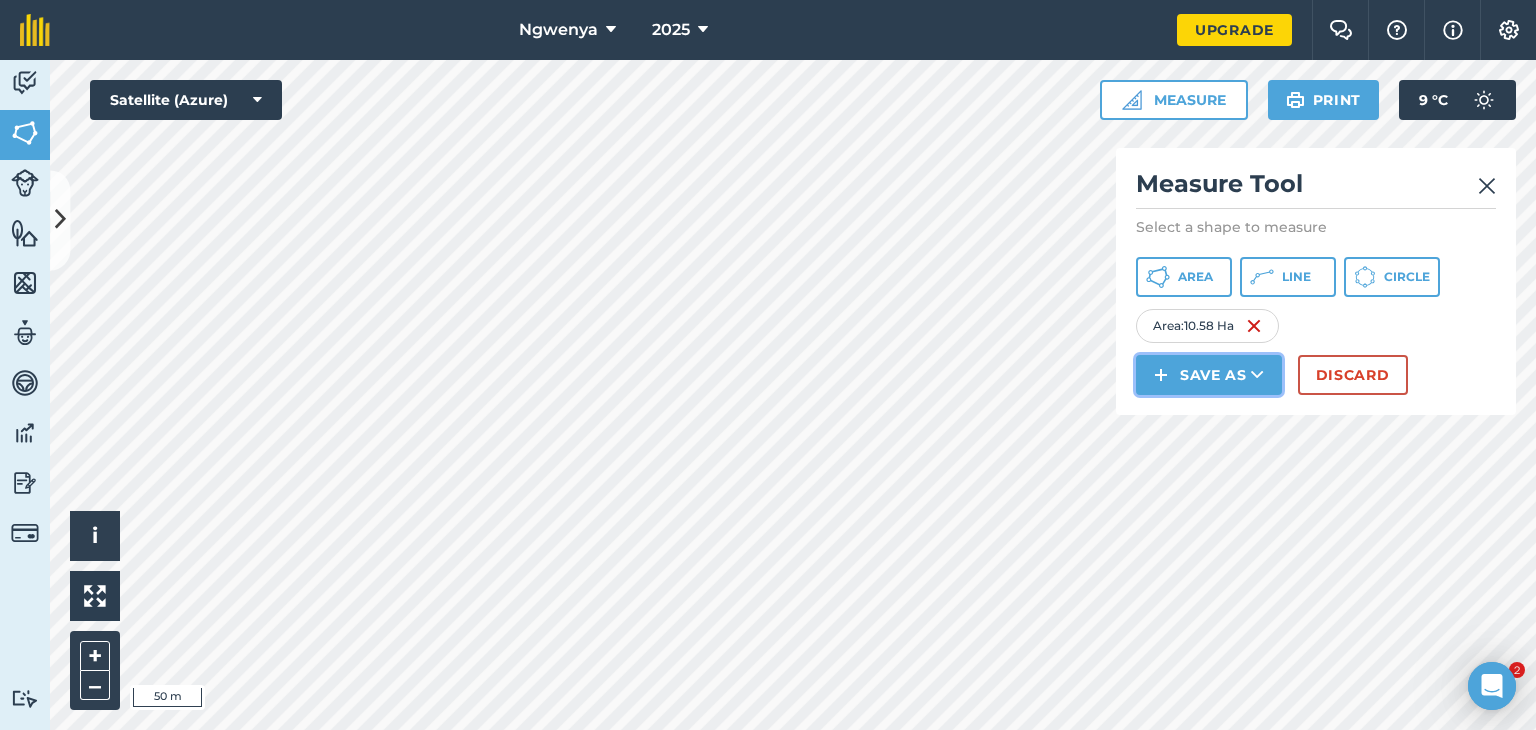 click on "Save as" at bounding box center [1209, 375] 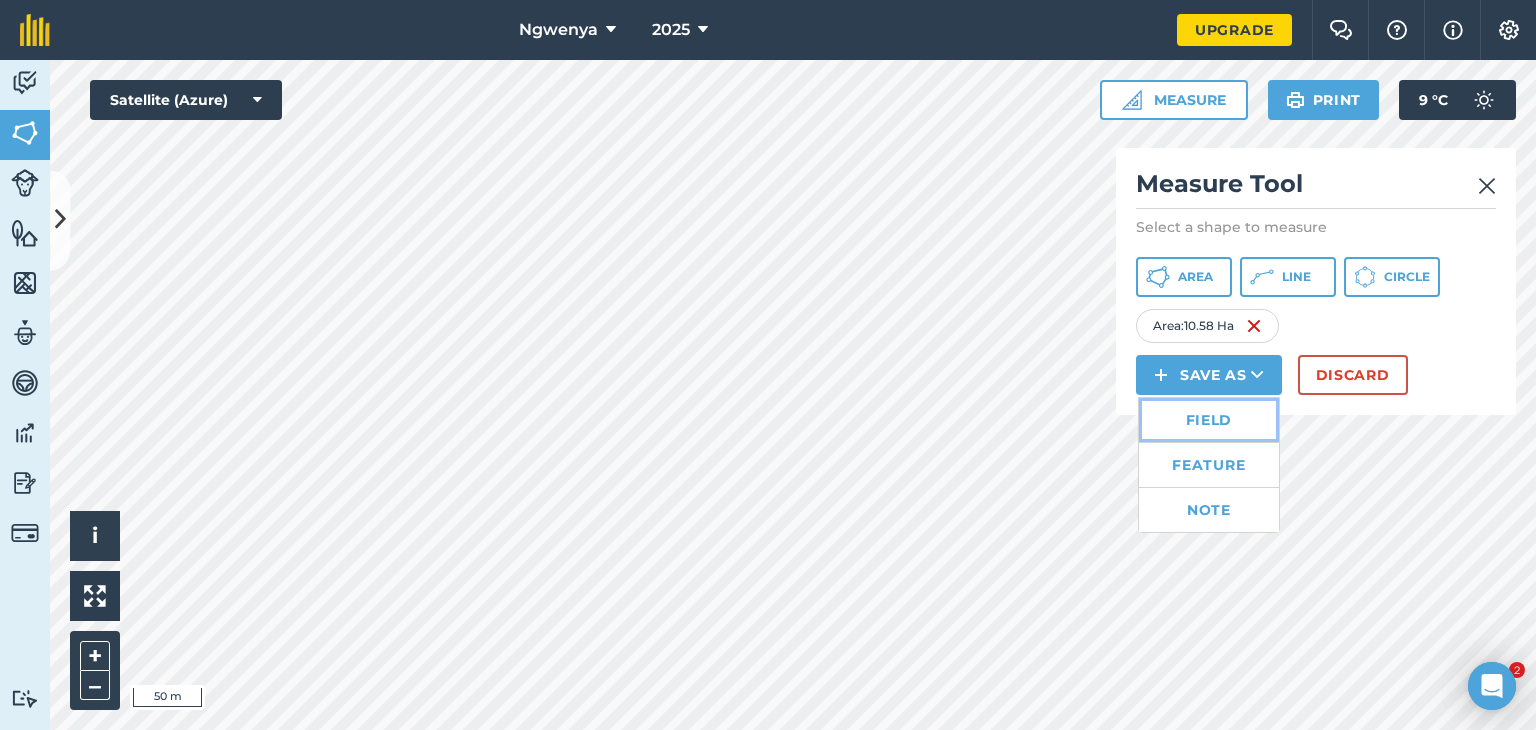 click on "Field" at bounding box center [1209, 420] 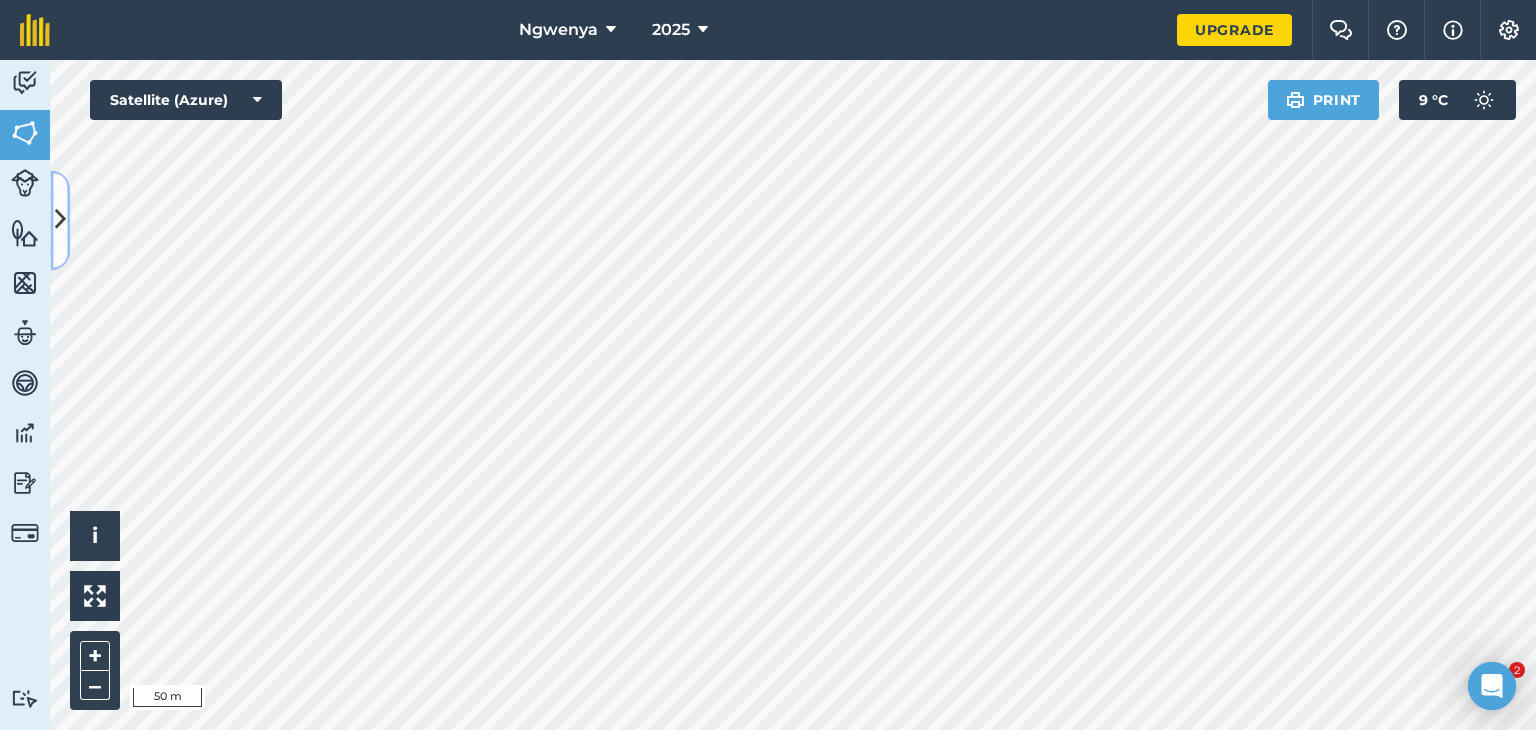 click at bounding box center [60, 220] 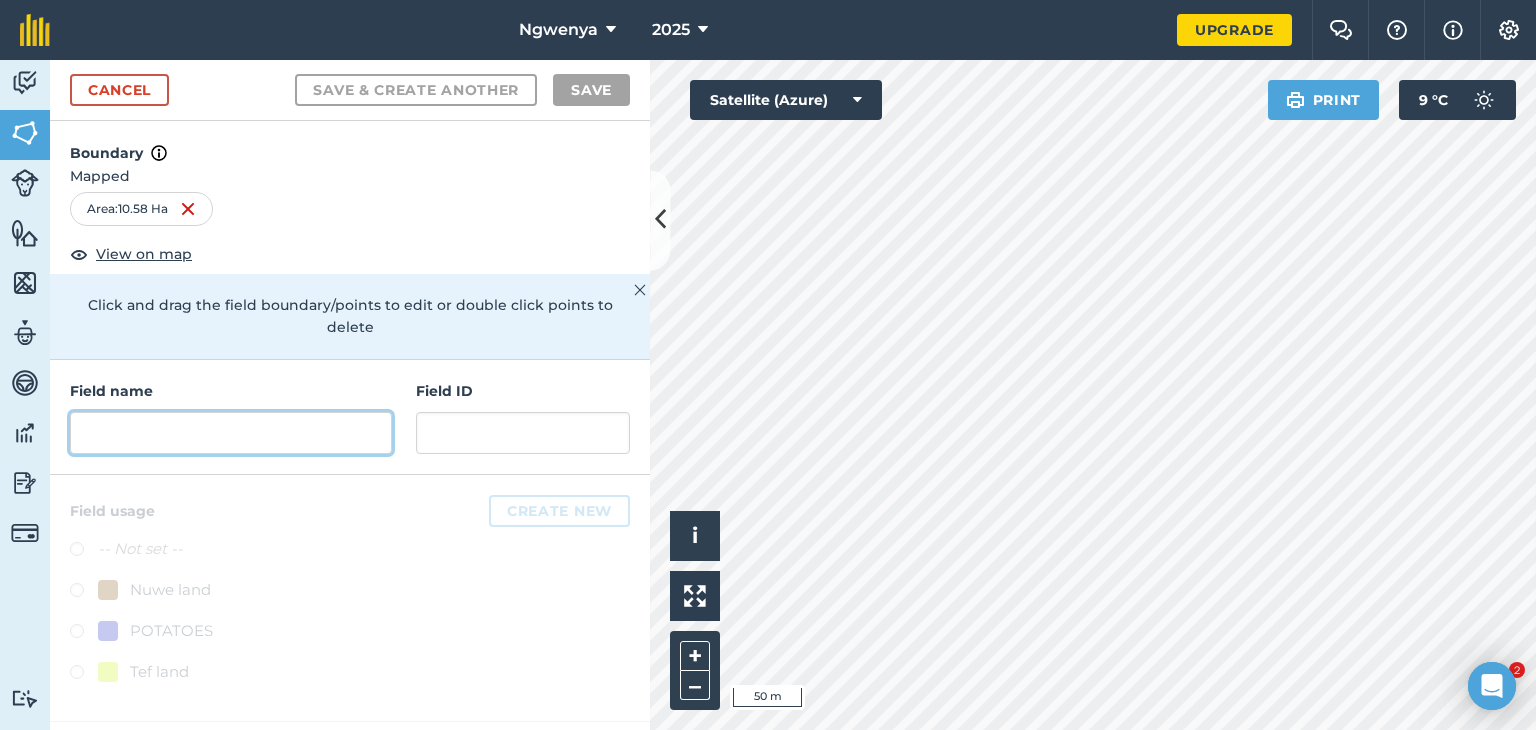 click at bounding box center (231, 433) 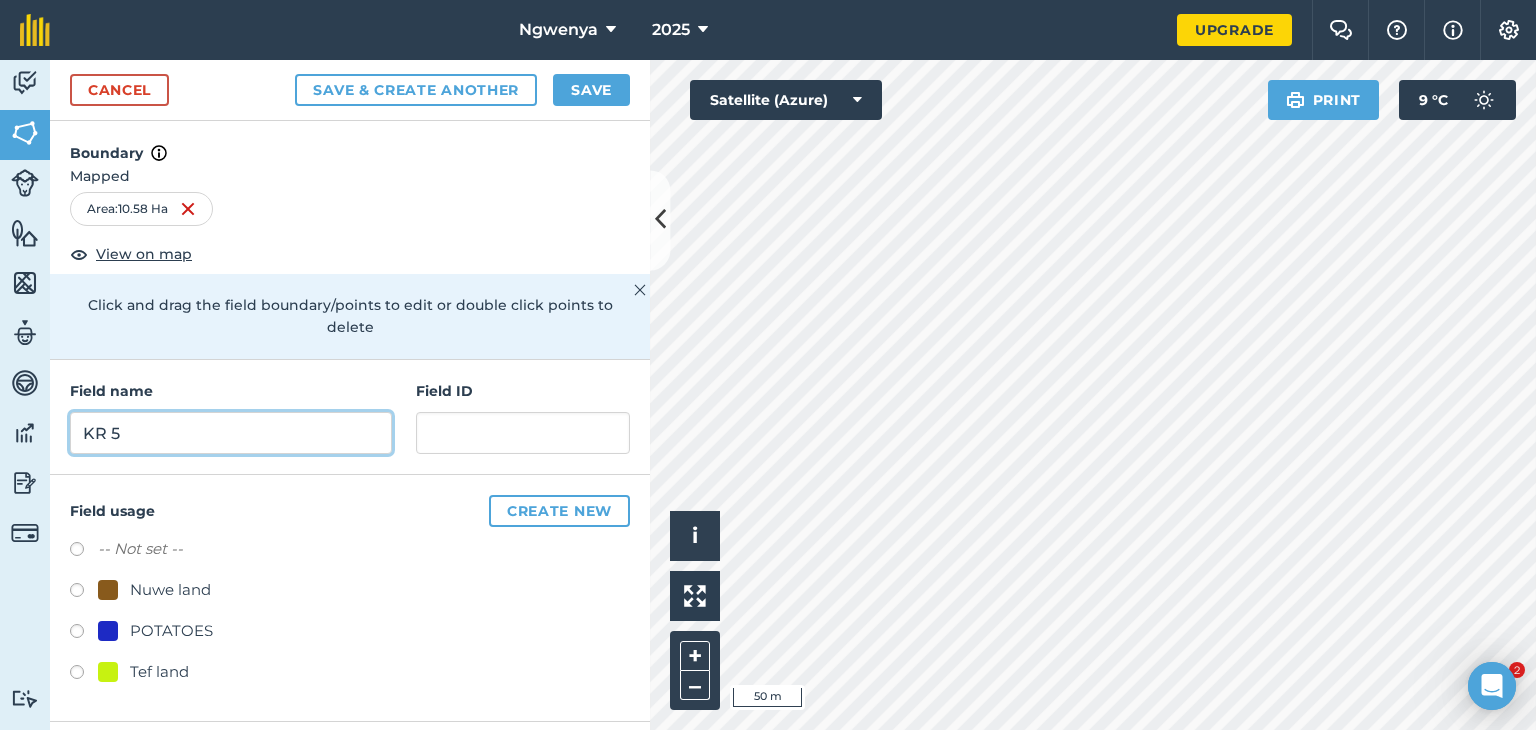 type on "KR 5" 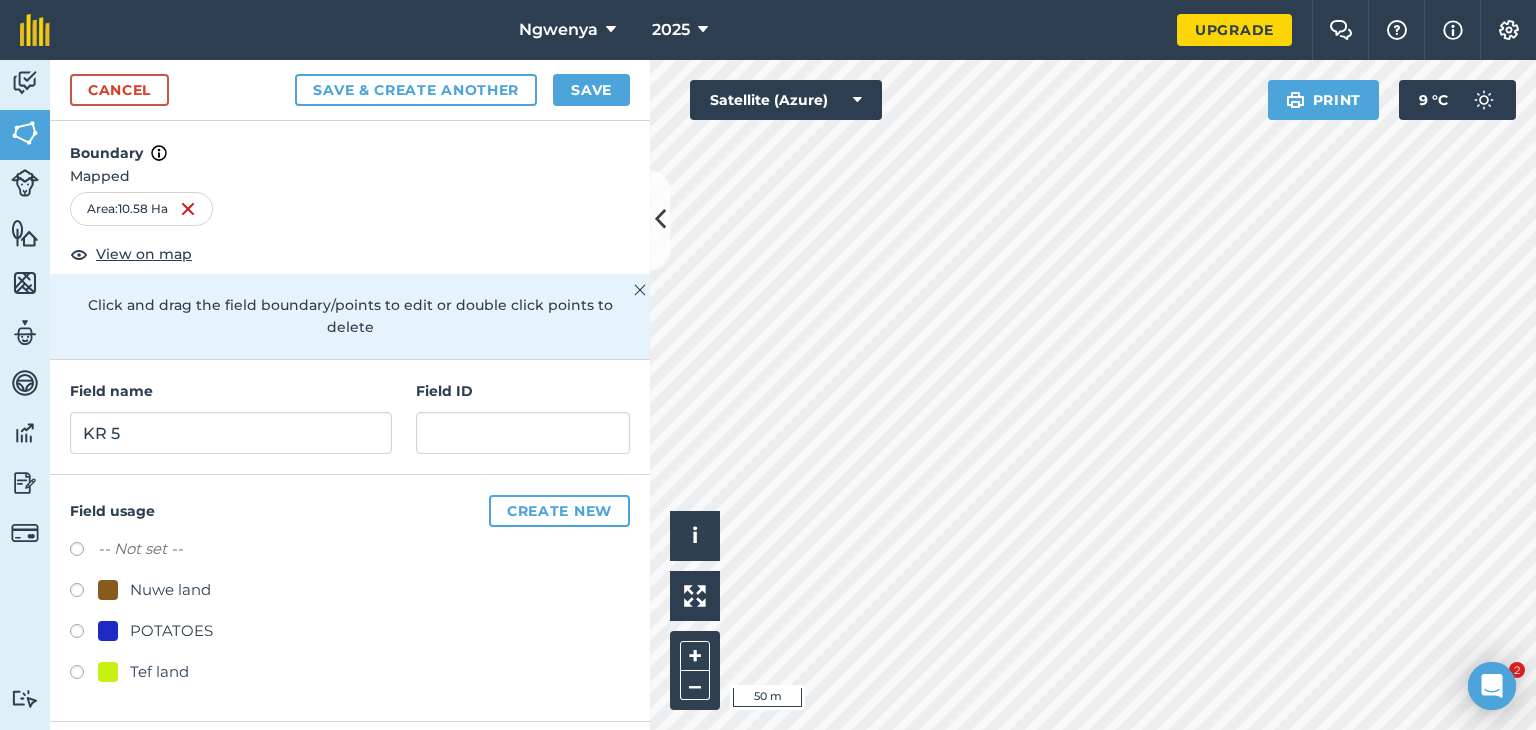 click at bounding box center (84, 634) 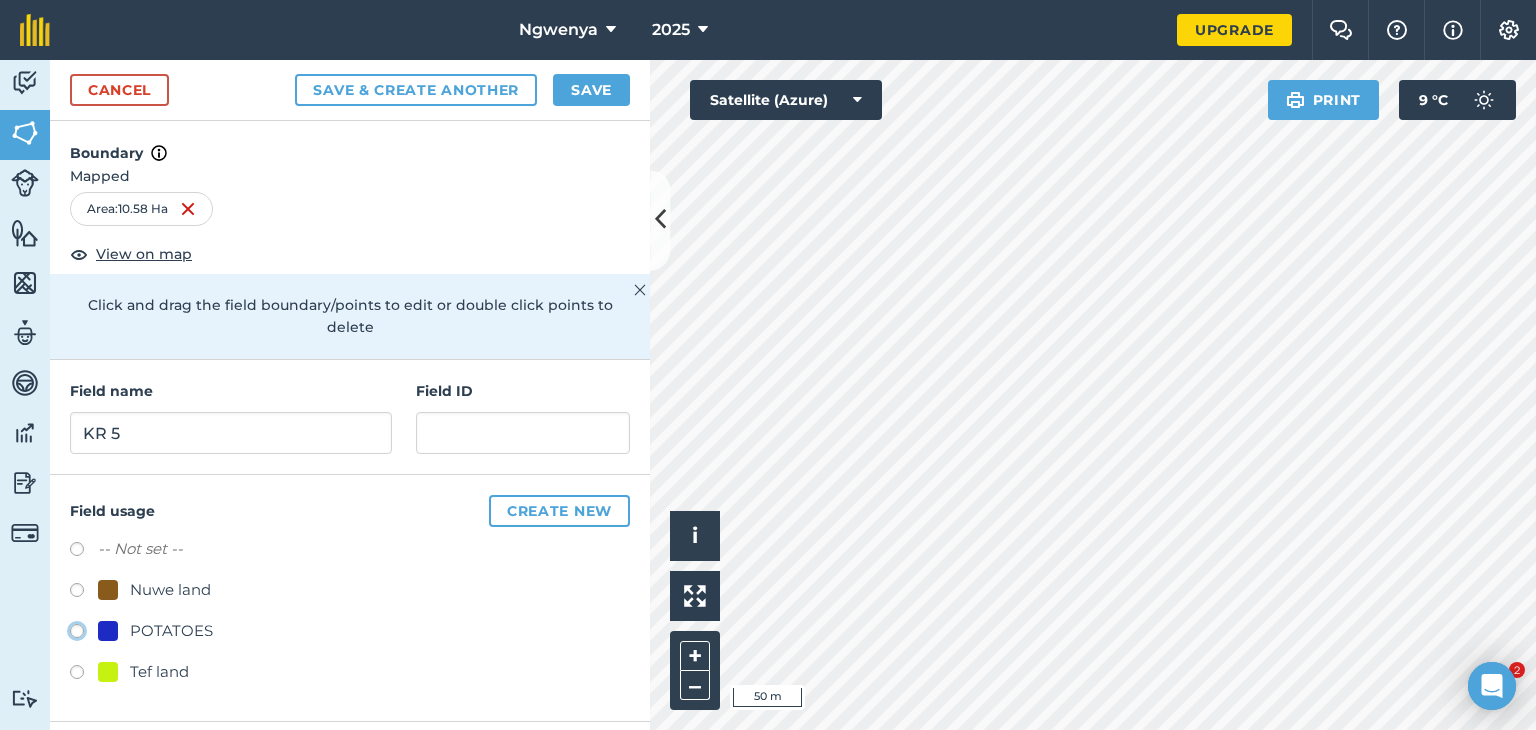 radio on "true" 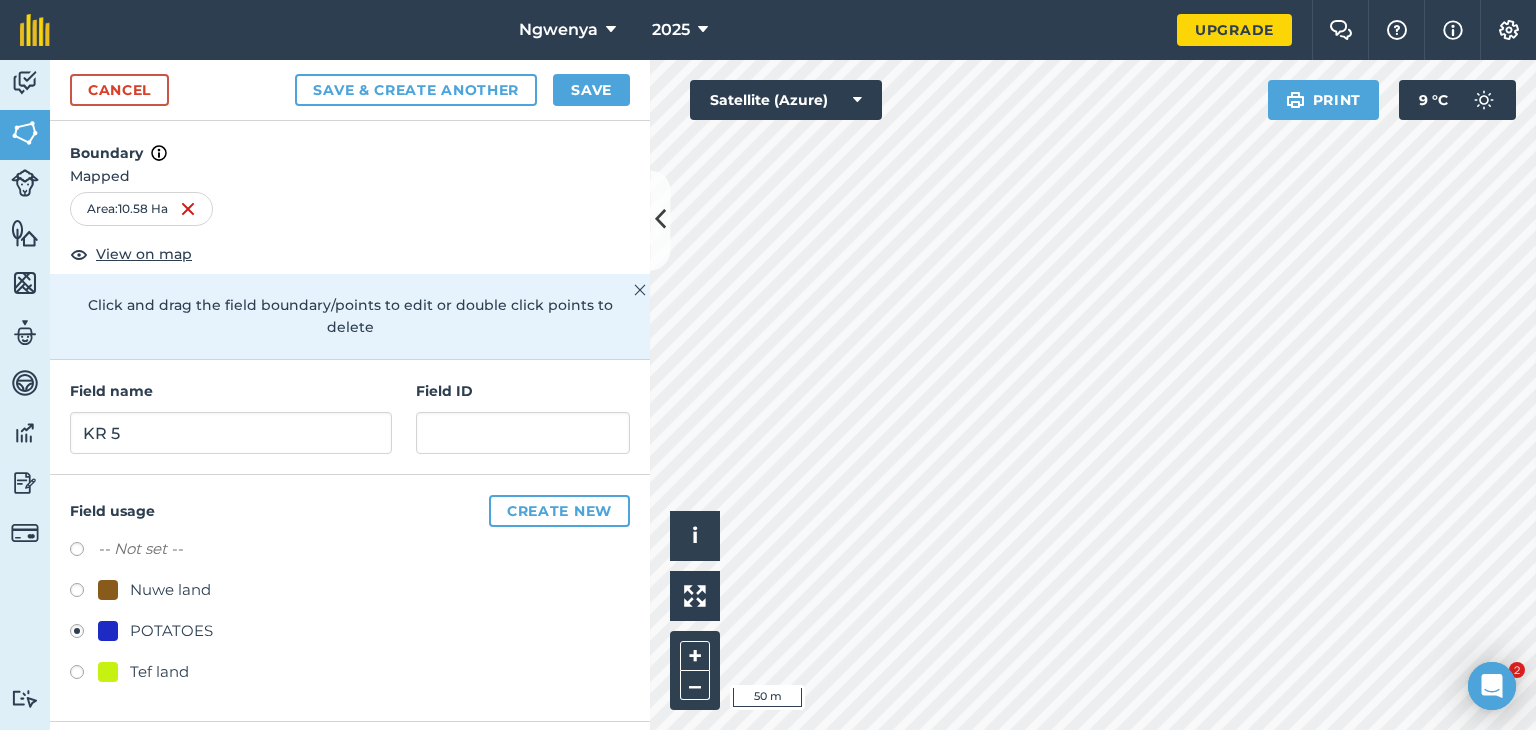 click at bounding box center [84, 593] 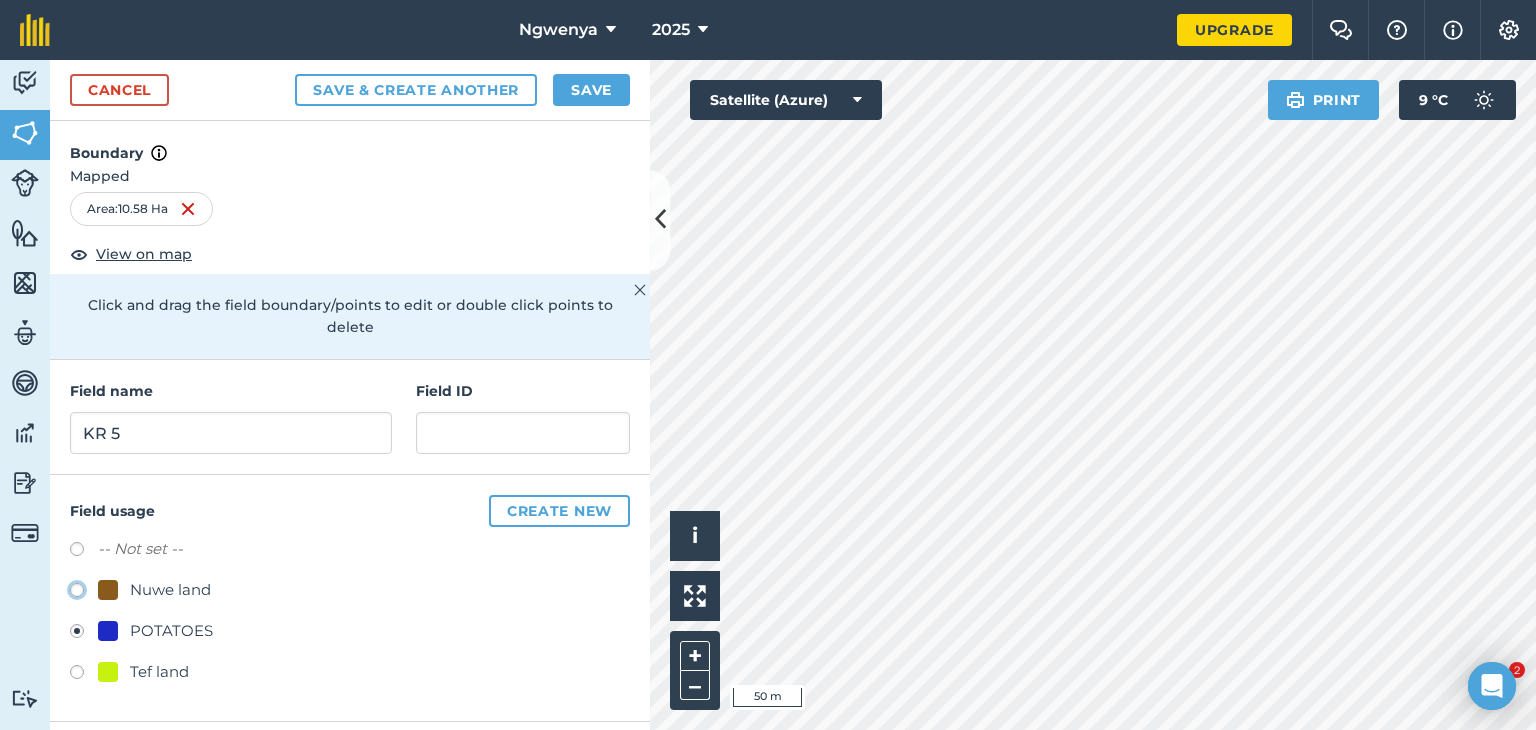 click on "Nuwe land" at bounding box center (-9923, 589) 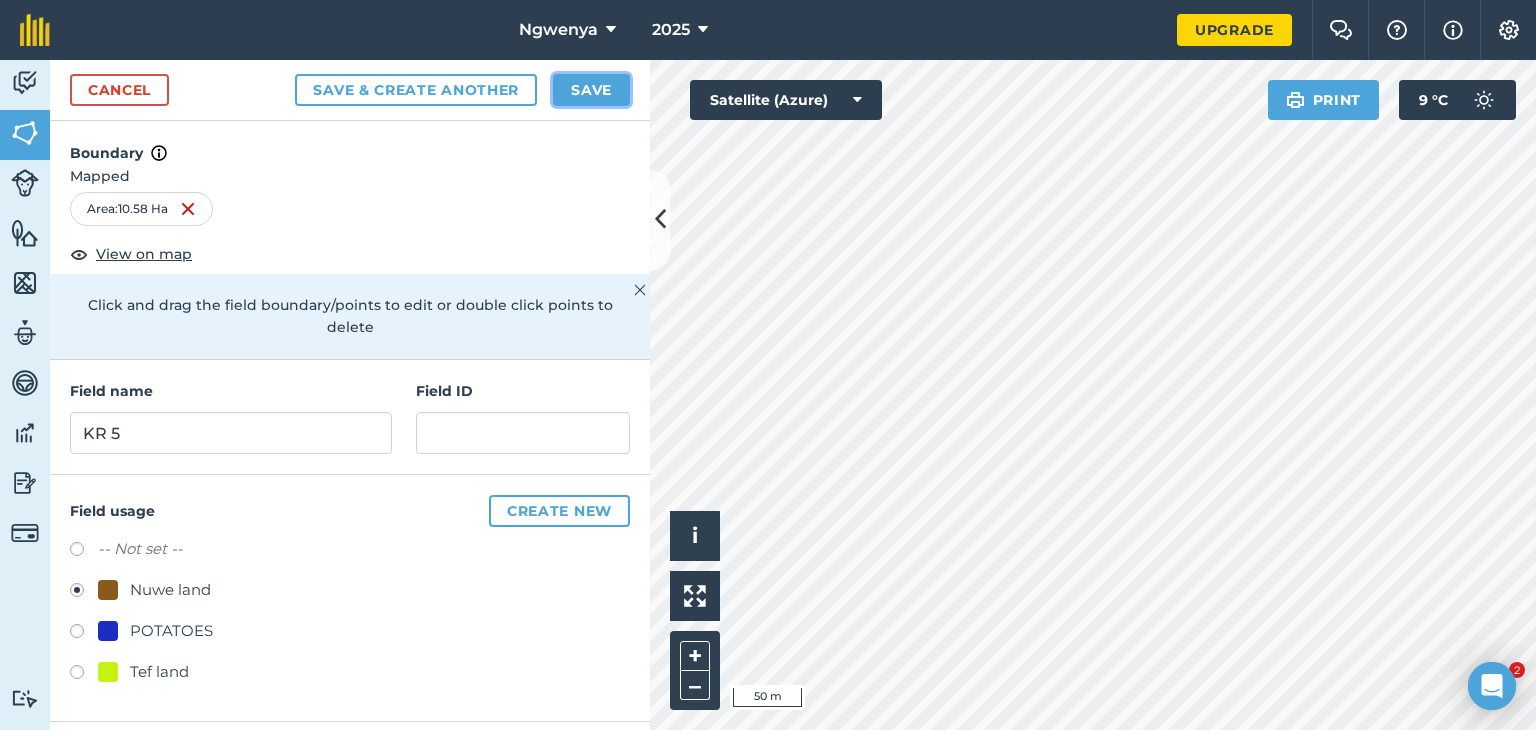 click on "Save" at bounding box center (591, 90) 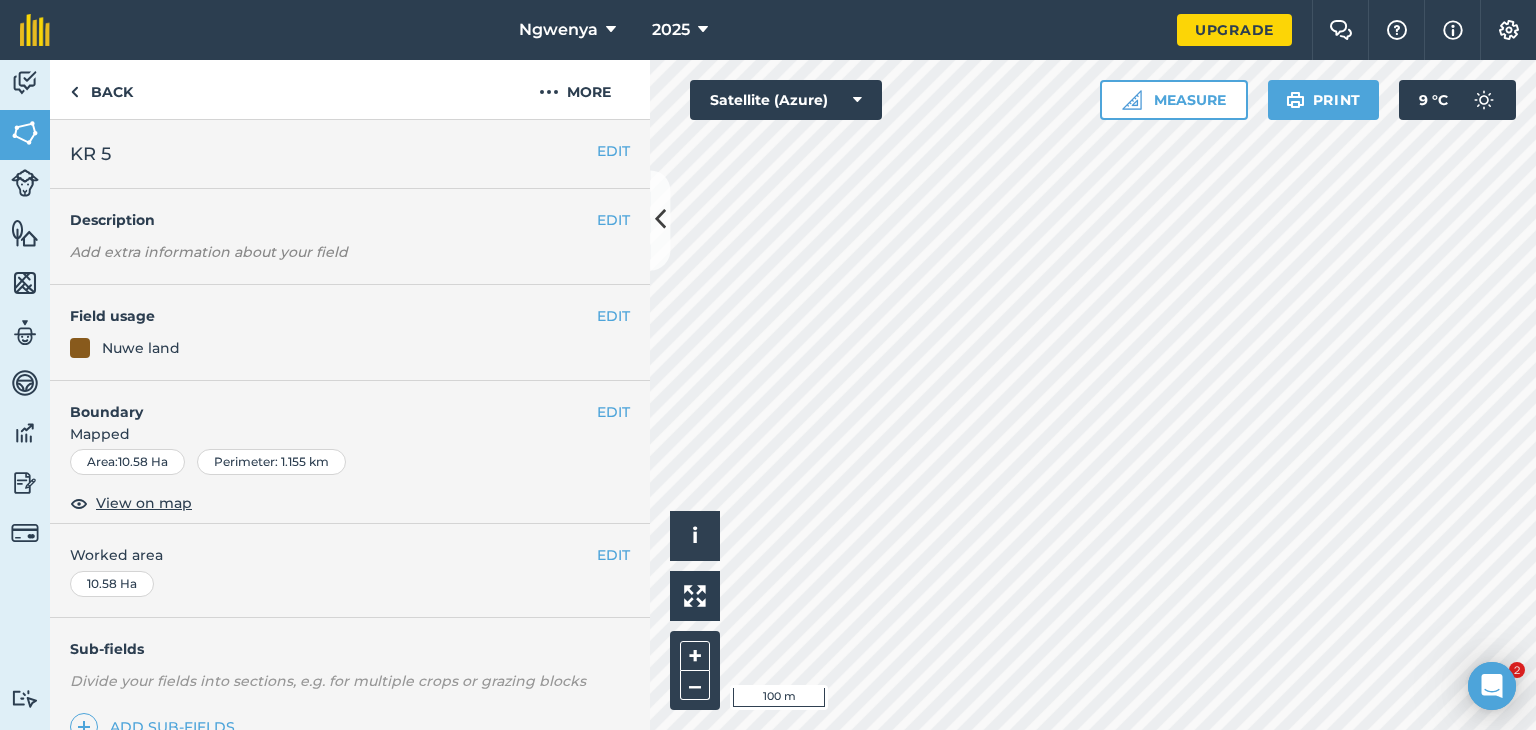 click at bounding box center (1093, 395) 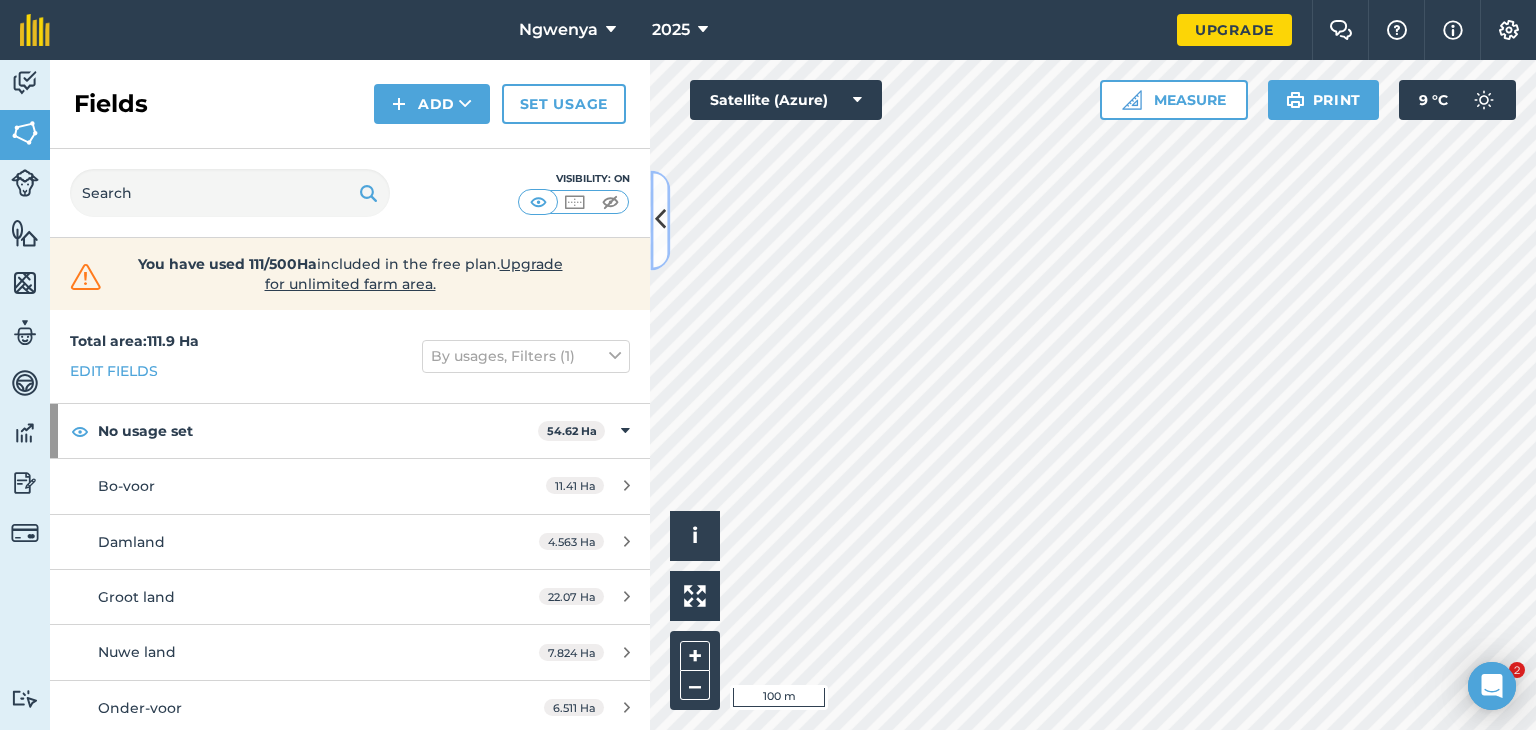 click at bounding box center (660, 220) 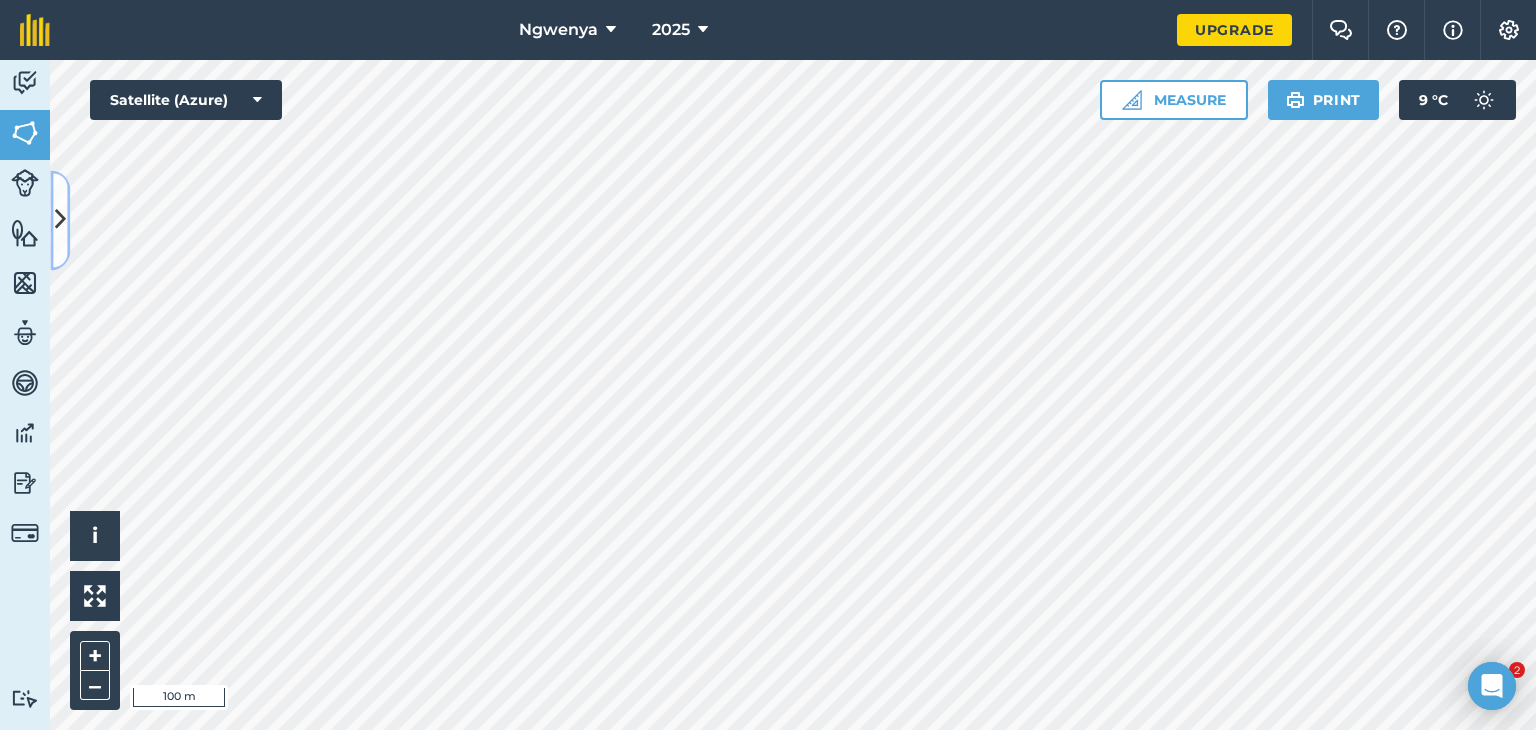 click at bounding box center [60, 220] 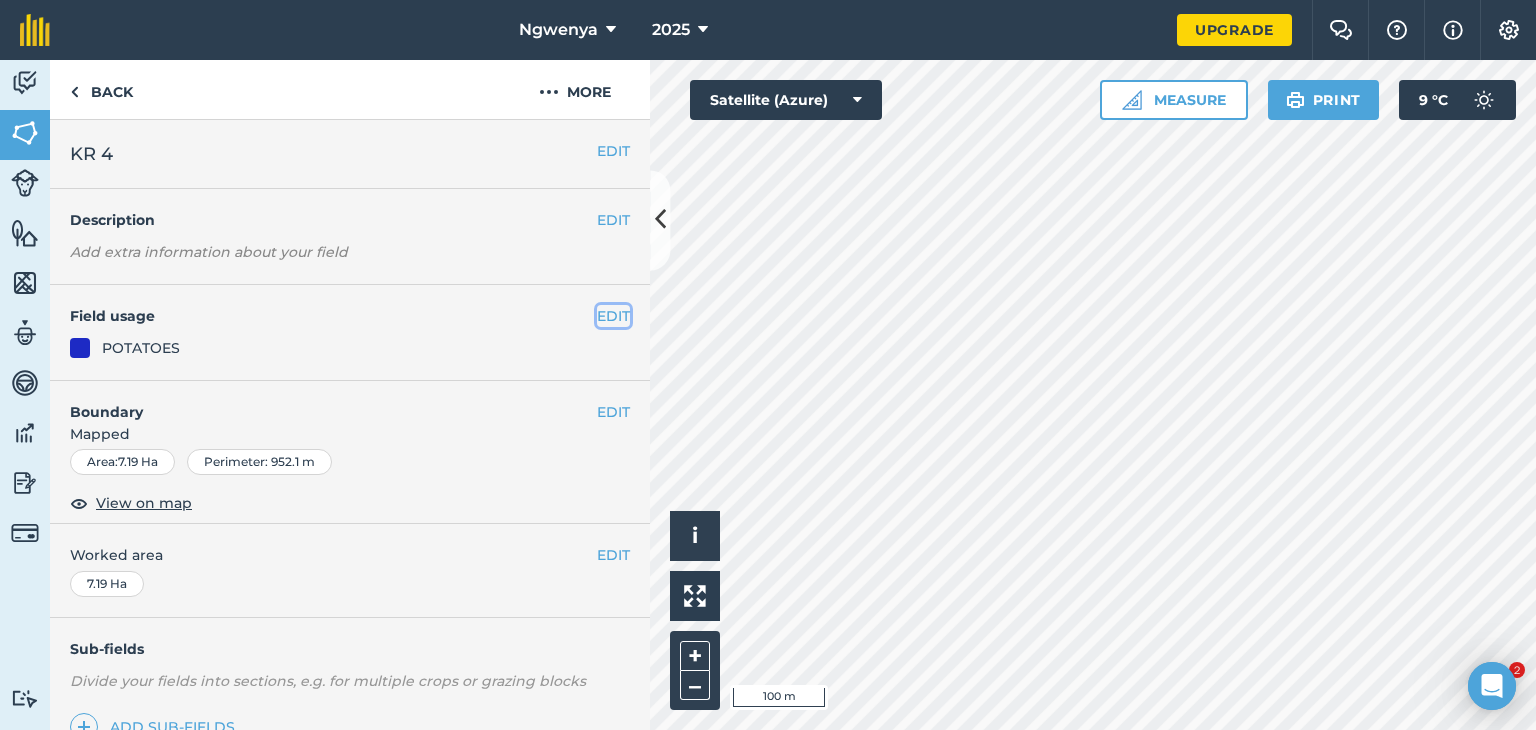 click on "EDIT" at bounding box center (613, 316) 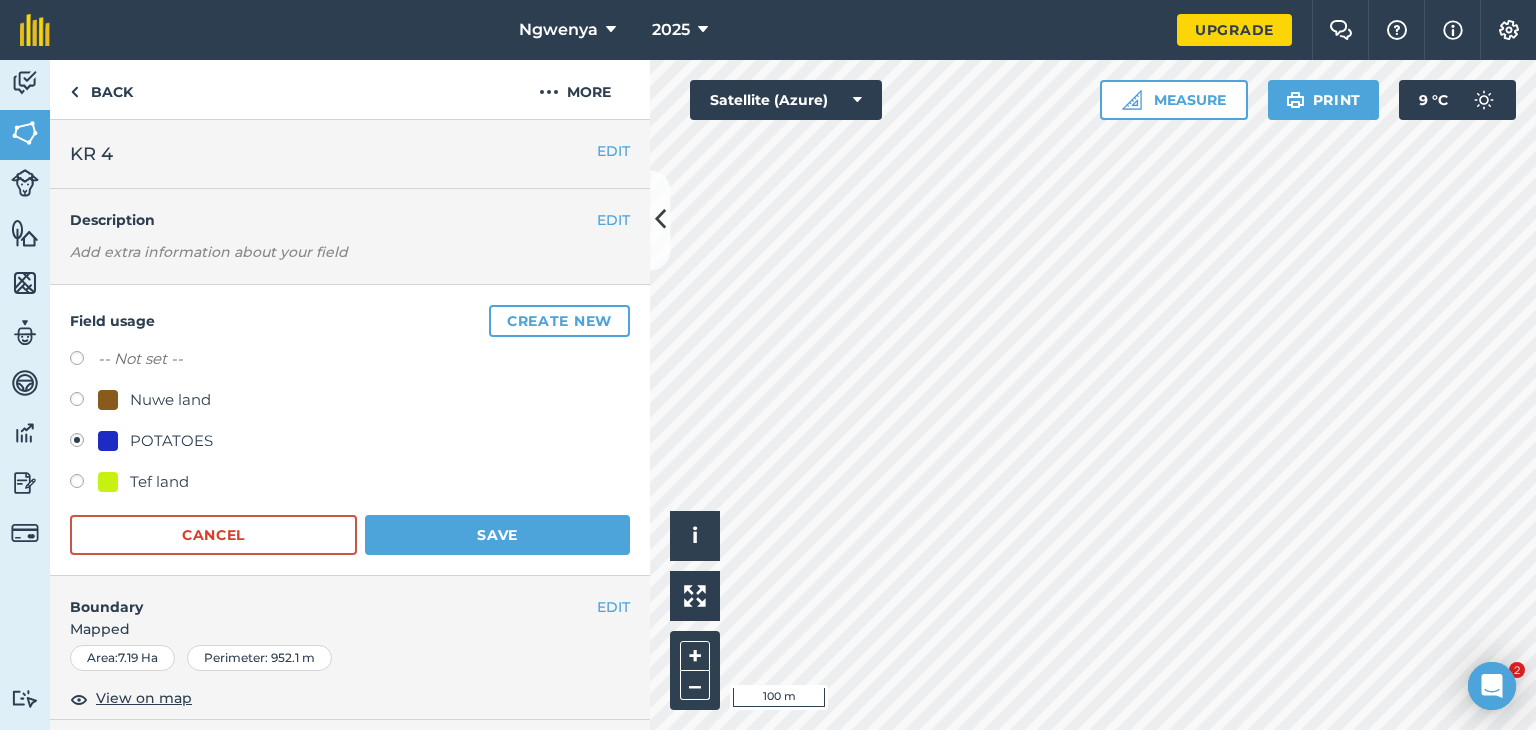 click at bounding box center (84, 402) 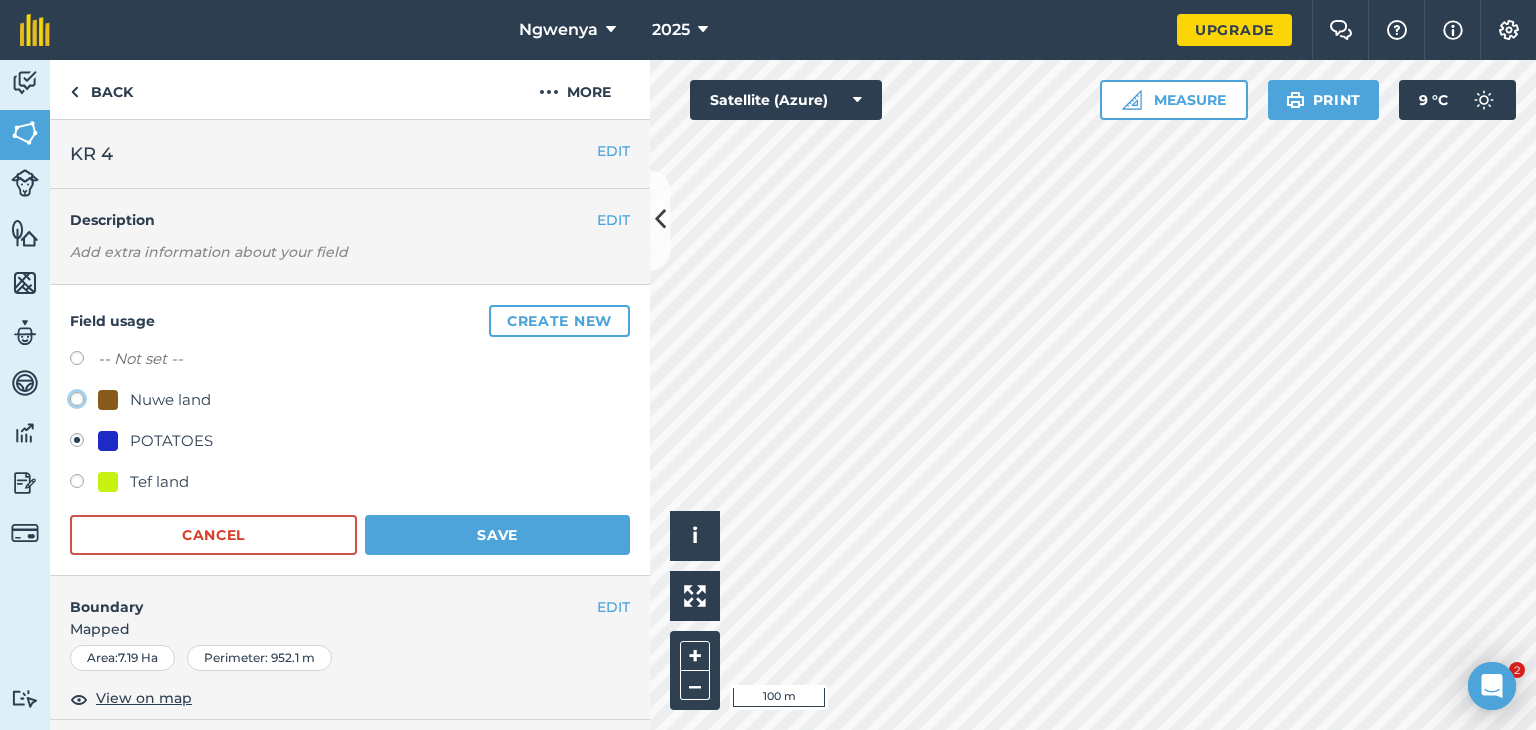 click on "Nuwe land" at bounding box center [-9923, 398] 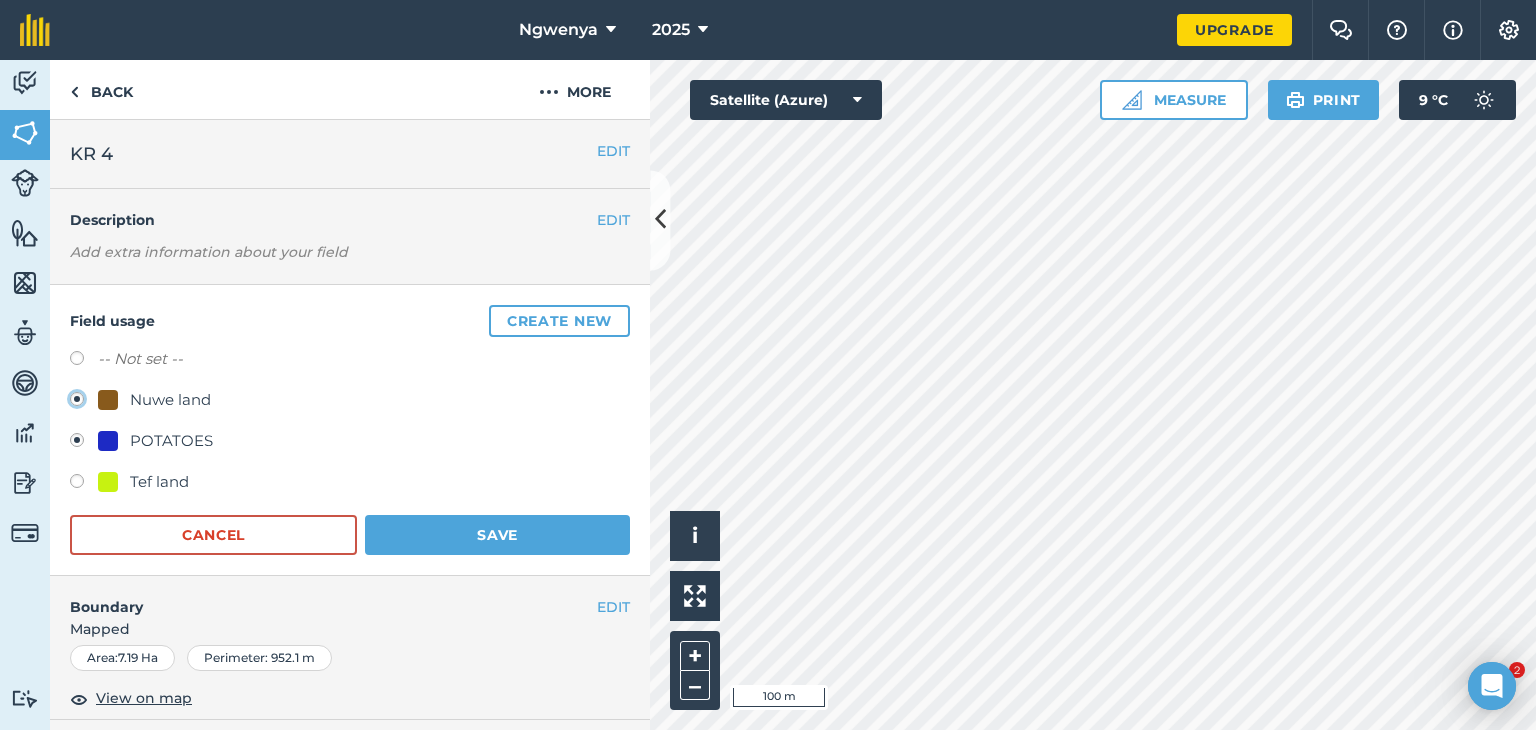 radio on "false" 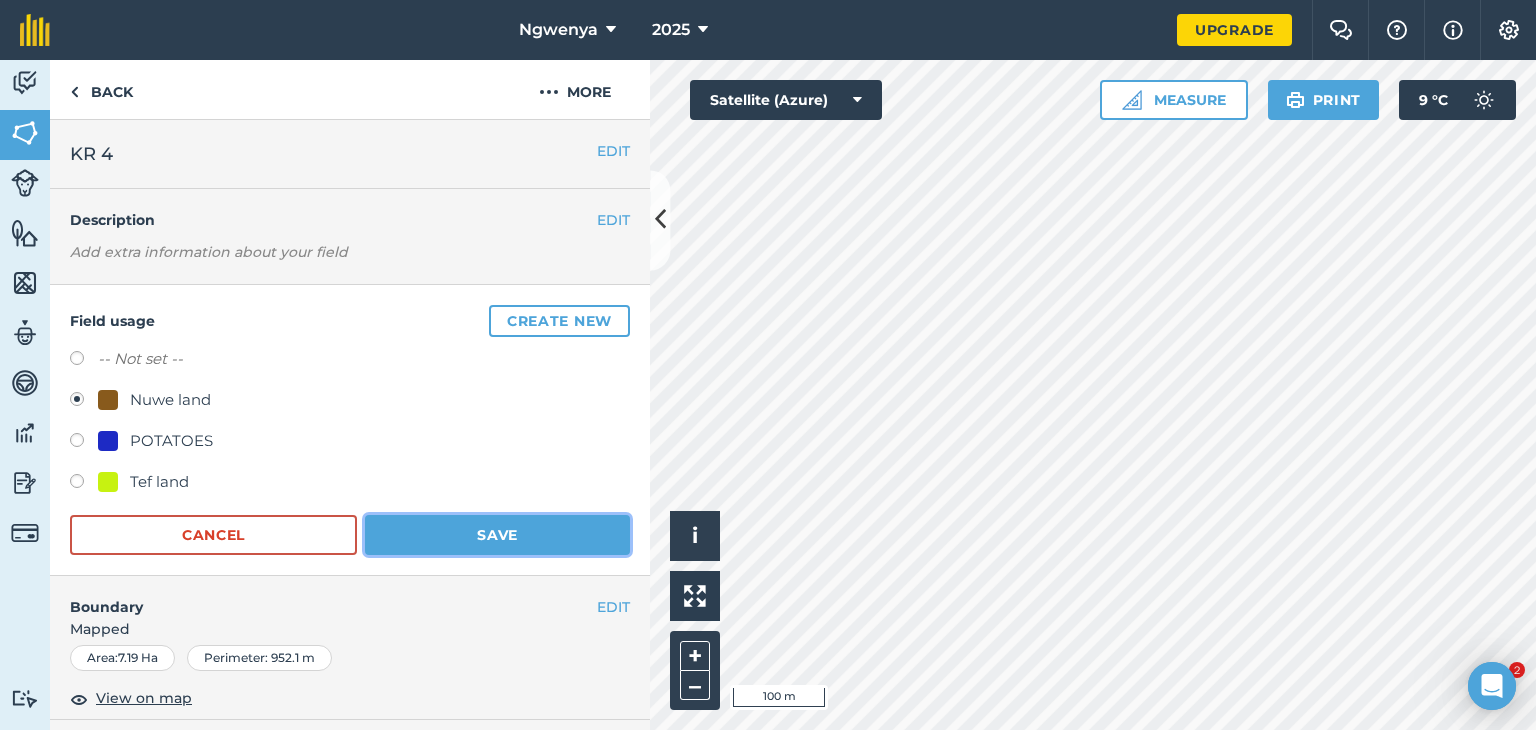 click on "Save" at bounding box center [497, 535] 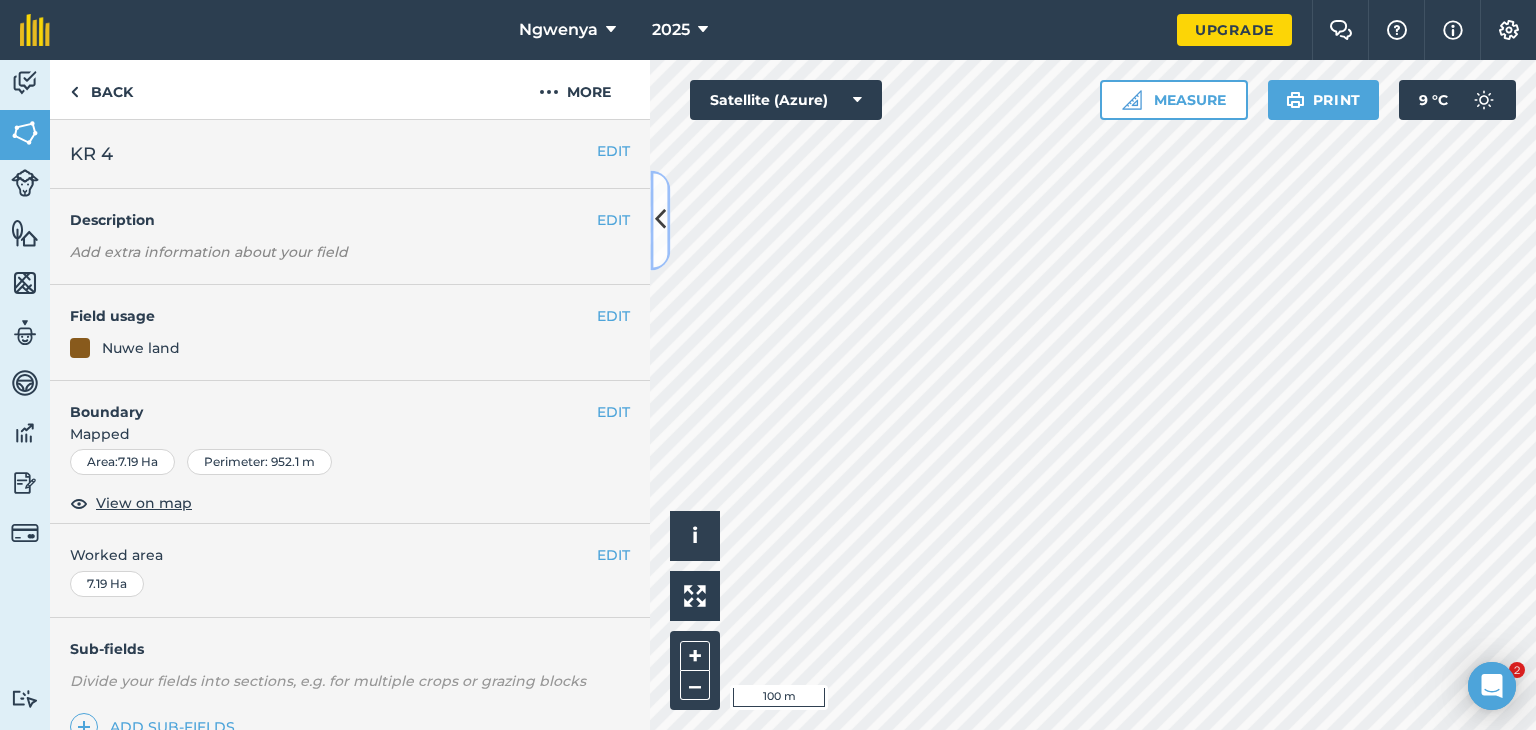click at bounding box center [660, 220] 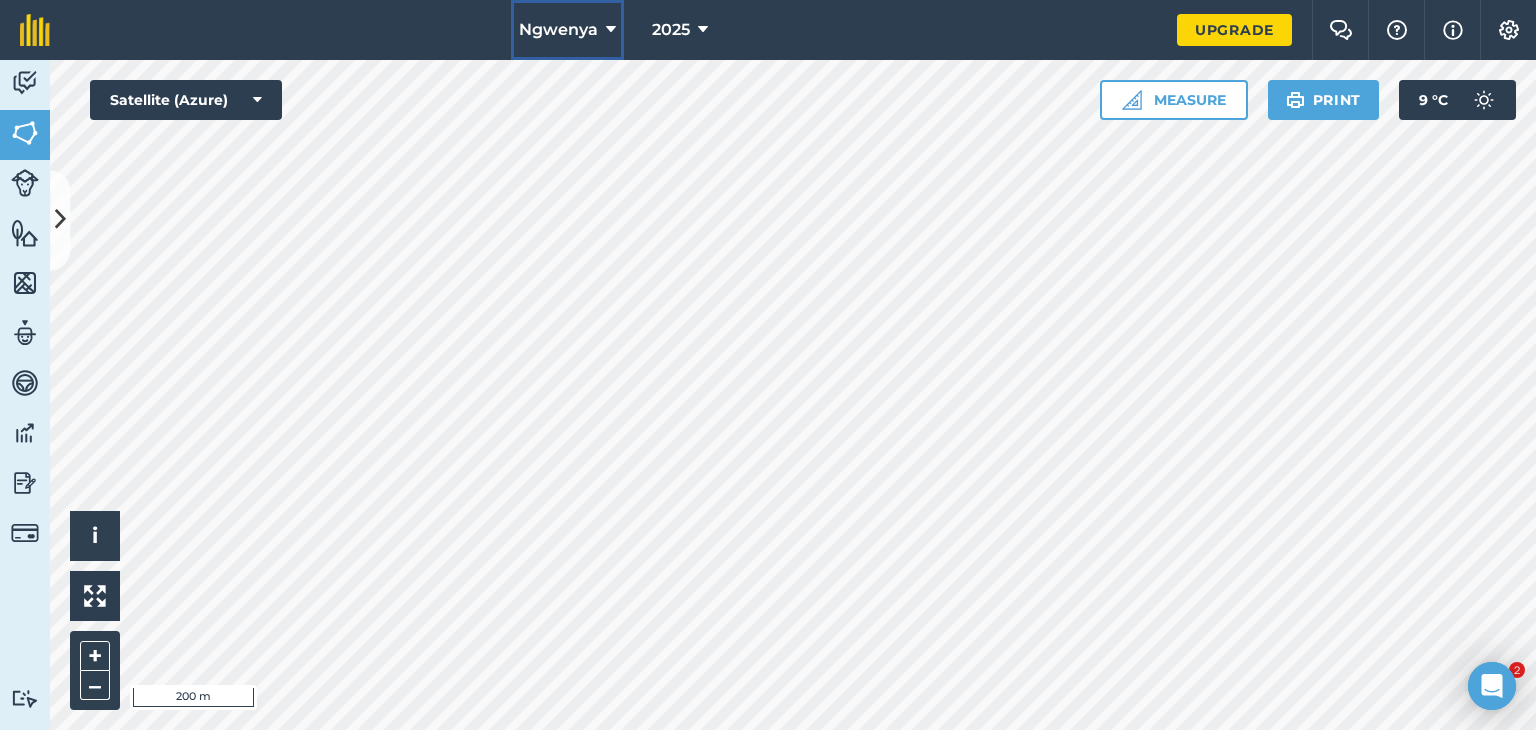 click on "Ngwenya" at bounding box center [558, 30] 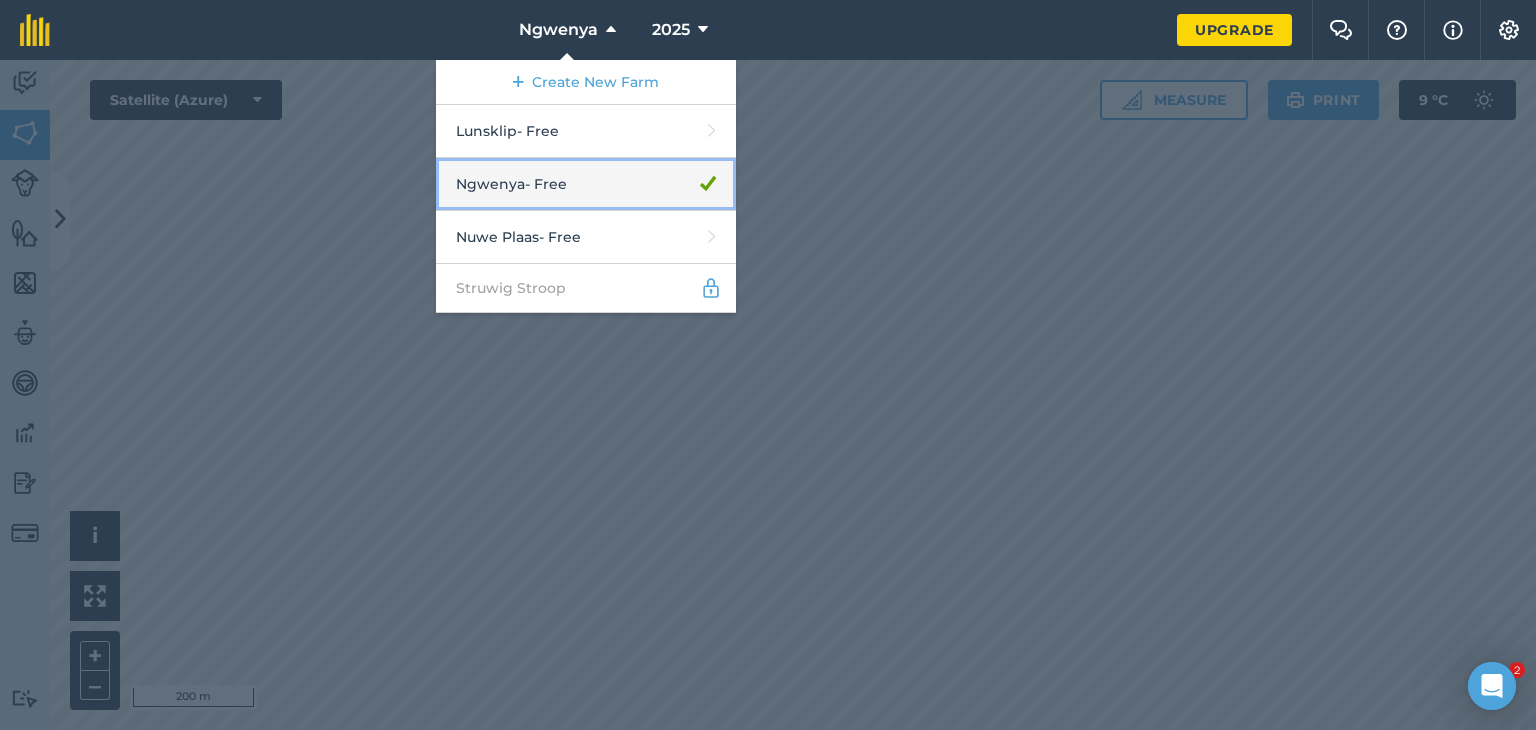 drag, startPoint x: 571, startPoint y: 189, endPoint x: 528, endPoint y: 181, distance: 43.737854 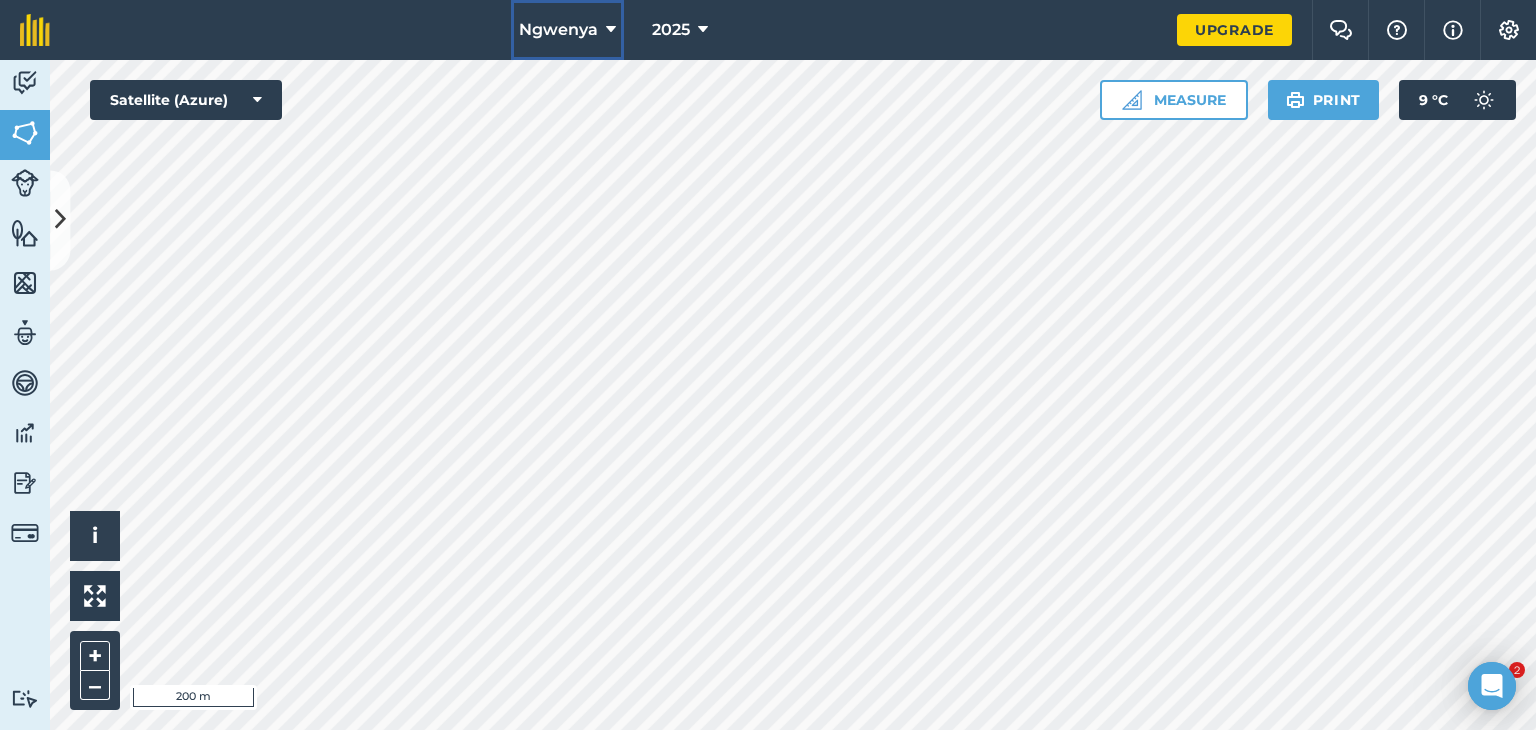 click on "Ngwenya" at bounding box center (558, 30) 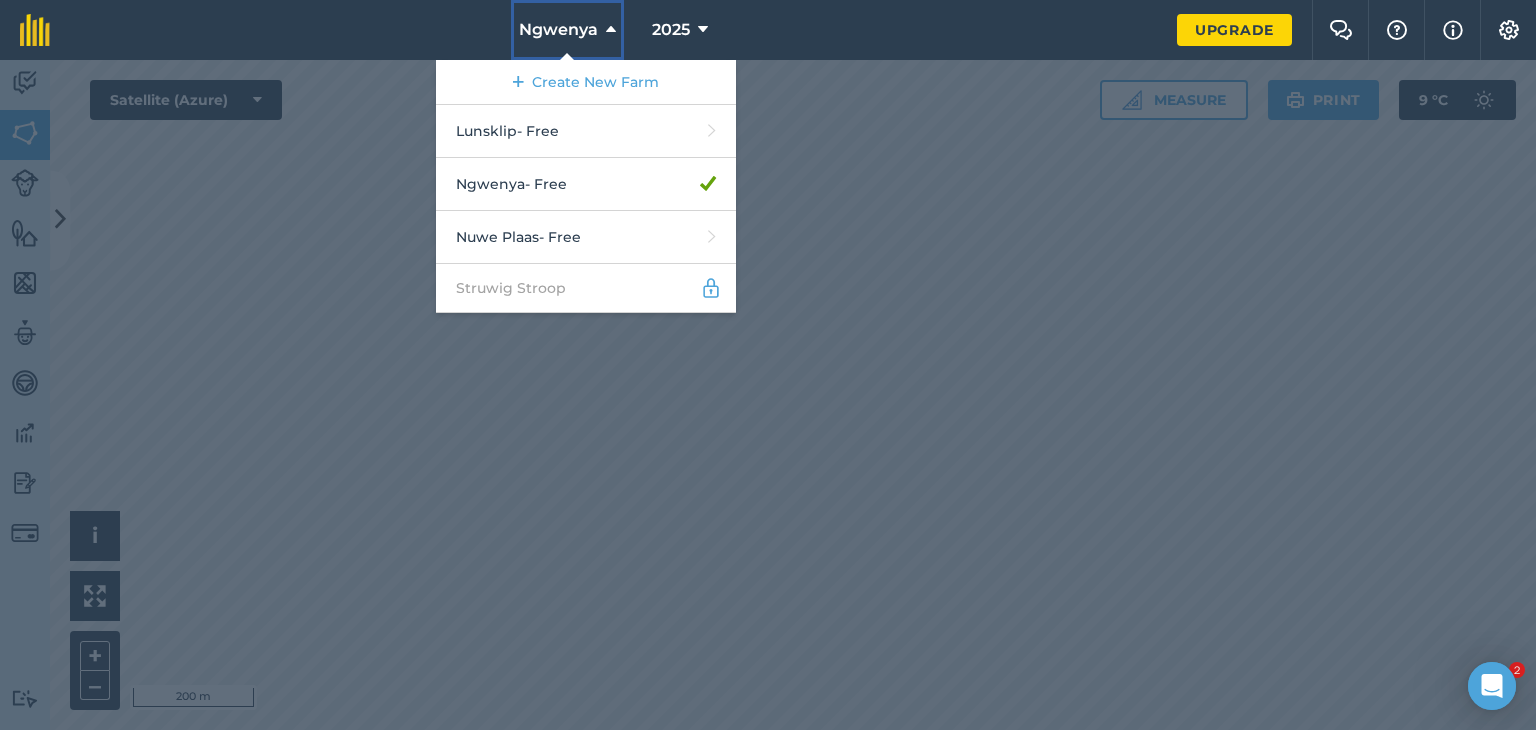 click on "Ngwenya" at bounding box center (558, 30) 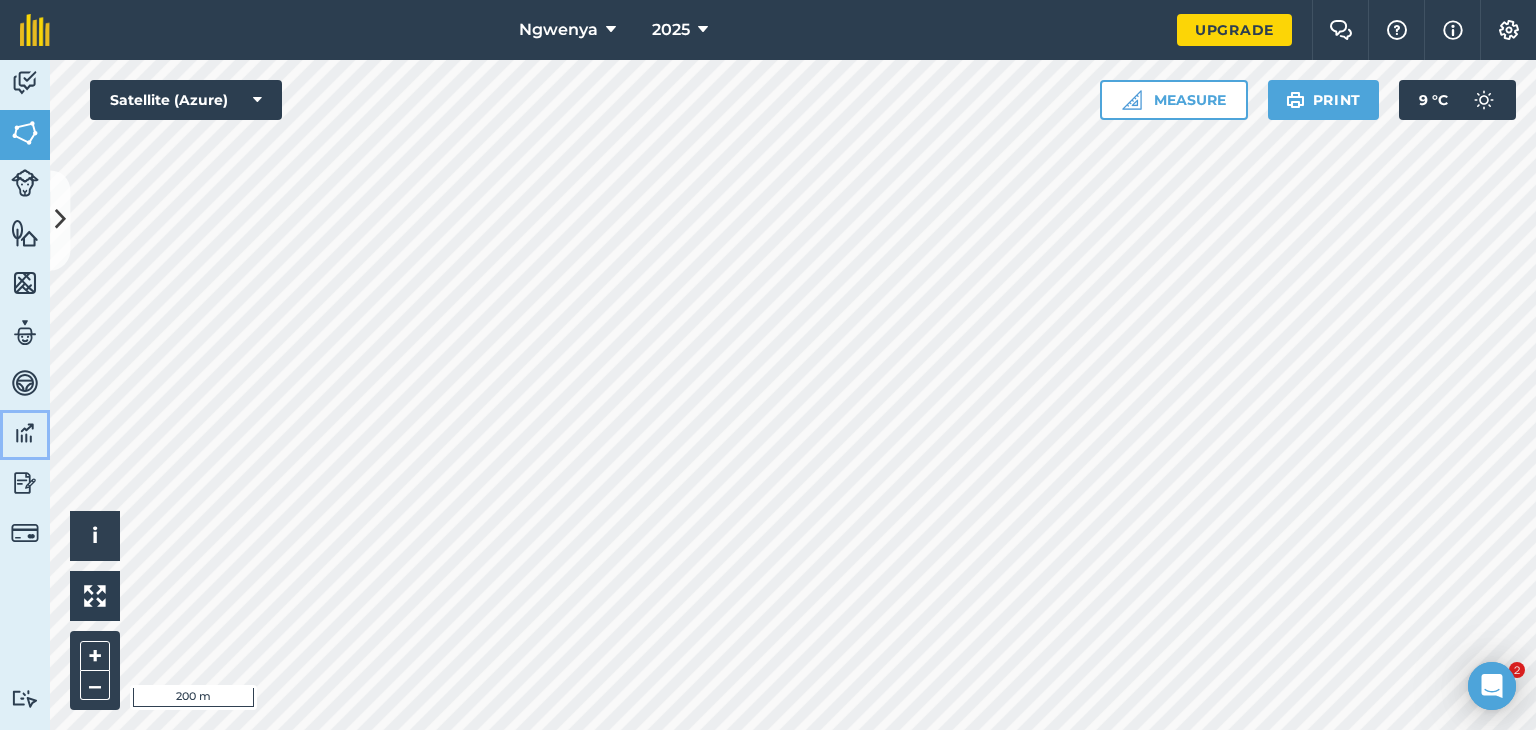 click at bounding box center (25, 433) 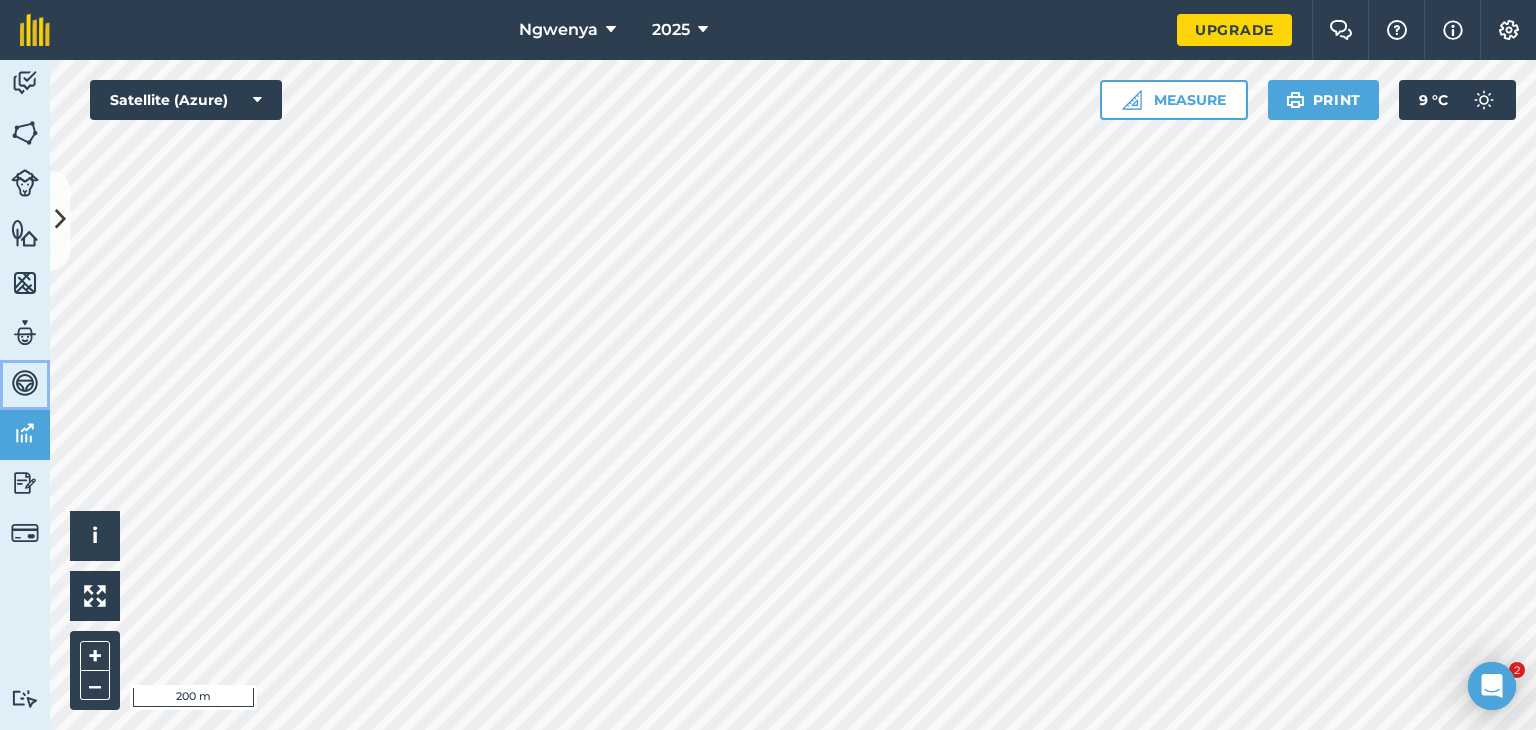 click at bounding box center [25, 383] 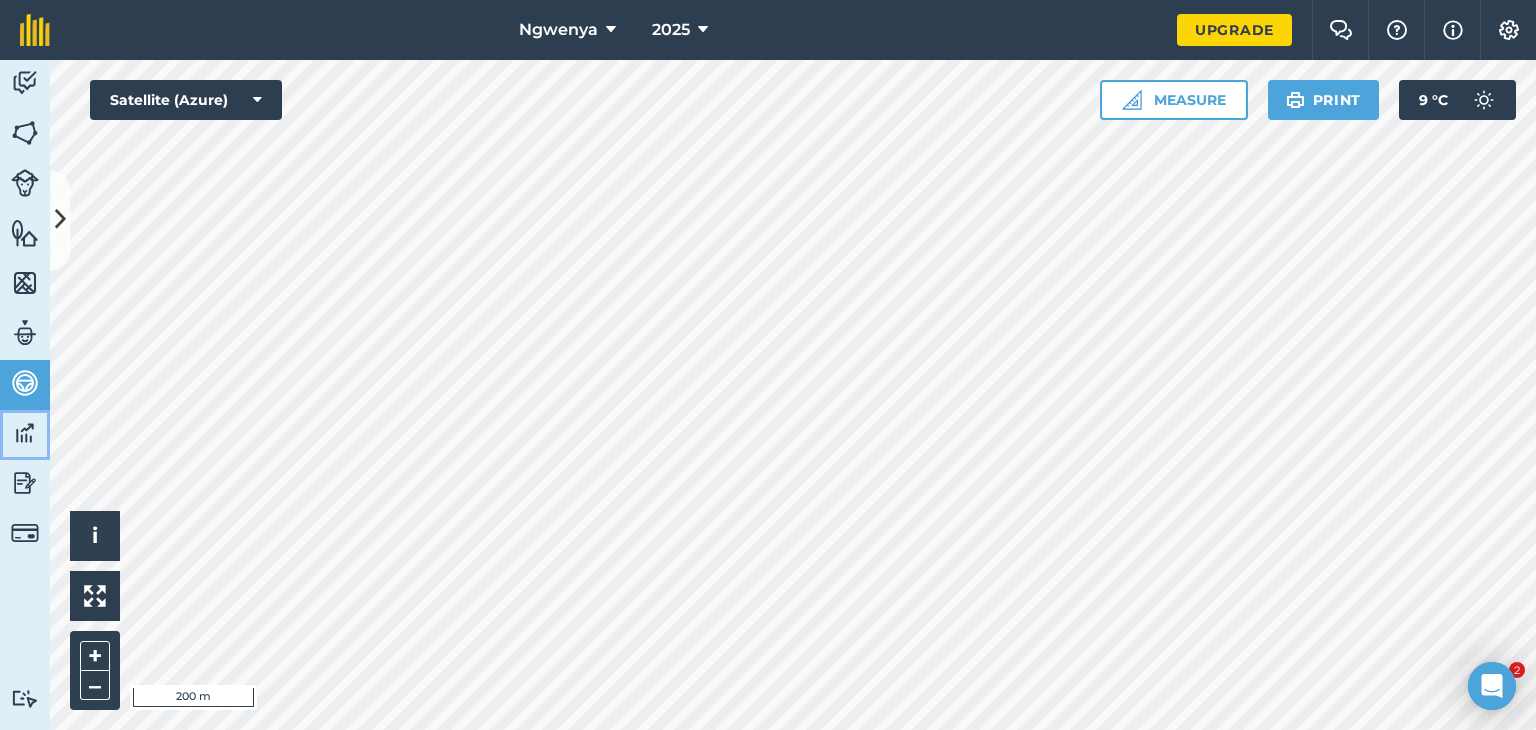 click at bounding box center (25, 433) 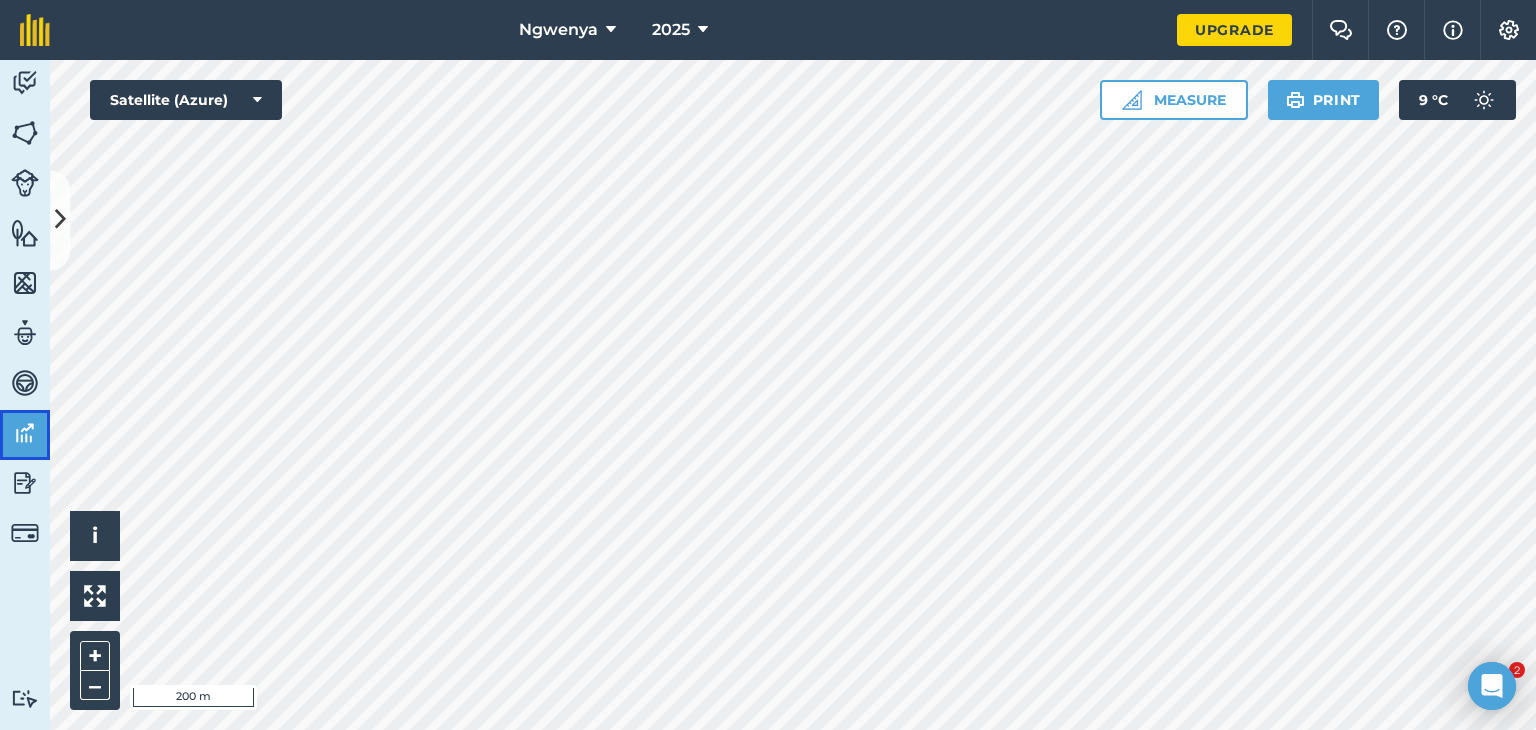 click at bounding box center [25, 433] 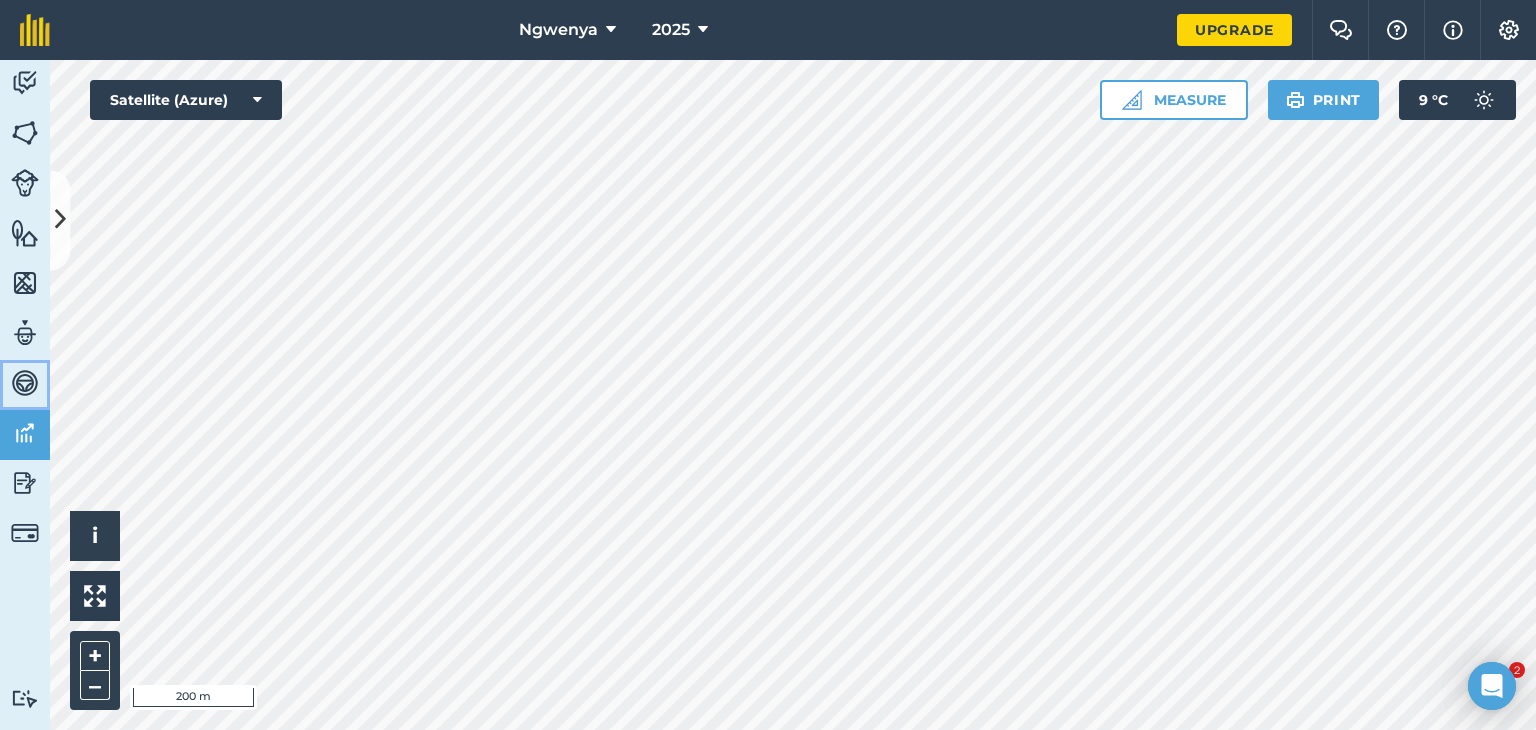 click at bounding box center [25, 383] 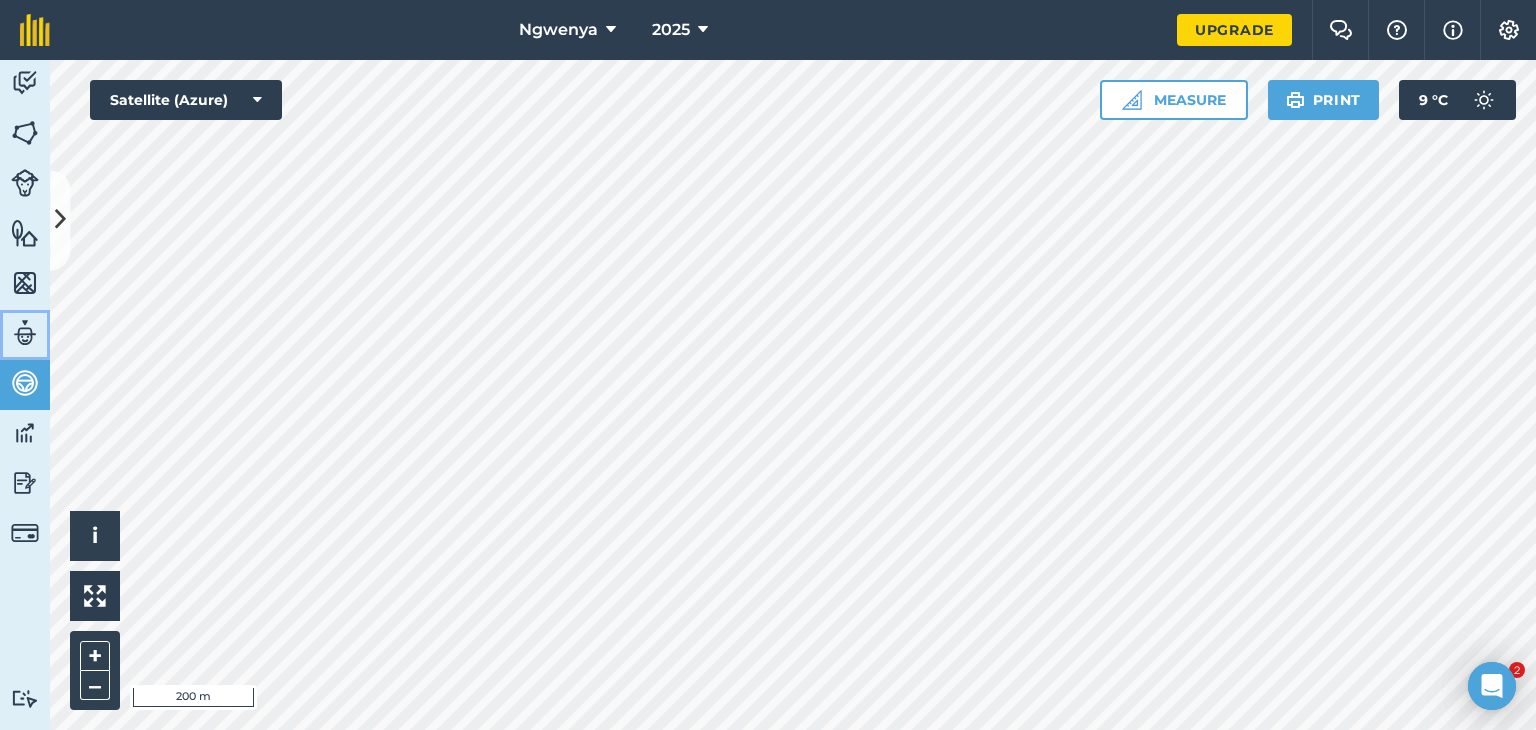 click at bounding box center [25, 333] 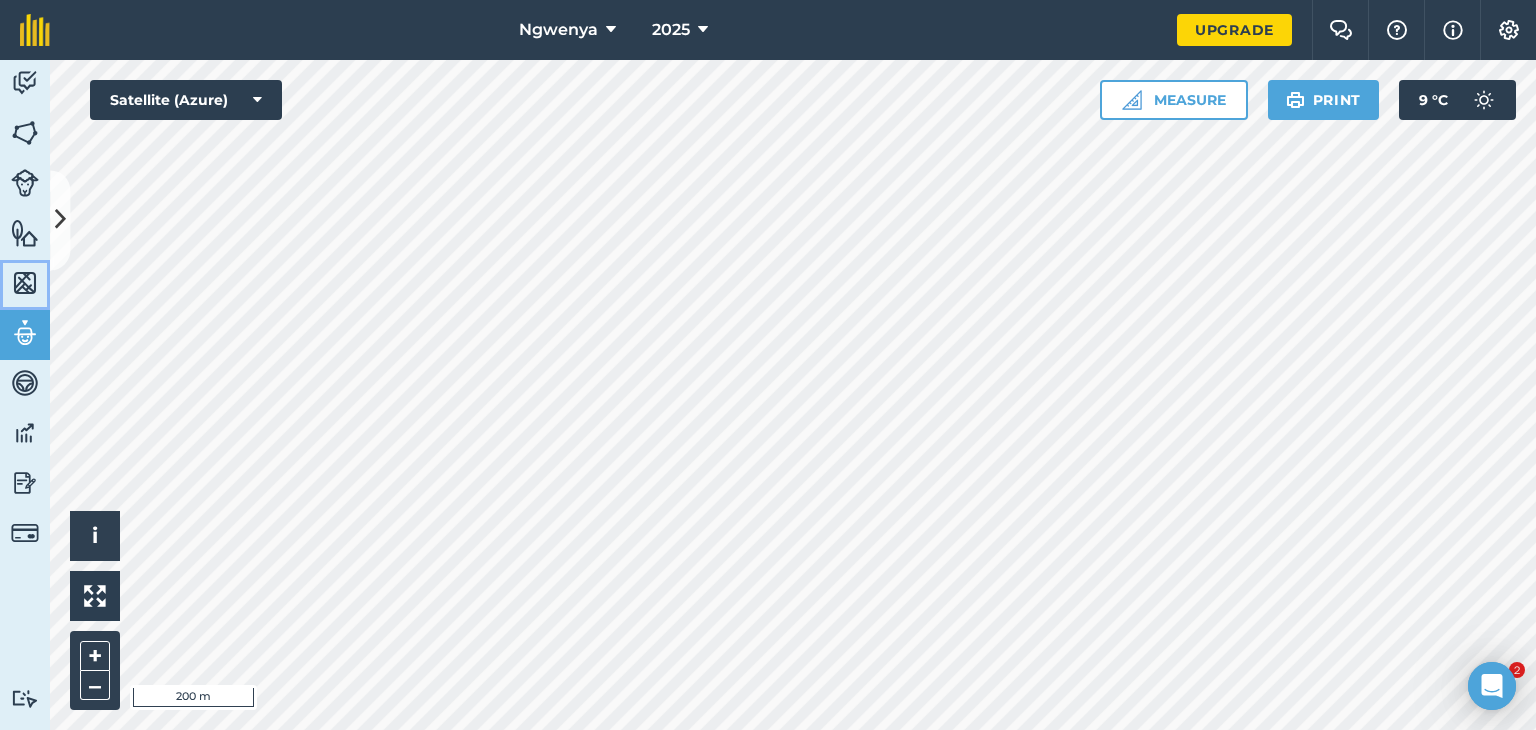 click at bounding box center (25, 283) 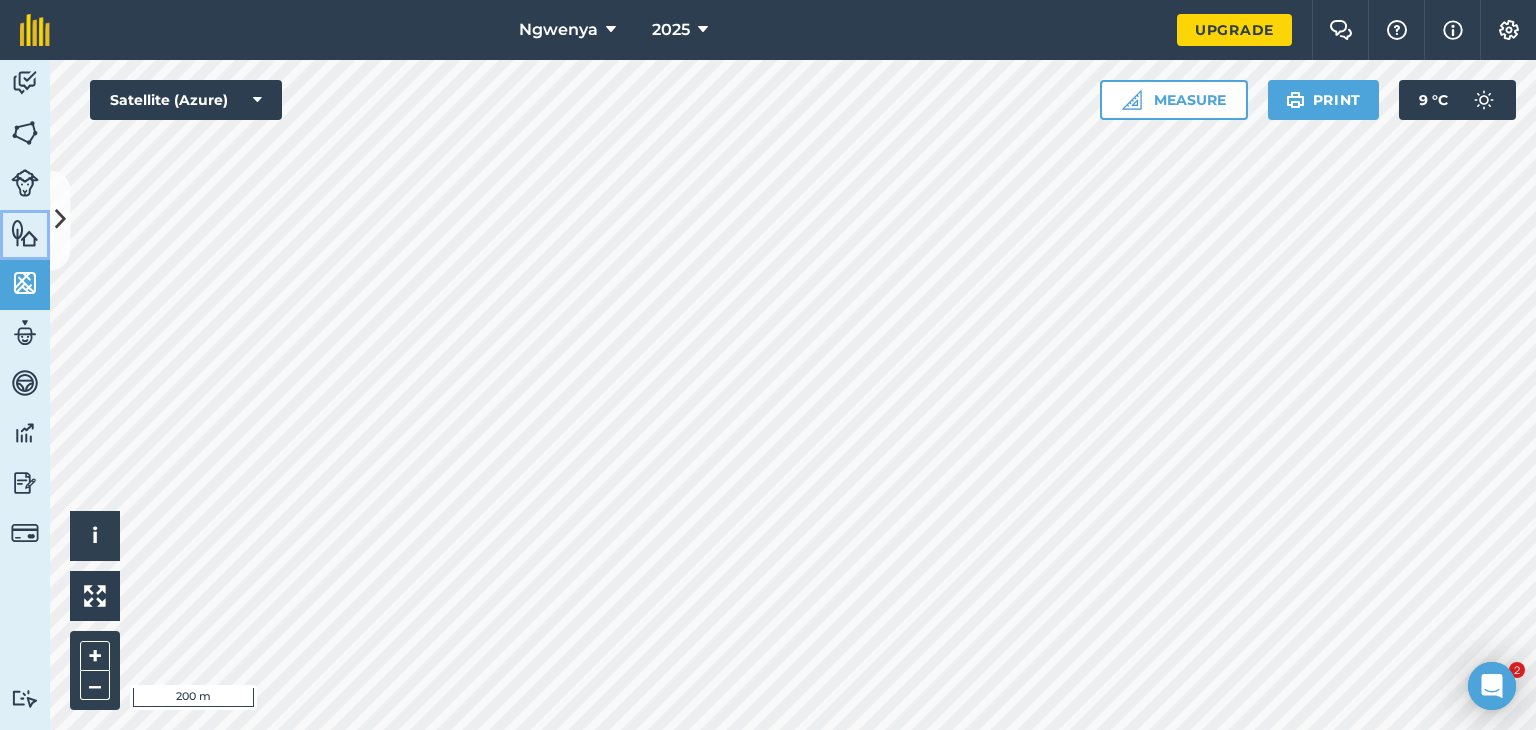 click at bounding box center (25, 233) 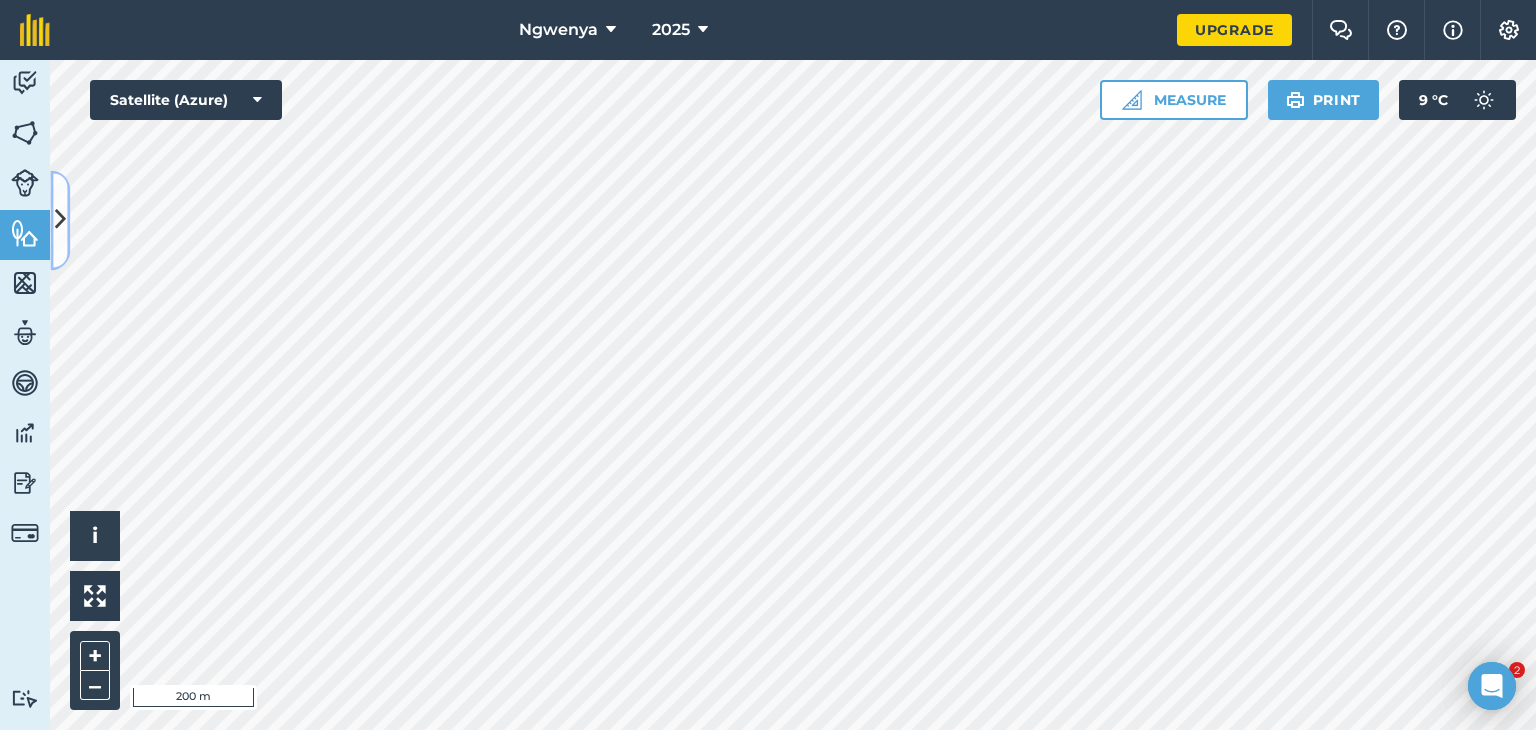 click at bounding box center [60, 220] 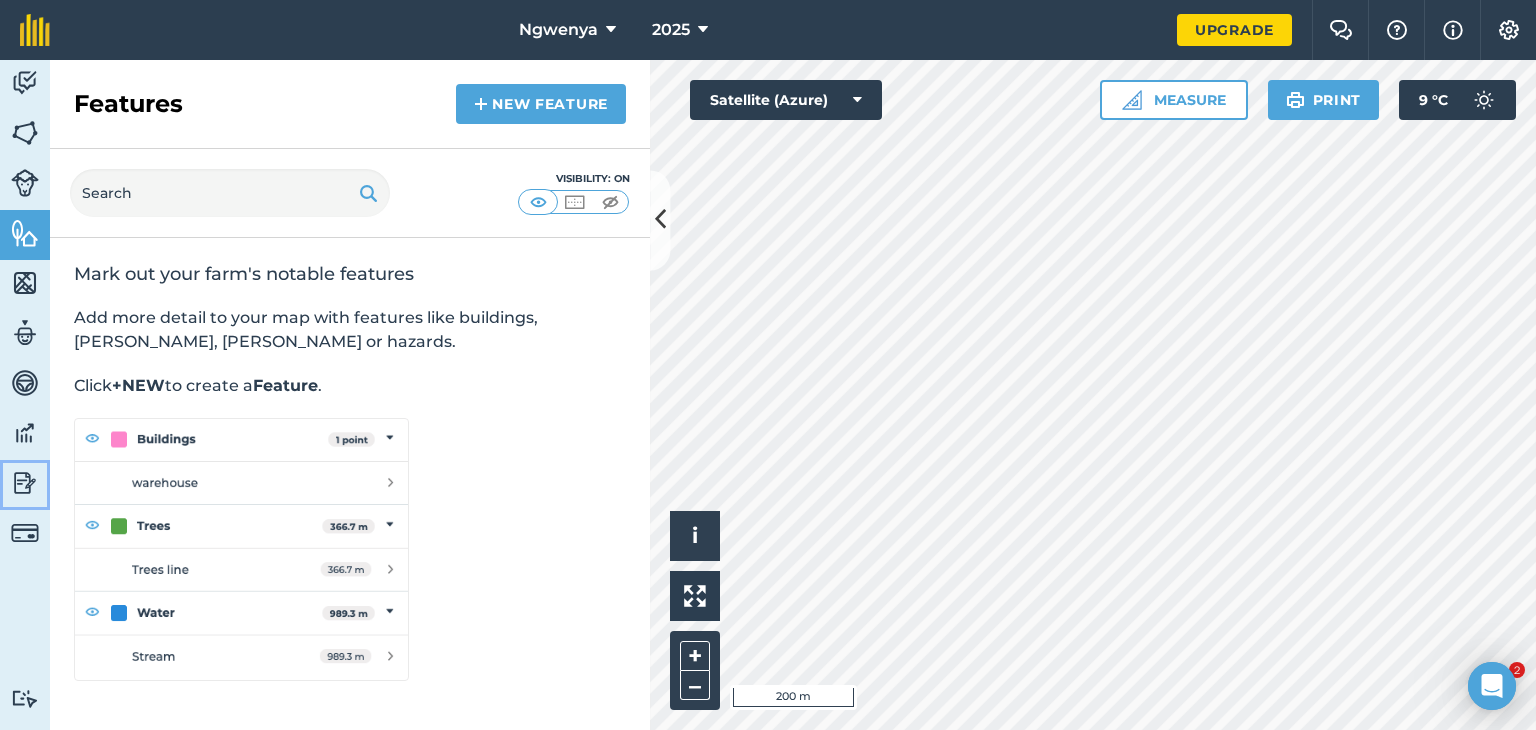 click at bounding box center (25, 483) 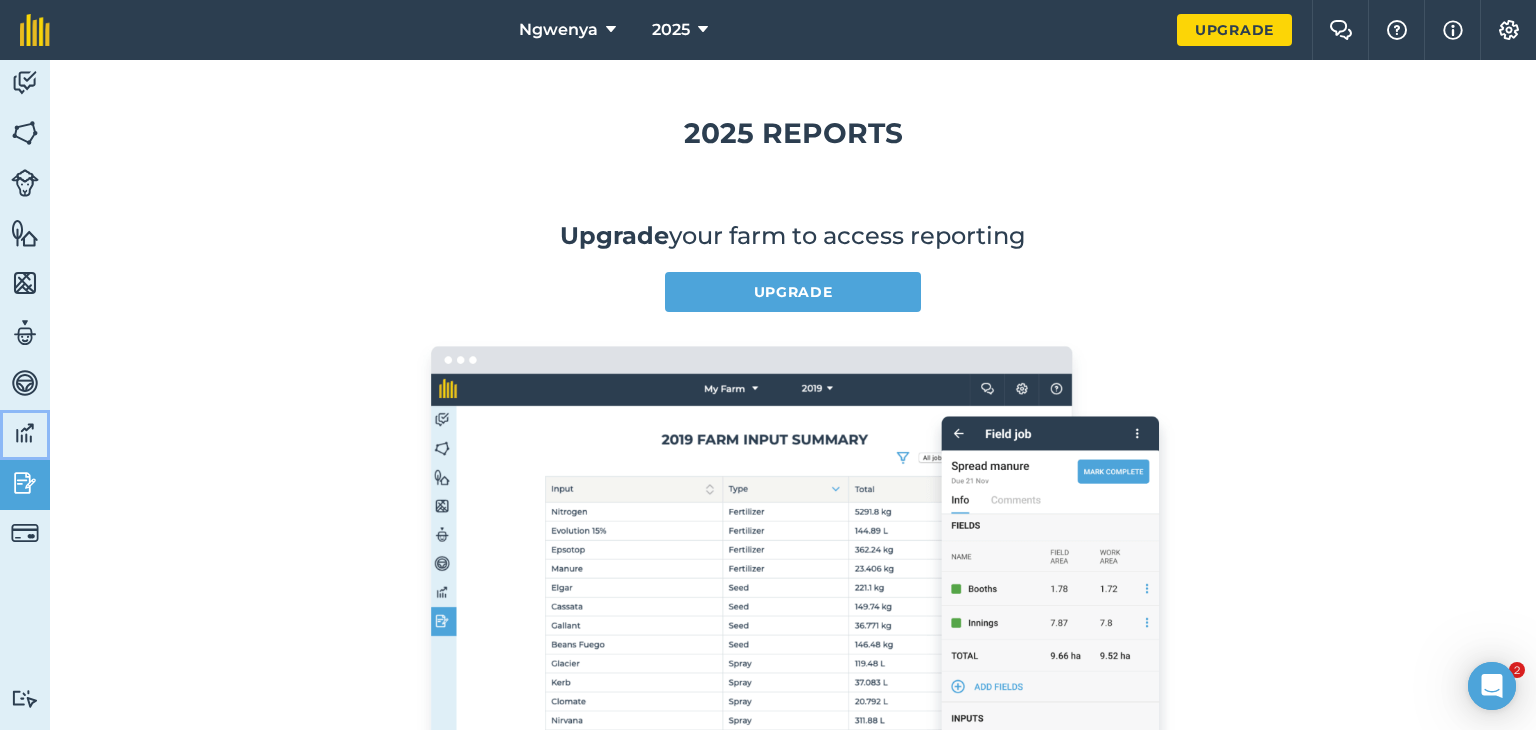 click at bounding box center [25, 433] 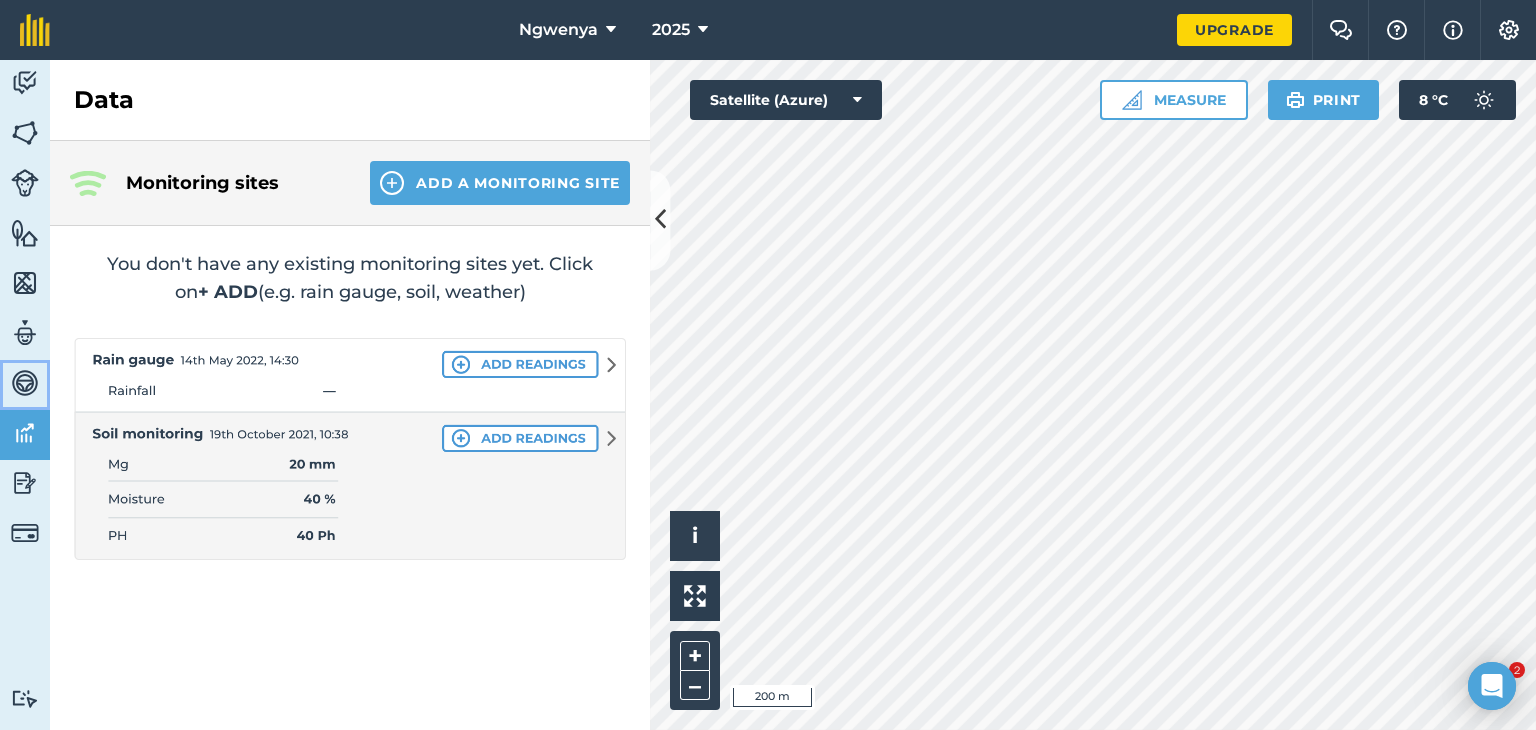 click at bounding box center (25, 383) 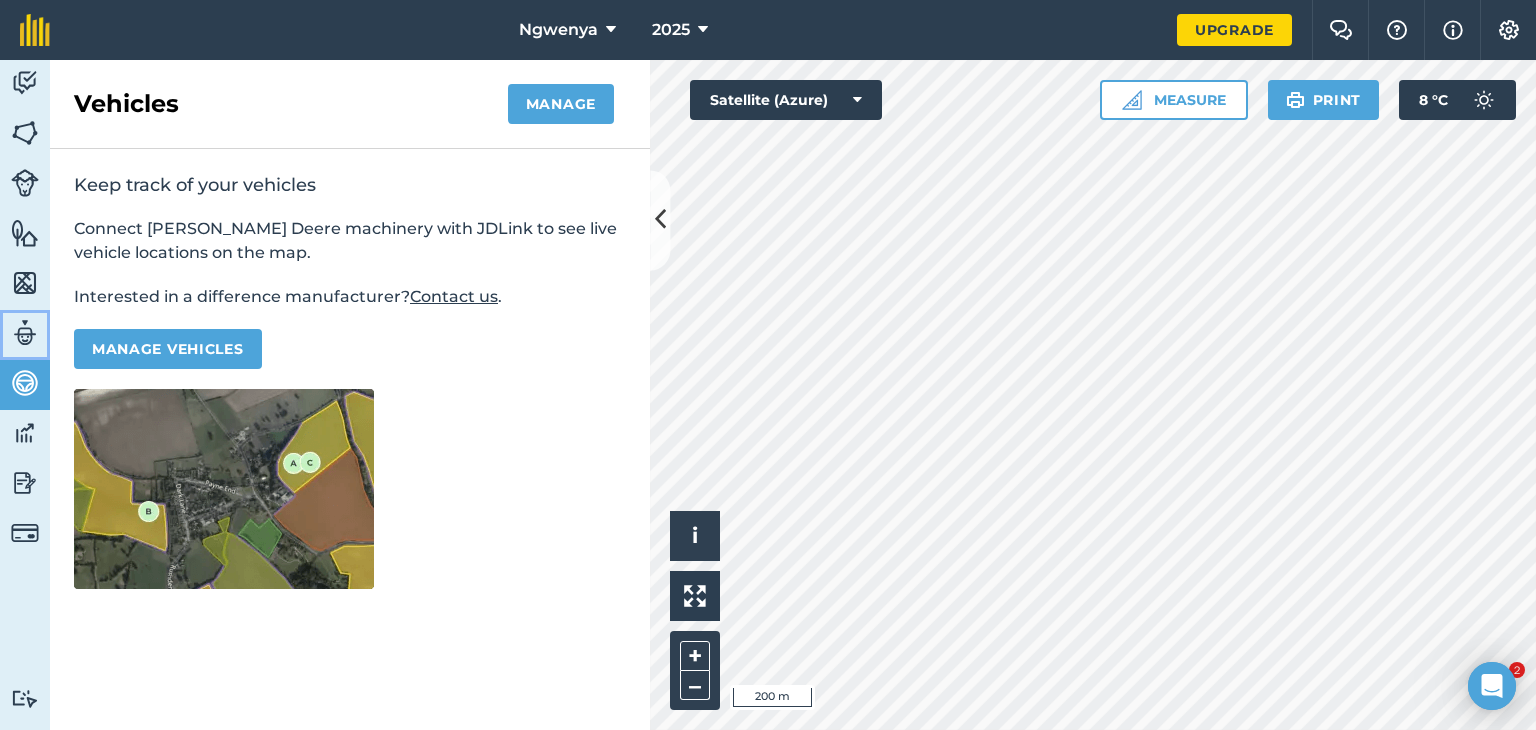 click at bounding box center (25, 333) 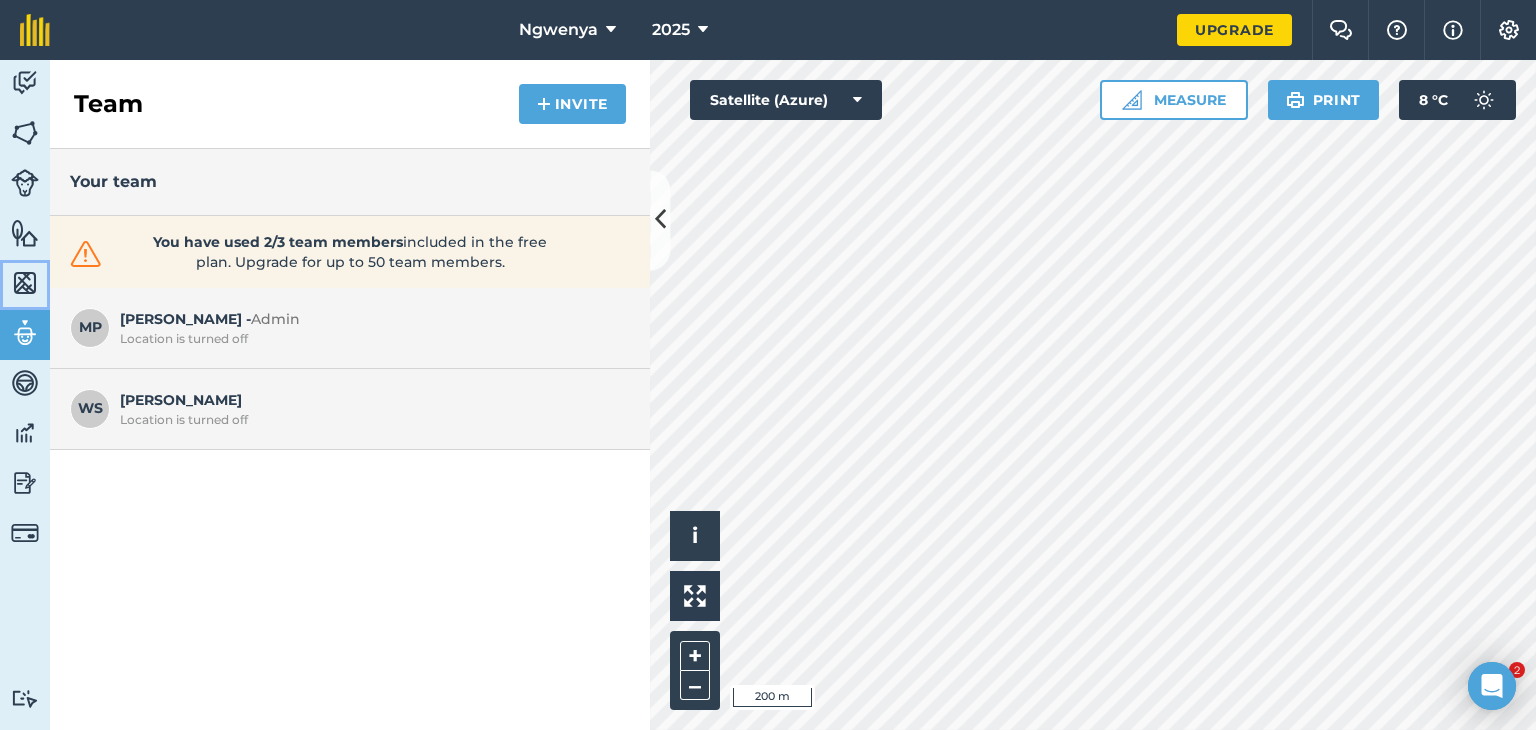click at bounding box center [25, 283] 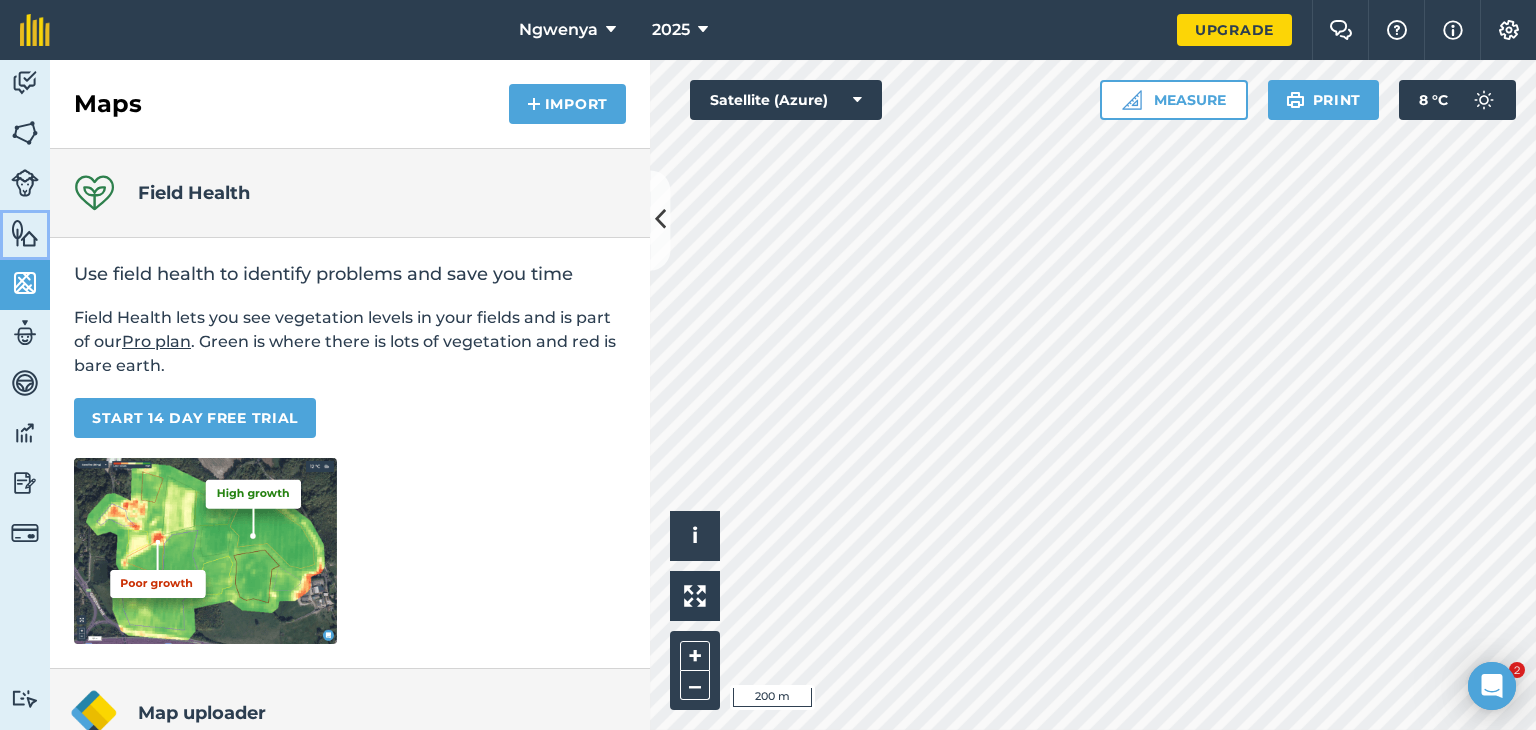 click at bounding box center (25, 233) 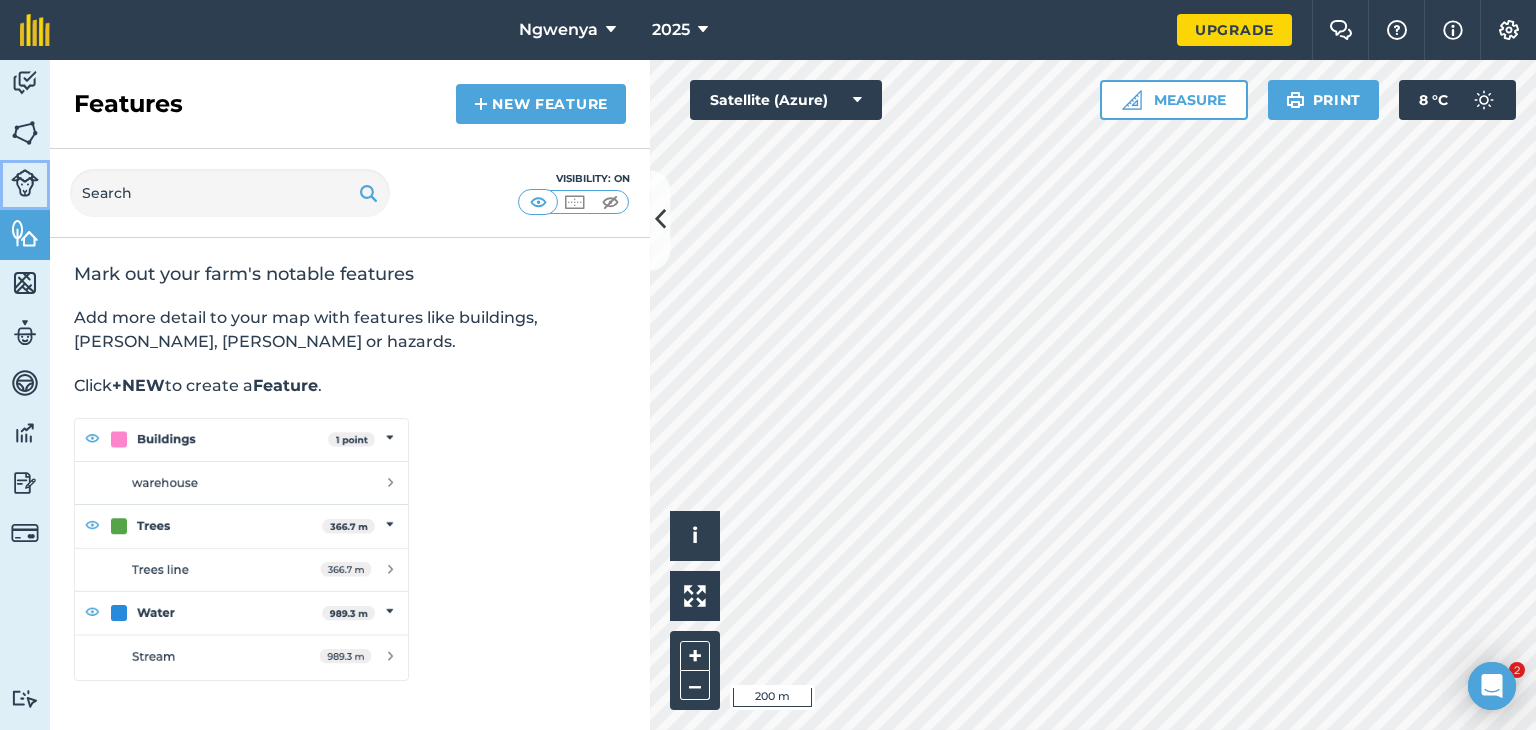 click at bounding box center [25, 183] 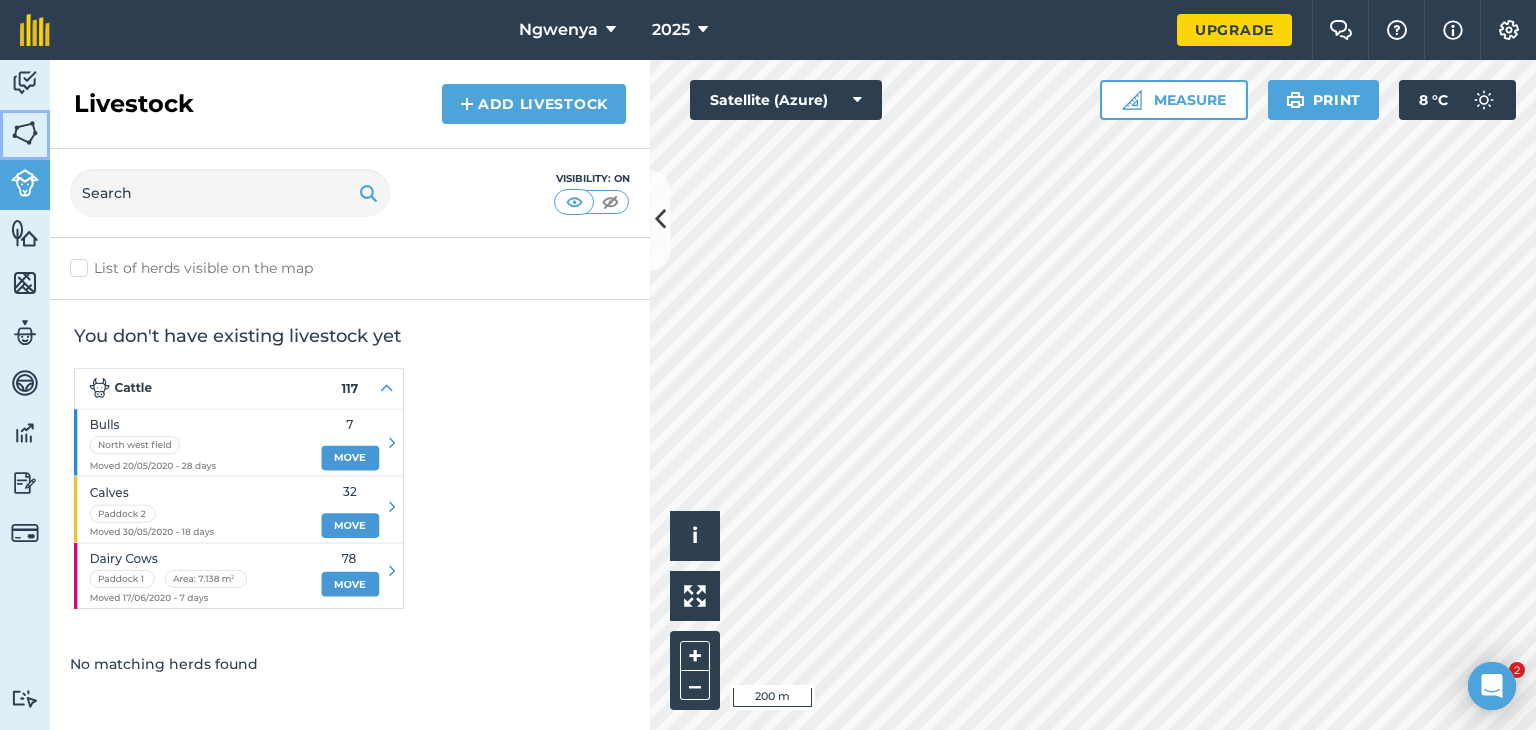 click at bounding box center (25, 133) 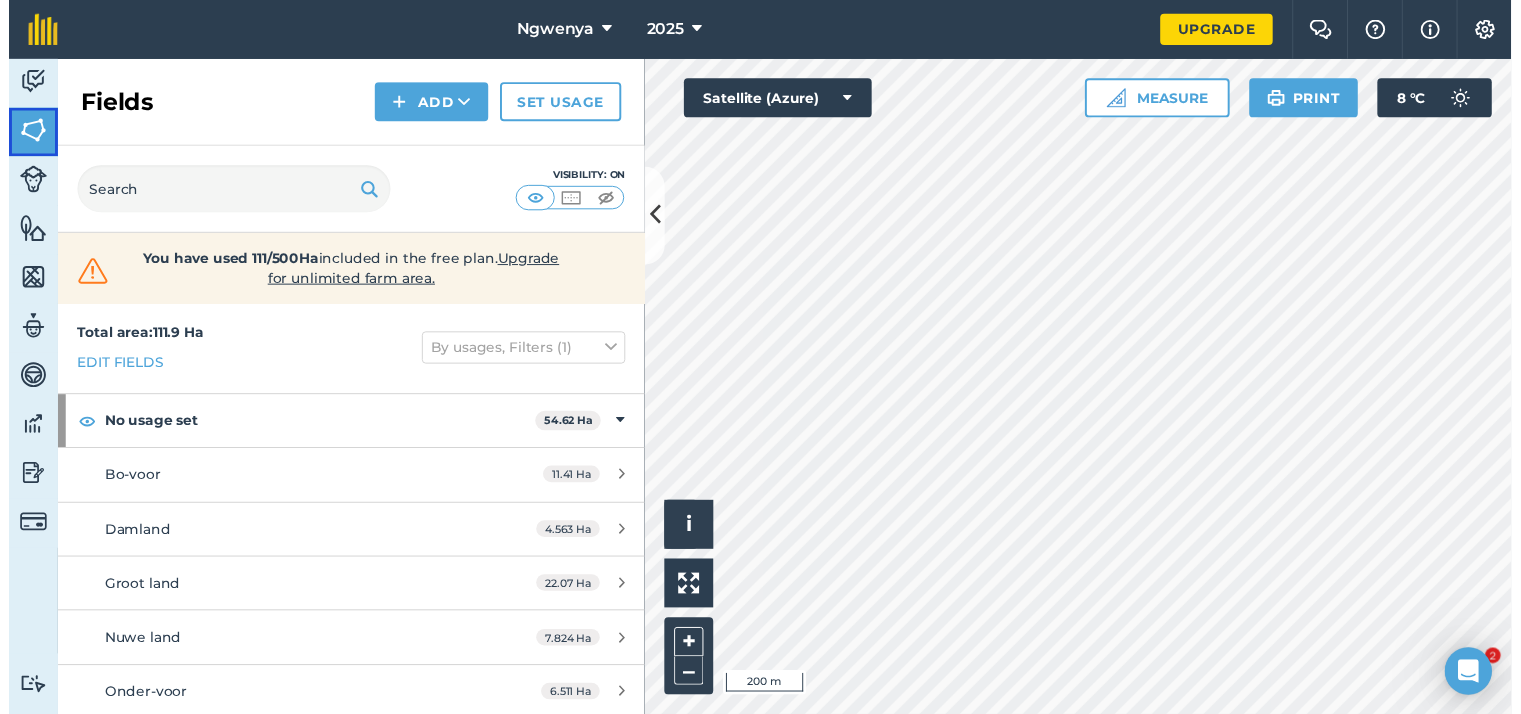 scroll, scrollTop: 0, scrollLeft: 0, axis: both 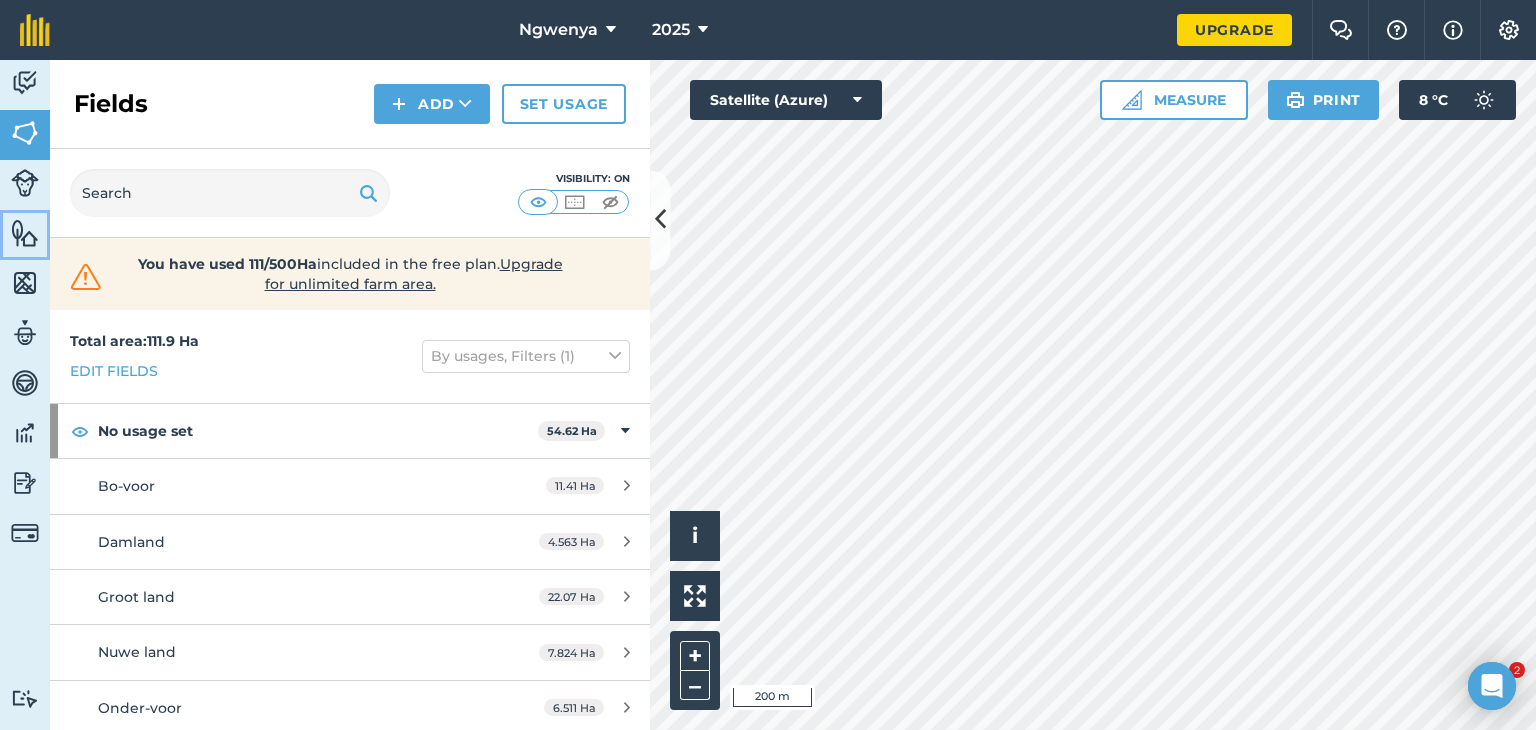 click at bounding box center [25, 233] 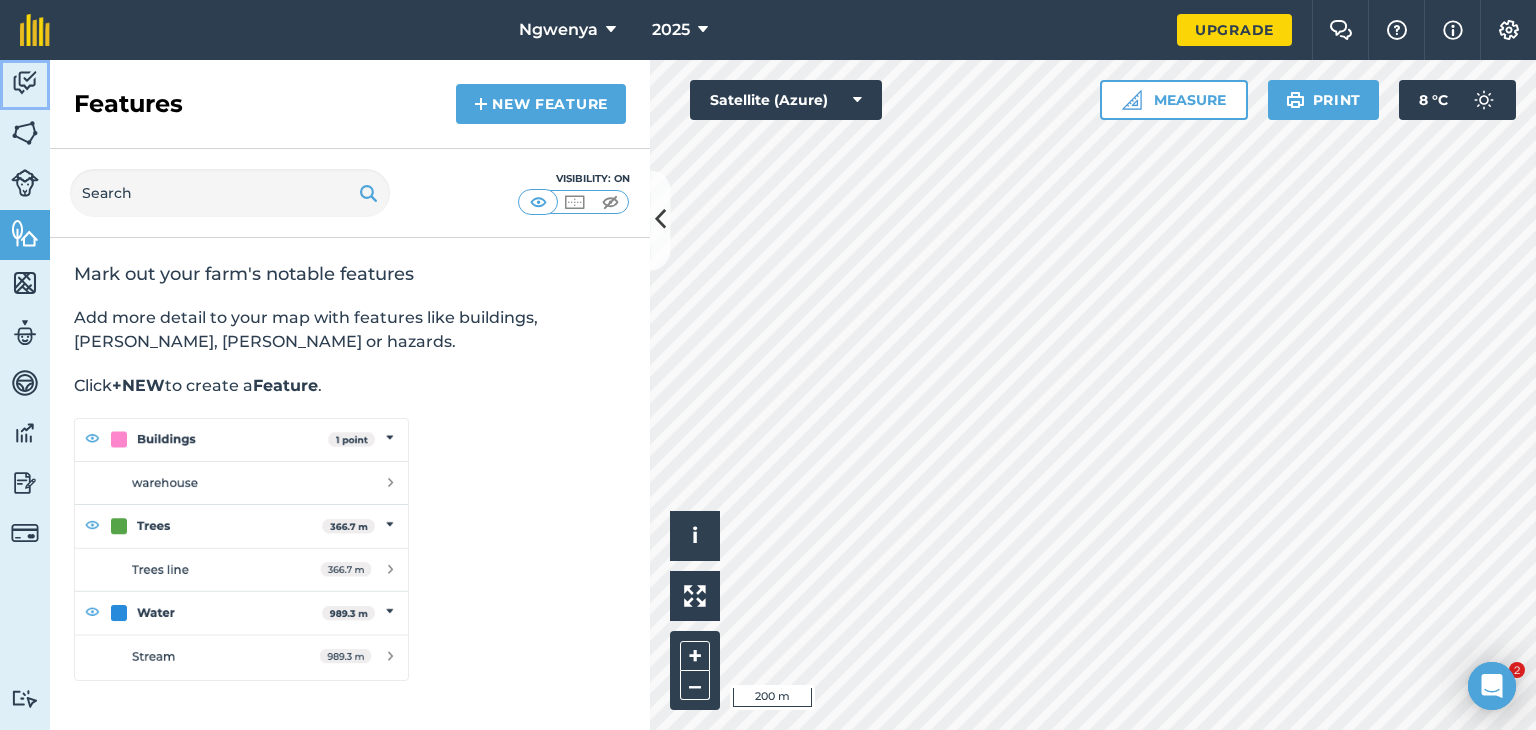 click at bounding box center [25, 83] 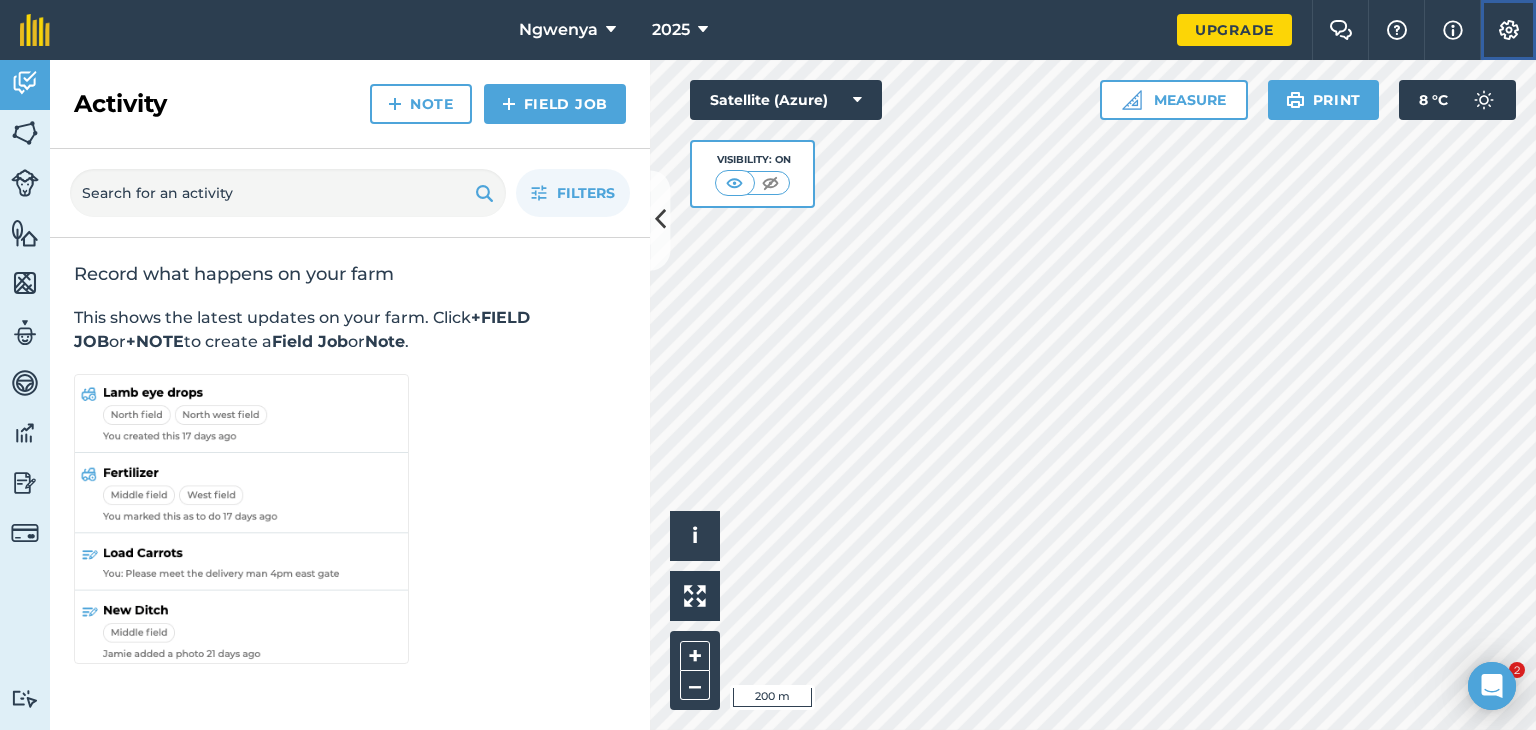click at bounding box center [1509, 30] 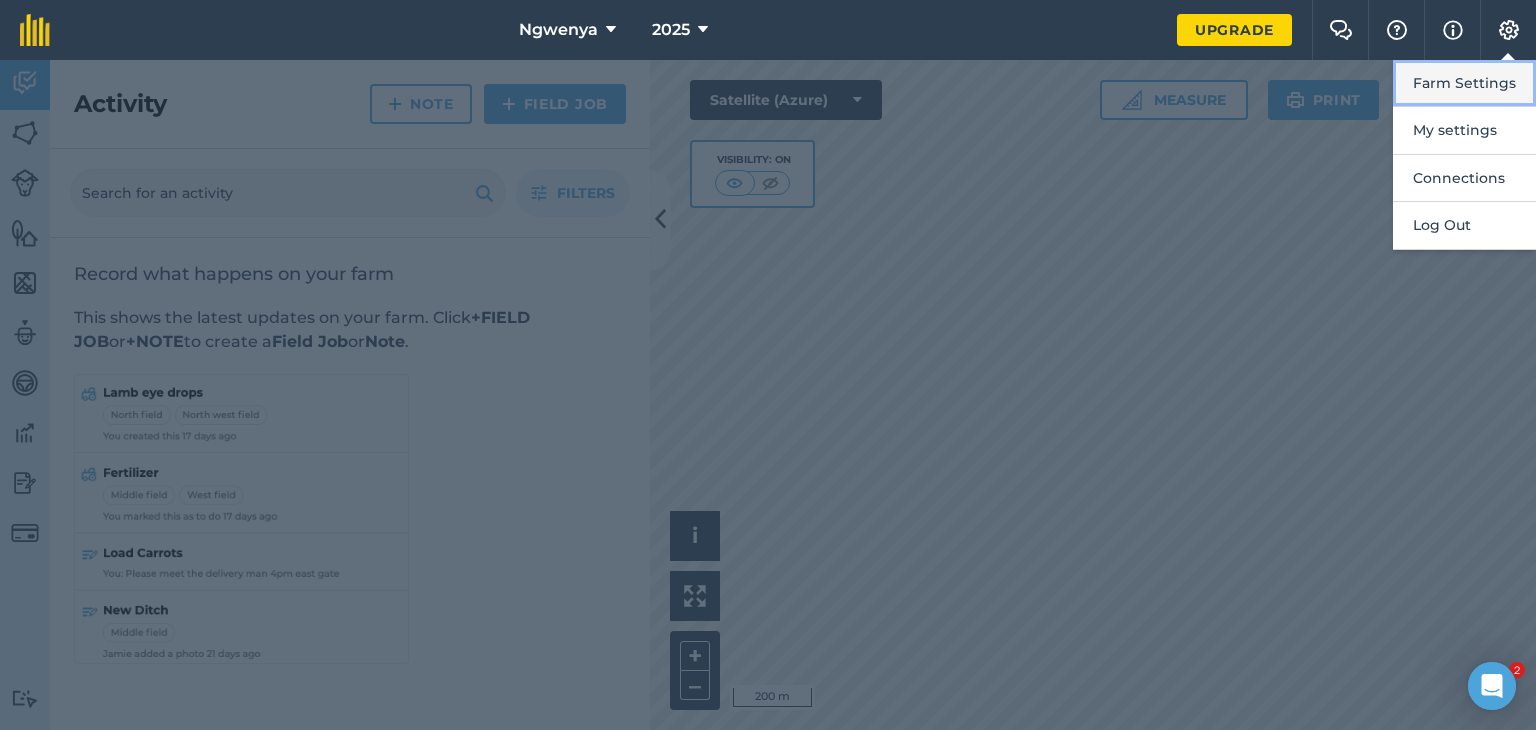 click on "Farm Settings" at bounding box center [1464, 83] 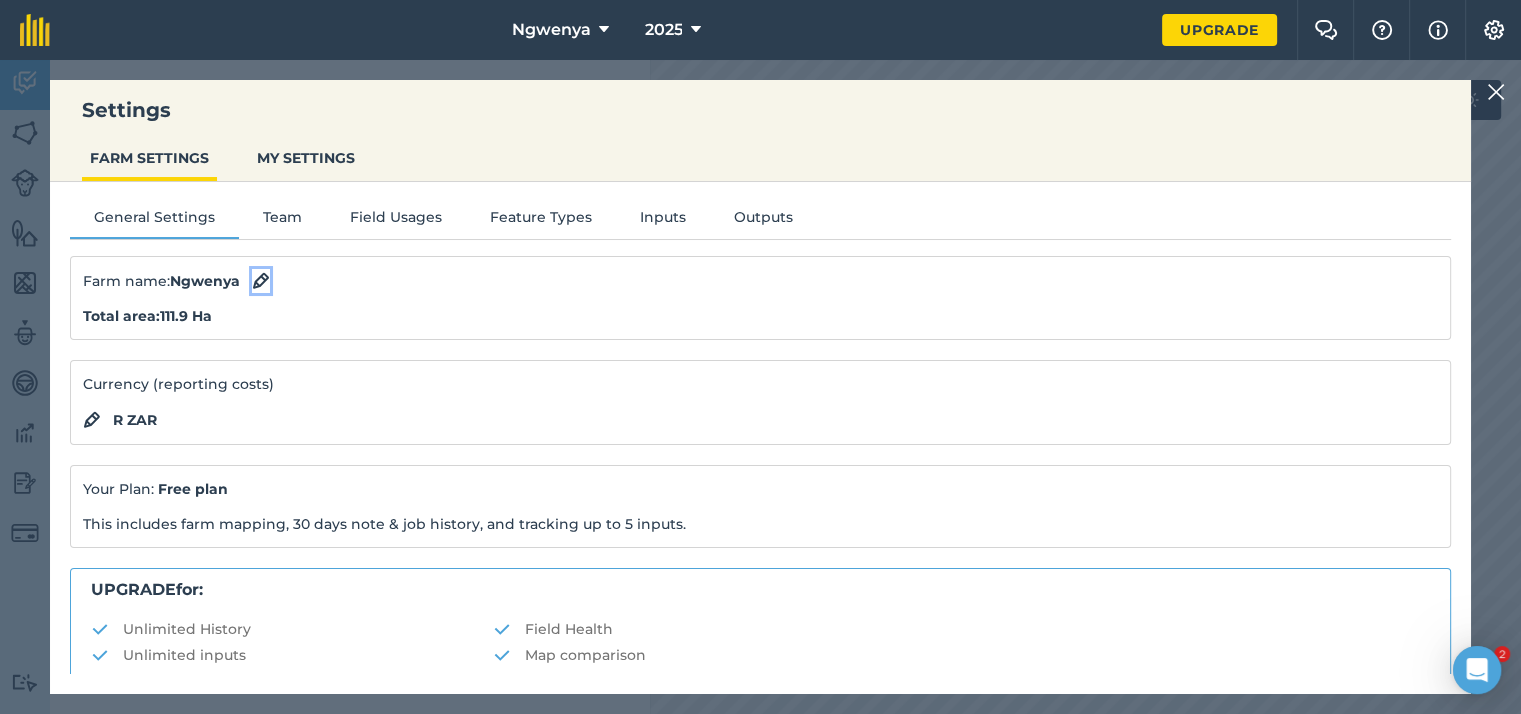 click at bounding box center (261, 281) 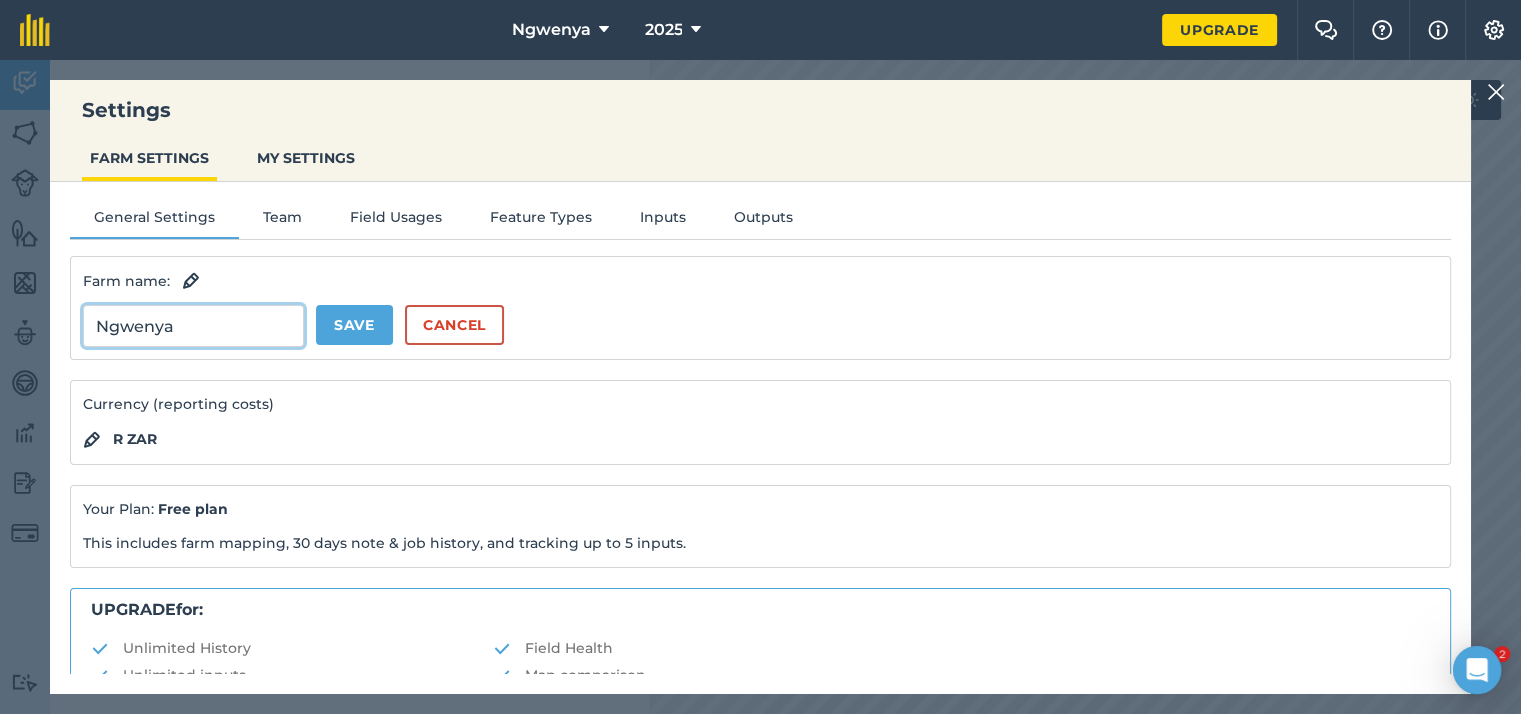 click on "Ngwenya" at bounding box center [193, 326] 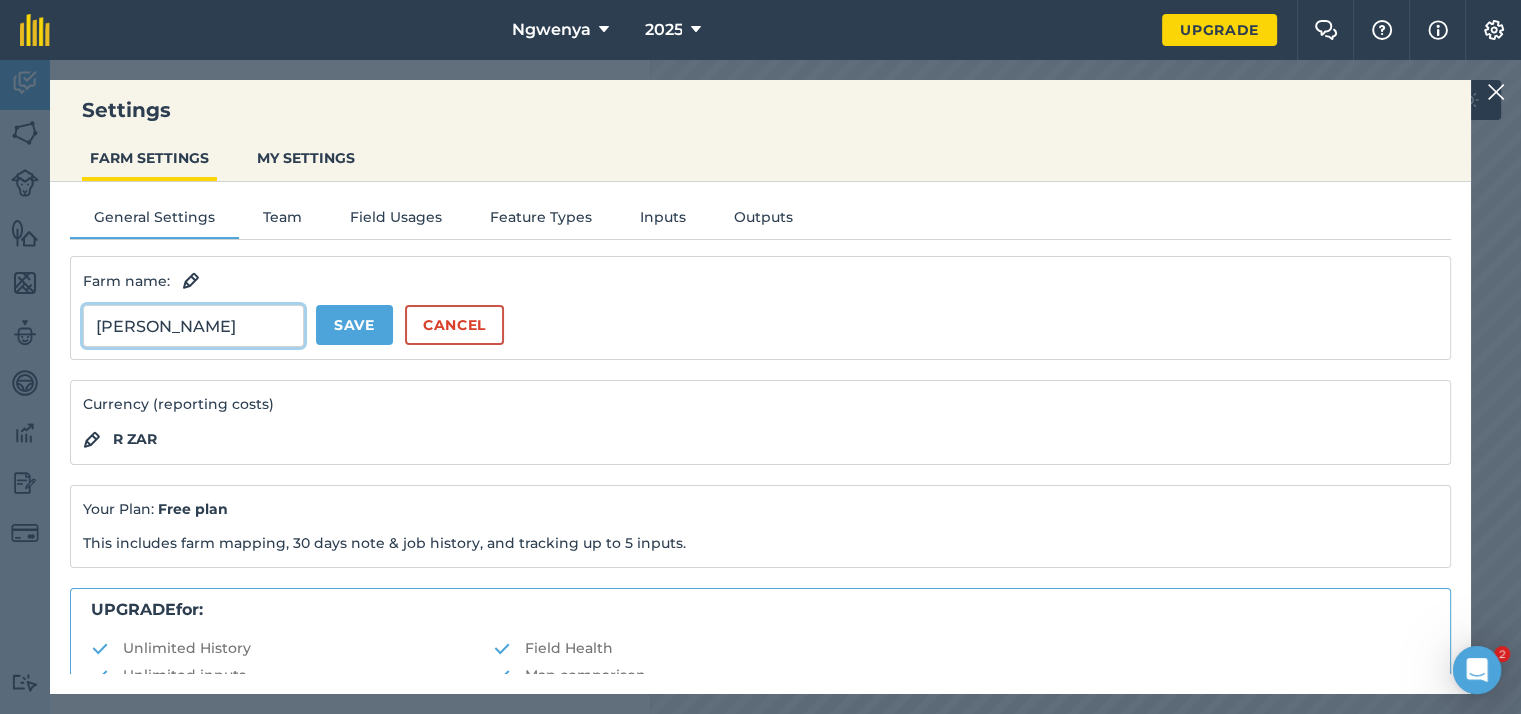 type on "N" 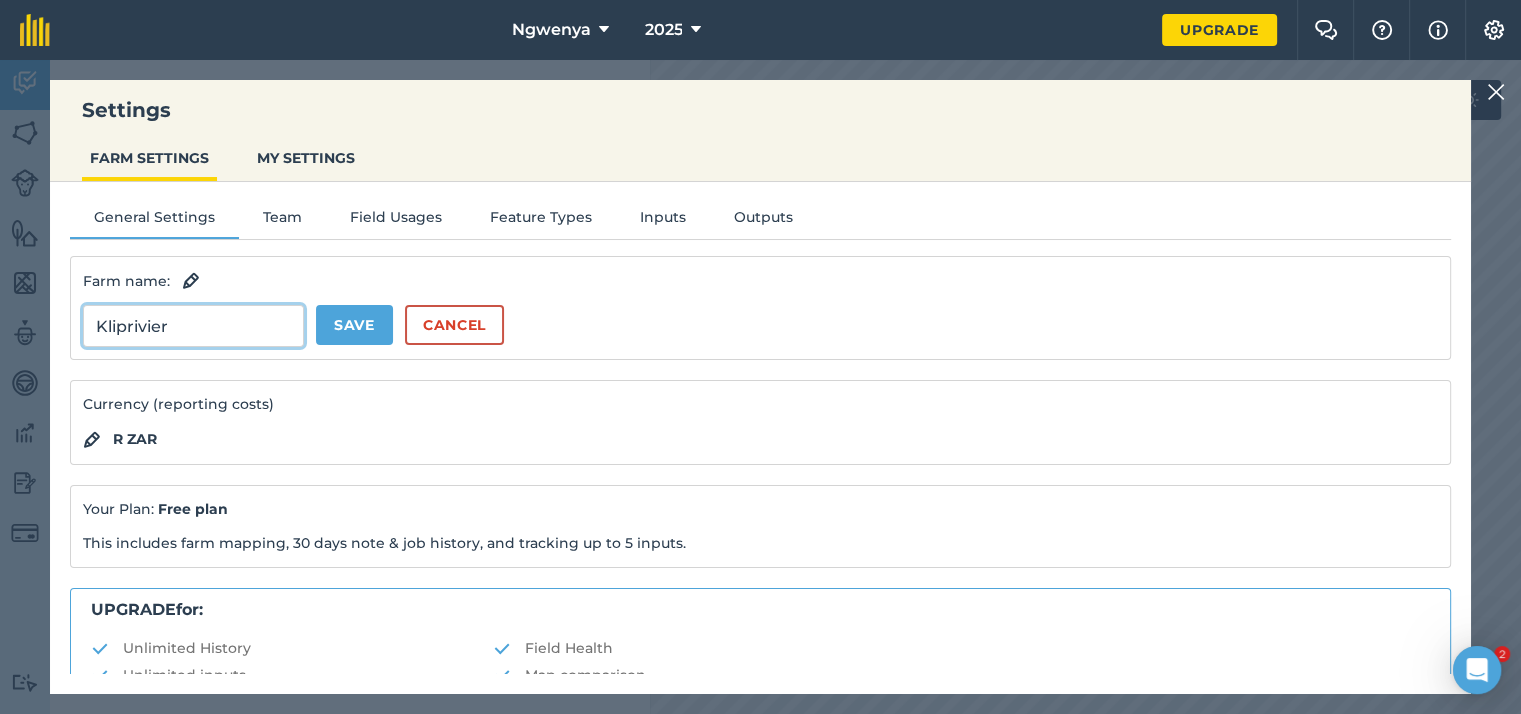 type on "Kliprivier" 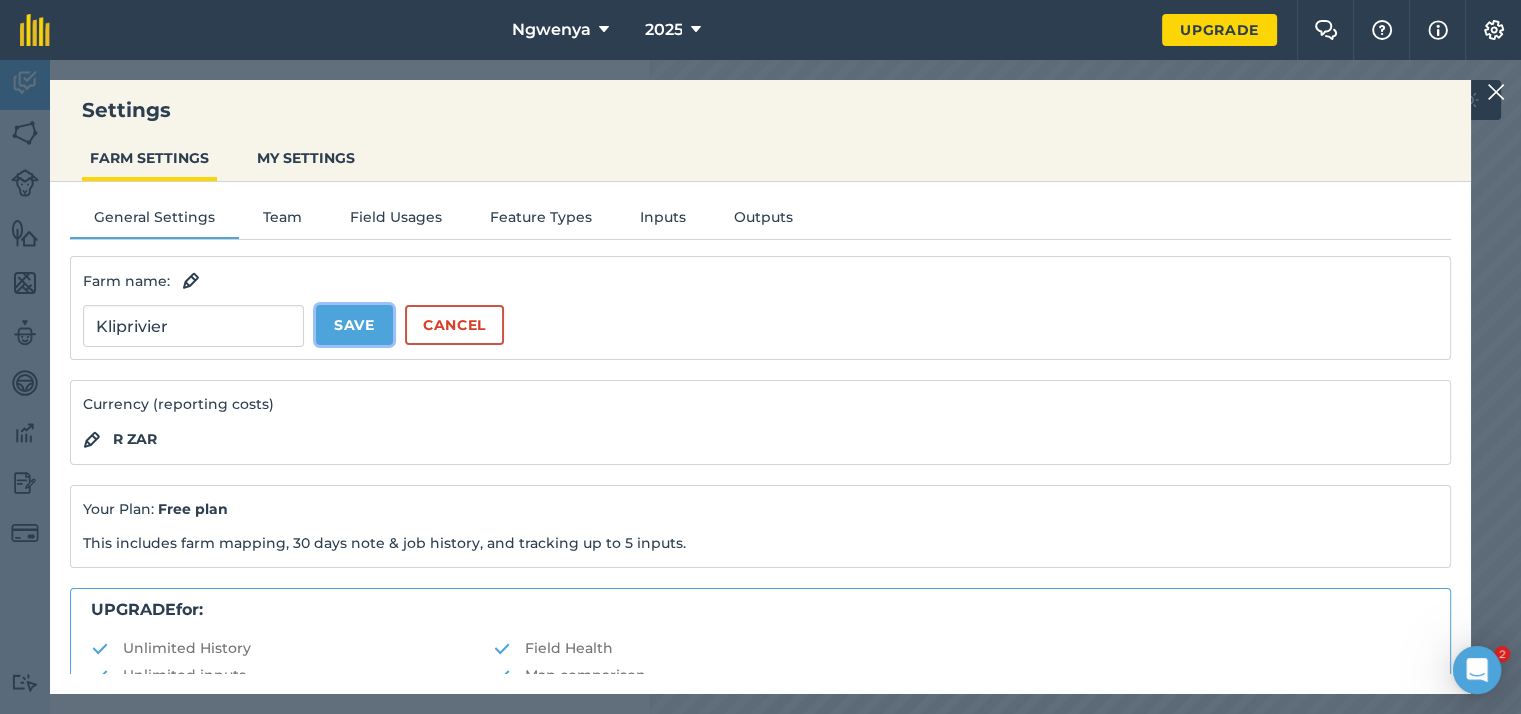 click on "Save" at bounding box center (354, 325) 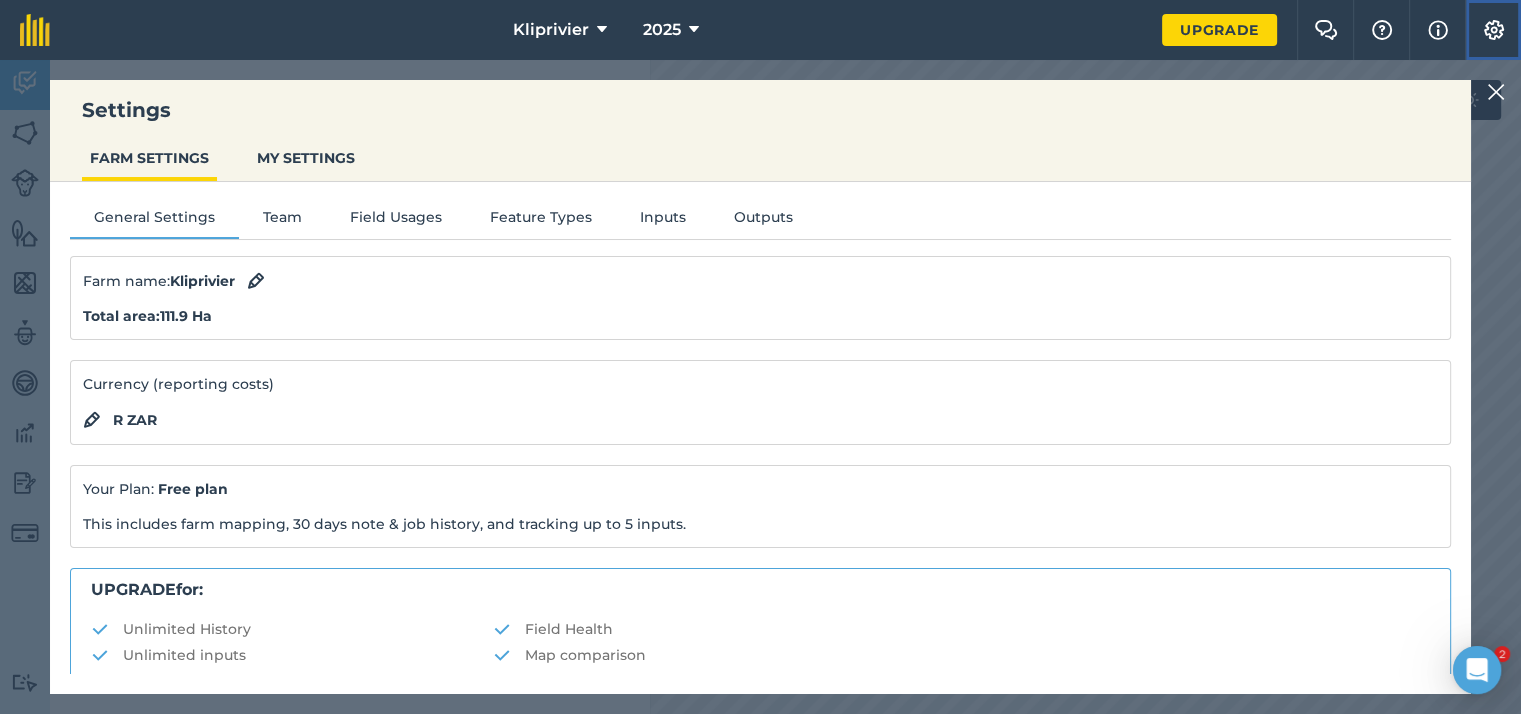 click at bounding box center [1494, 30] 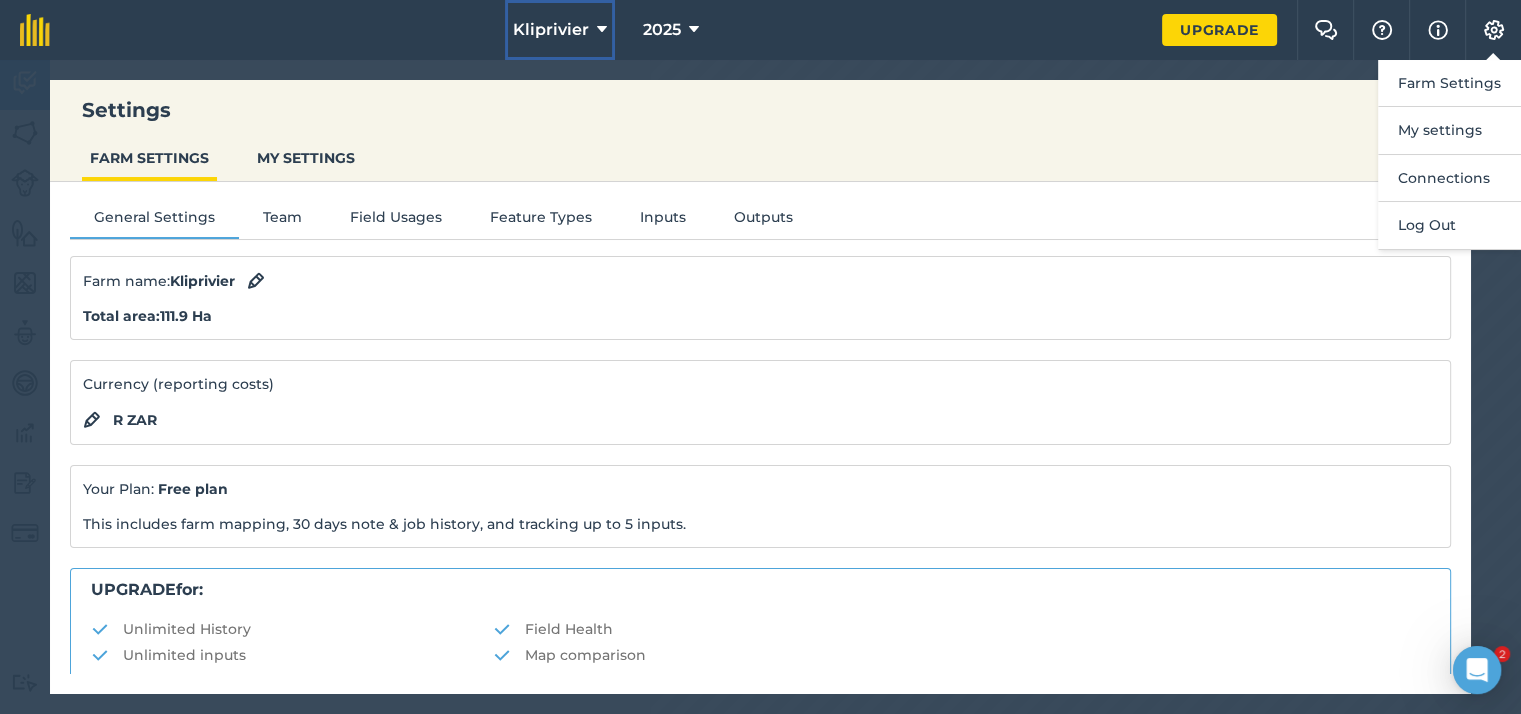 click at bounding box center (602, 30) 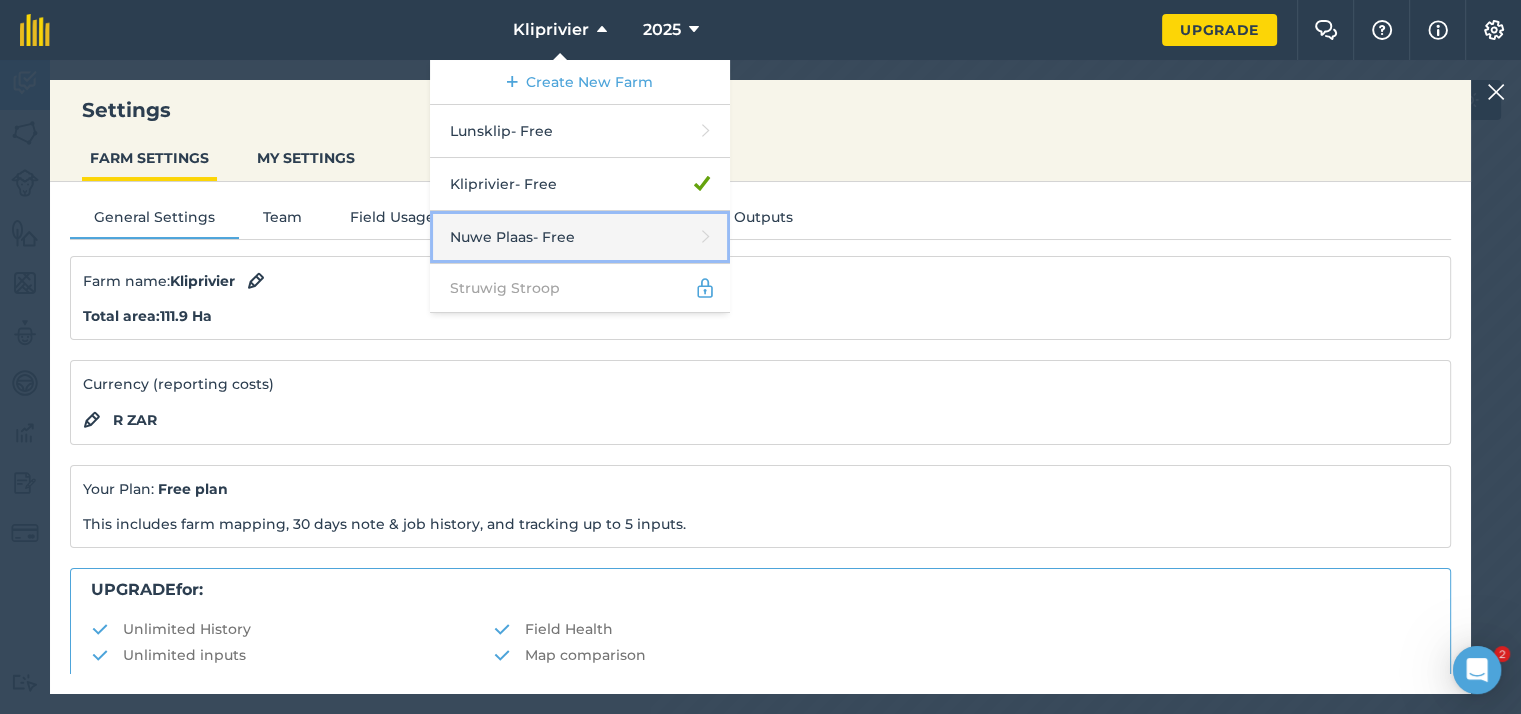 click on "Nuwe Plaas  - Free" at bounding box center (580, 237) 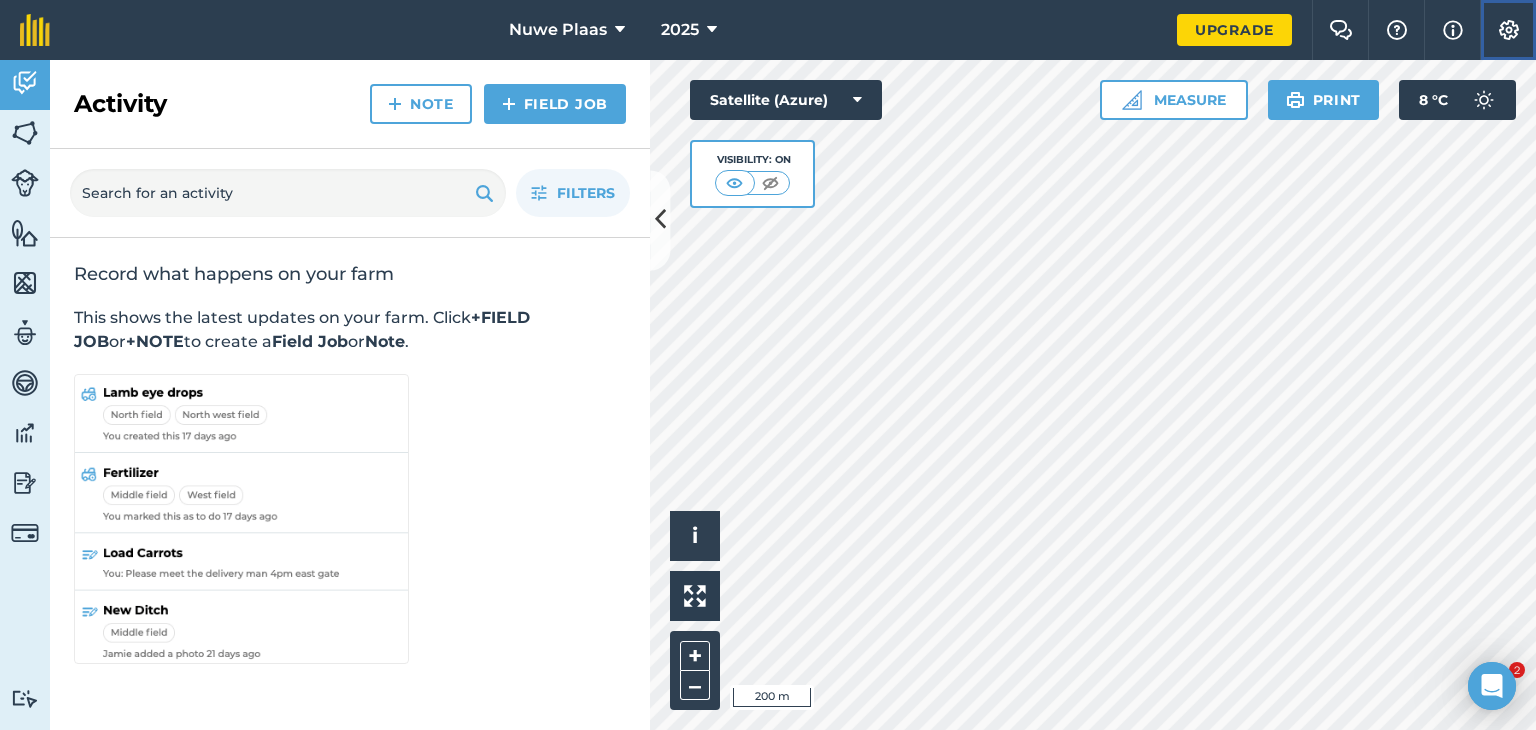 click at bounding box center (1509, 30) 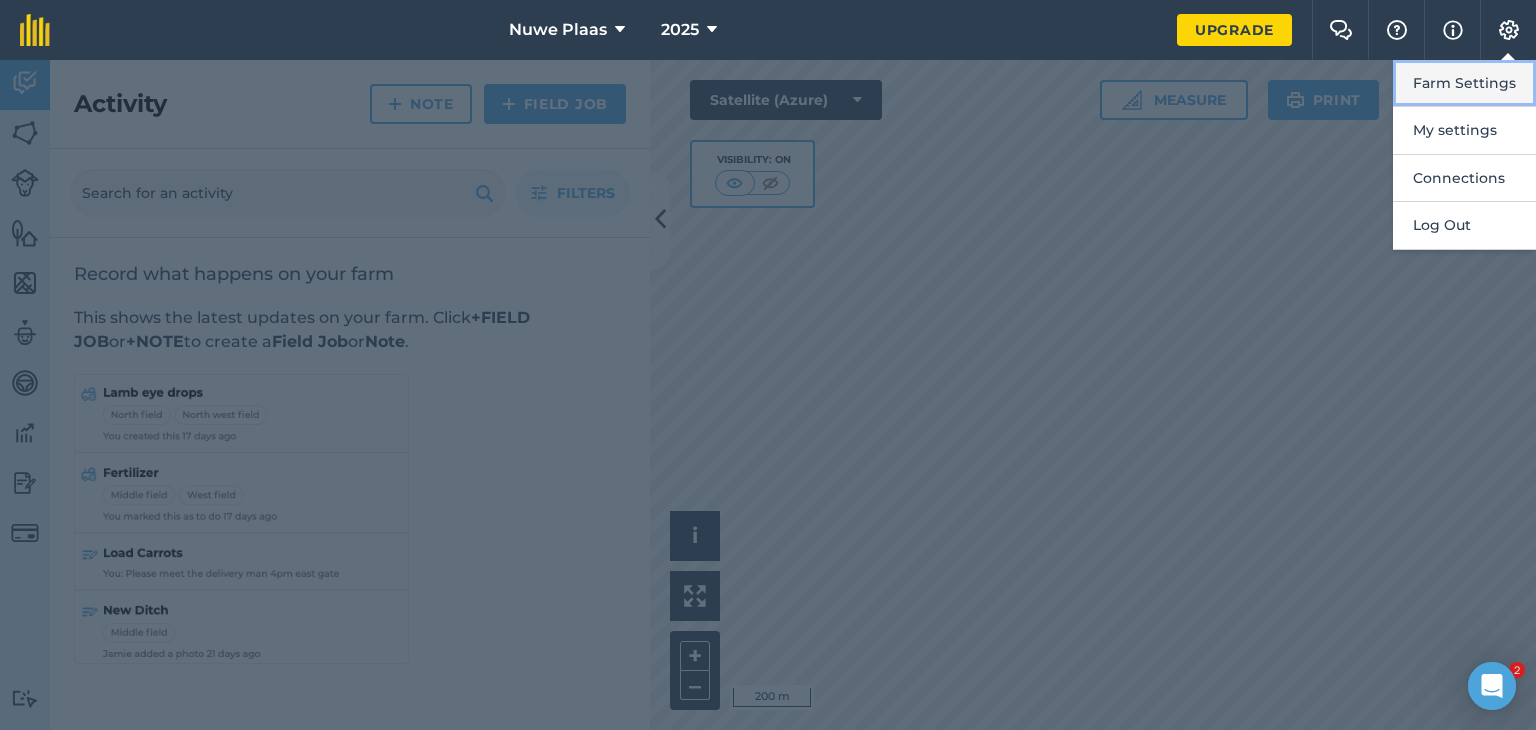 click on "Farm Settings" at bounding box center [1464, 83] 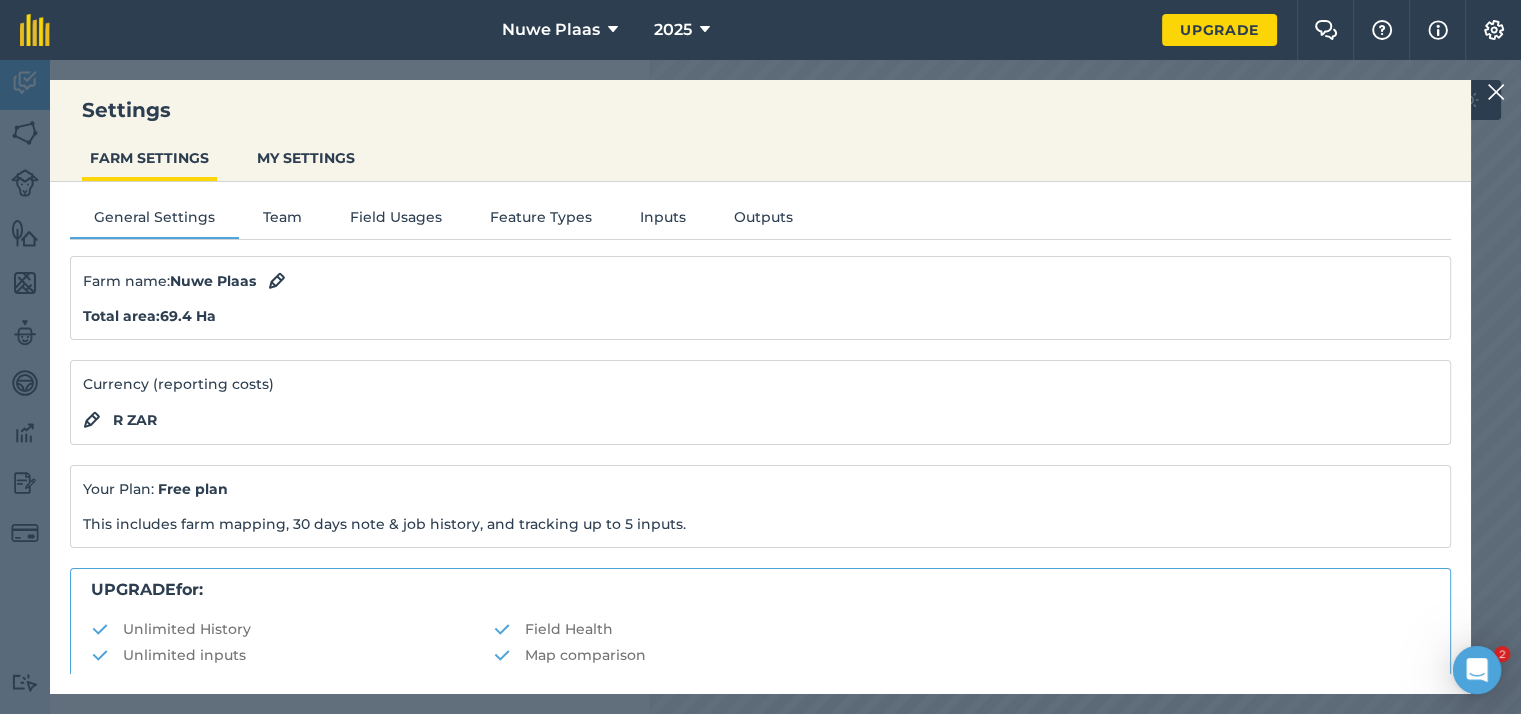 click on "Nuwe Plaas" at bounding box center [213, 281] 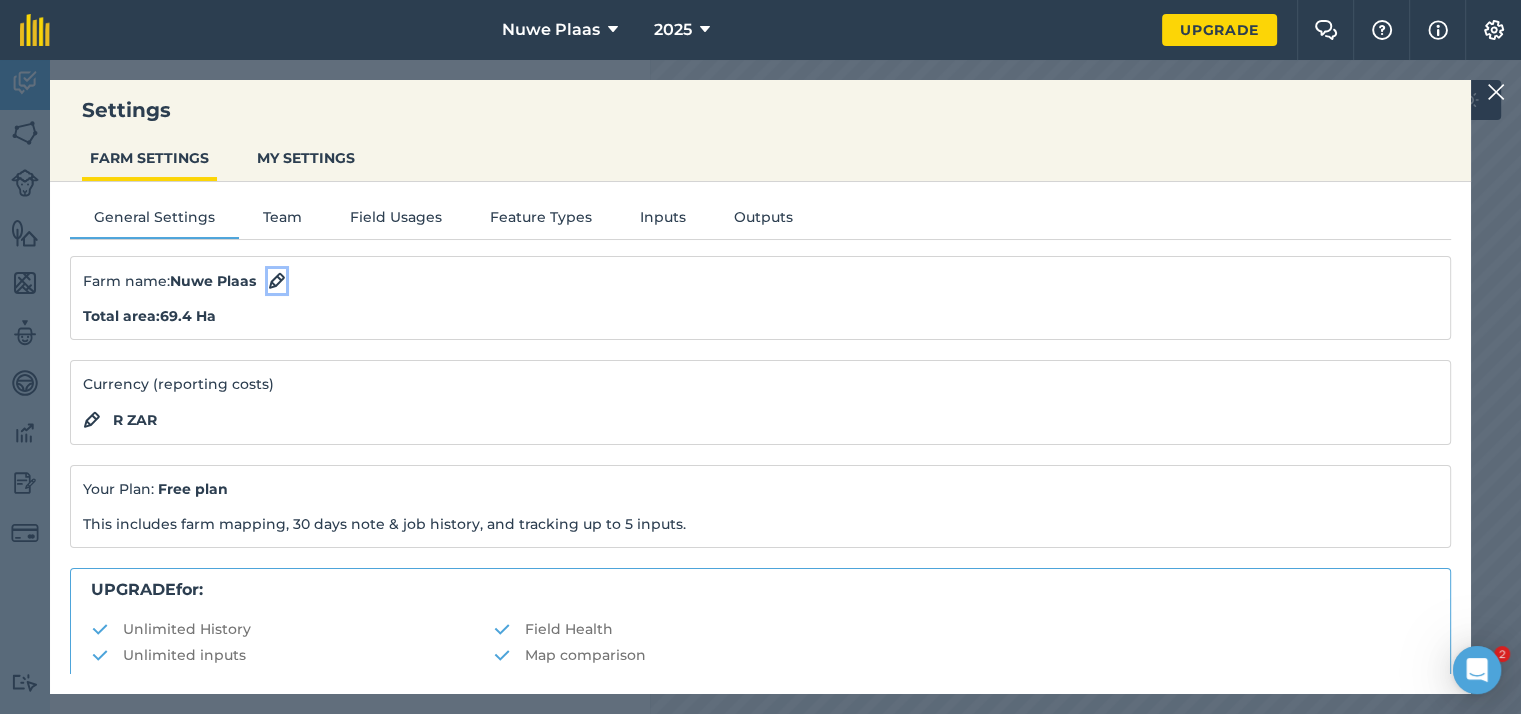 click at bounding box center [277, 281] 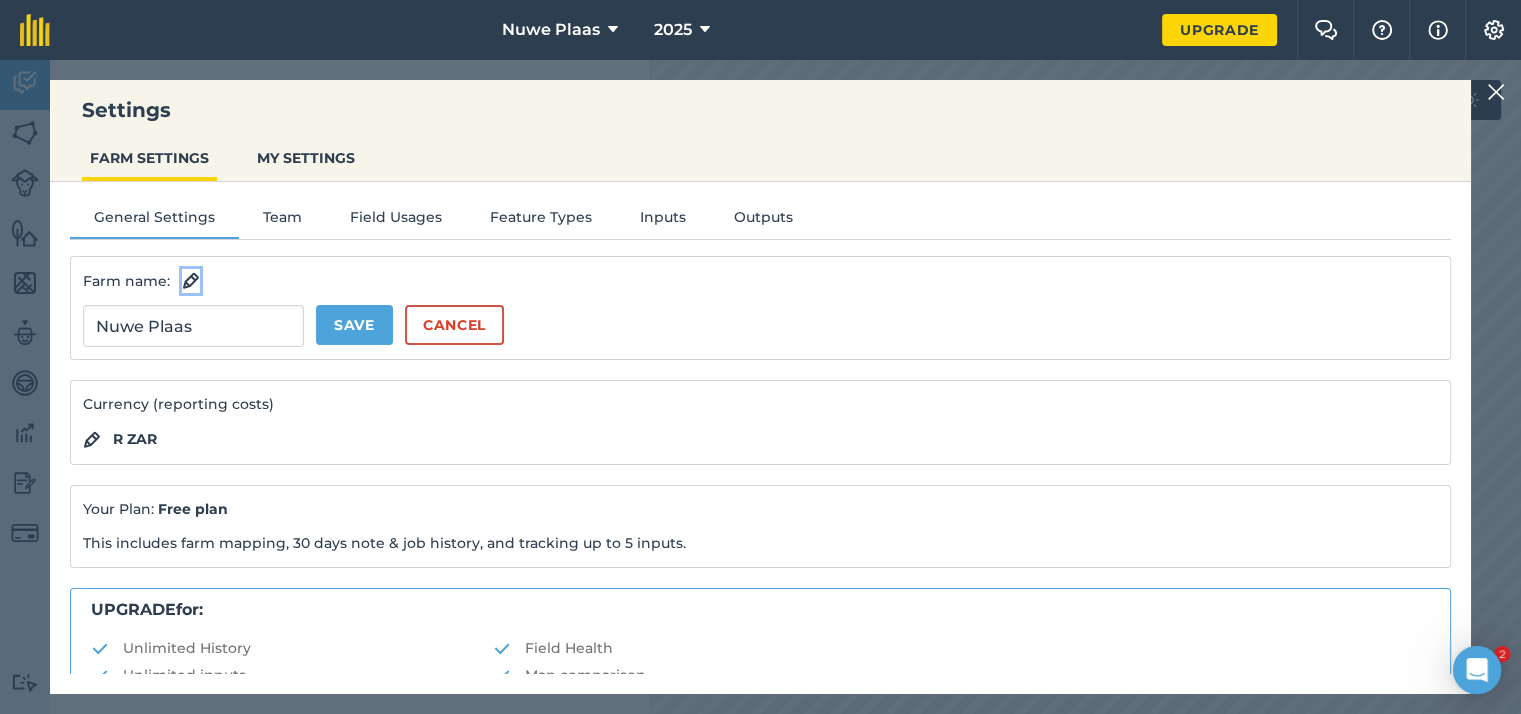 type 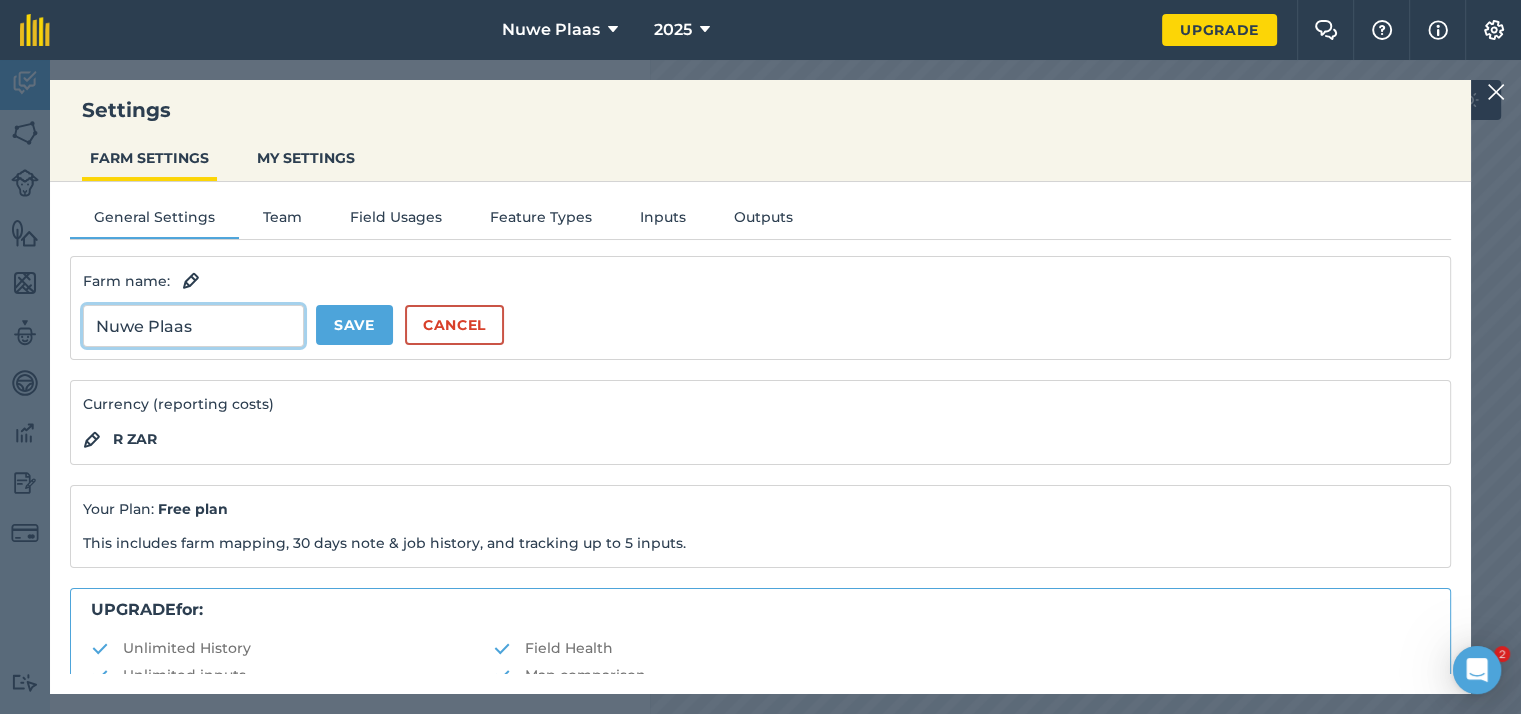 drag, startPoint x: 238, startPoint y: 329, endPoint x: 84, endPoint y: 338, distance: 154.26276 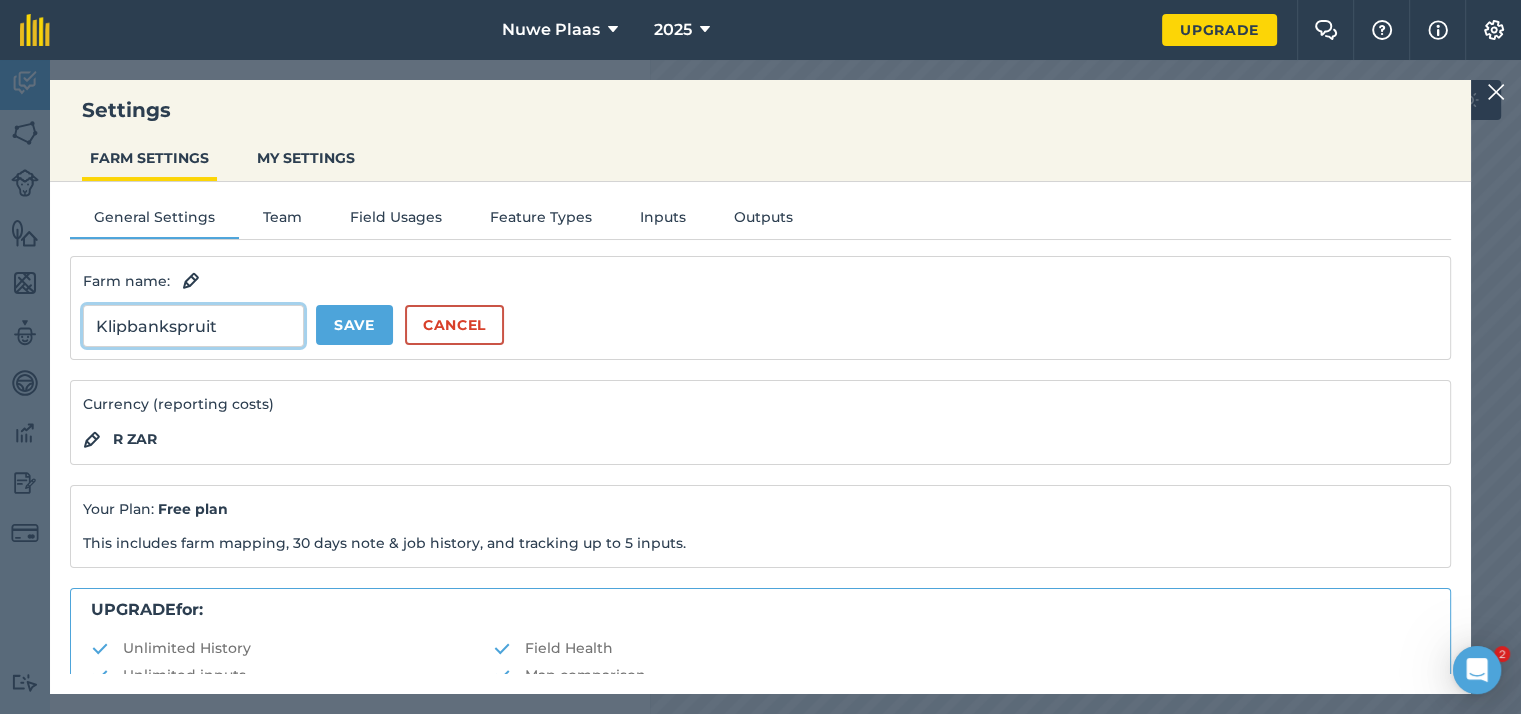 type on "Klipbankspruit" 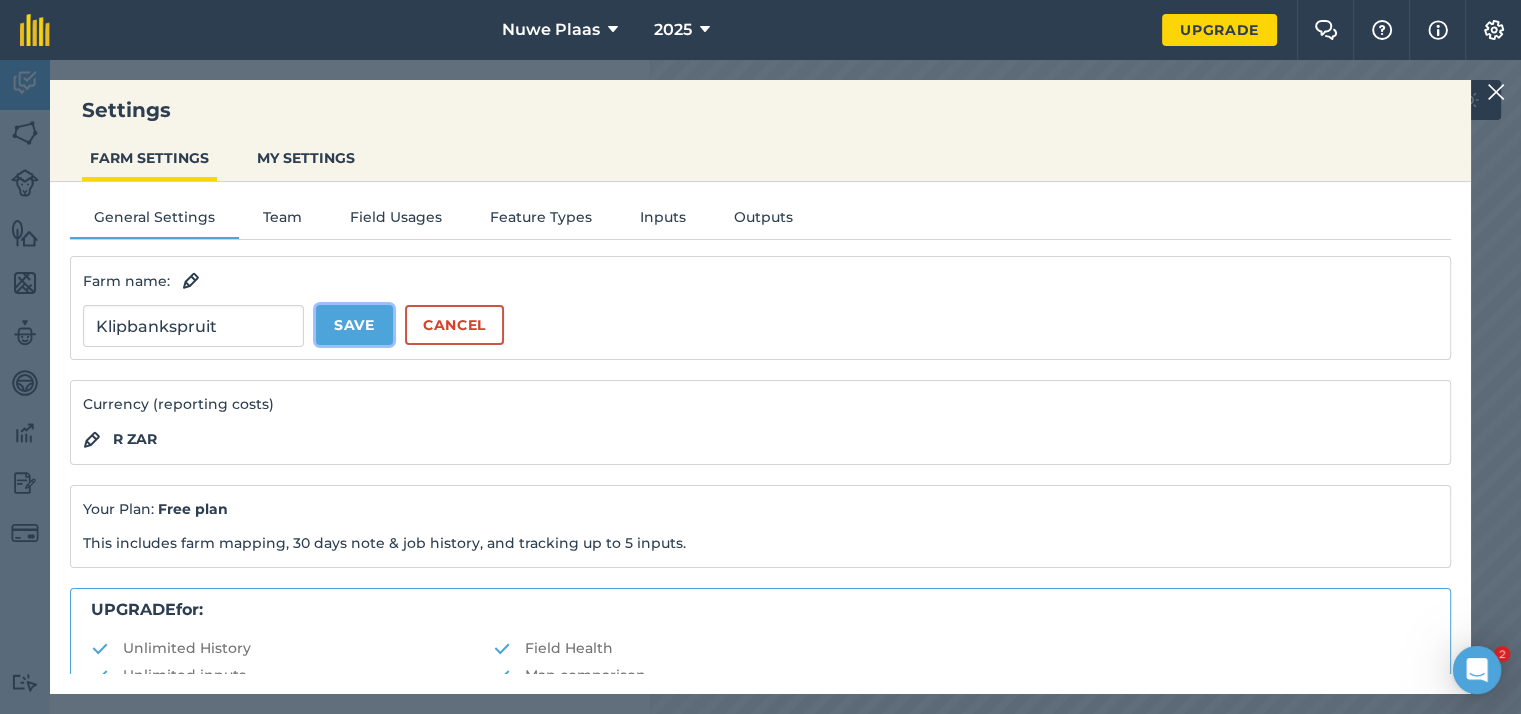 click on "Save" at bounding box center [354, 325] 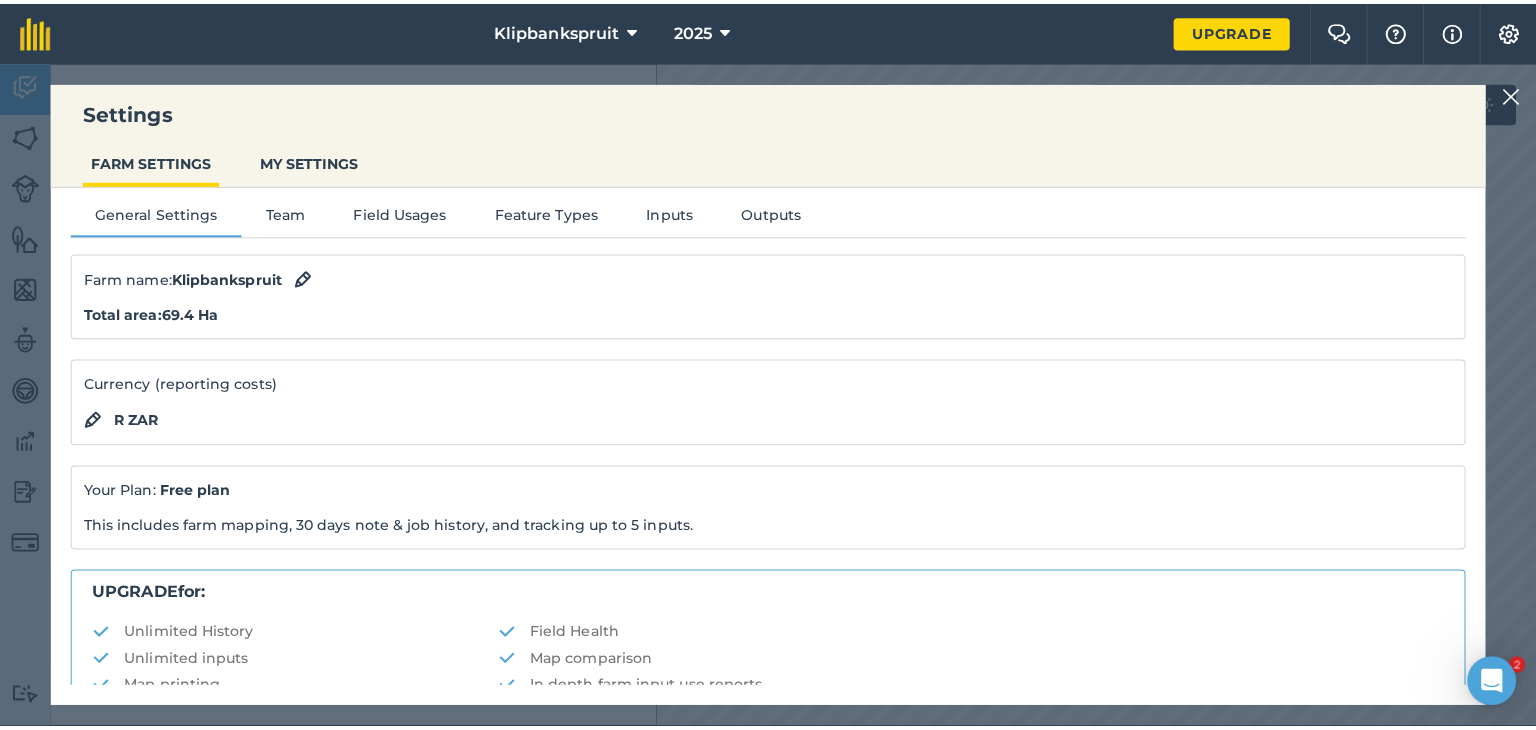 scroll, scrollTop: 0, scrollLeft: 0, axis: both 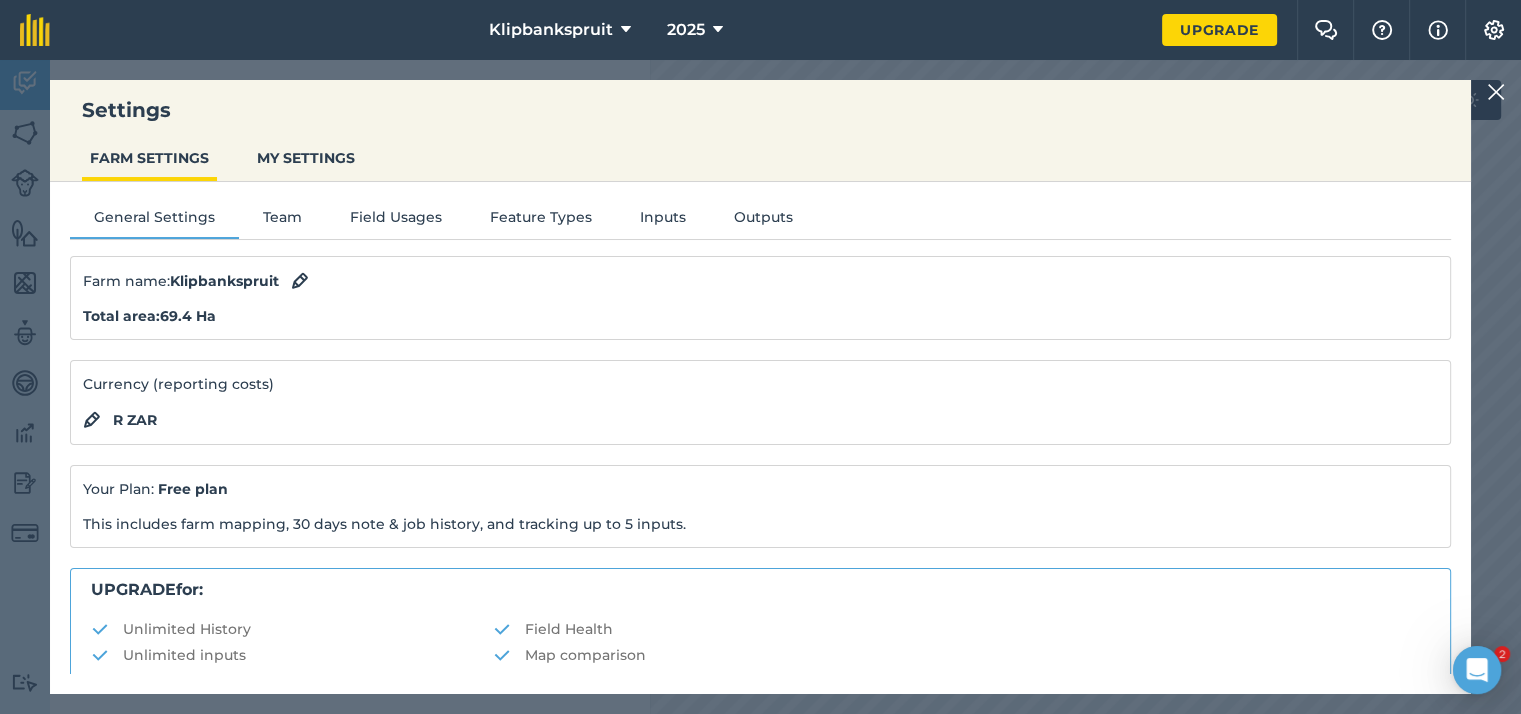 click at bounding box center [1496, 92] 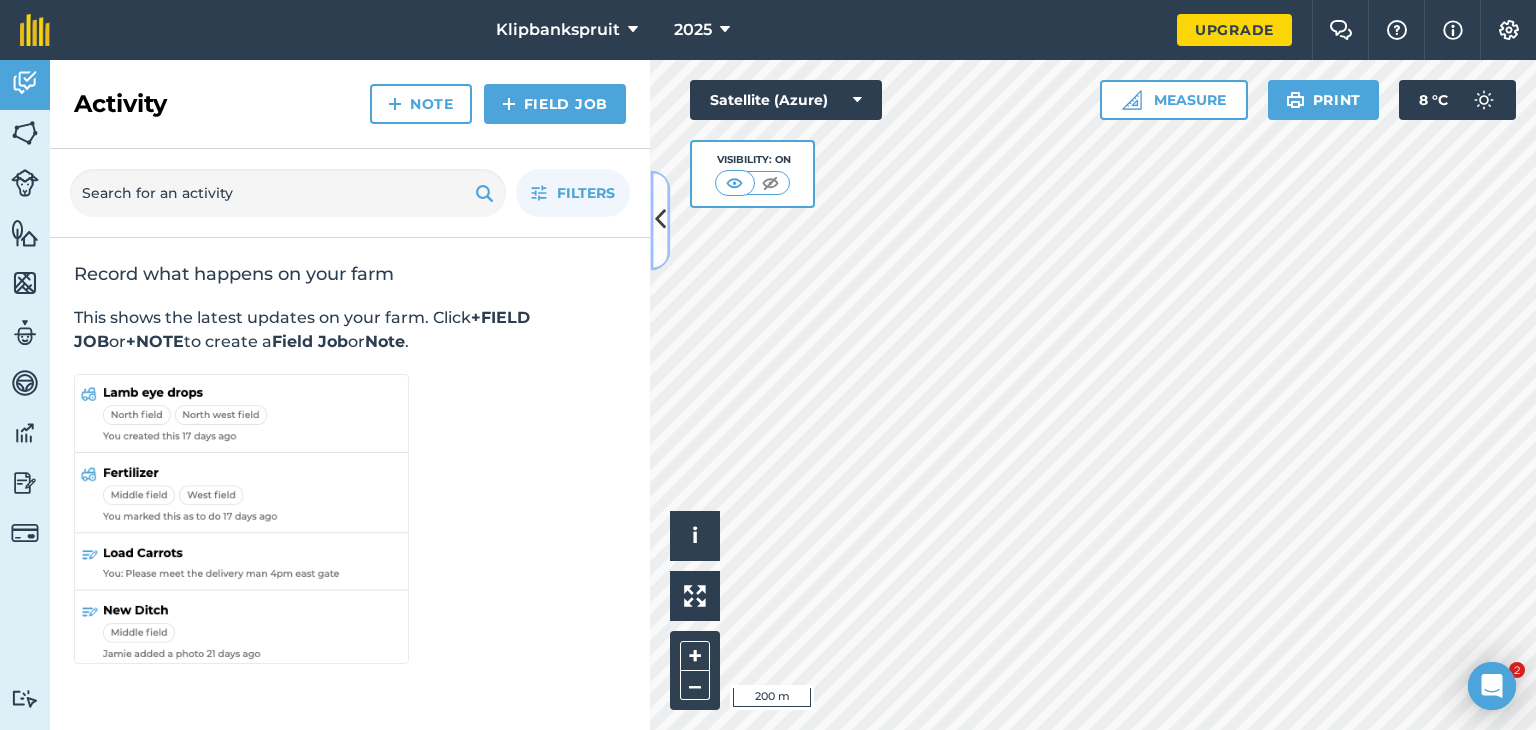 click at bounding box center [660, 220] 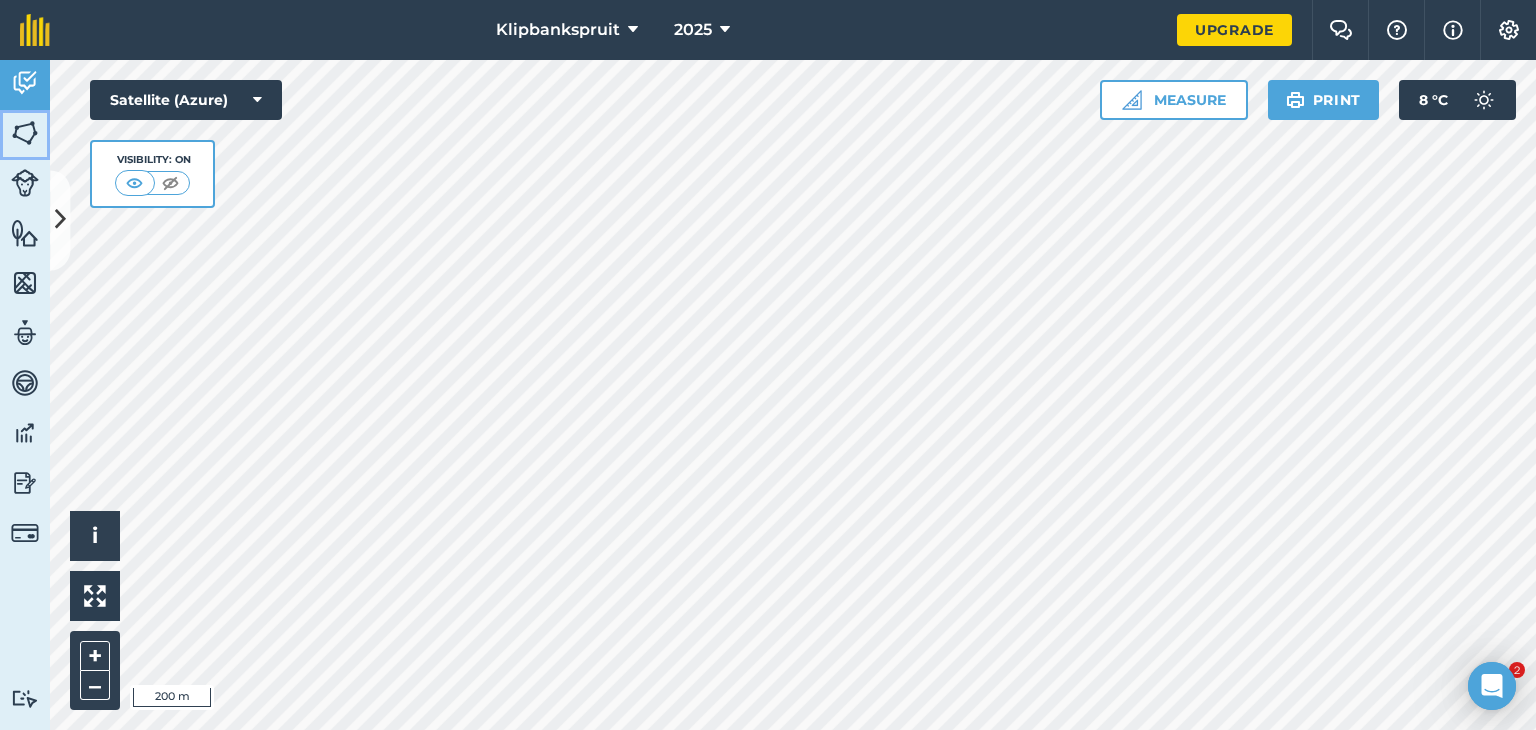 click at bounding box center [25, 133] 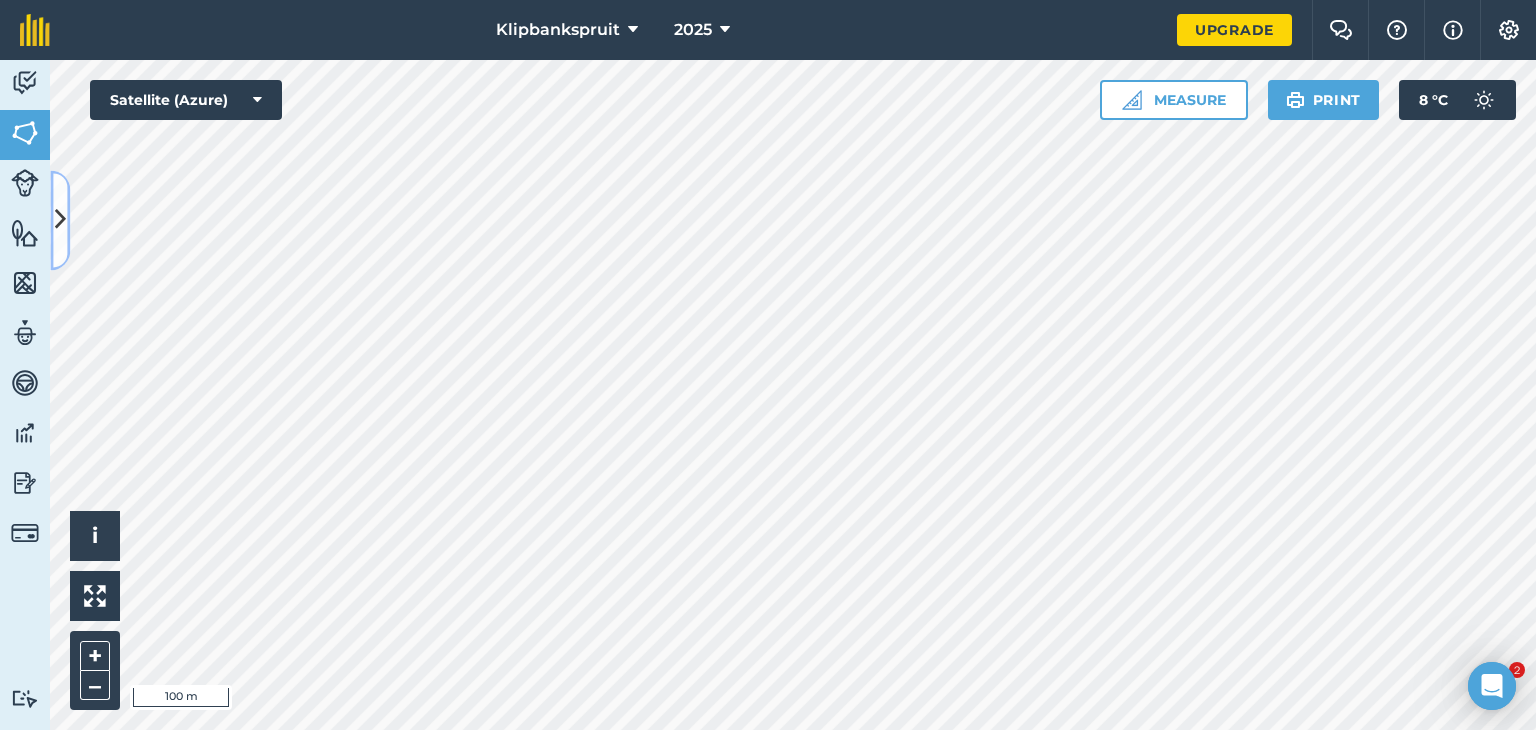 click at bounding box center [60, 220] 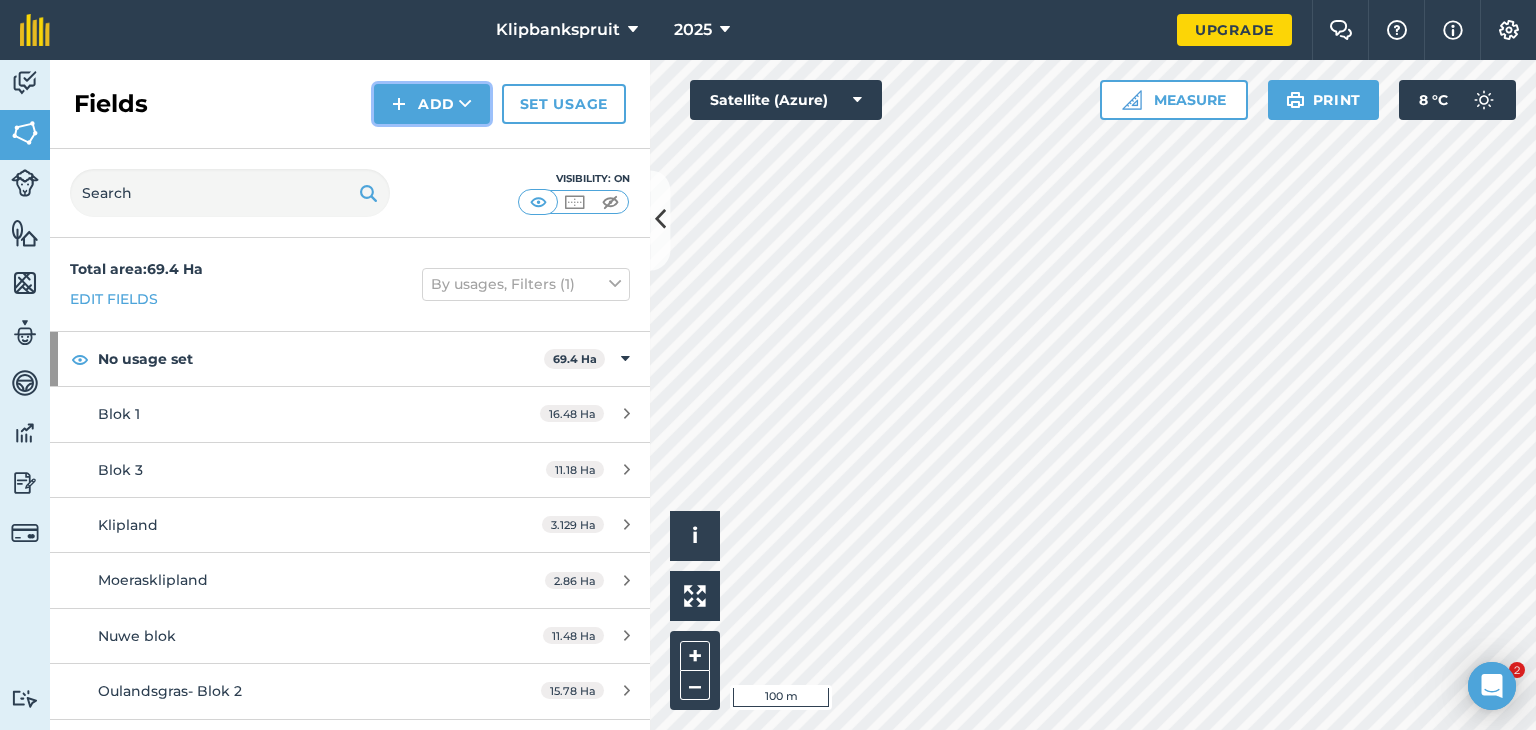 click on "Add" at bounding box center [432, 104] 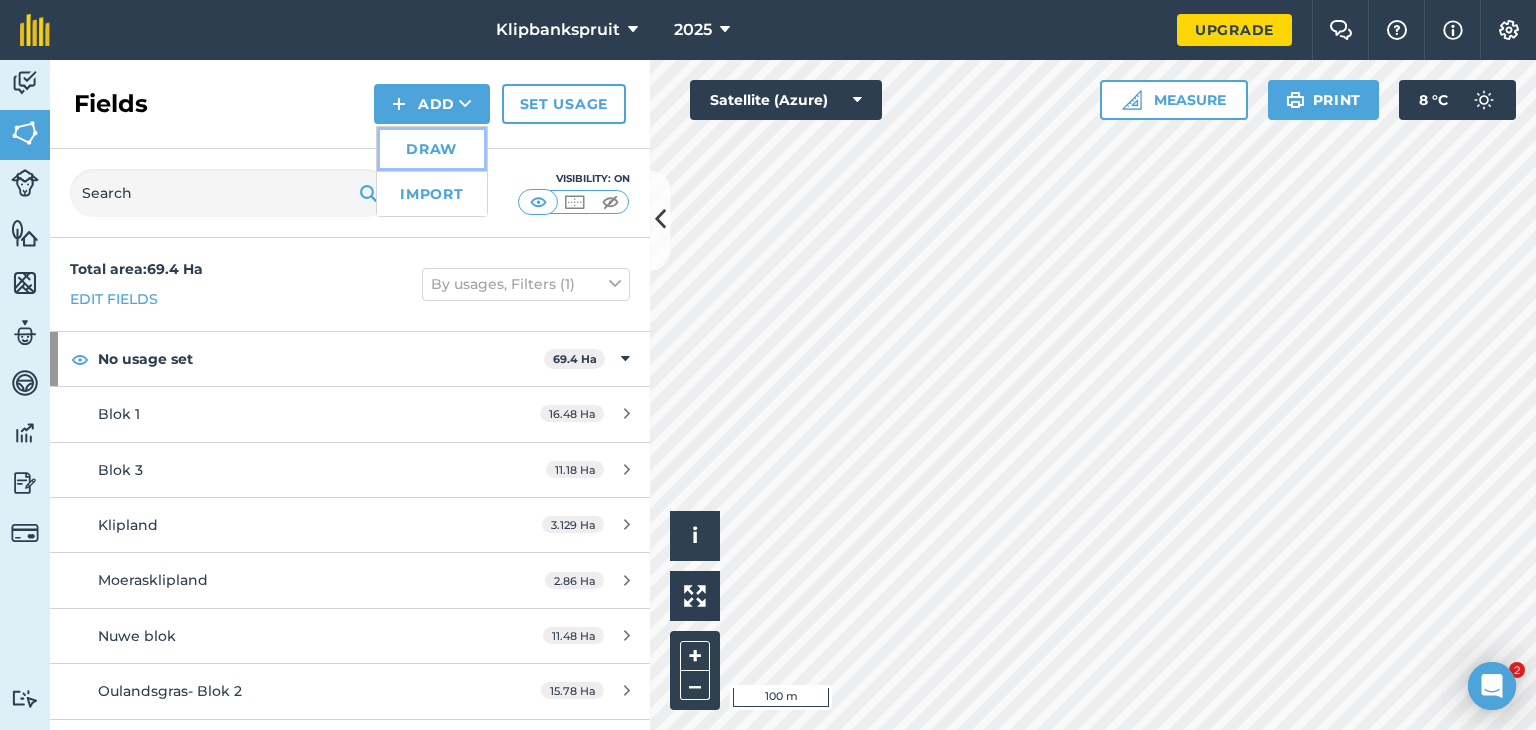 click on "Draw" at bounding box center (432, 149) 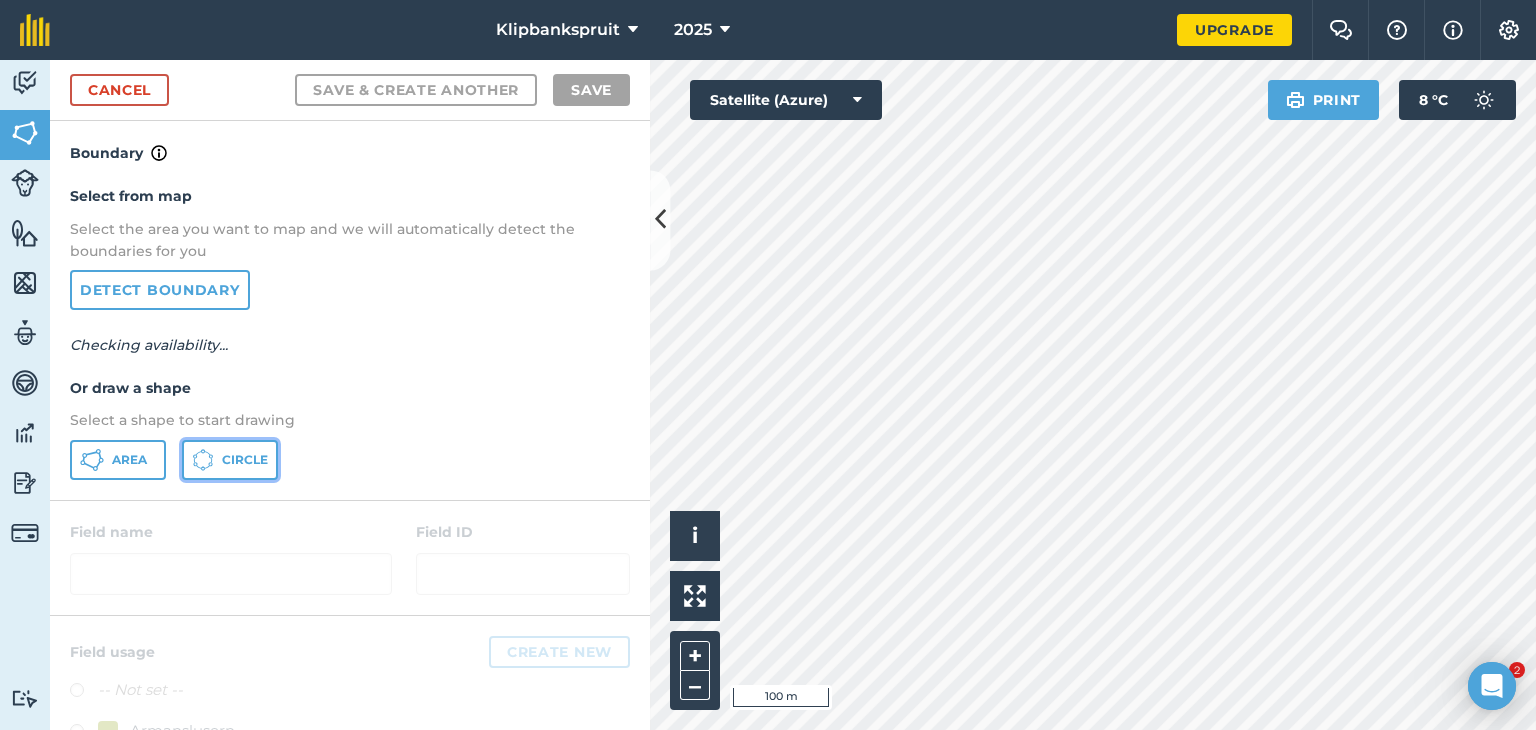 drag, startPoint x: 248, startPoint y: 455, endPoint x: 300, endPoint y: 473, distance: 55.027267 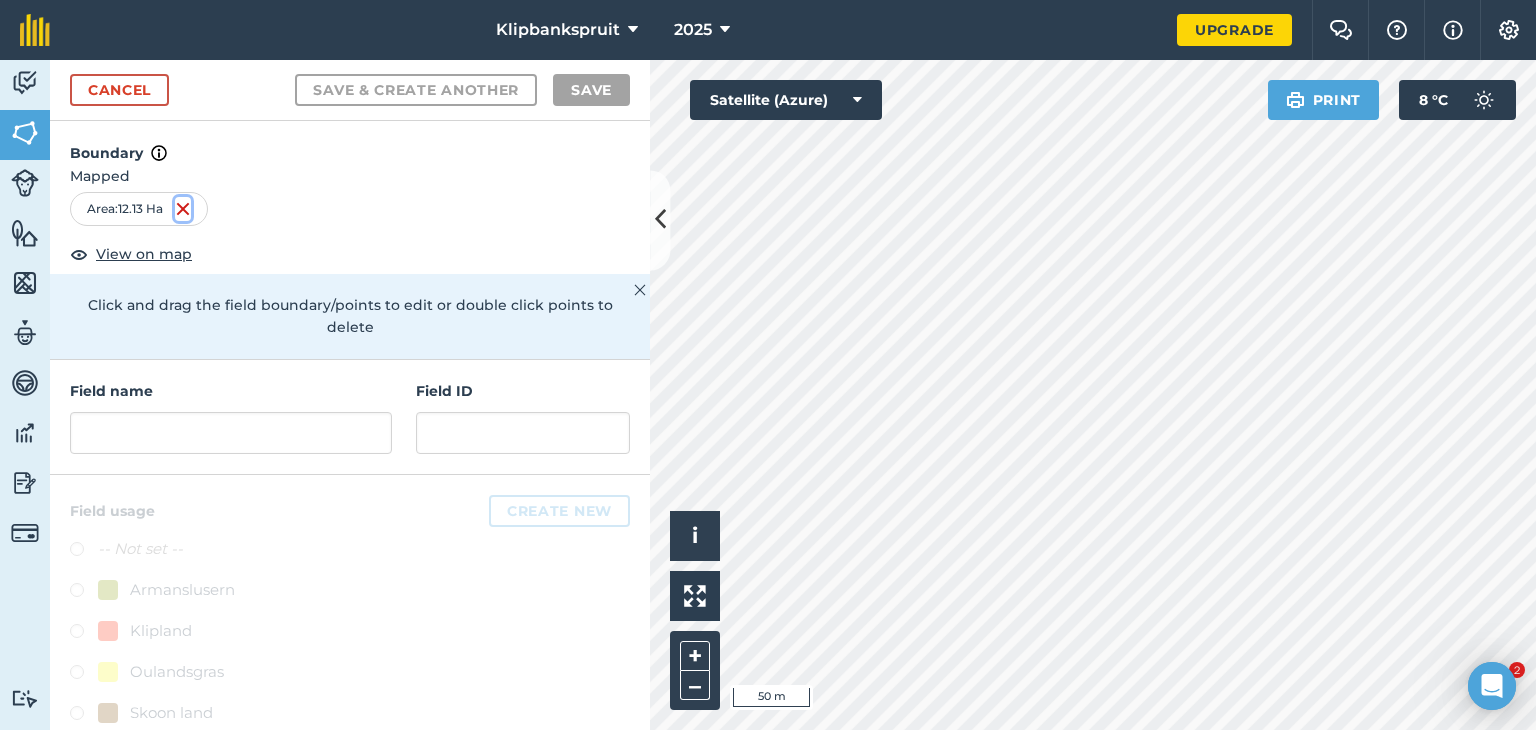 click at bounding box center [183, 209] 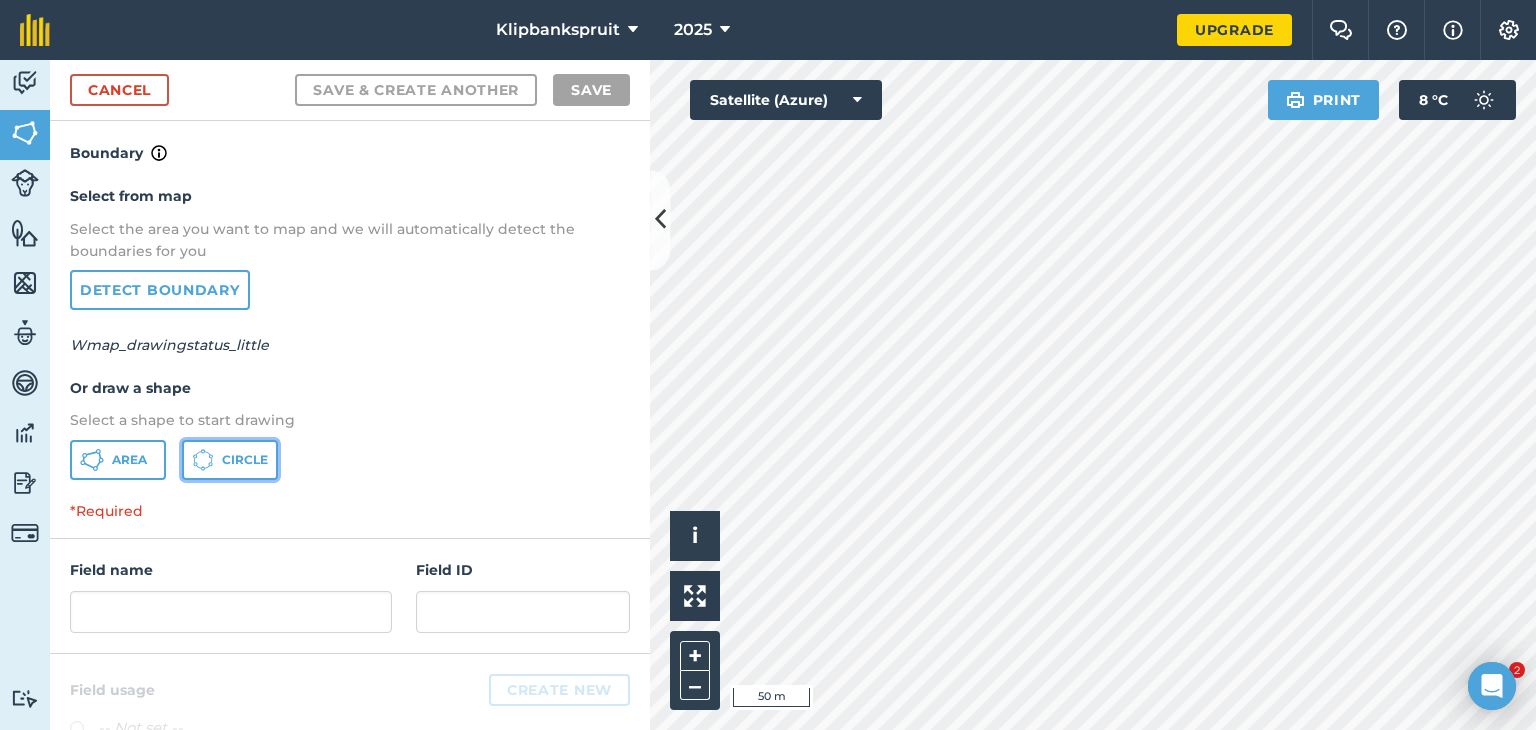 click on "Circle" at bounding box center [245, 460] 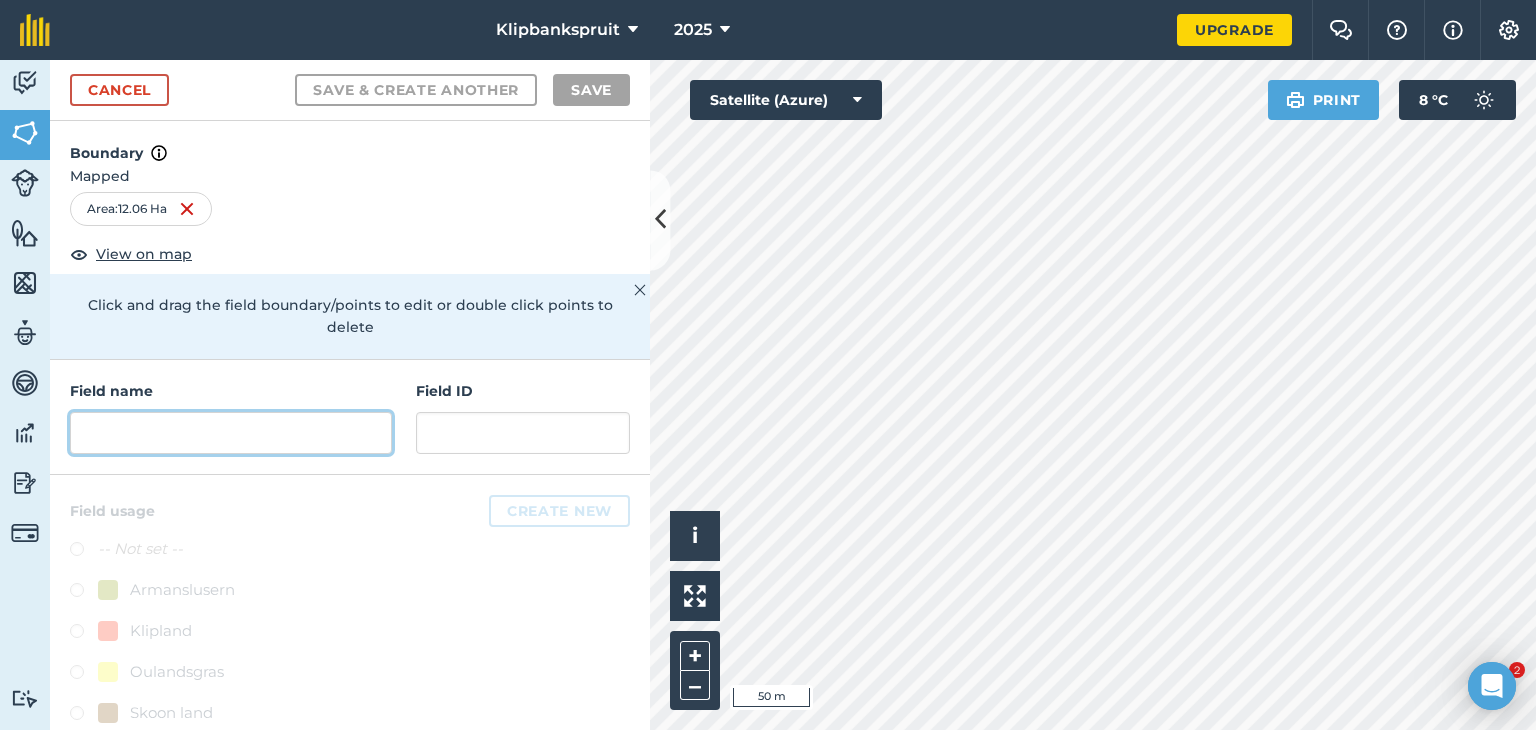 click at bounding box center [231, 433] 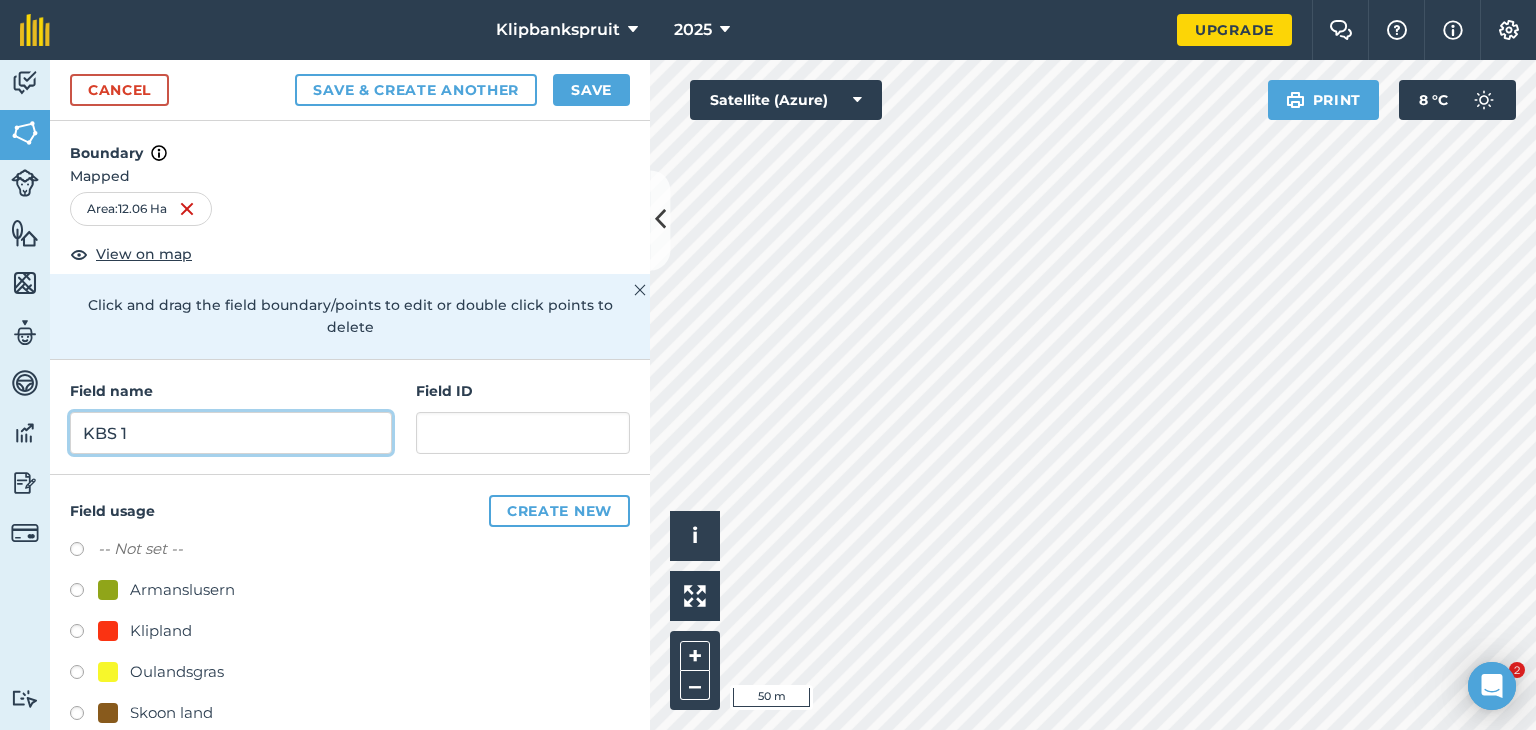 type on "KBS 1" 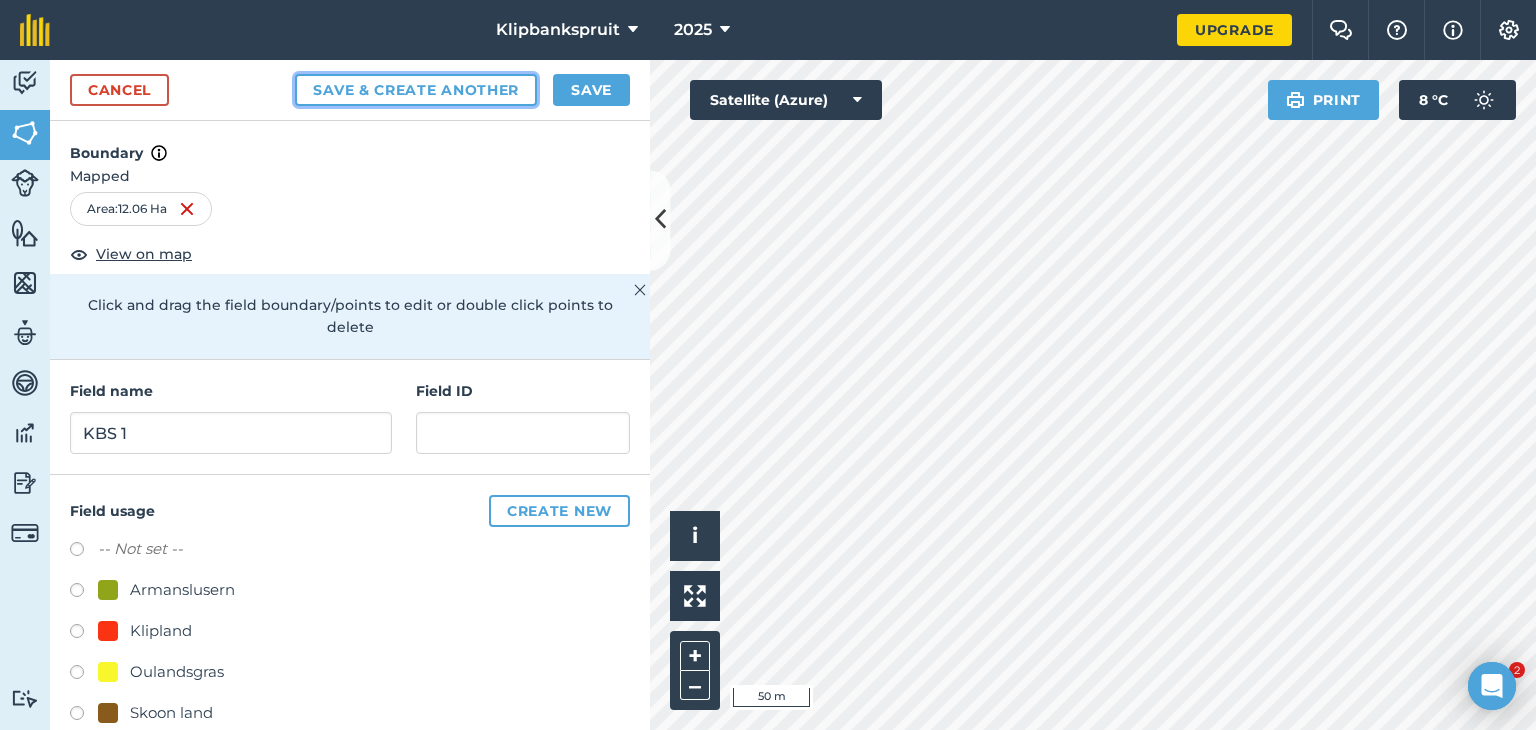 click on "Save & Create Another" at bounding box center (416, 90) 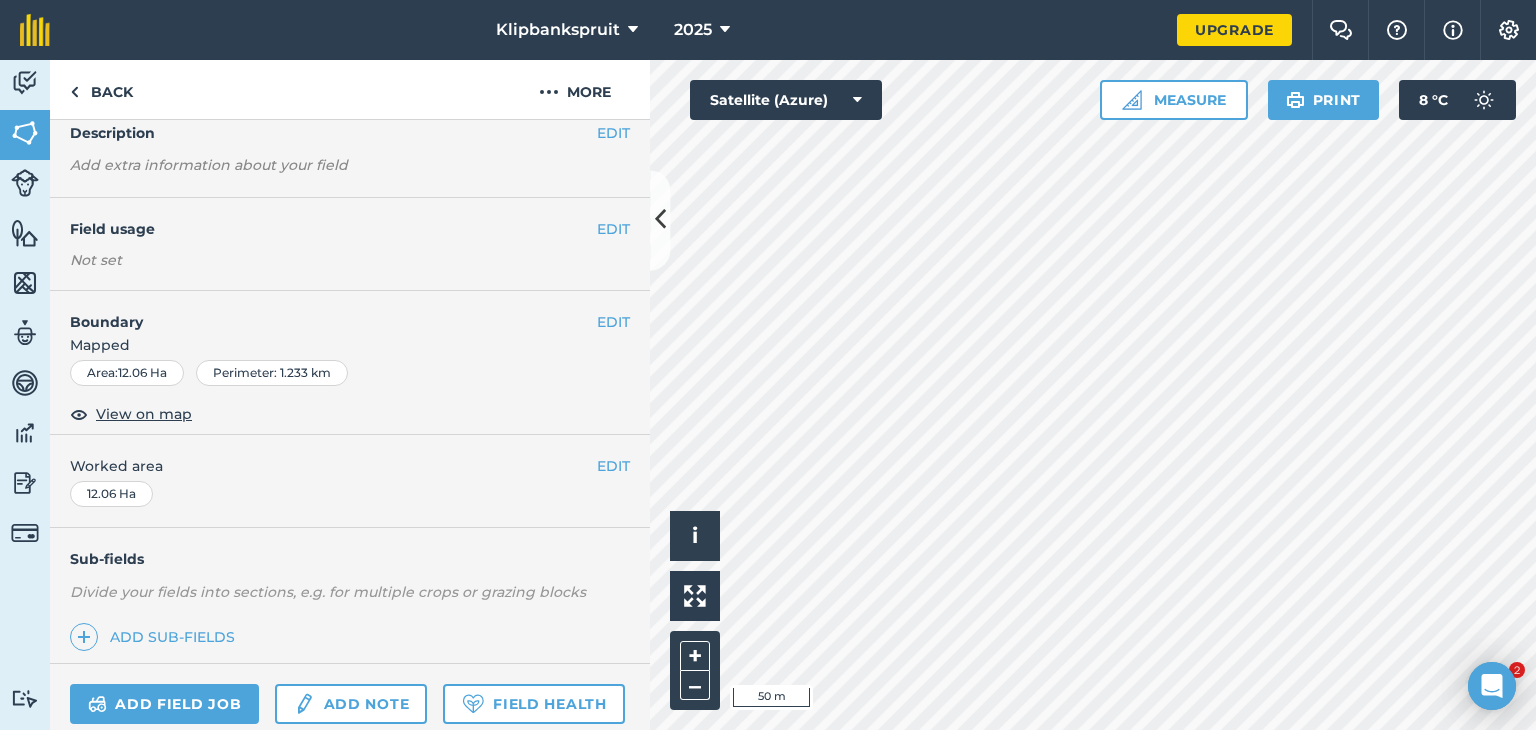 scroll, scrollTop: 100, scrollLeft: 0, axis: vertical 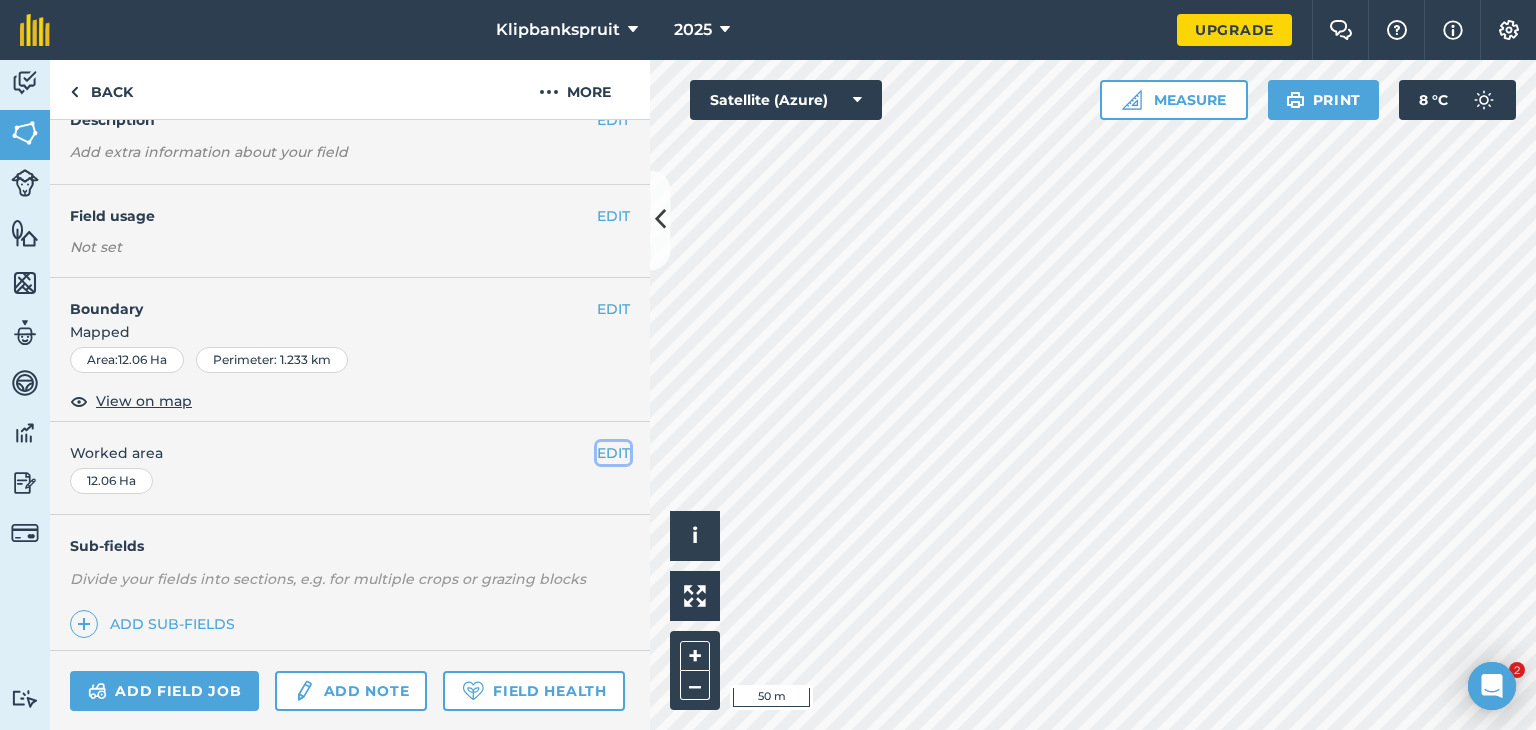 click on "EDIT" at bounding box center [613, 453] 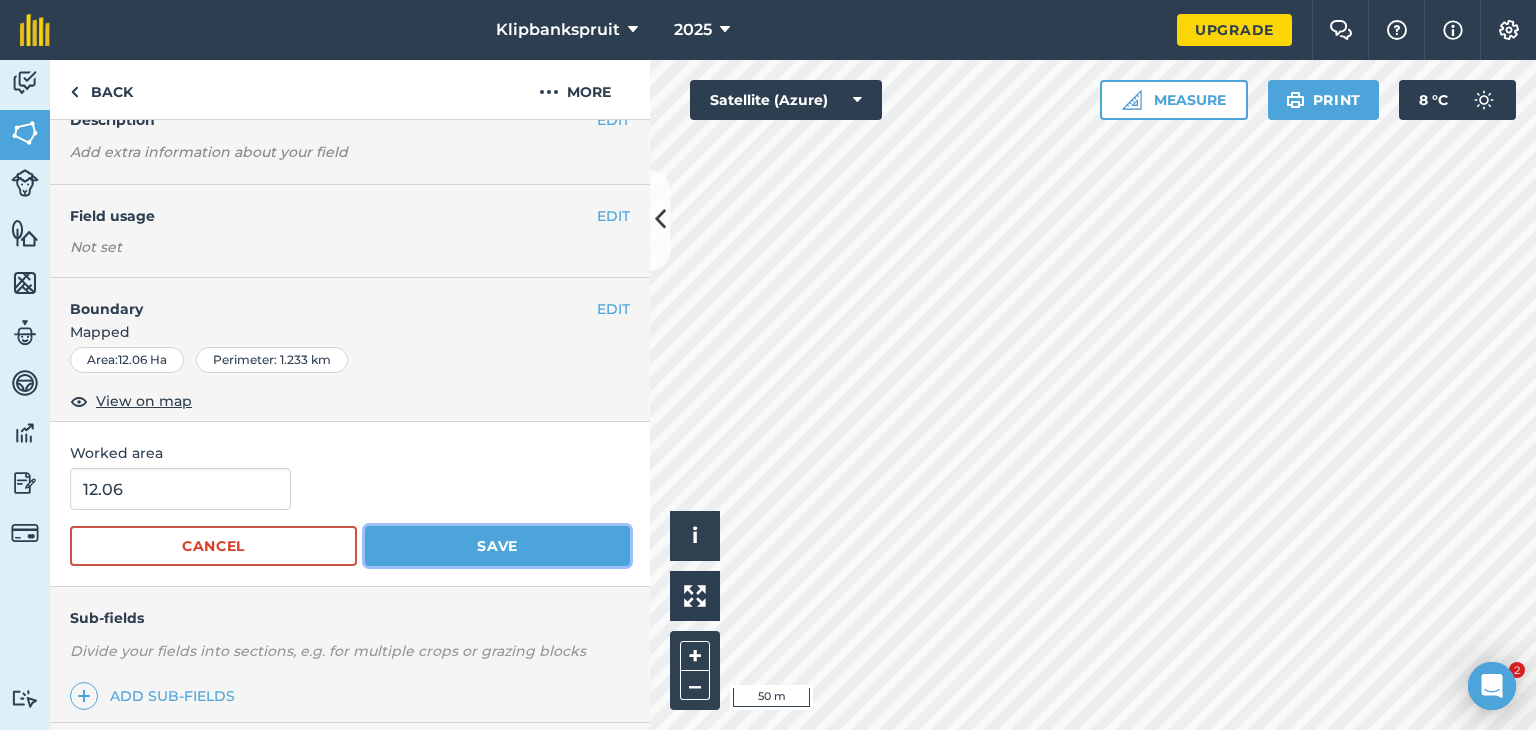 click on "Save" at bounding box center [497, 546] 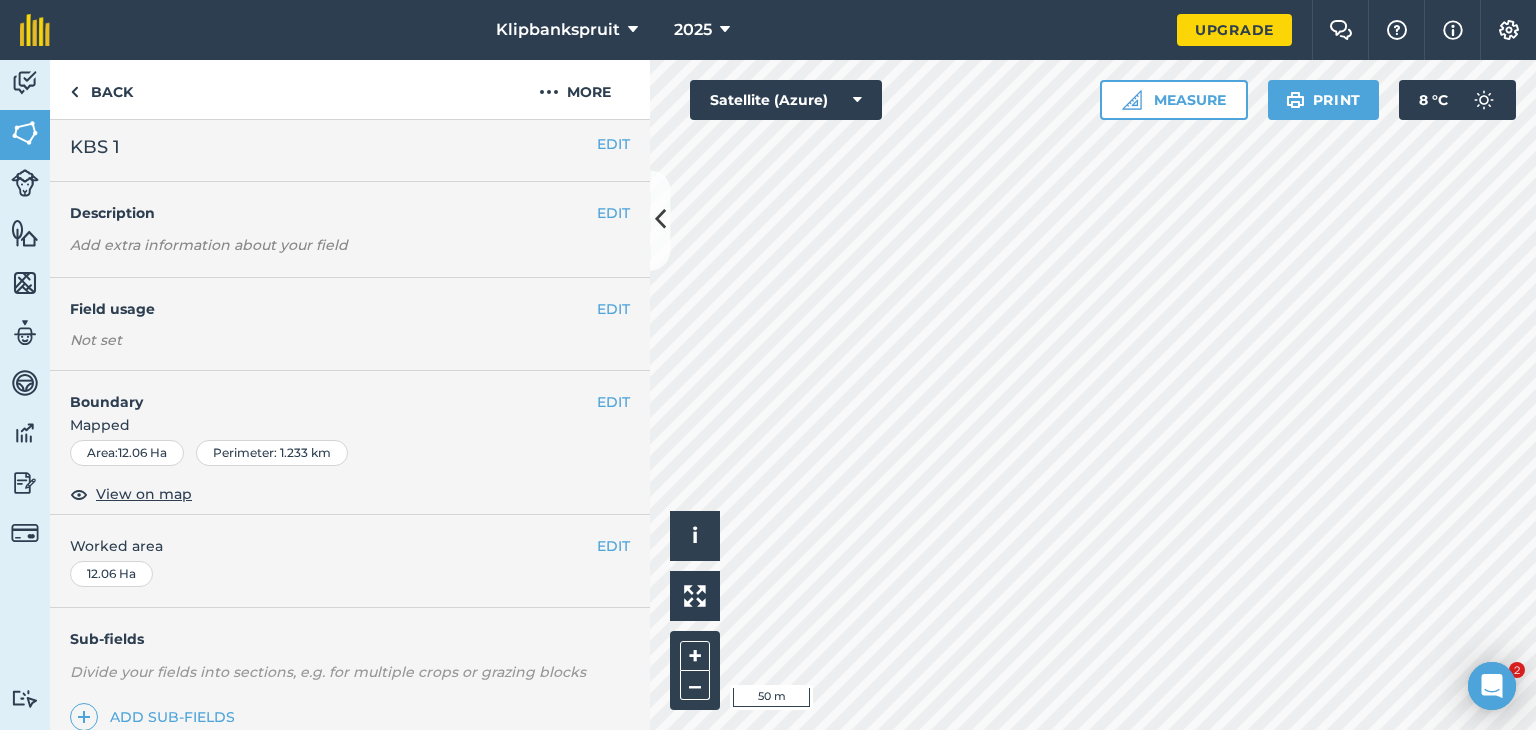 scroll, scrollTop: 0, scrollLeft: 0, axis: both 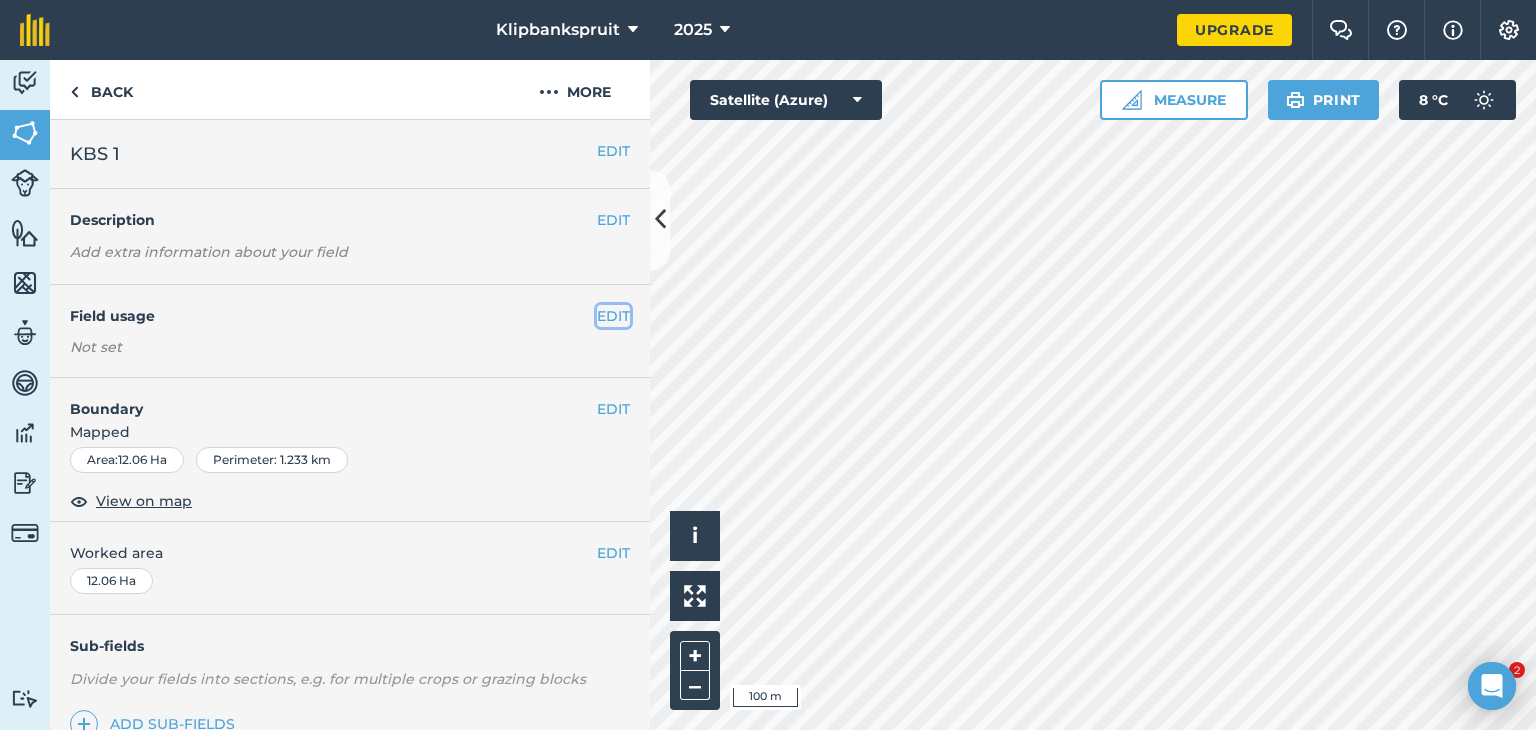 click on "EDIT" at bounding box center [613, 316] 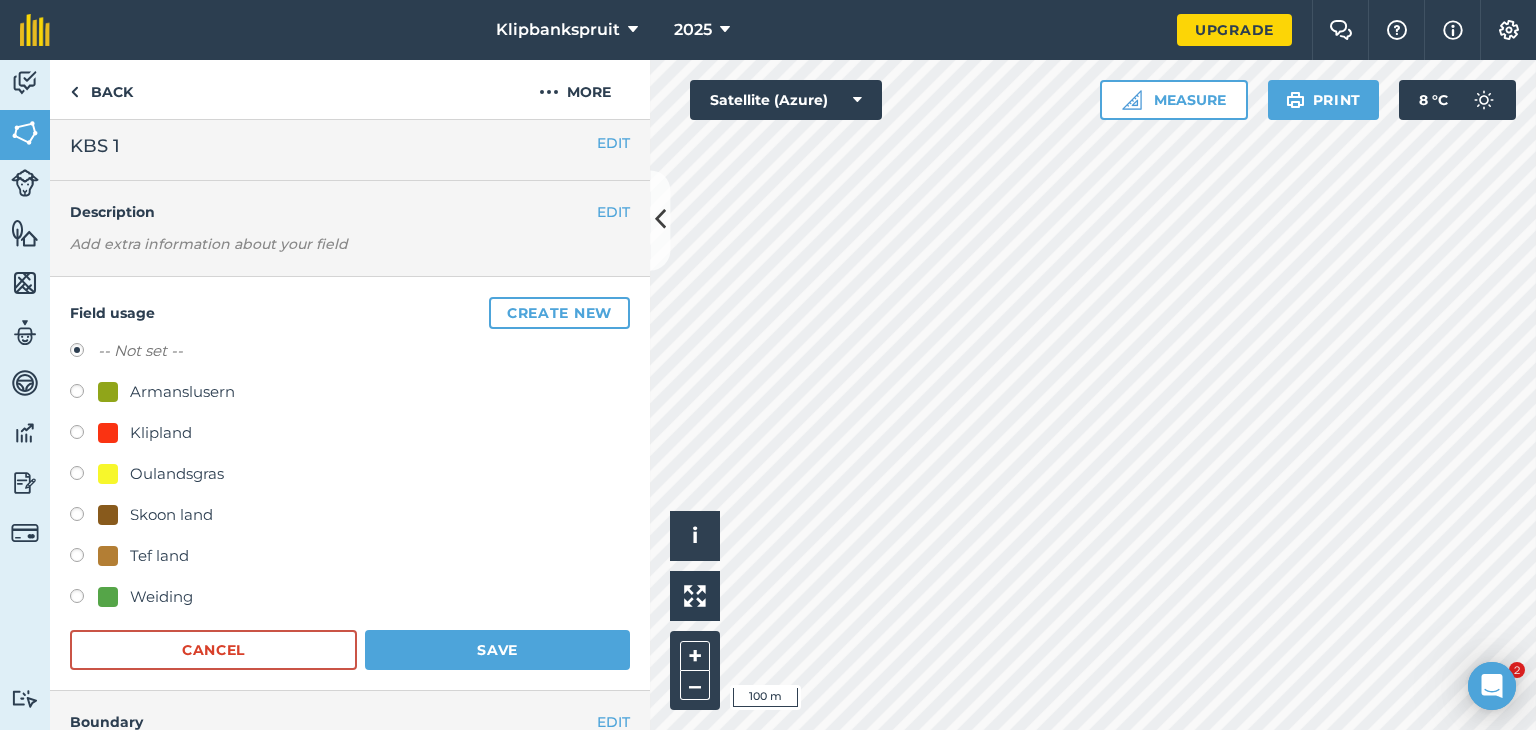 scroll, scrollTop: 0, scrollLeft: 0, axis: both 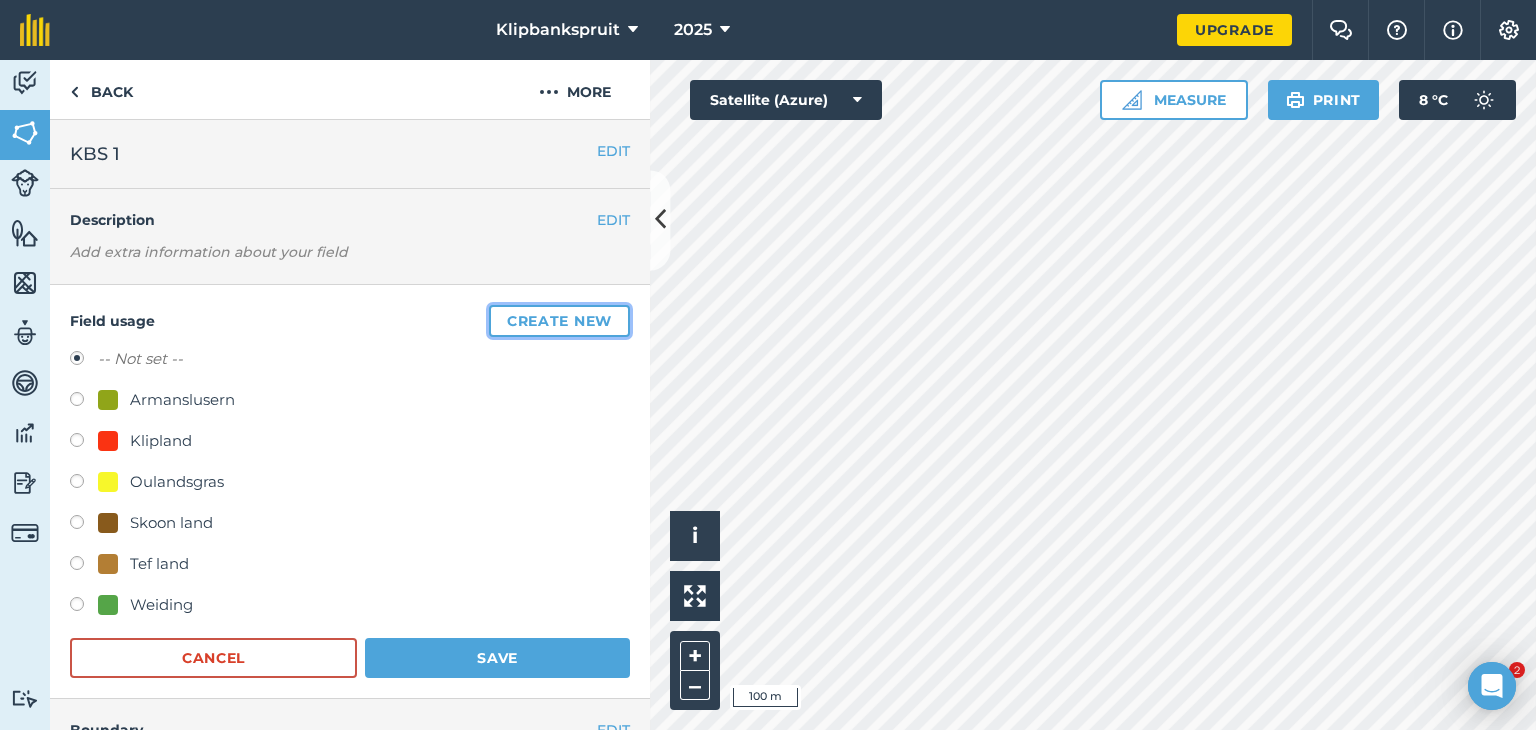 click on "Create new" at bounding box center (559, 321) 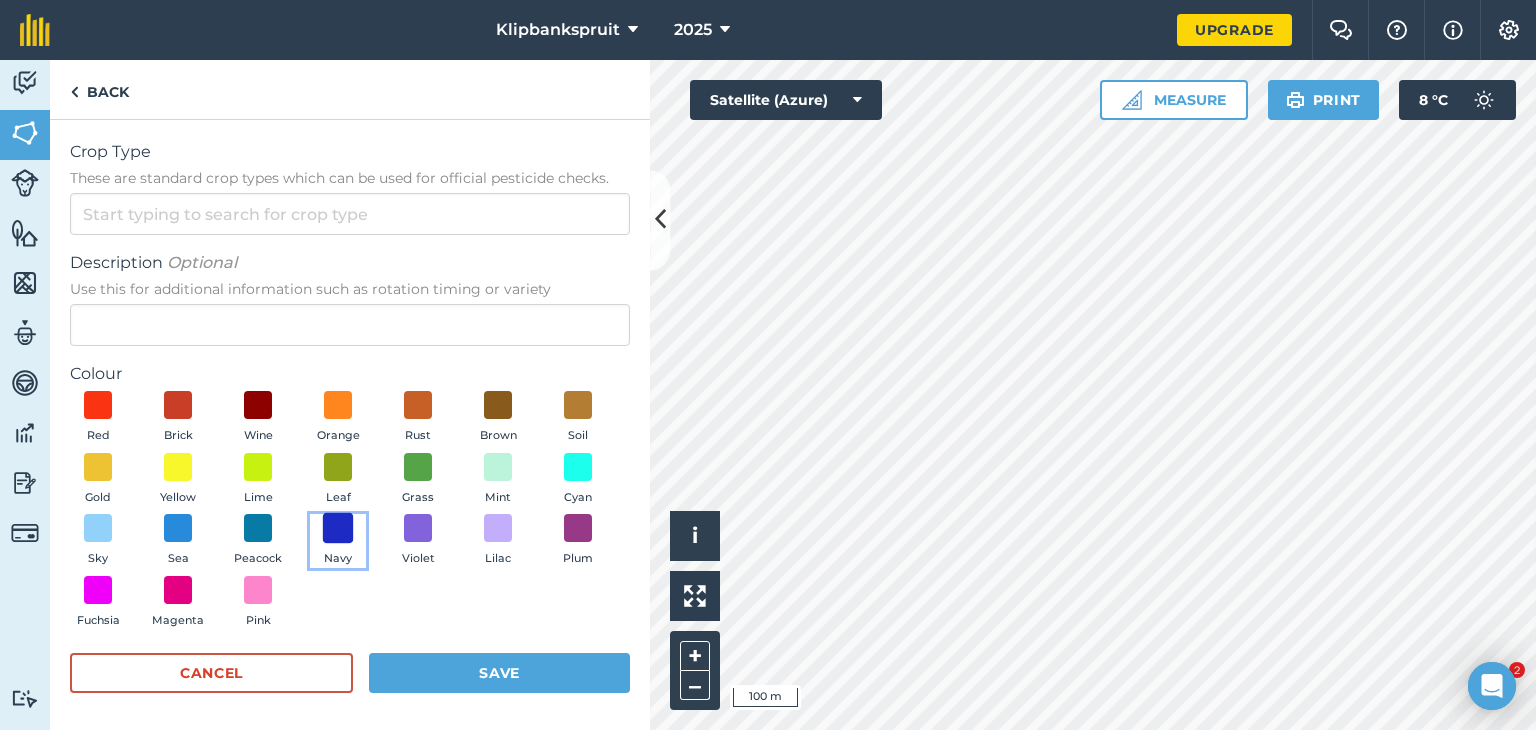 click at bounding box center [338, 528] 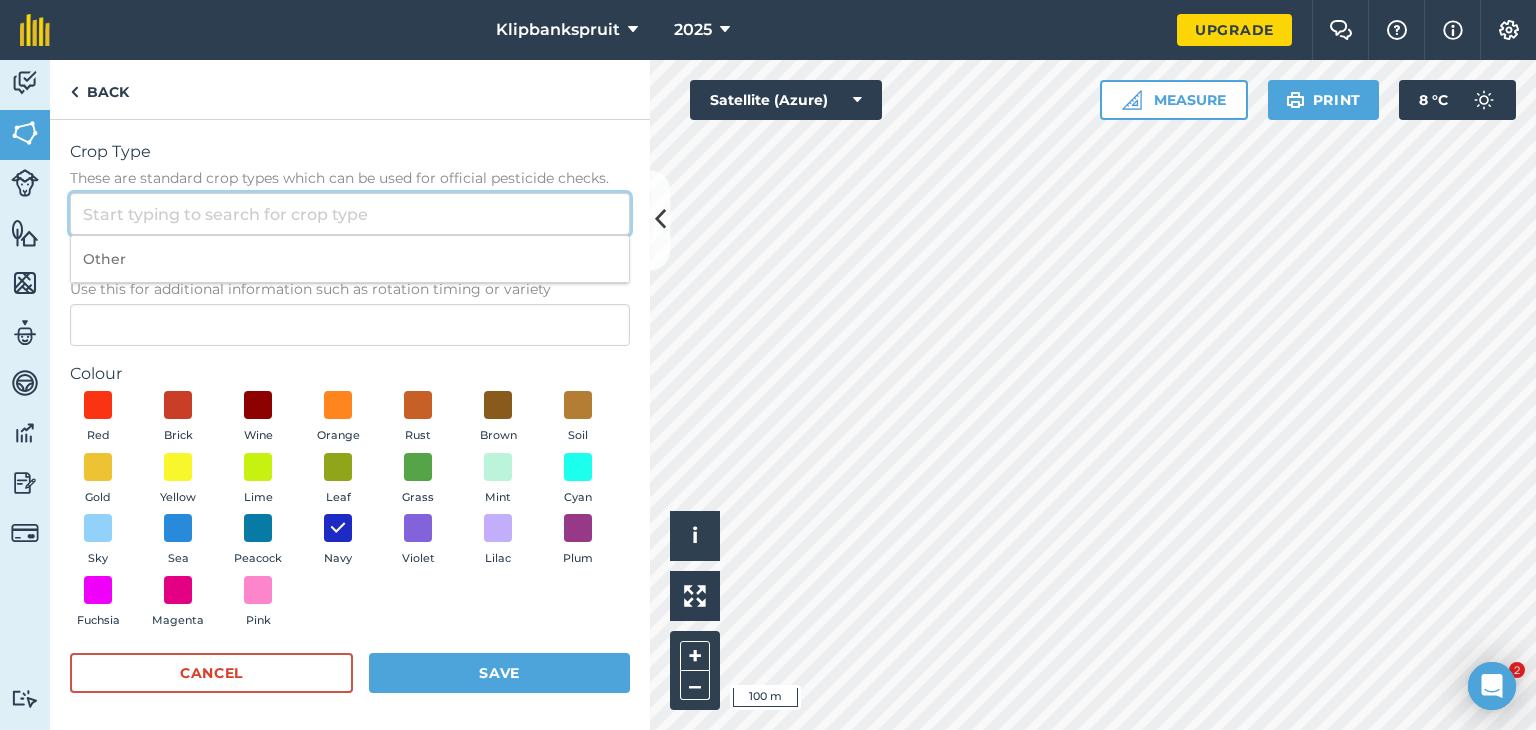 click on "Crop Type These are standard crop types which can be used for official pesticide checks." at bounding box center [350, 214] 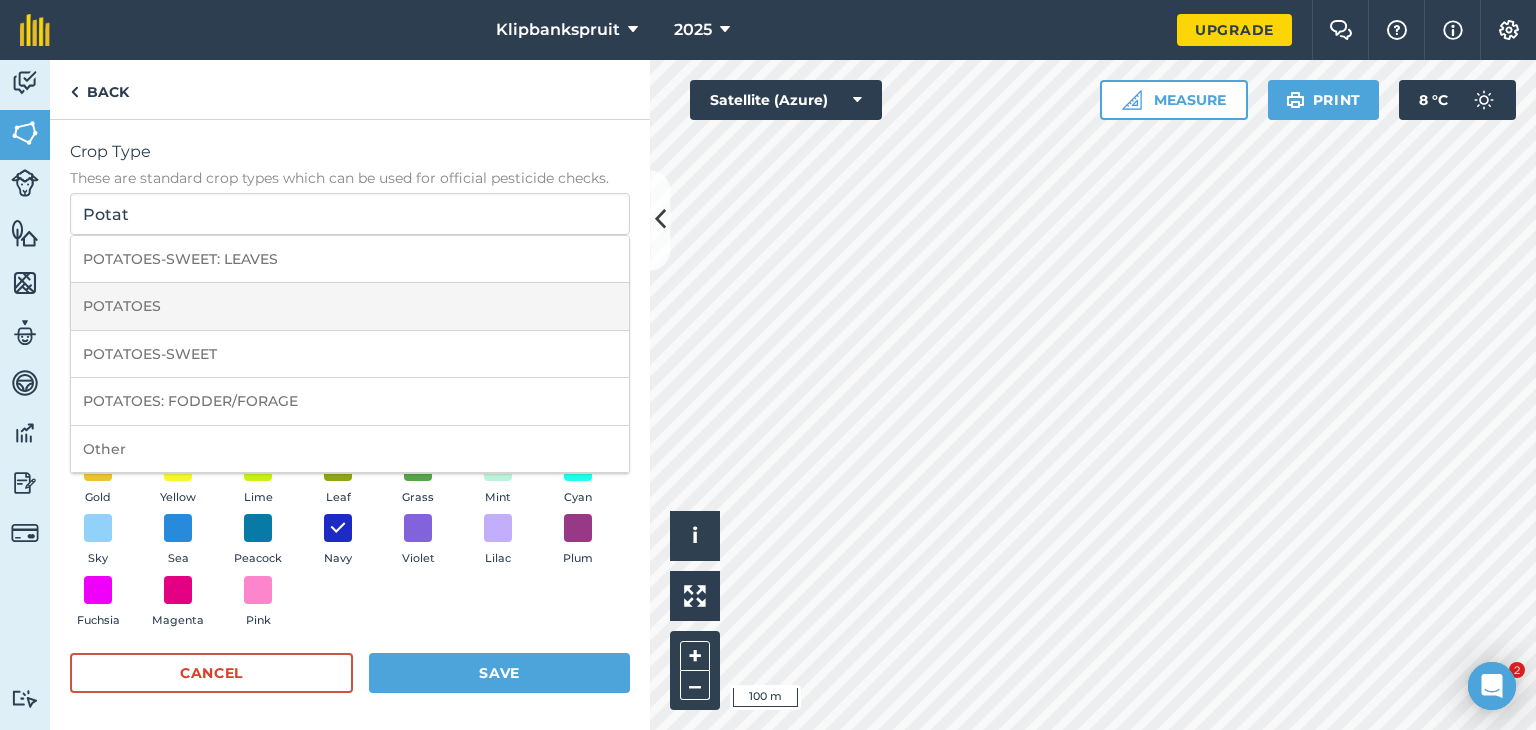 click on "POTATOES" at bounding box center [350, 306] 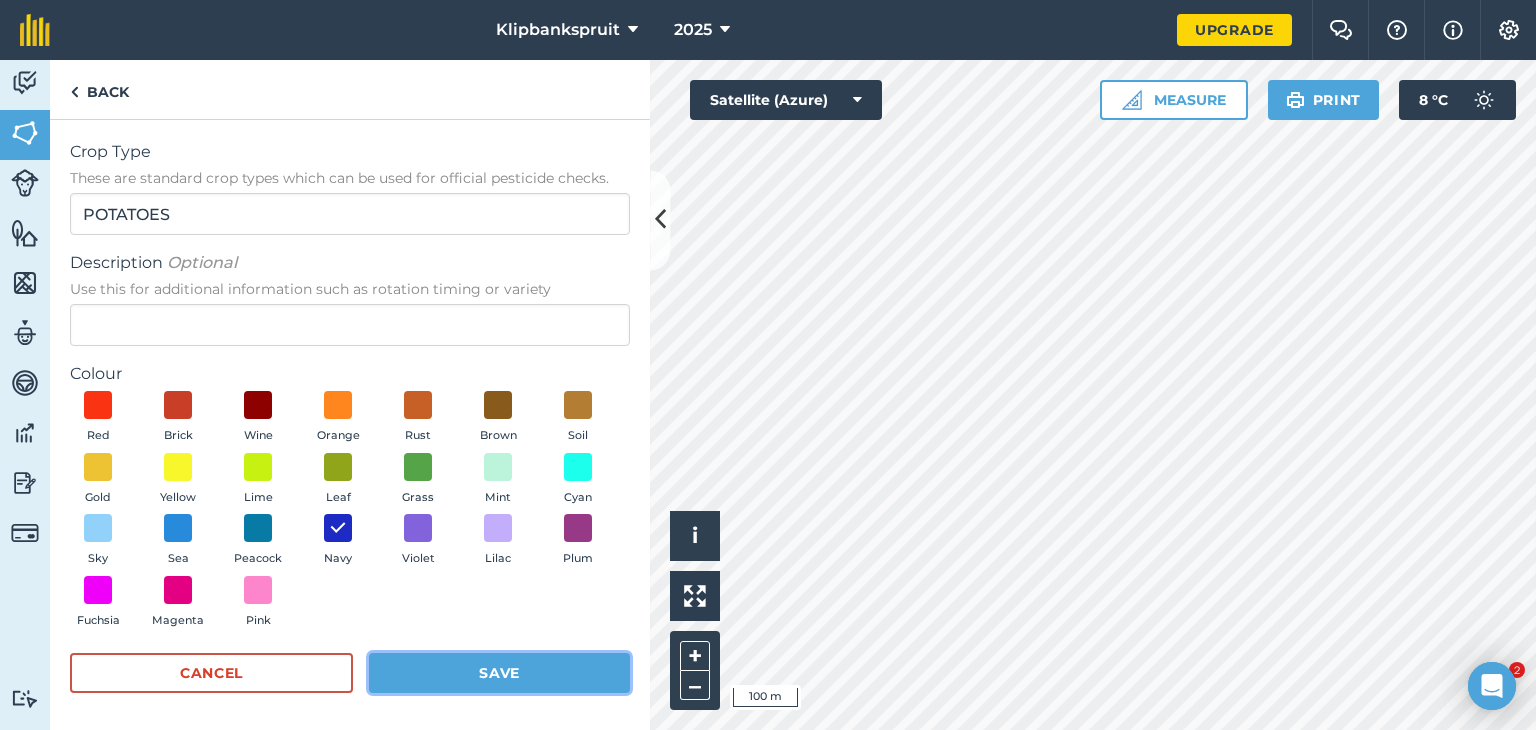 click on "Save" at bounding box center [499, 673] 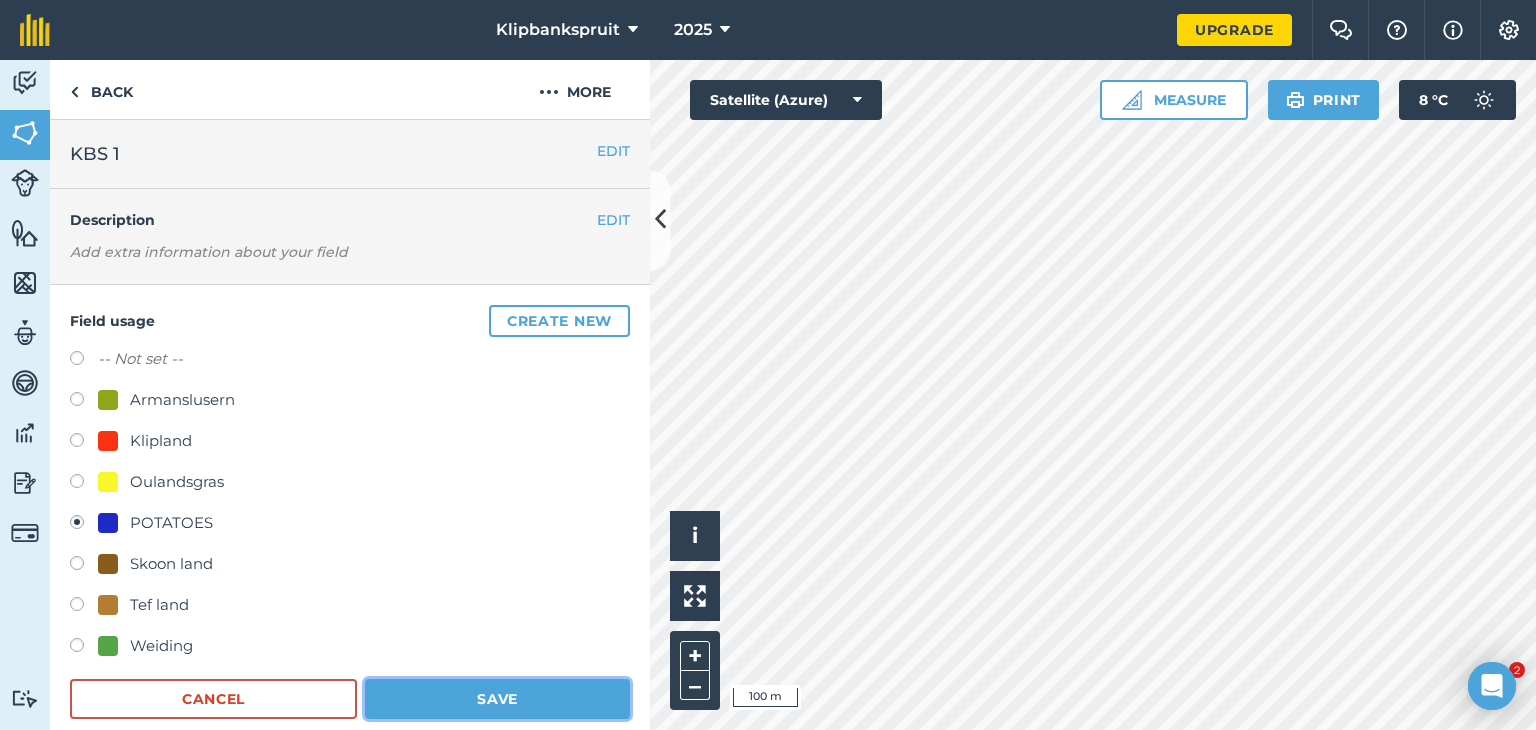 click on "Save" at bounding box center [497, 699] 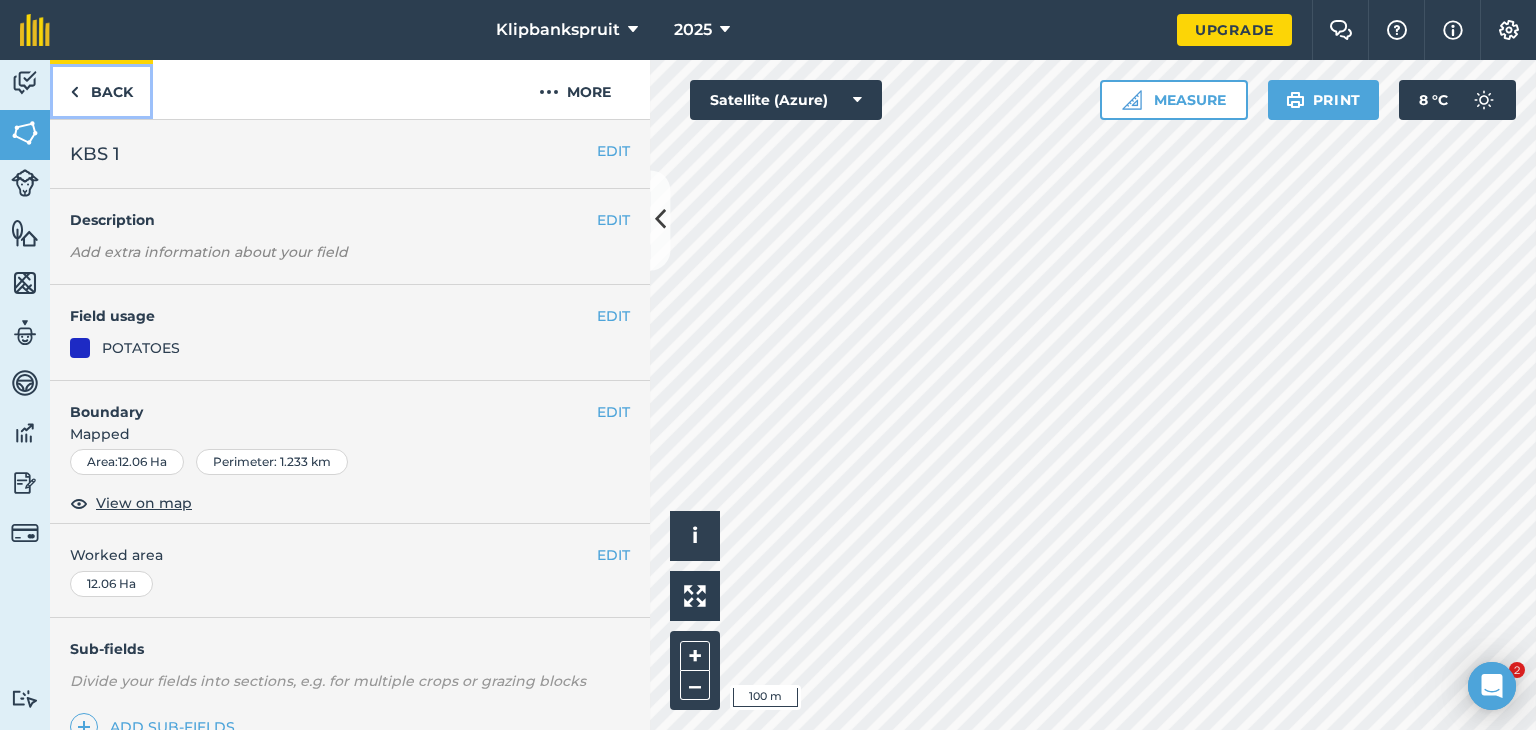 click at bounding box center [74, 92] 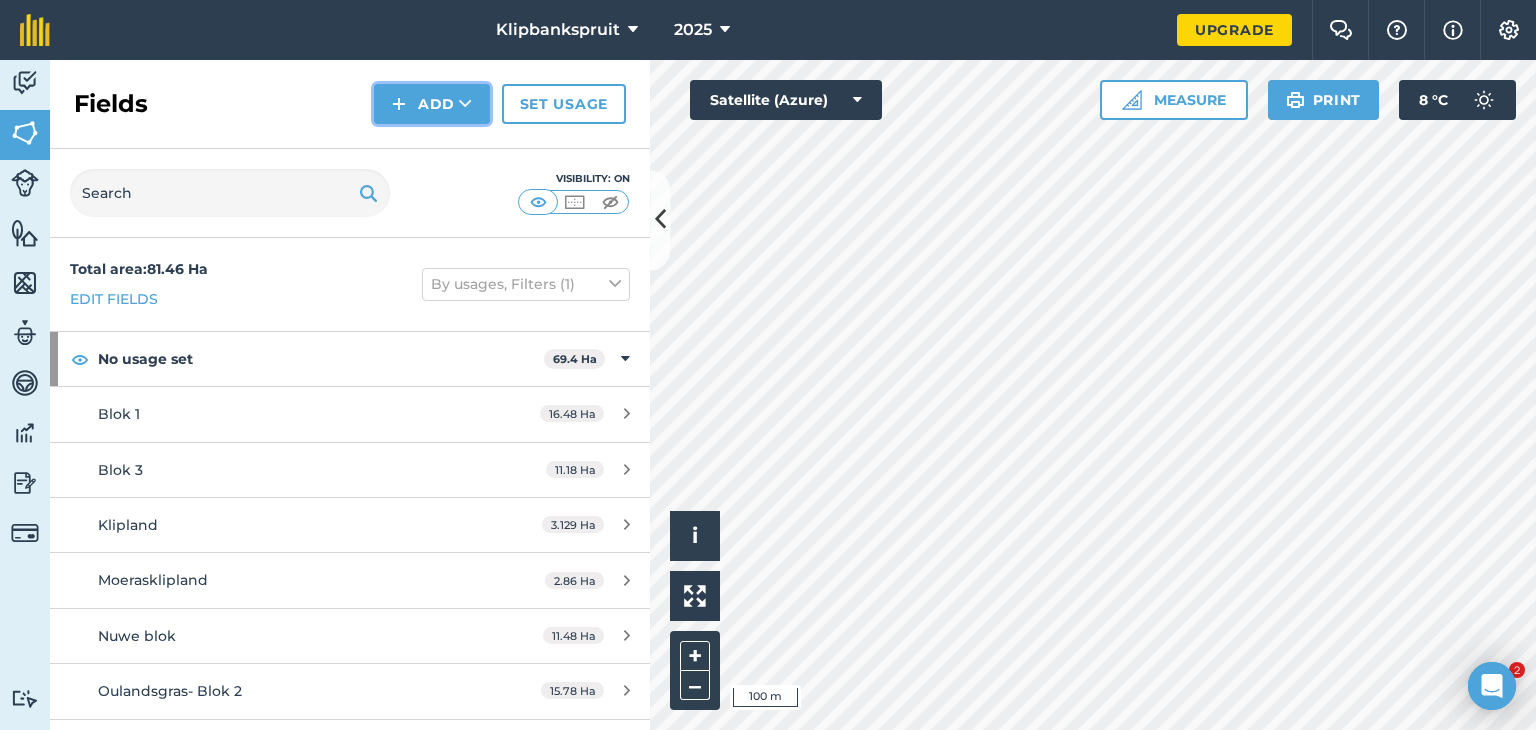 click on "Add" at bounding box center (432, 104) 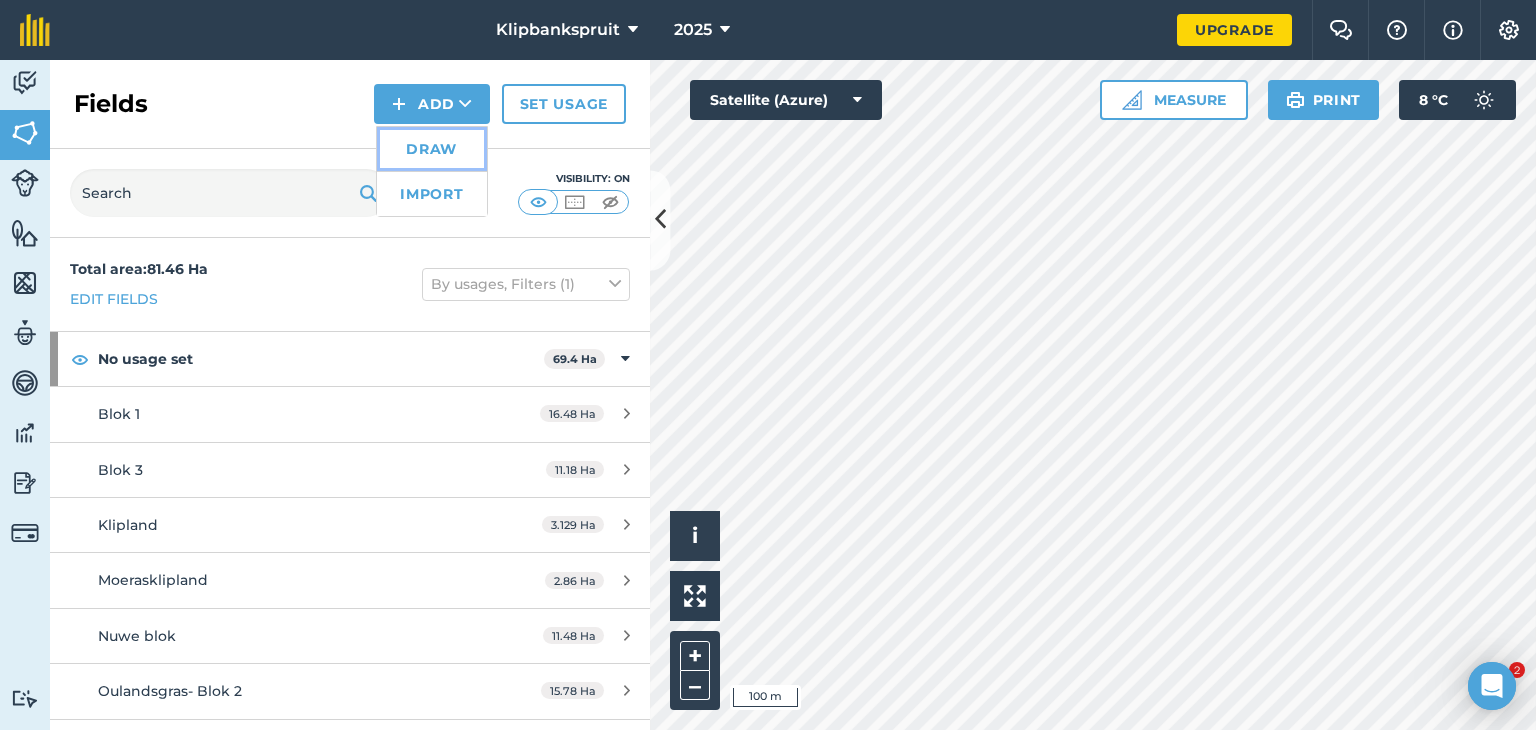 click on "Draw" at bounding box center (432, 149) 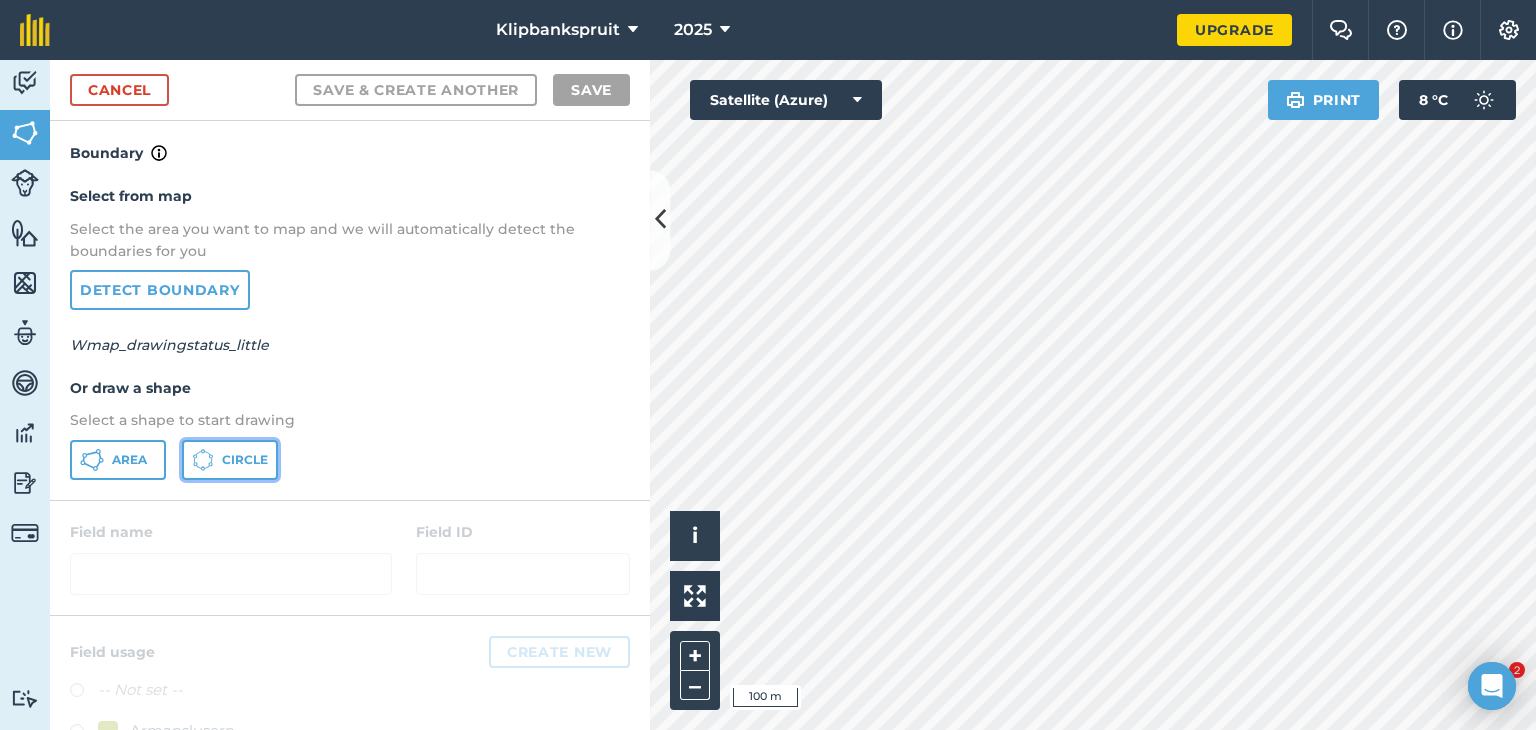 click on "Circle" at bounding box center [245, 460] 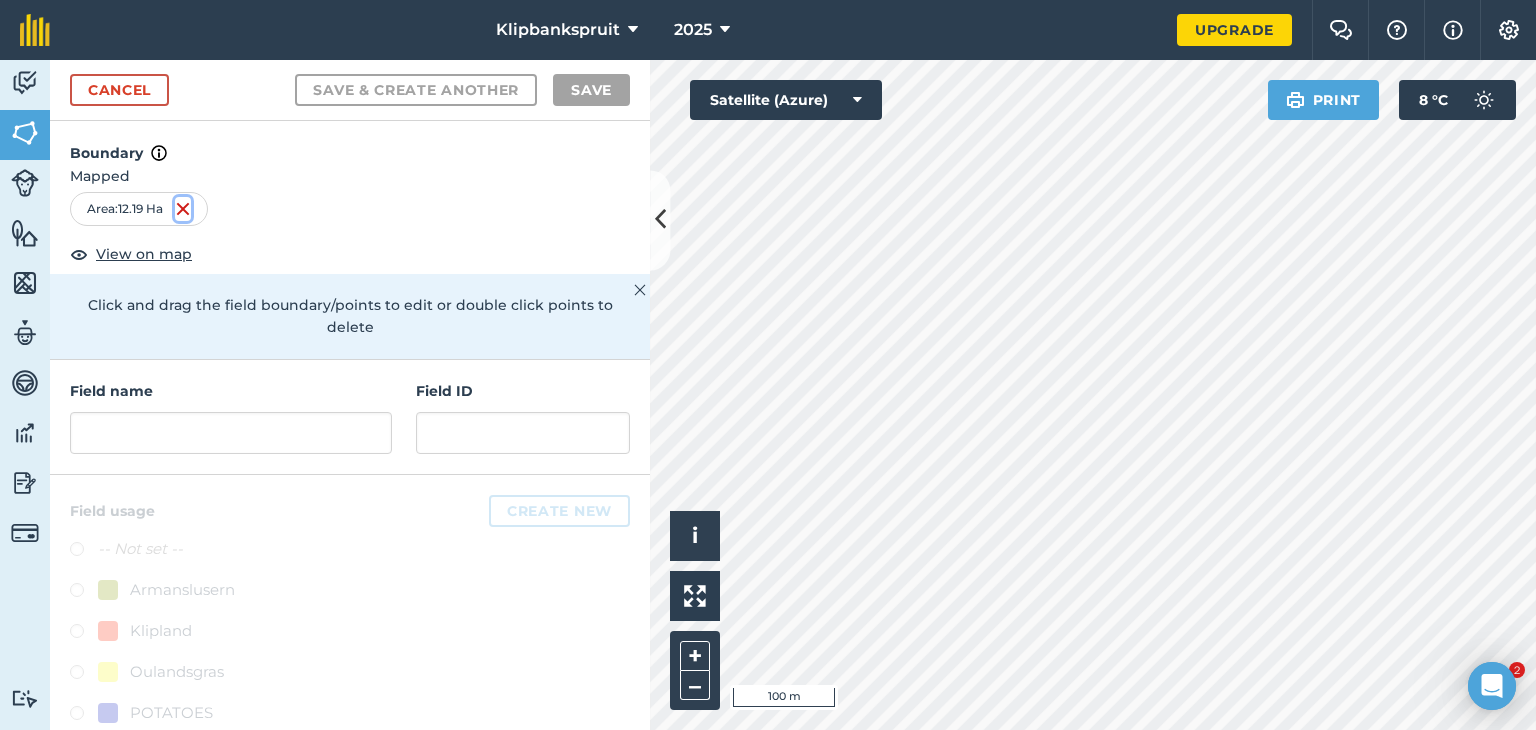 click at bounding box center (183, 209) 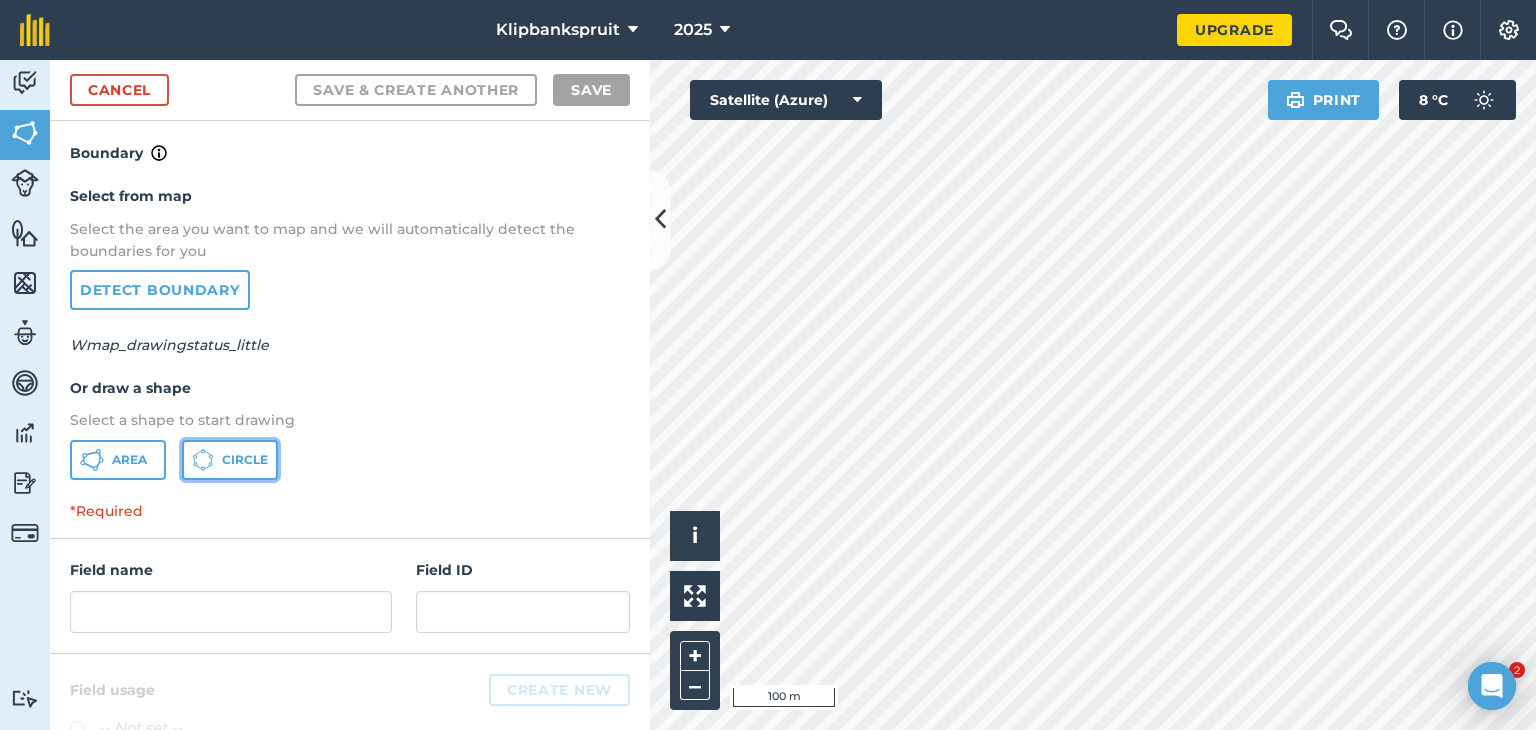 click on "Circle" at bounding box center (230, 460) 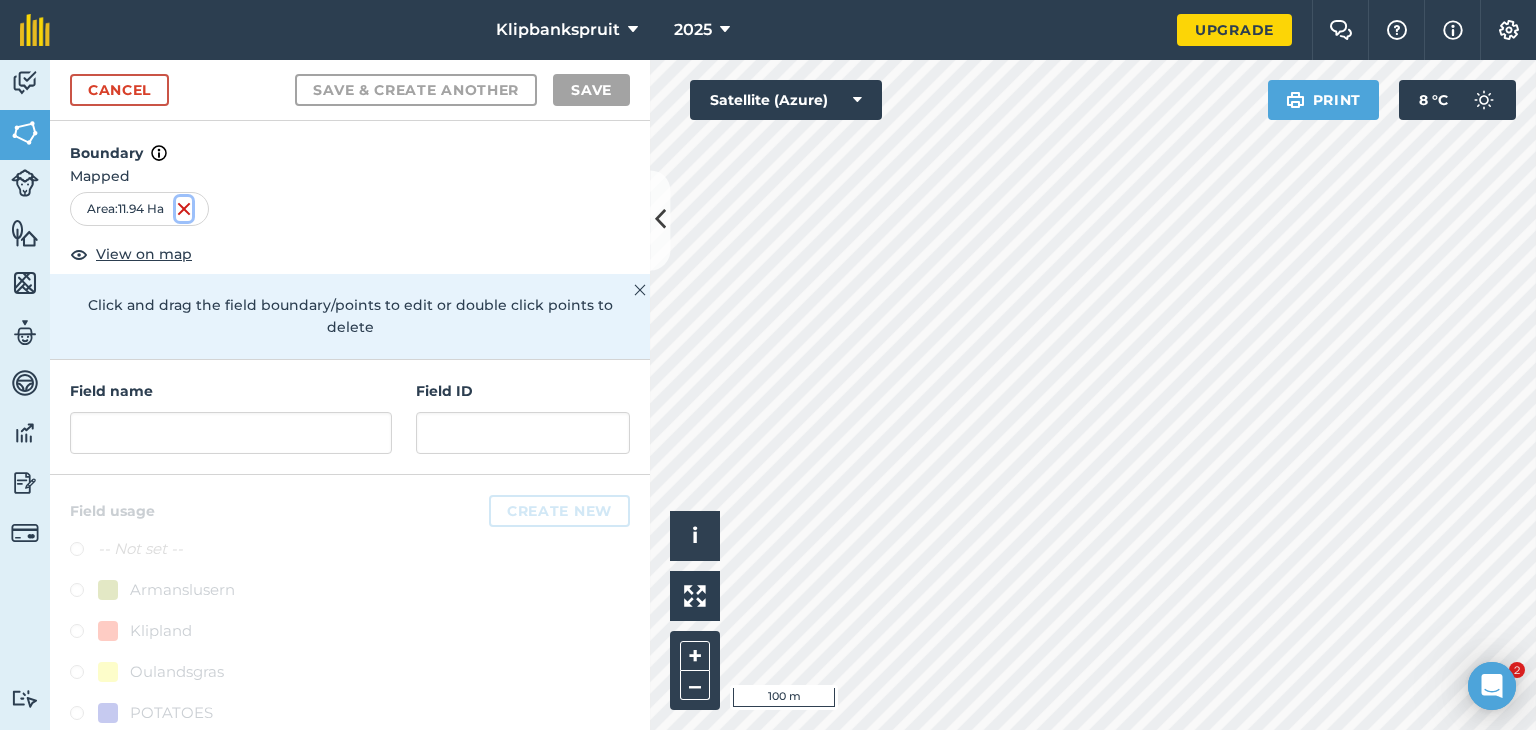 click at bounding box center (184, 209) 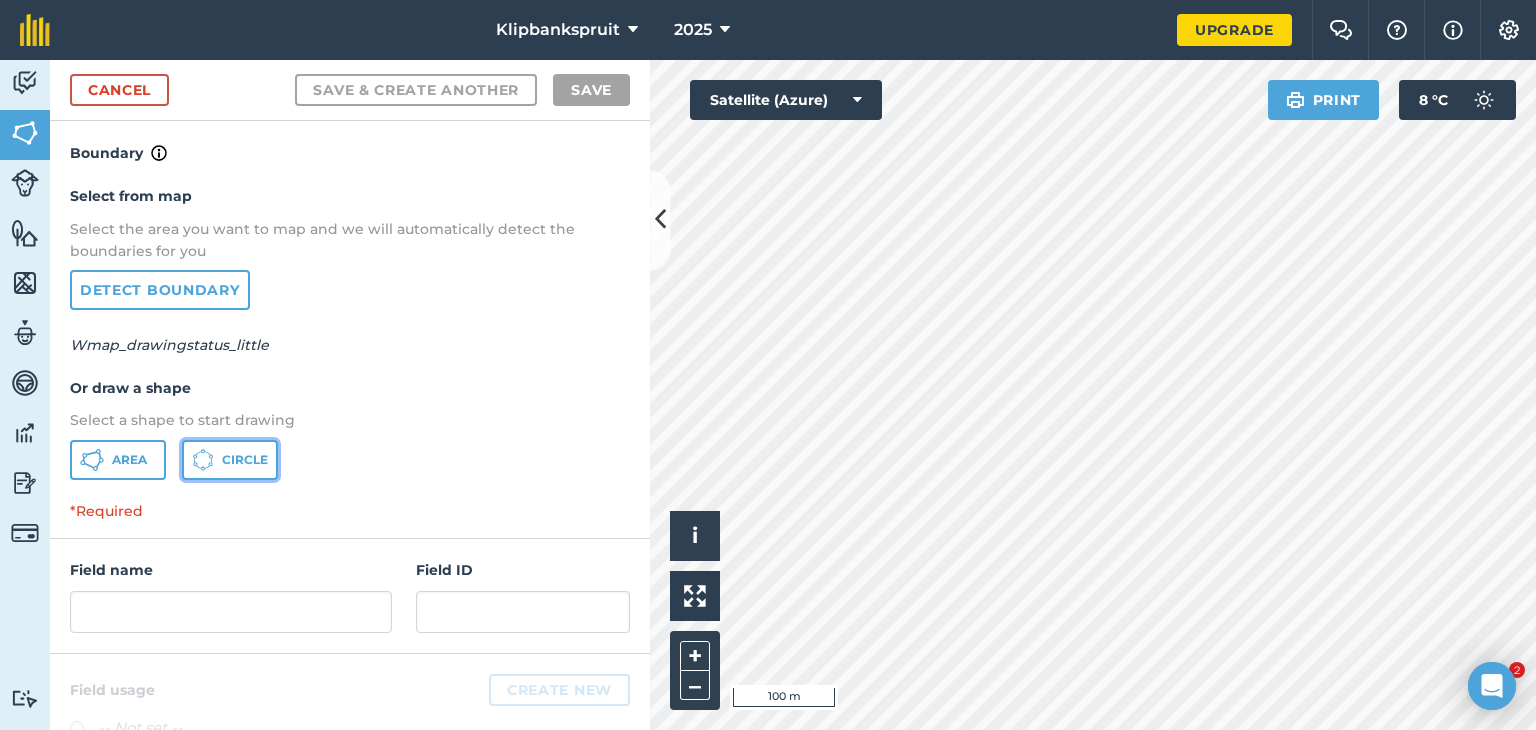 click on "Circle" at bounding box center (245, 460) 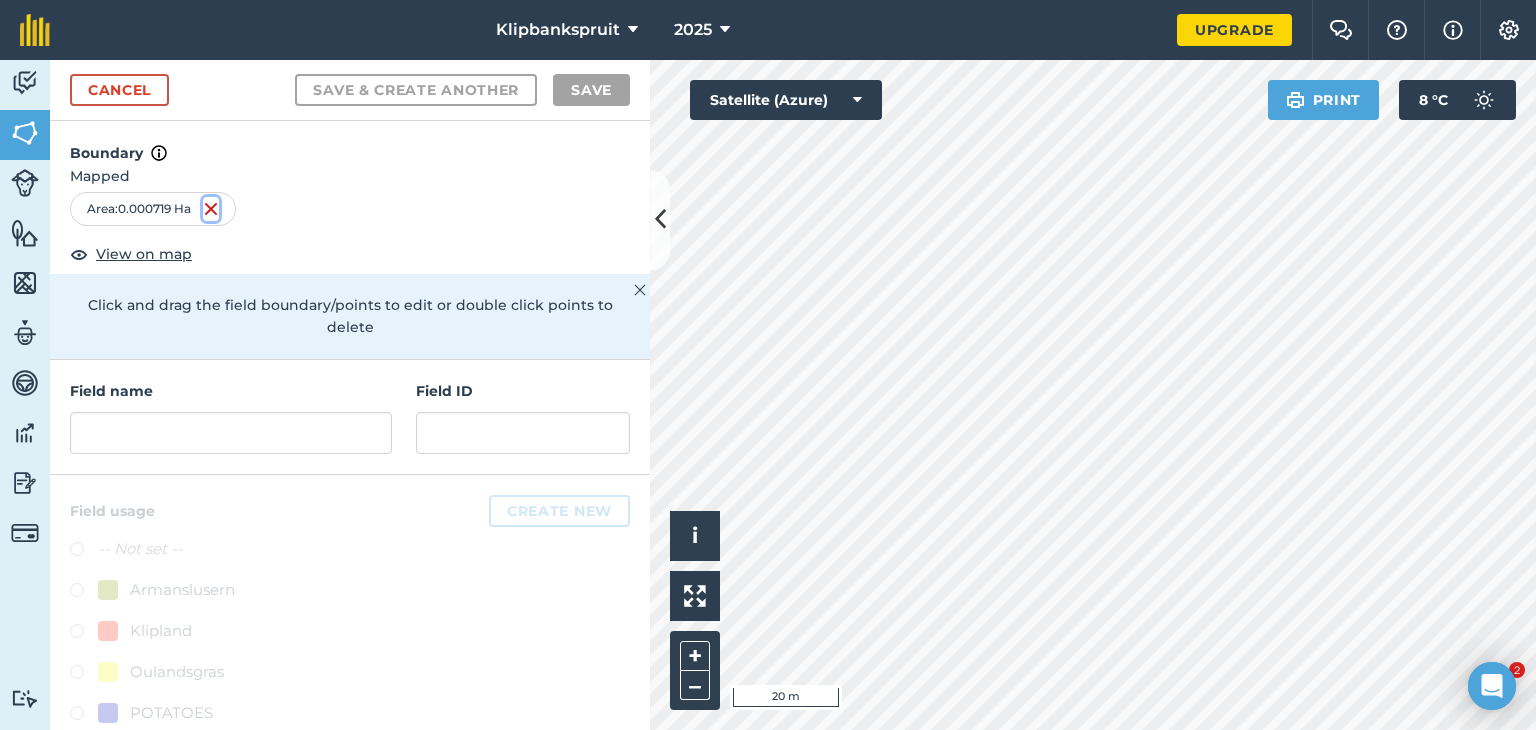 click at bounding box center (211, 209) 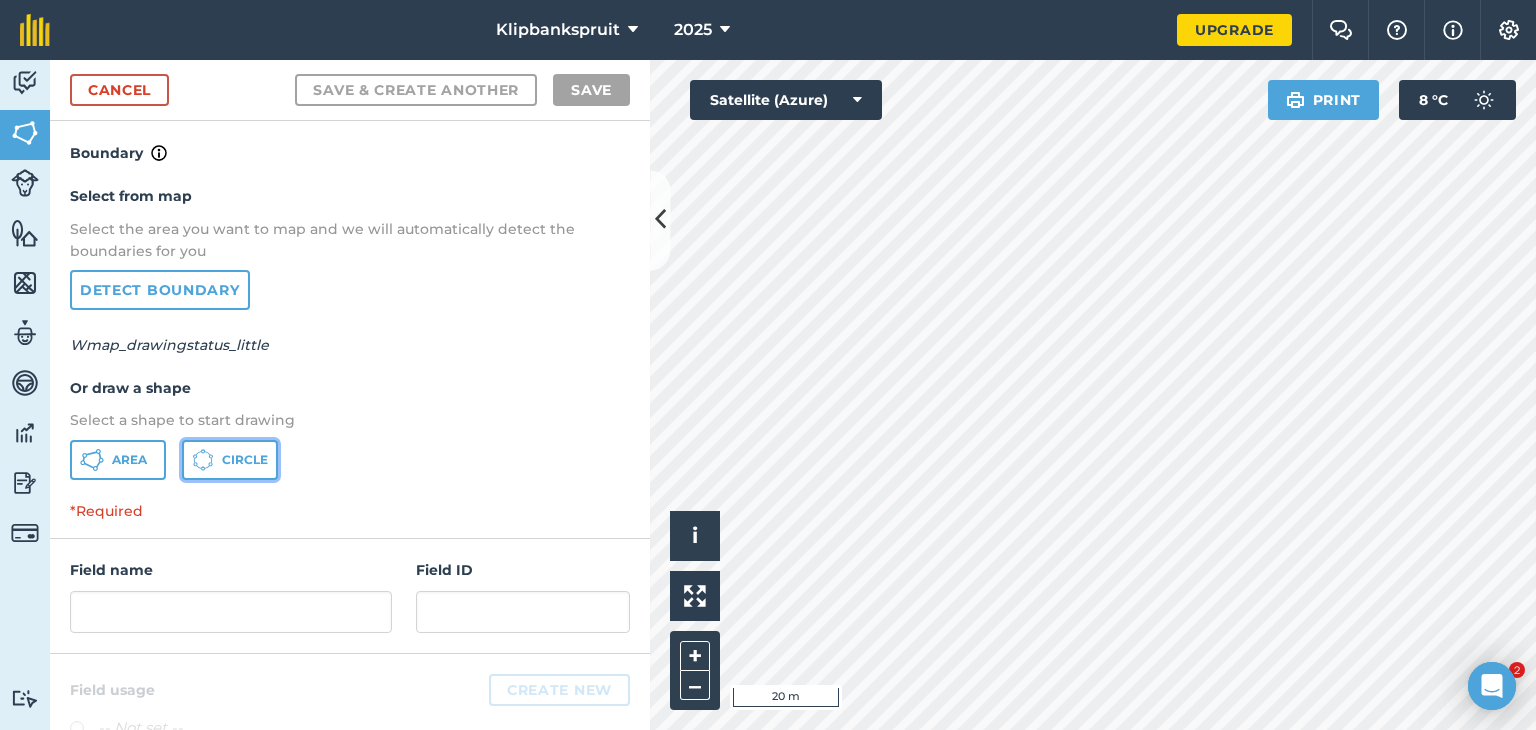 click on "Circle" at bounding box center [230, 460] 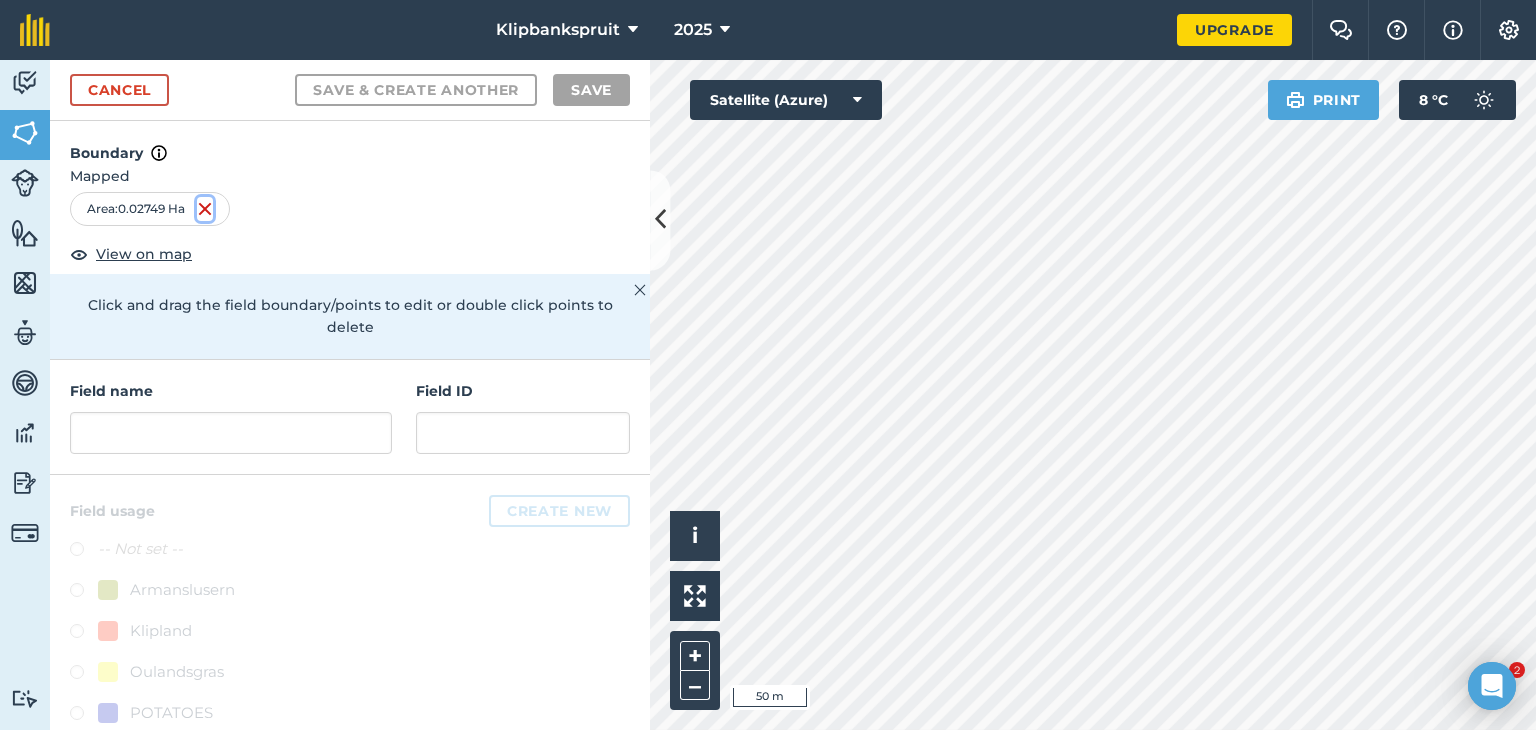 click at bounding box center [205, 209] 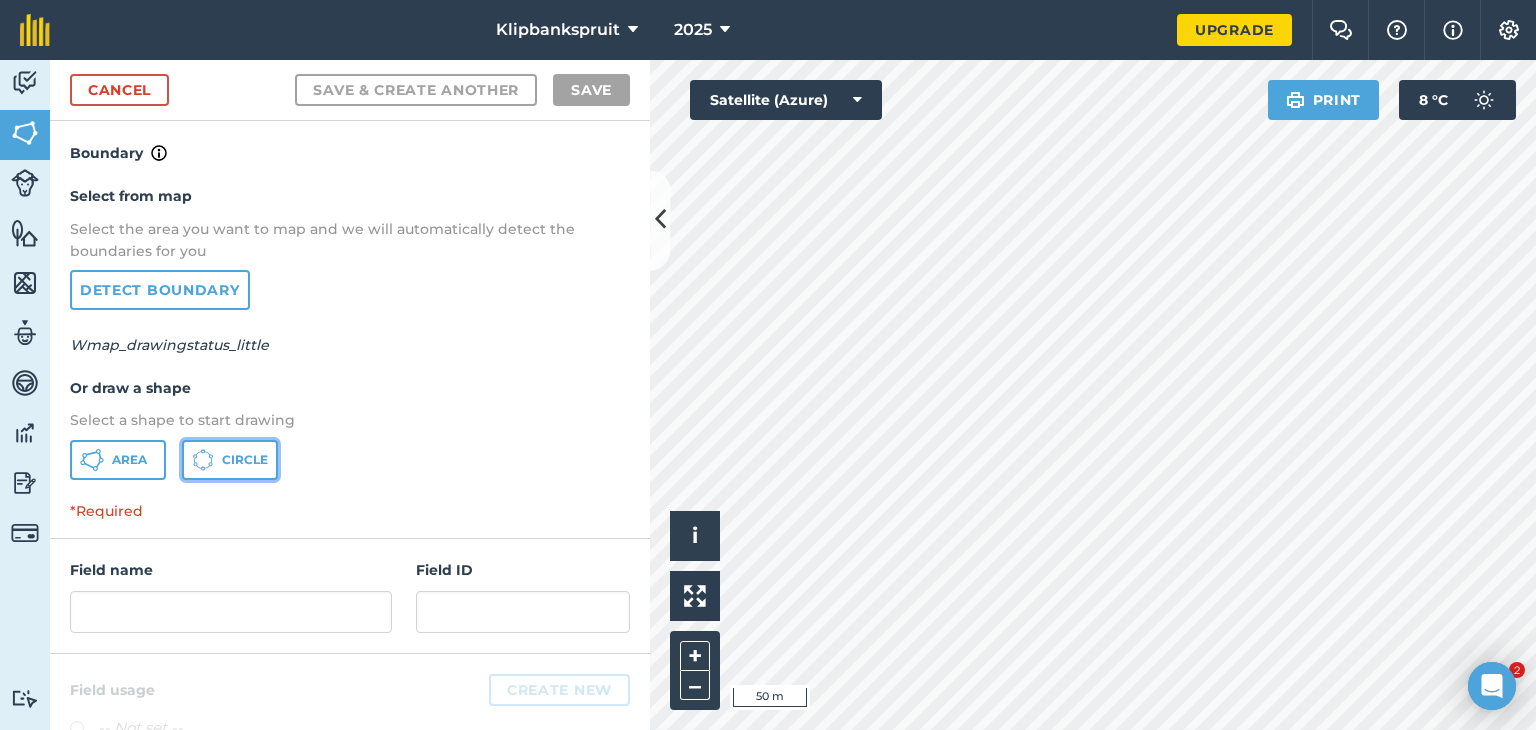 click 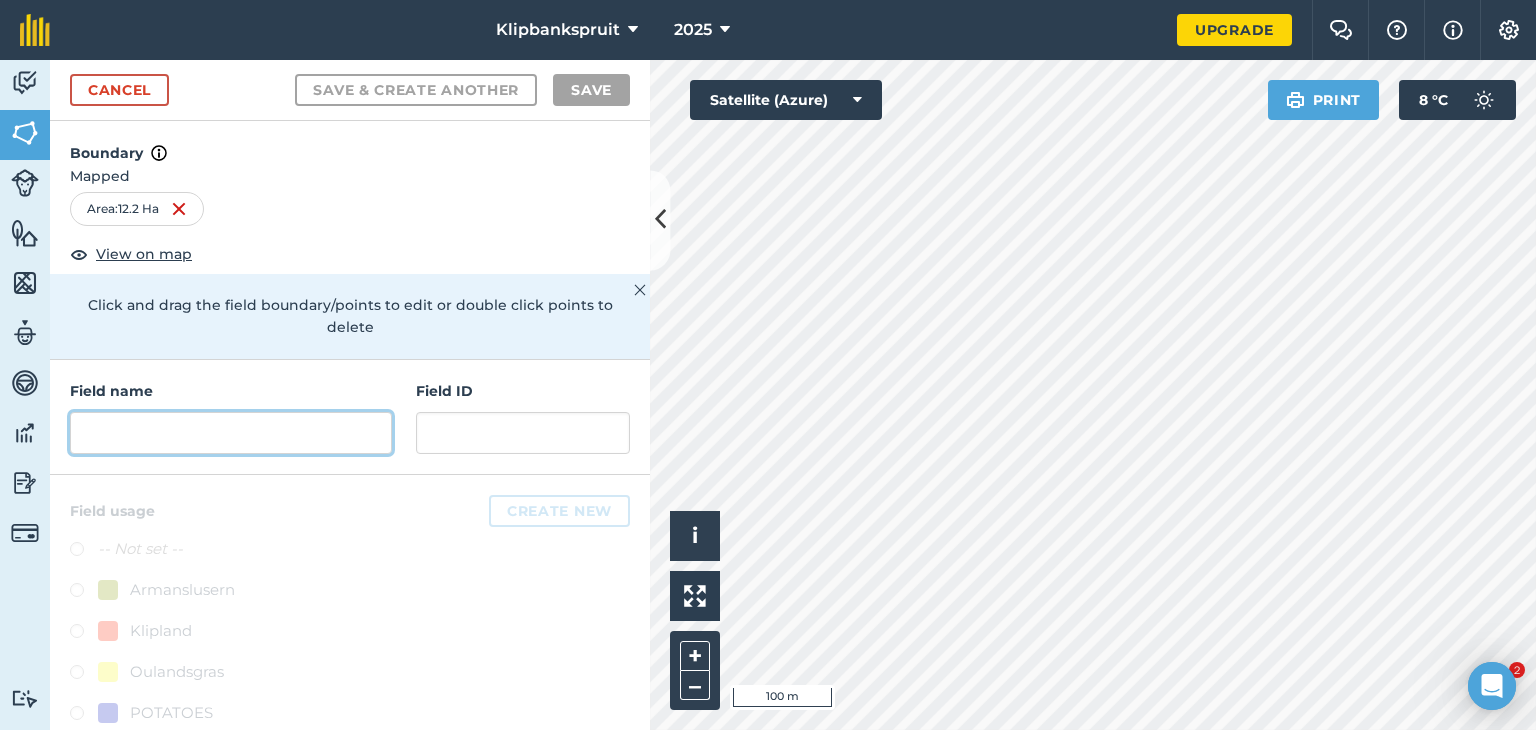 click at bounding box center [231, 433] 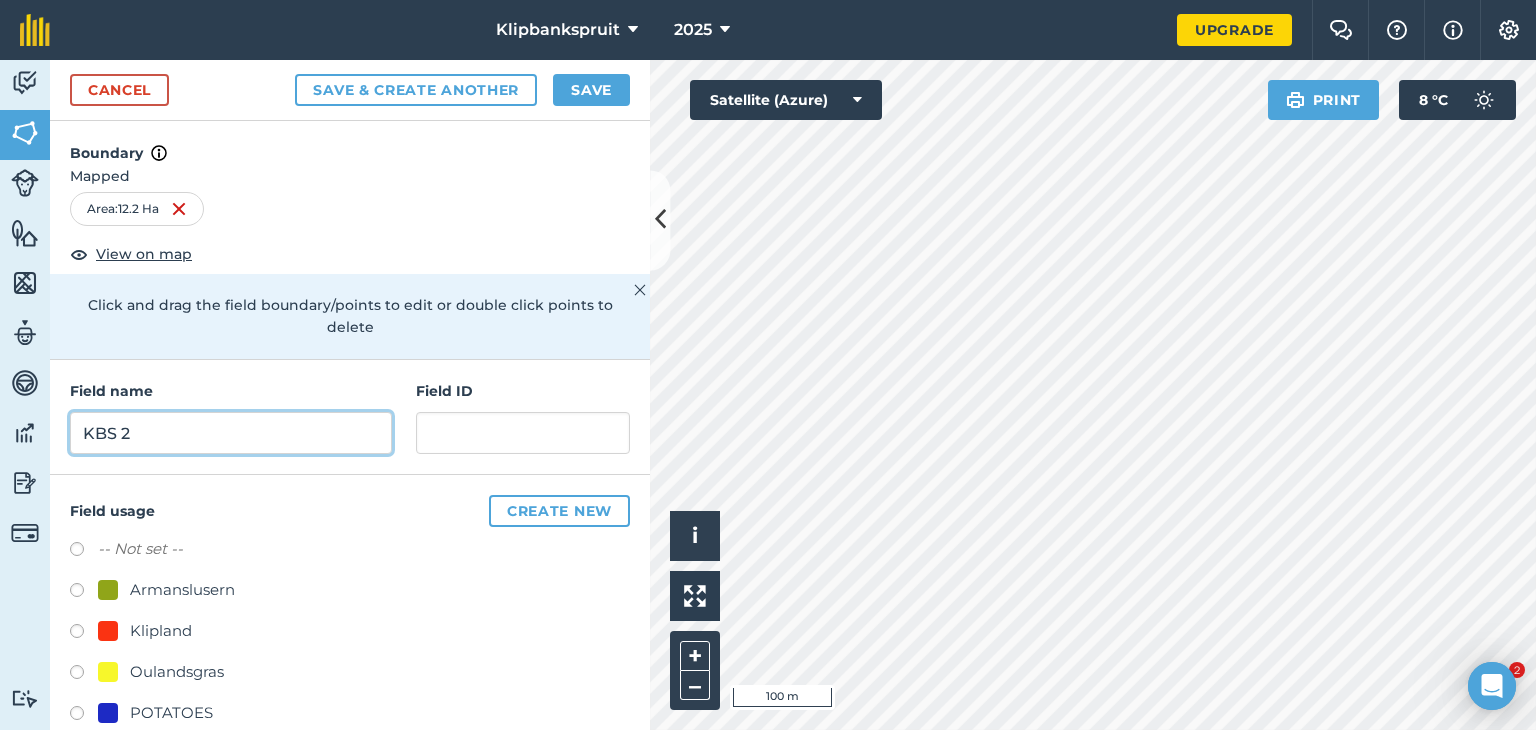type on "KBS 2" 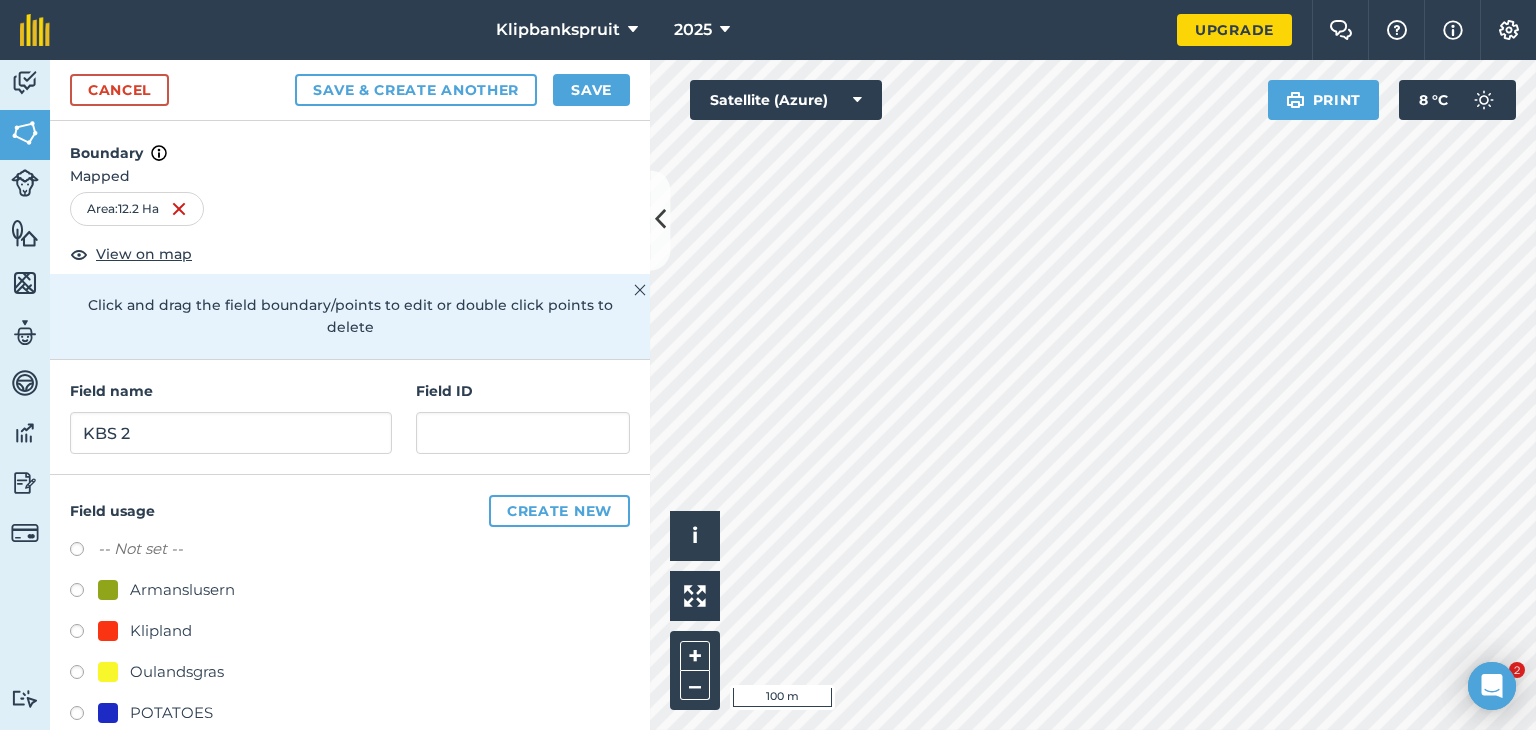 click at bounding box center (84, 716) 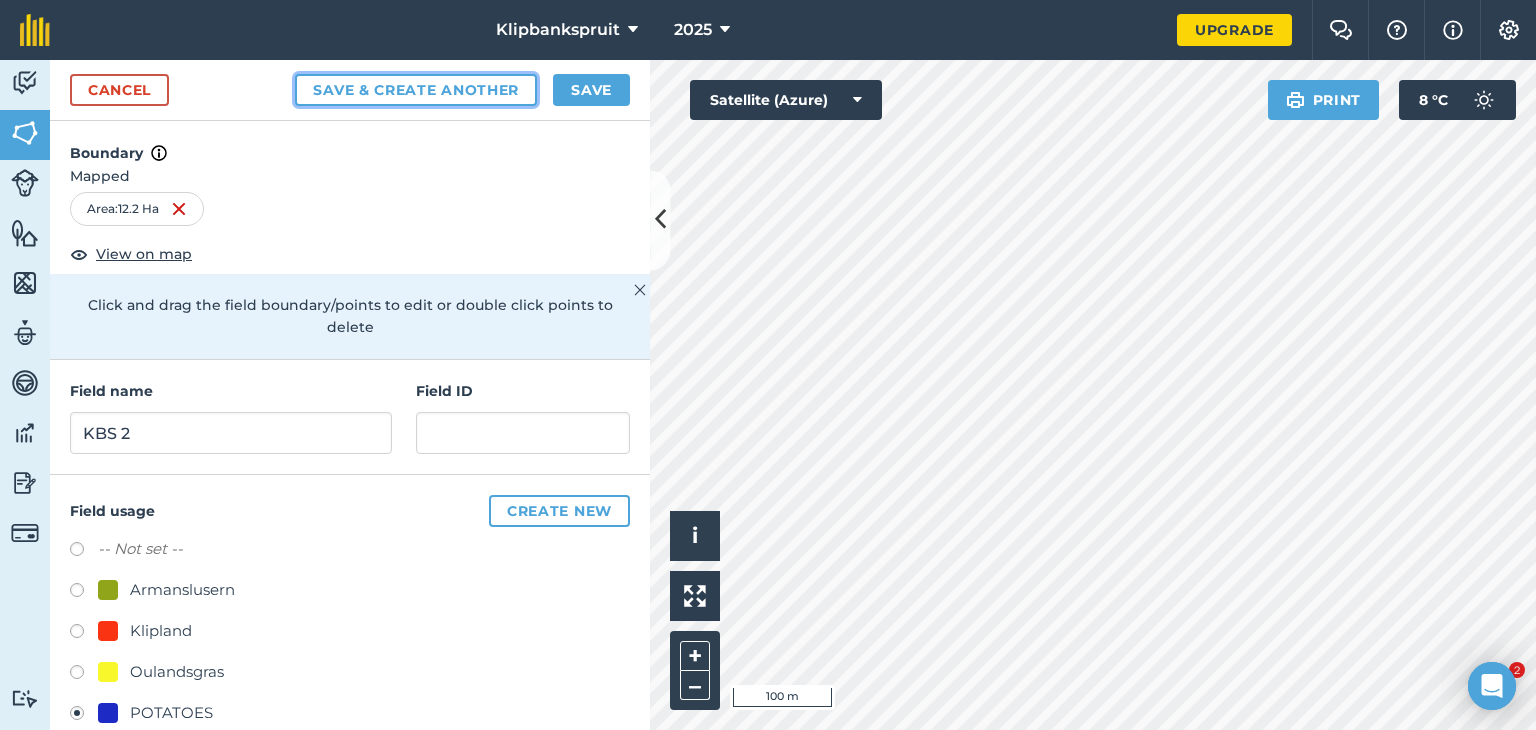 click on "Save & Create Another" at bounding box center (416, 90) 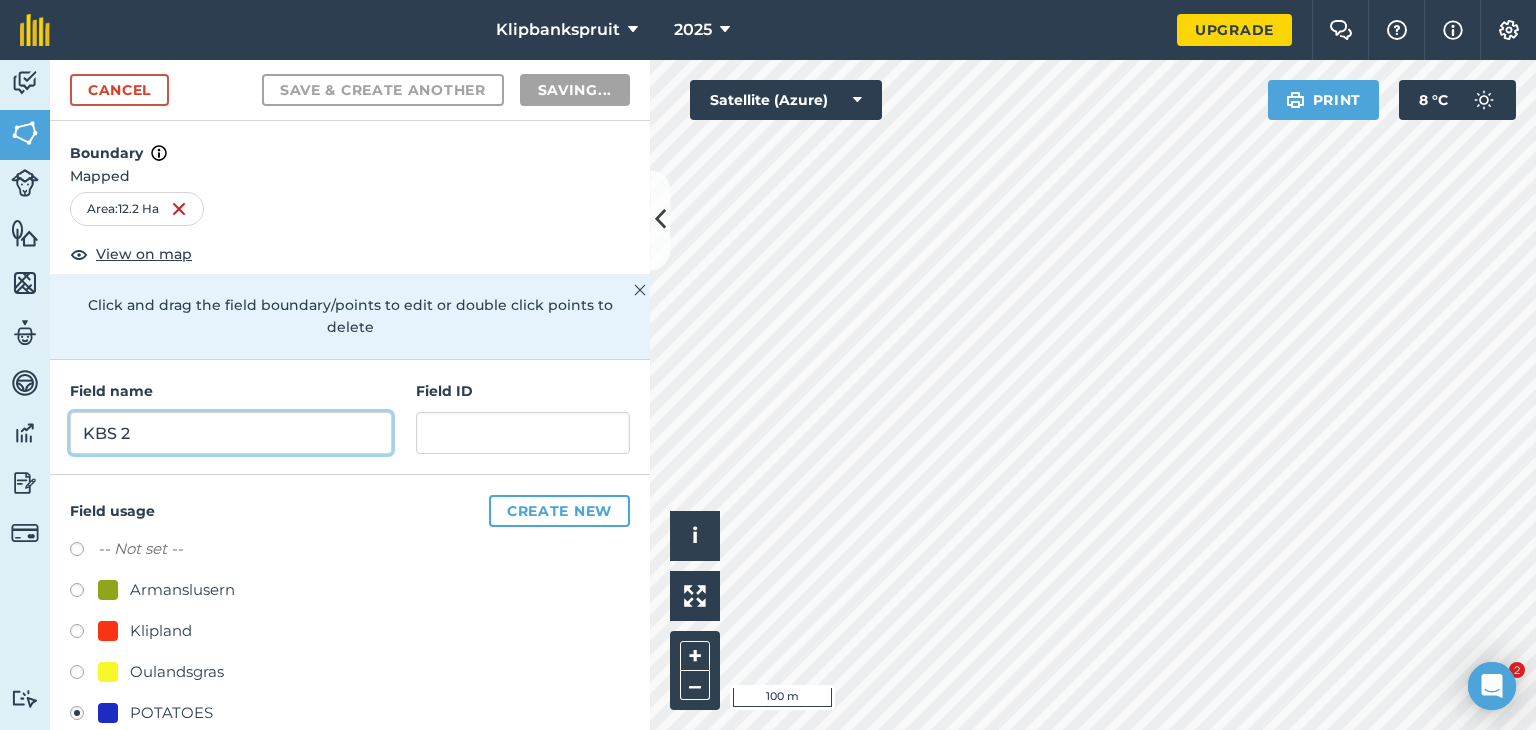 radio on "false" 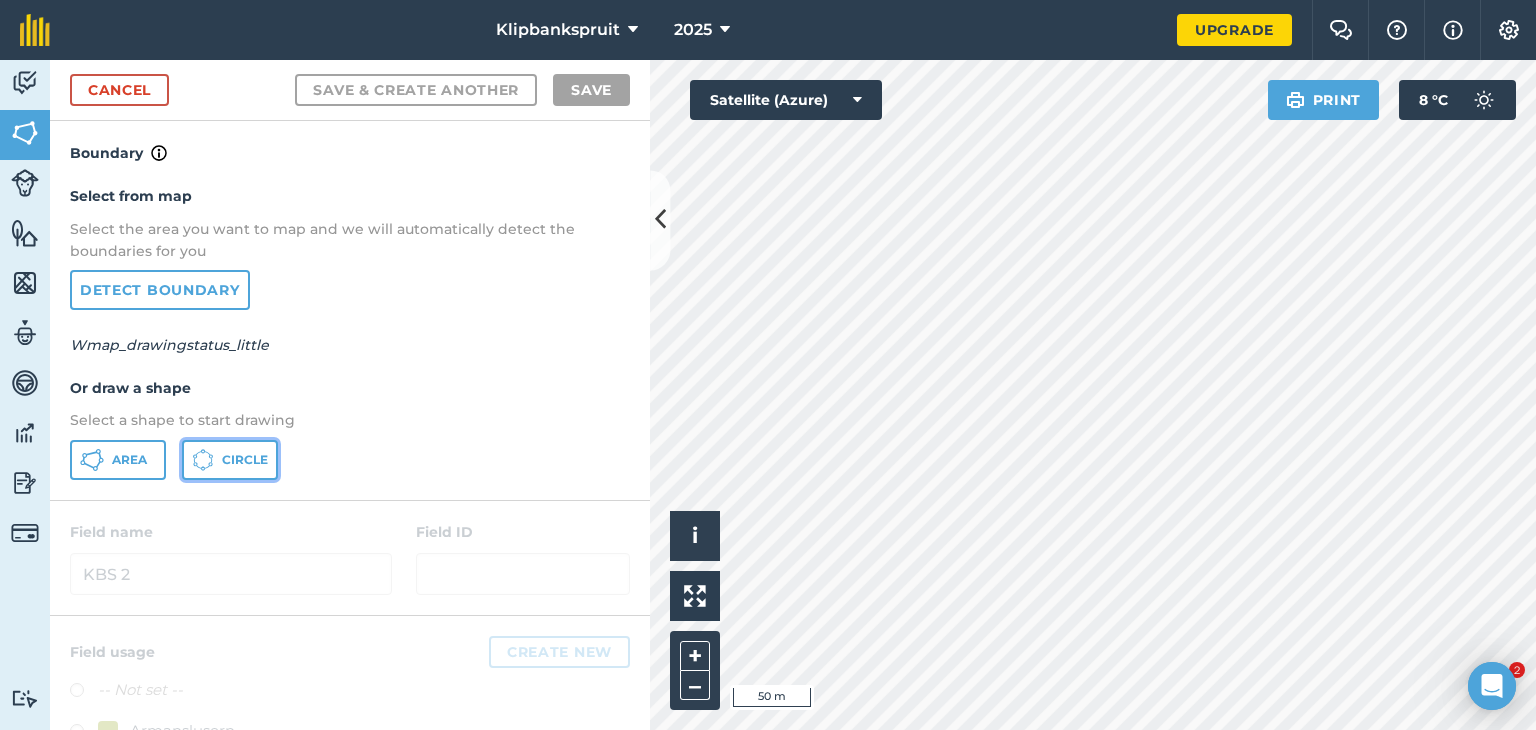 click on "Circle" at bounding box center [230, 460] 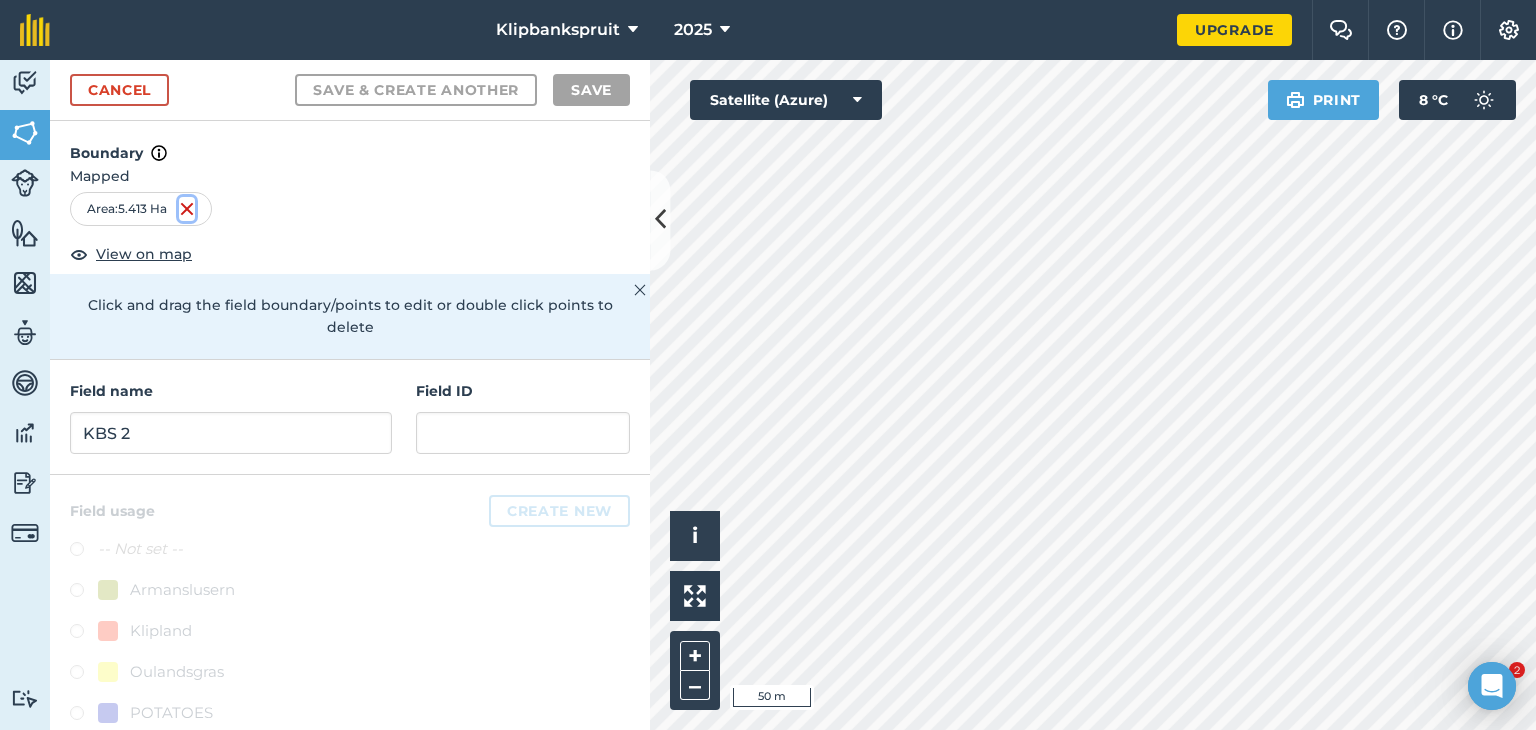 click at bounding box center [187, 209] 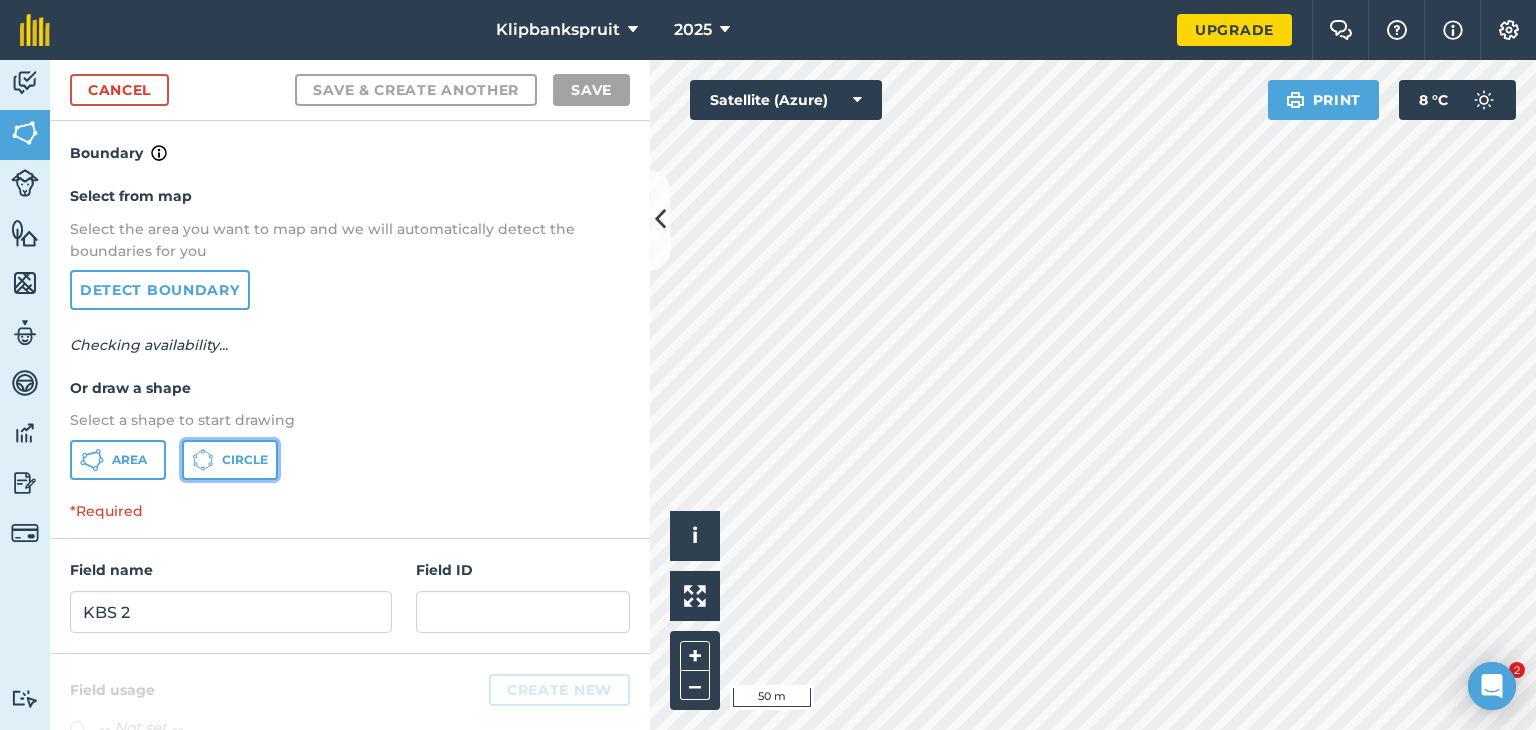 click on "Circle" at bounding box center (230, 460) 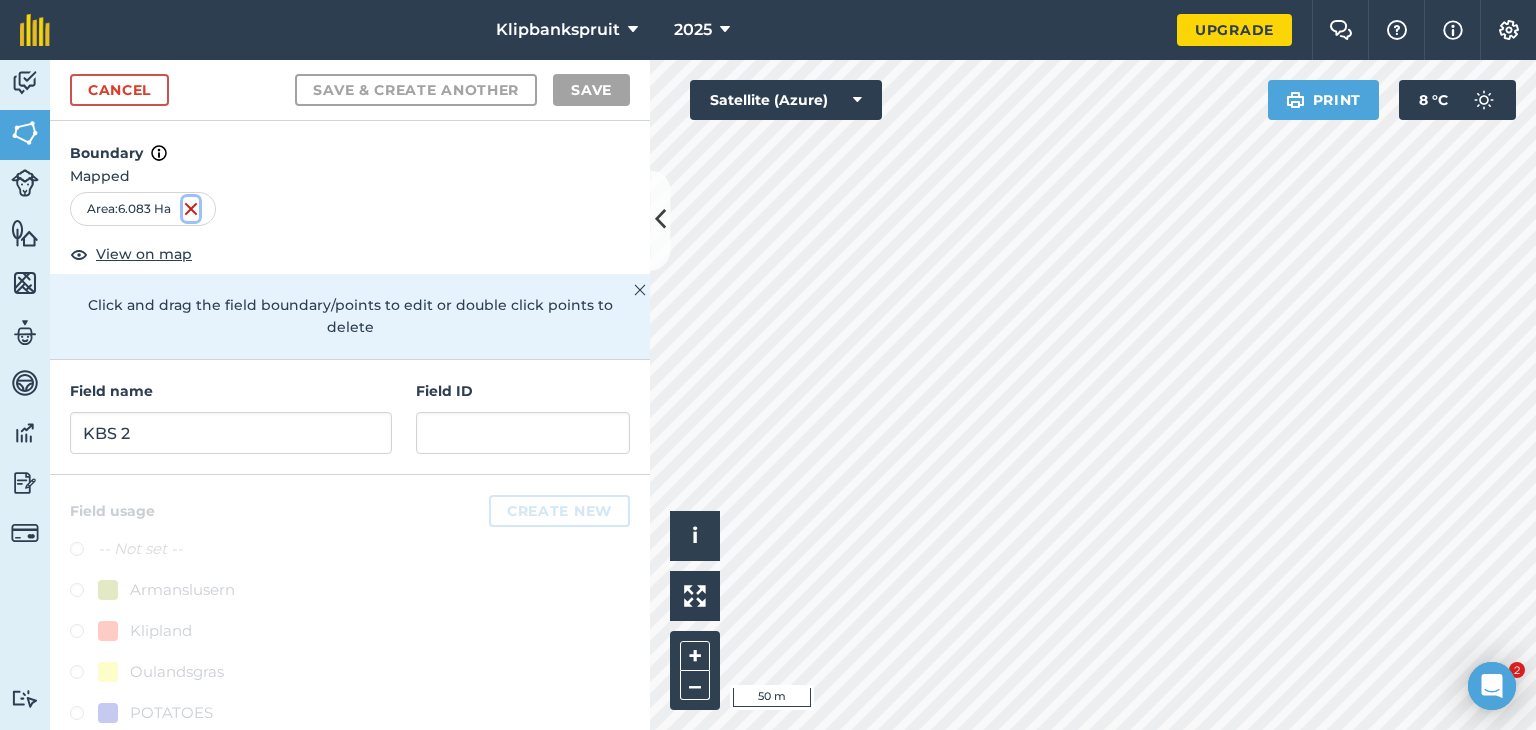 click at bounding box center [191, 209] 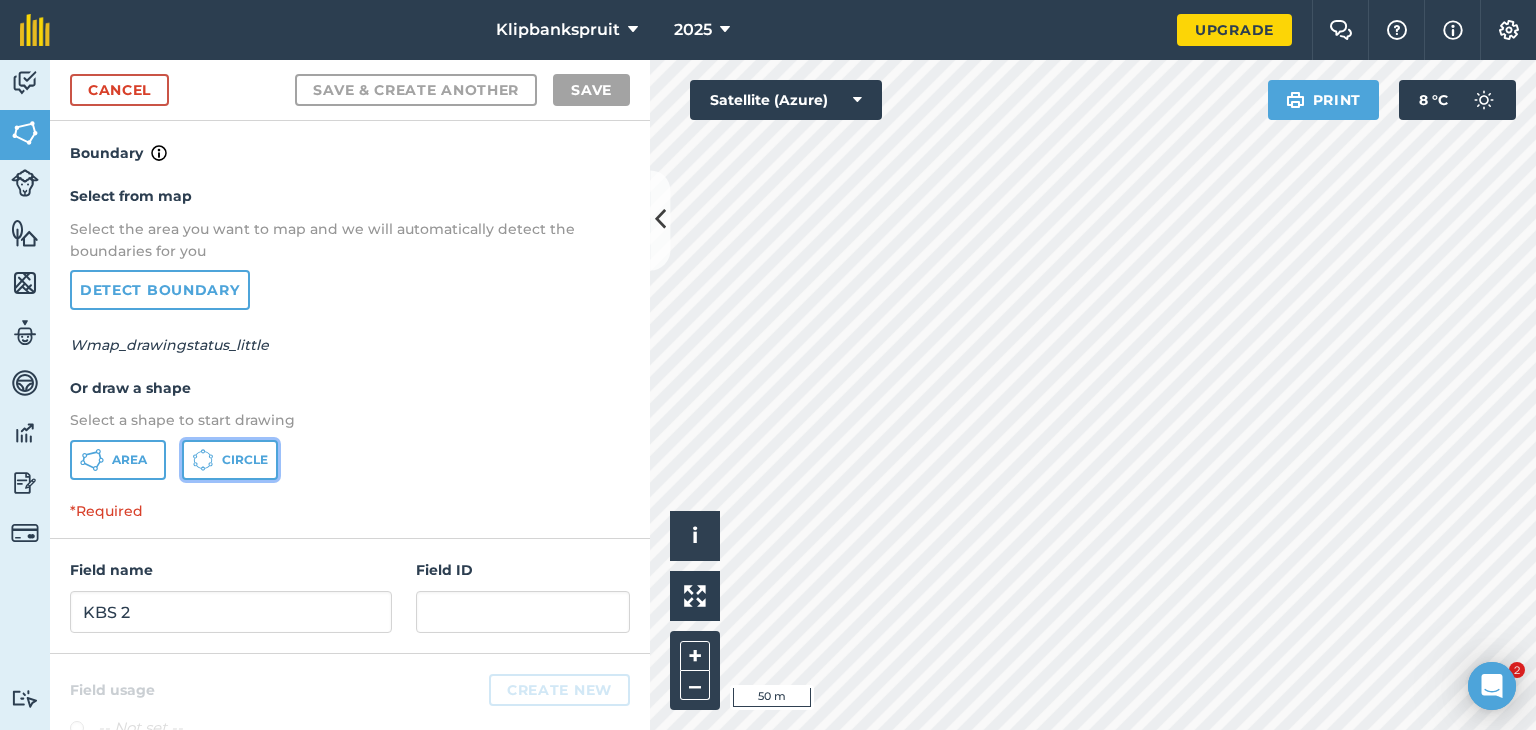 click on "Circle" at bounding box center [245, 460] 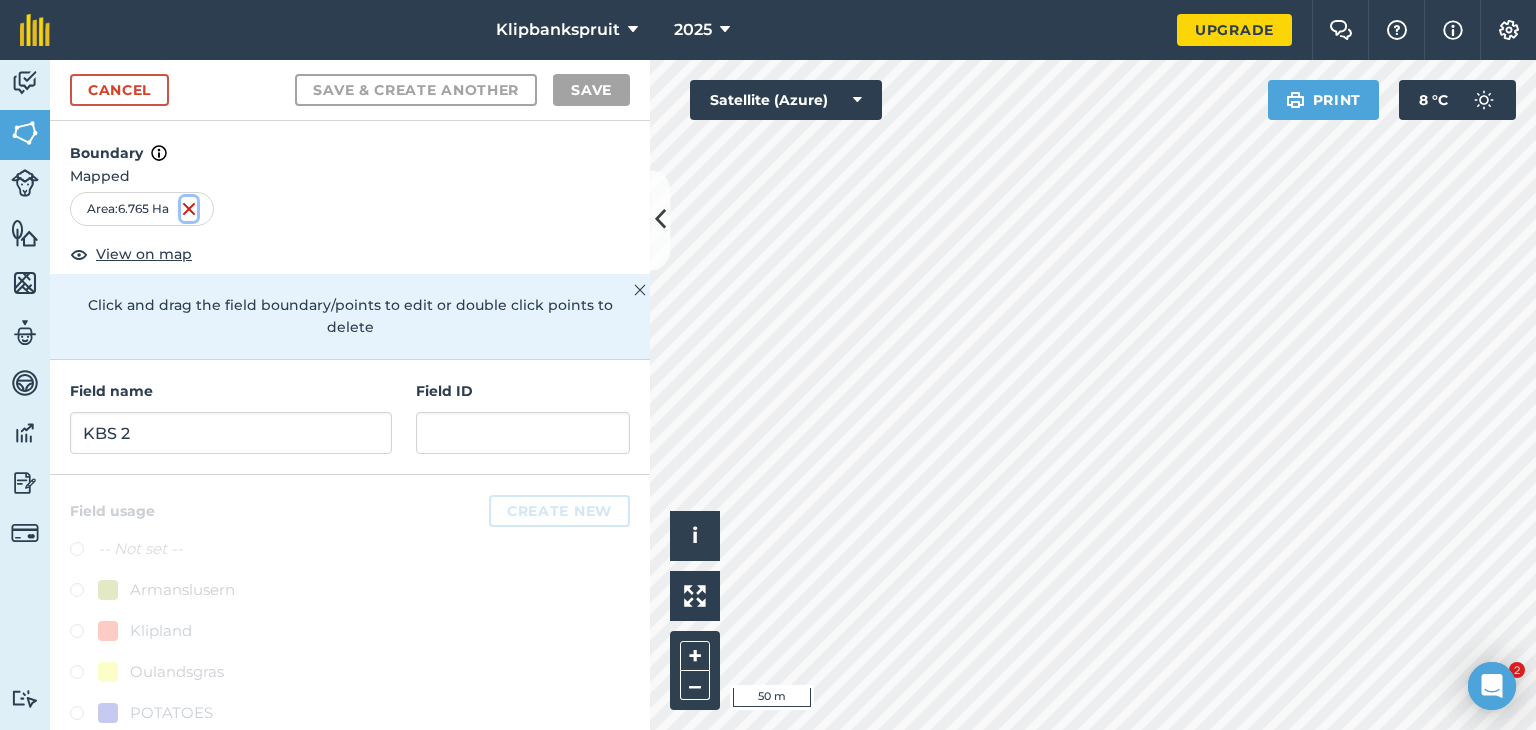 click at bounding box center (189, 209) 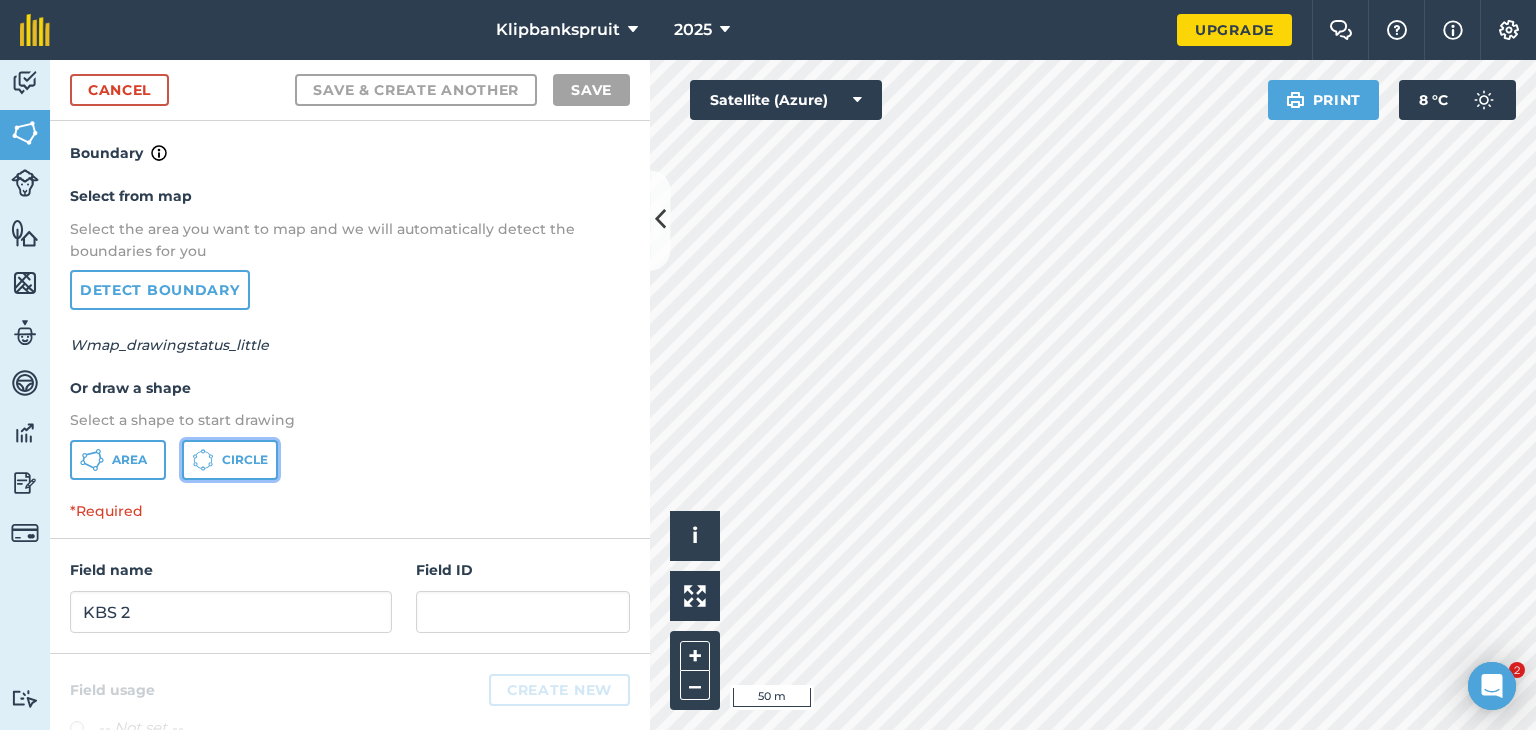 click on "Circle" at bounding box center (230, 460) 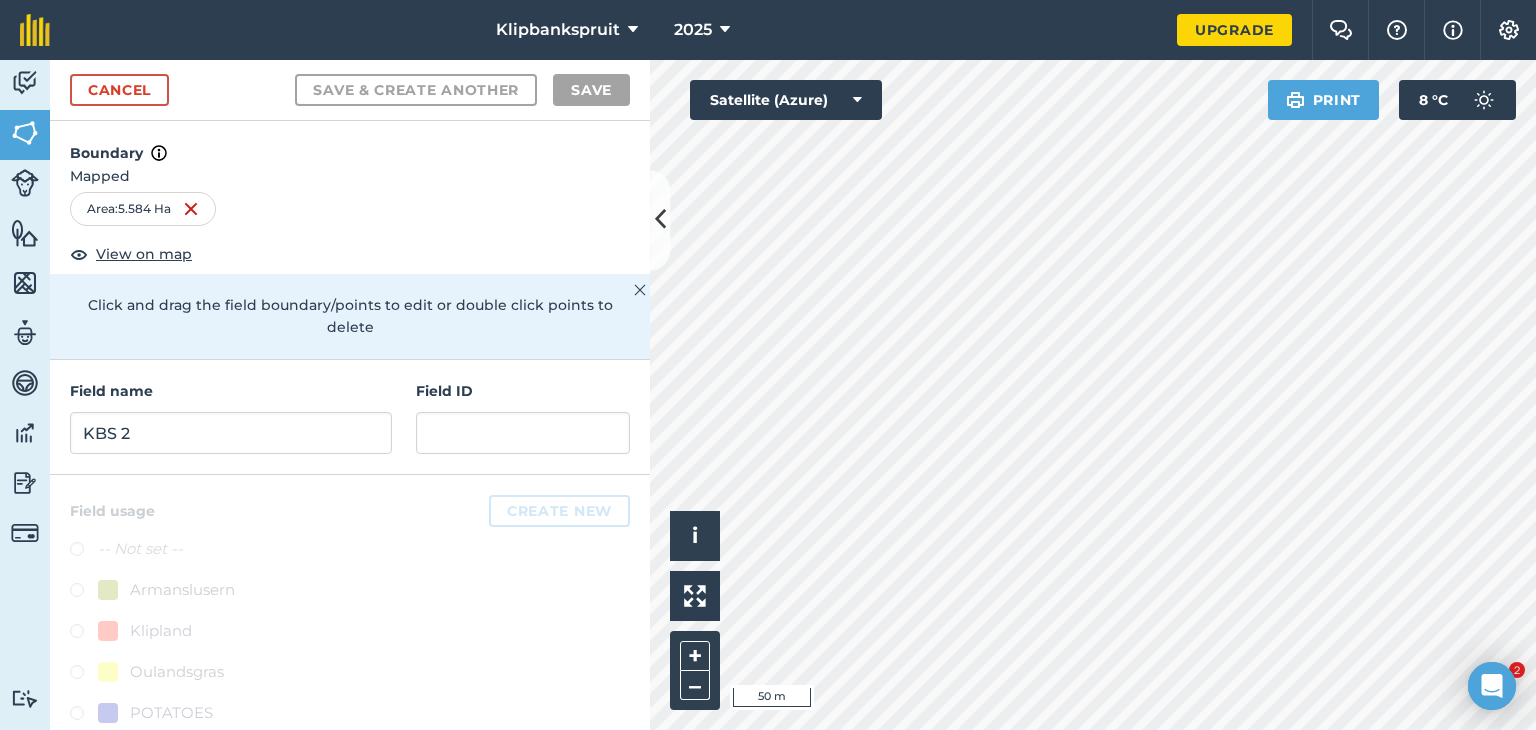 click on "Area :  5.584   Ha" at bounding box center (143, 209) 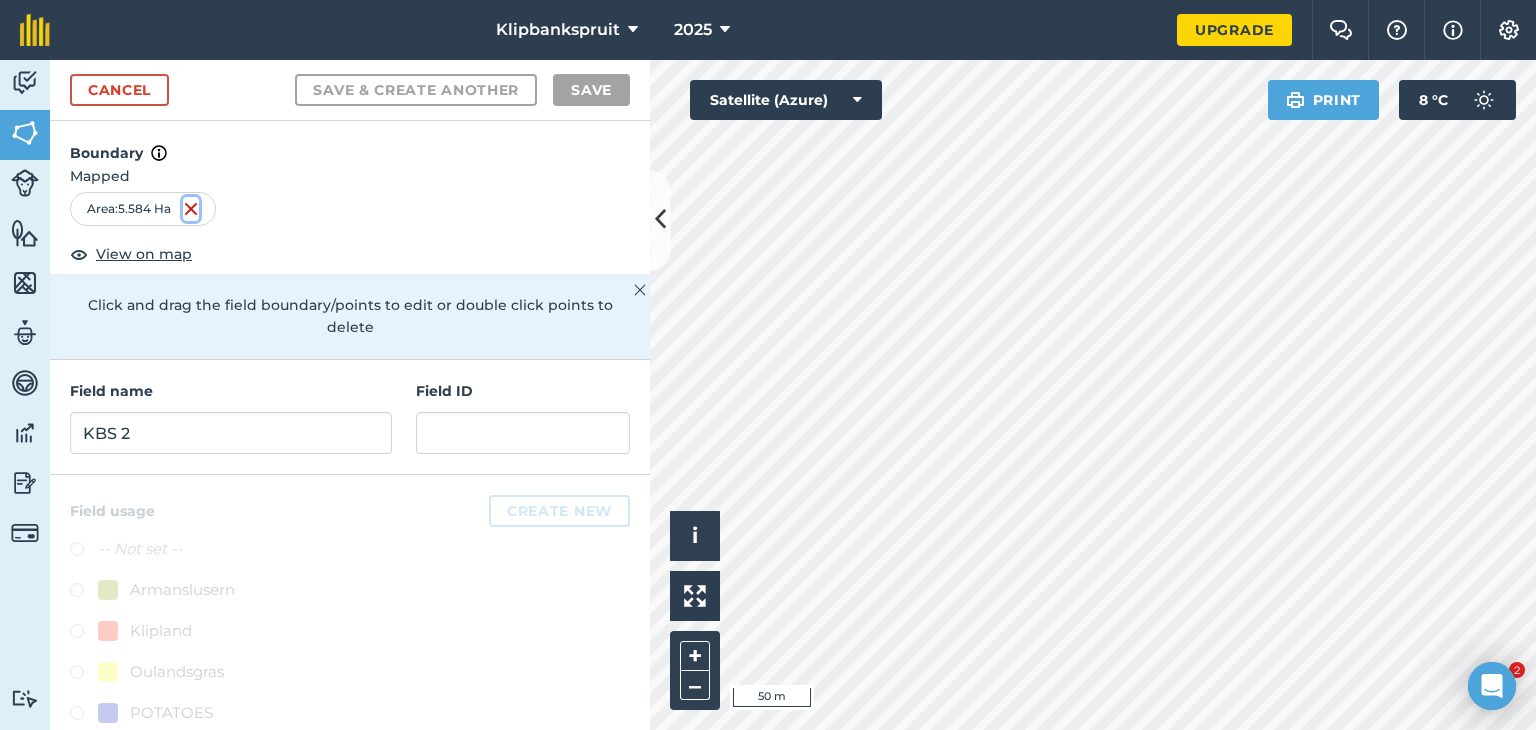 click at bounding box center (191, 209) 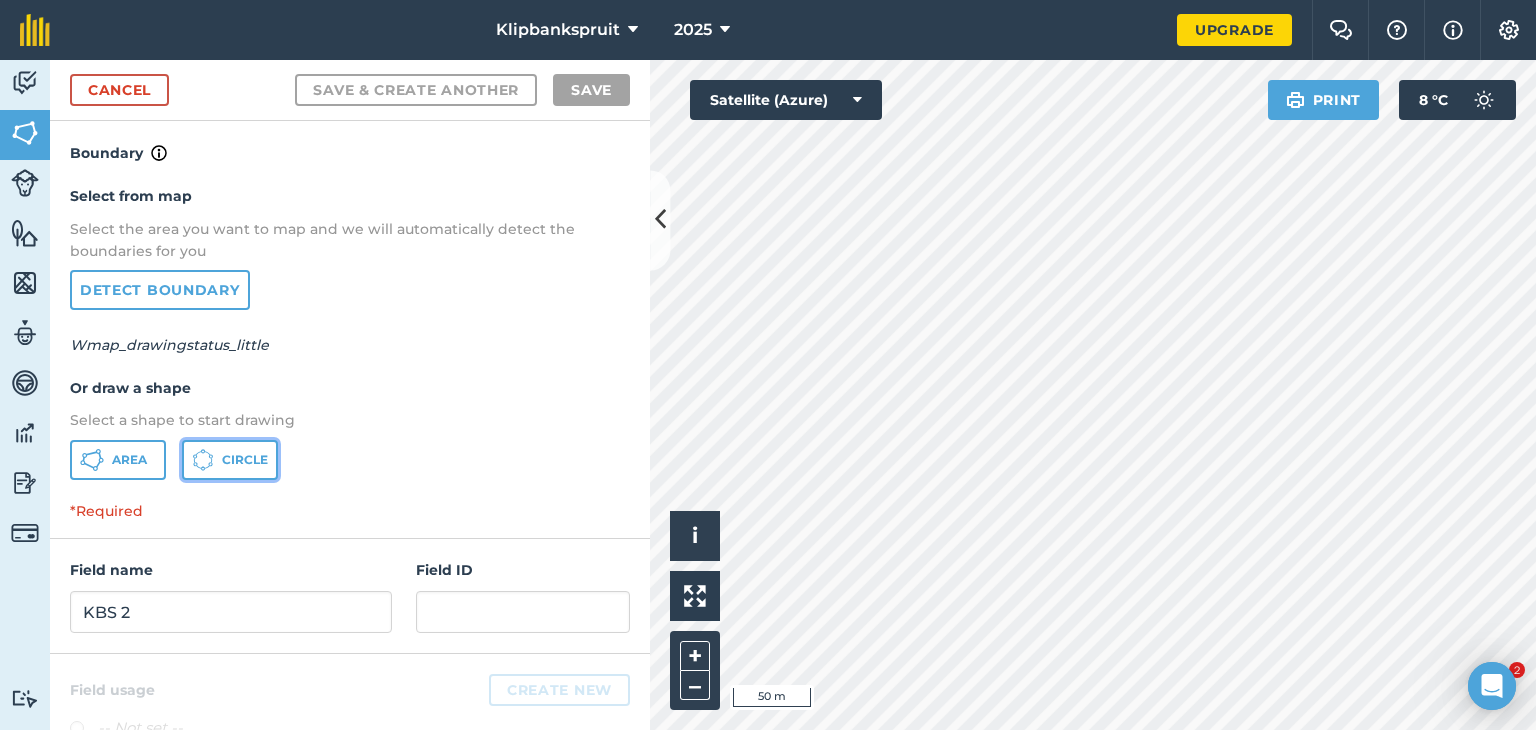 click on "Circle" at bounding box center [245, 460] 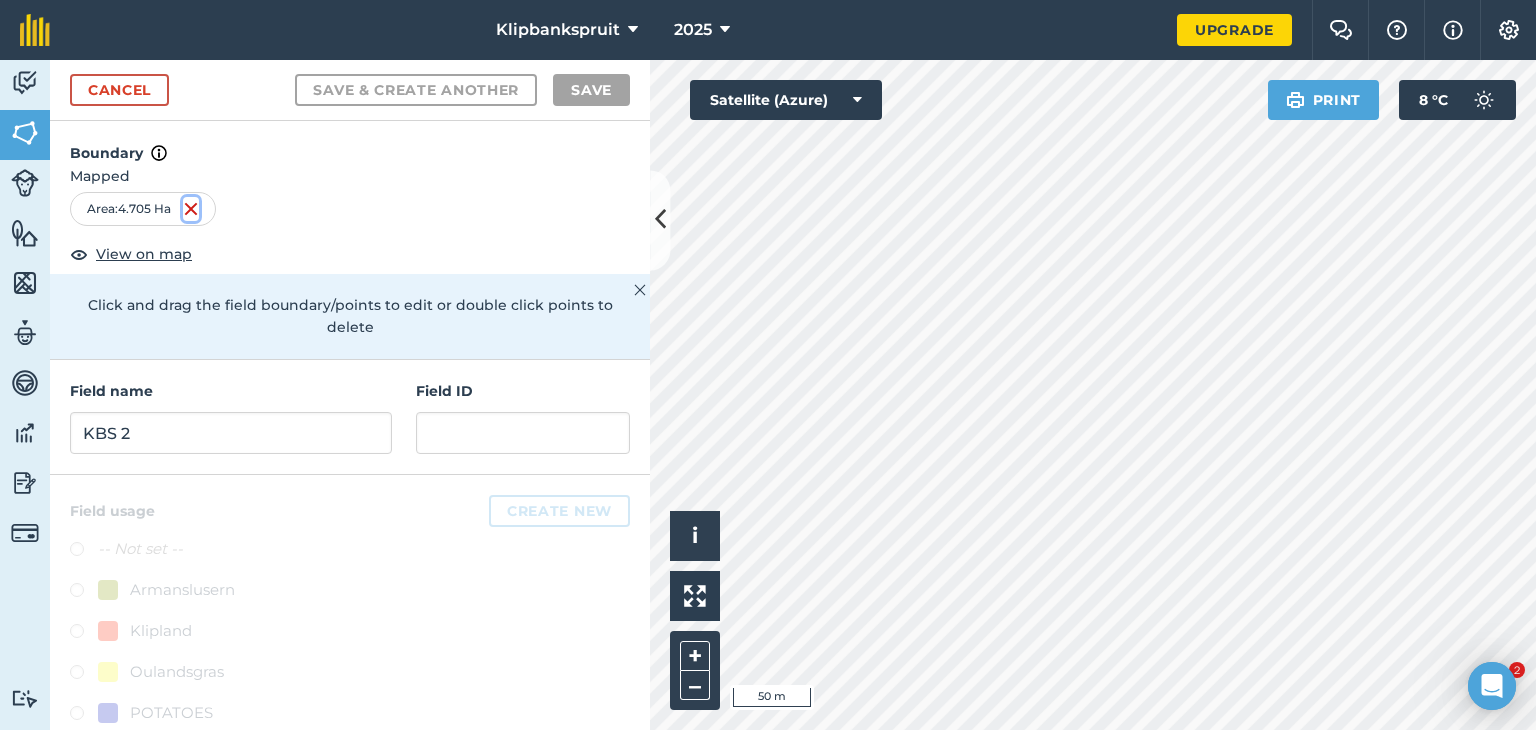 click at bounding box center [191, 209] 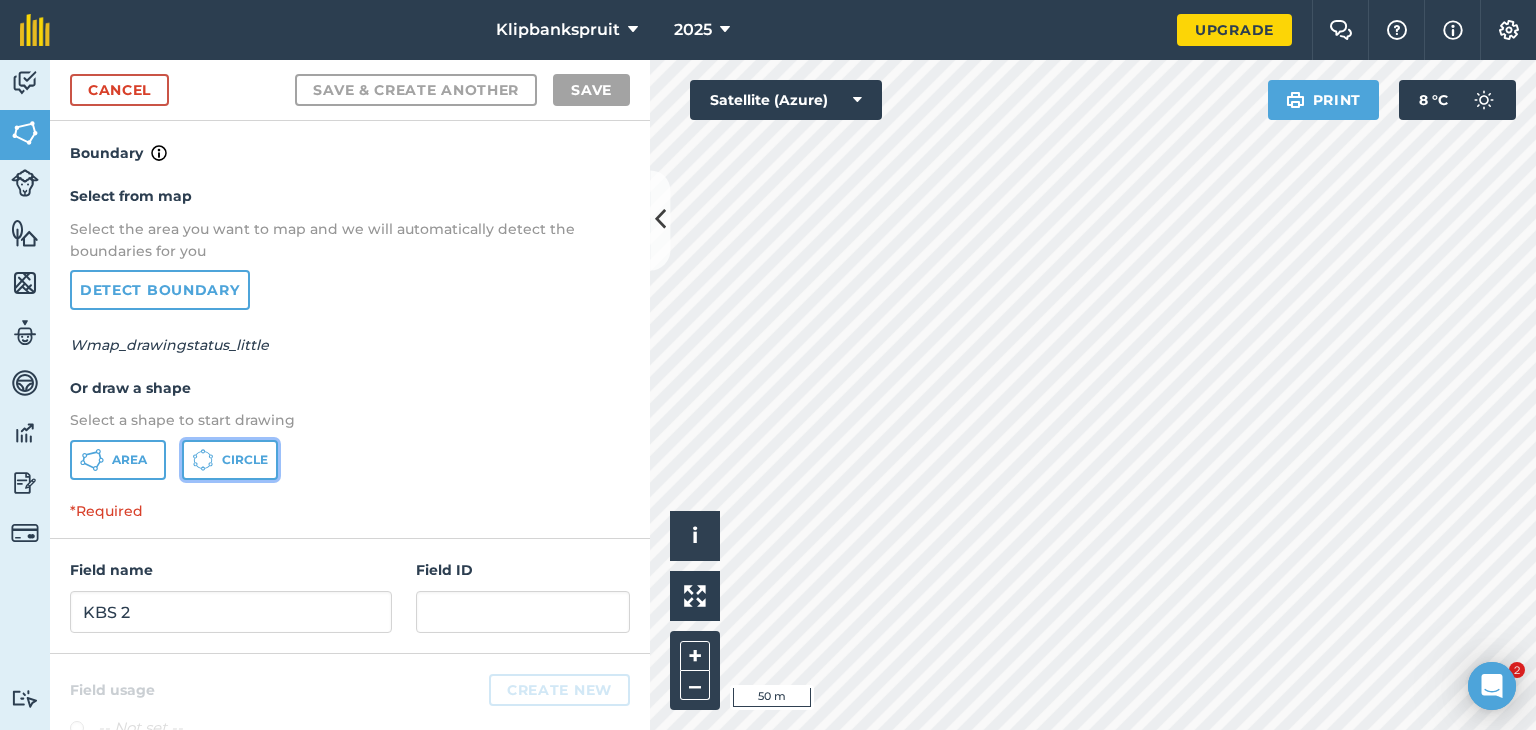click on "Circle" at bounding box center (230, 460) 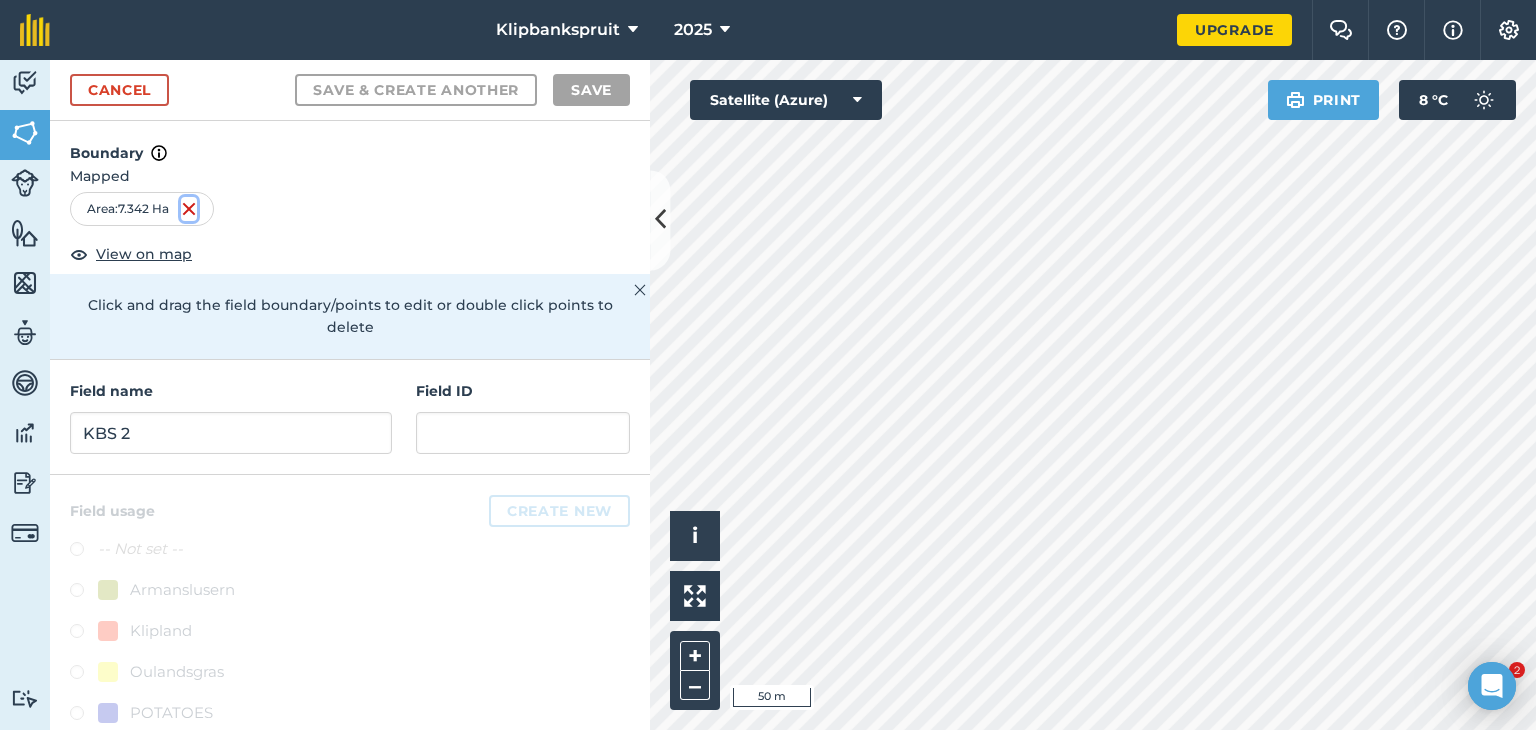 click at bounding box center [189, 209] 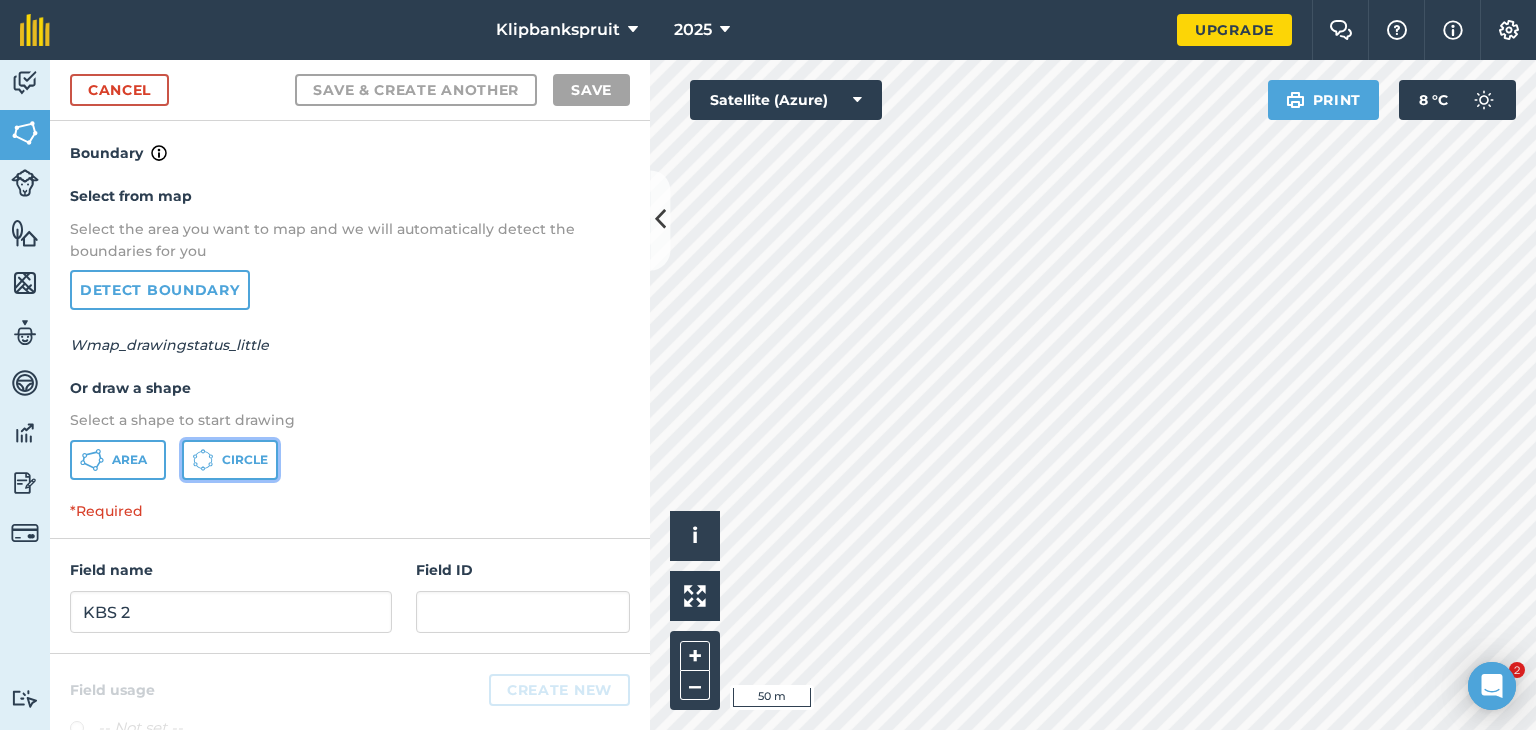 click 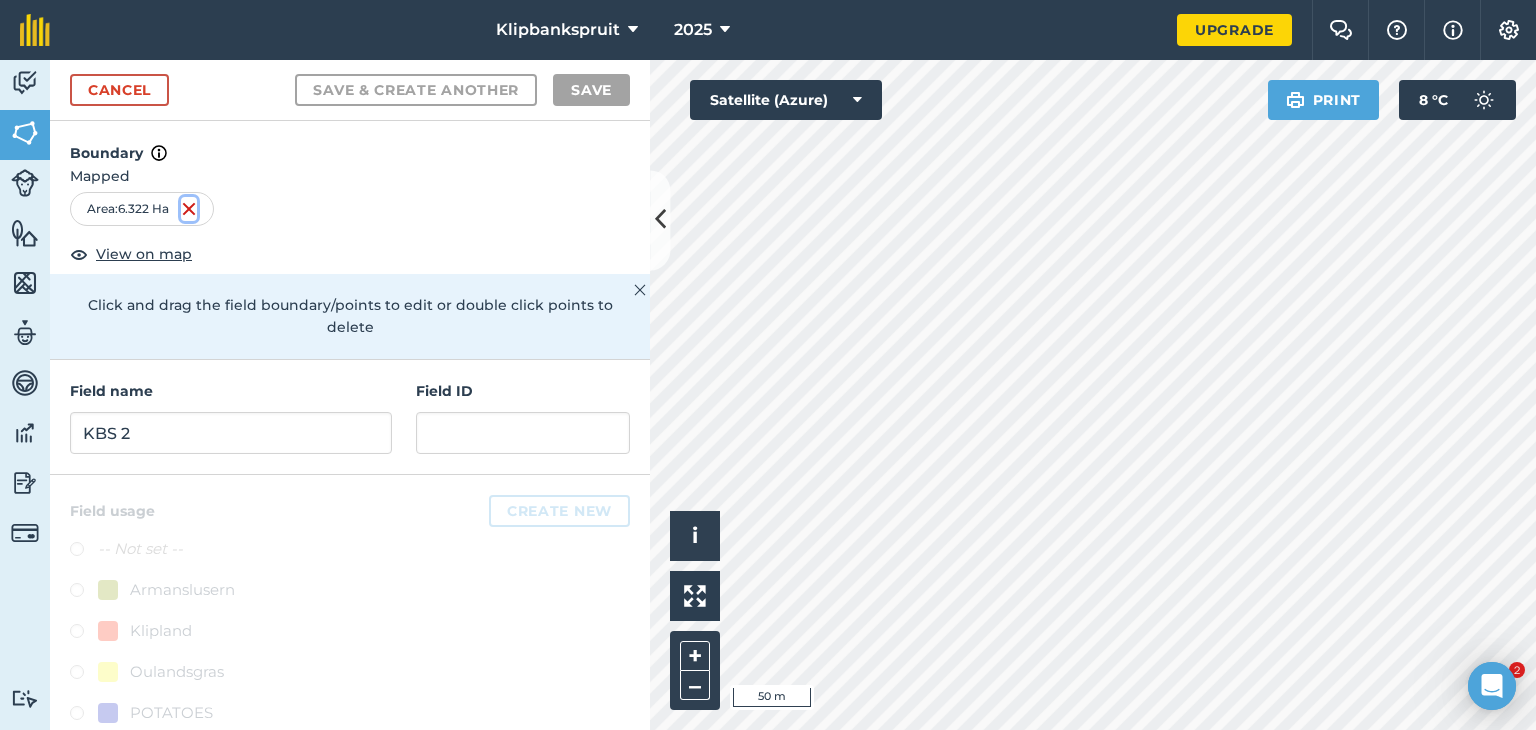 click at bounding box center [189, 209] 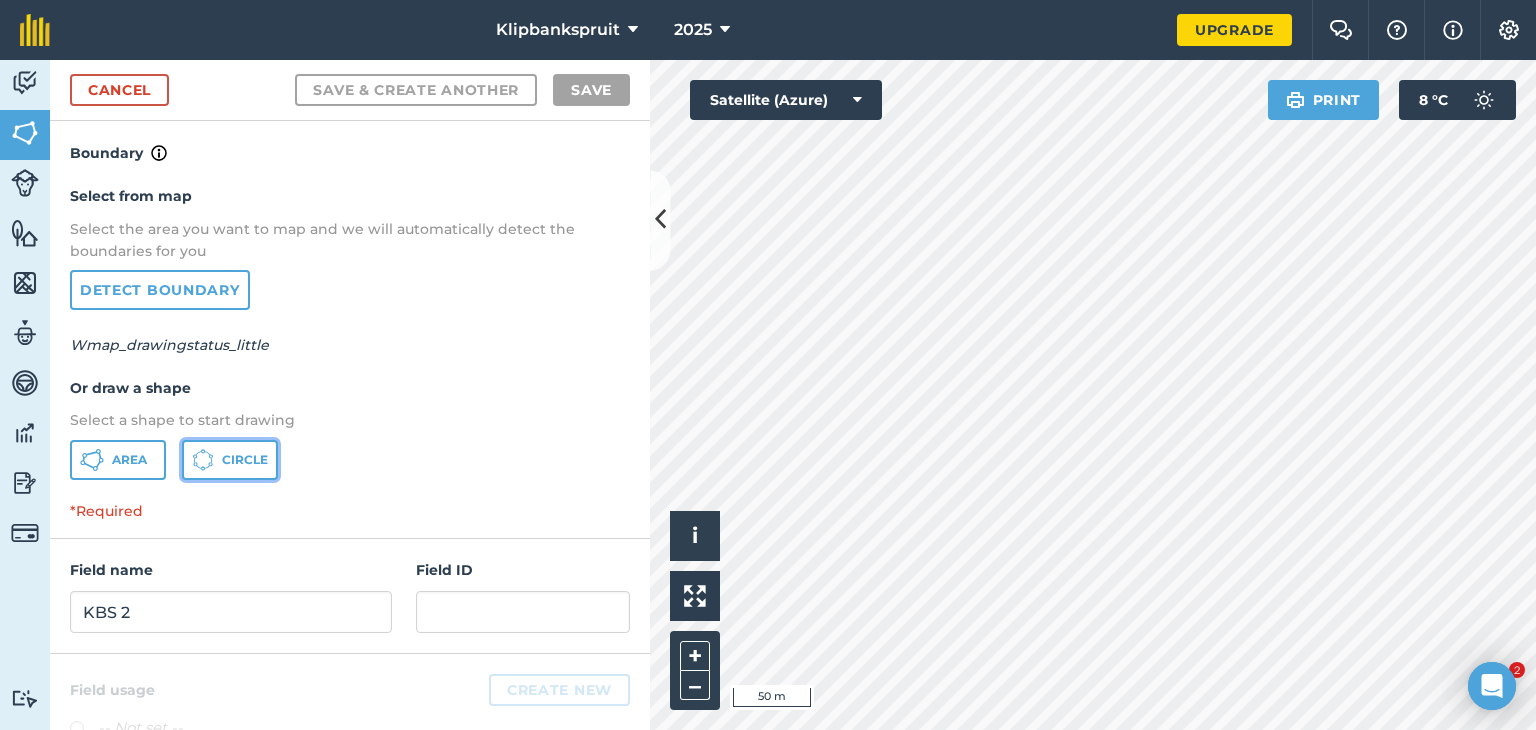click on "Circle" at bounding box center [230, 460] 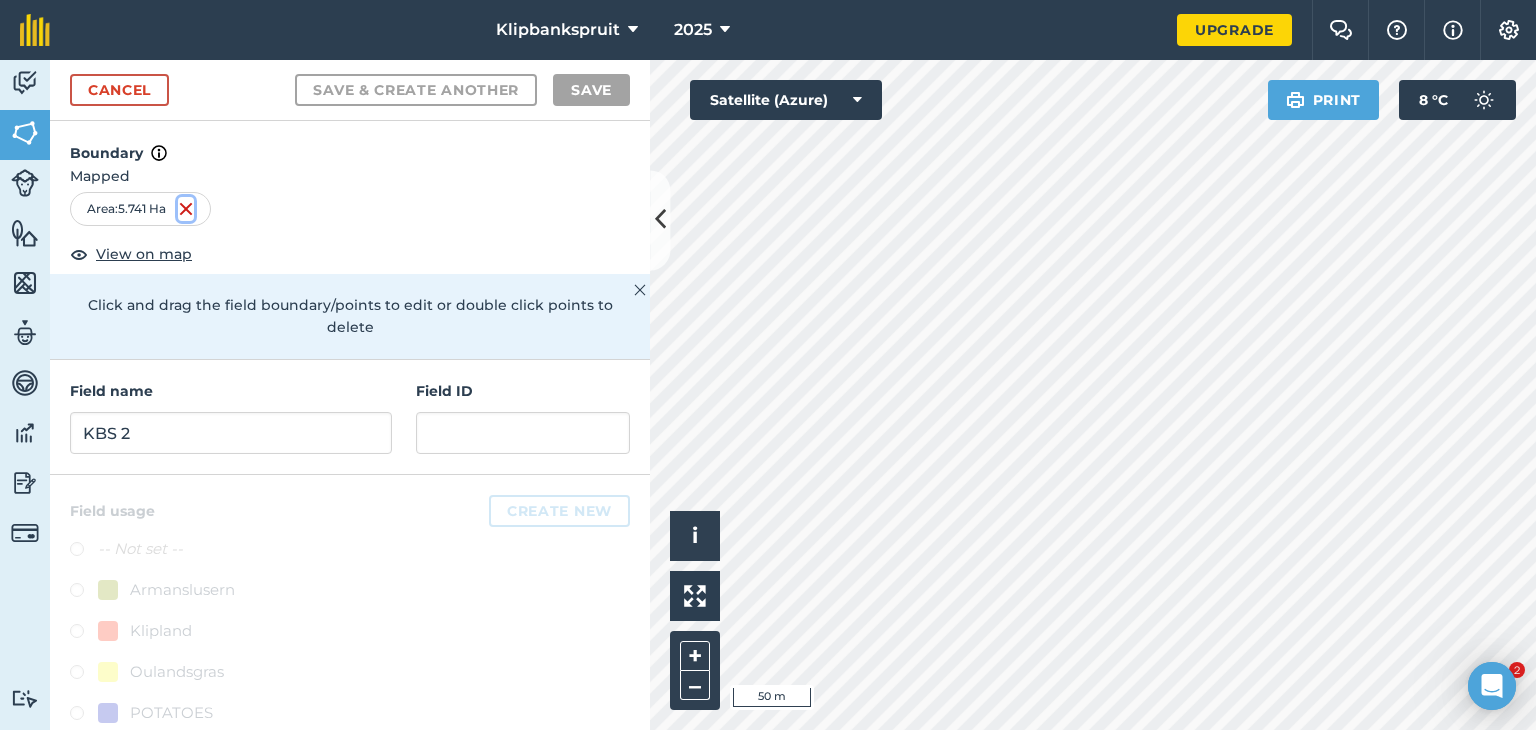 click at bounding box center (186, 209) 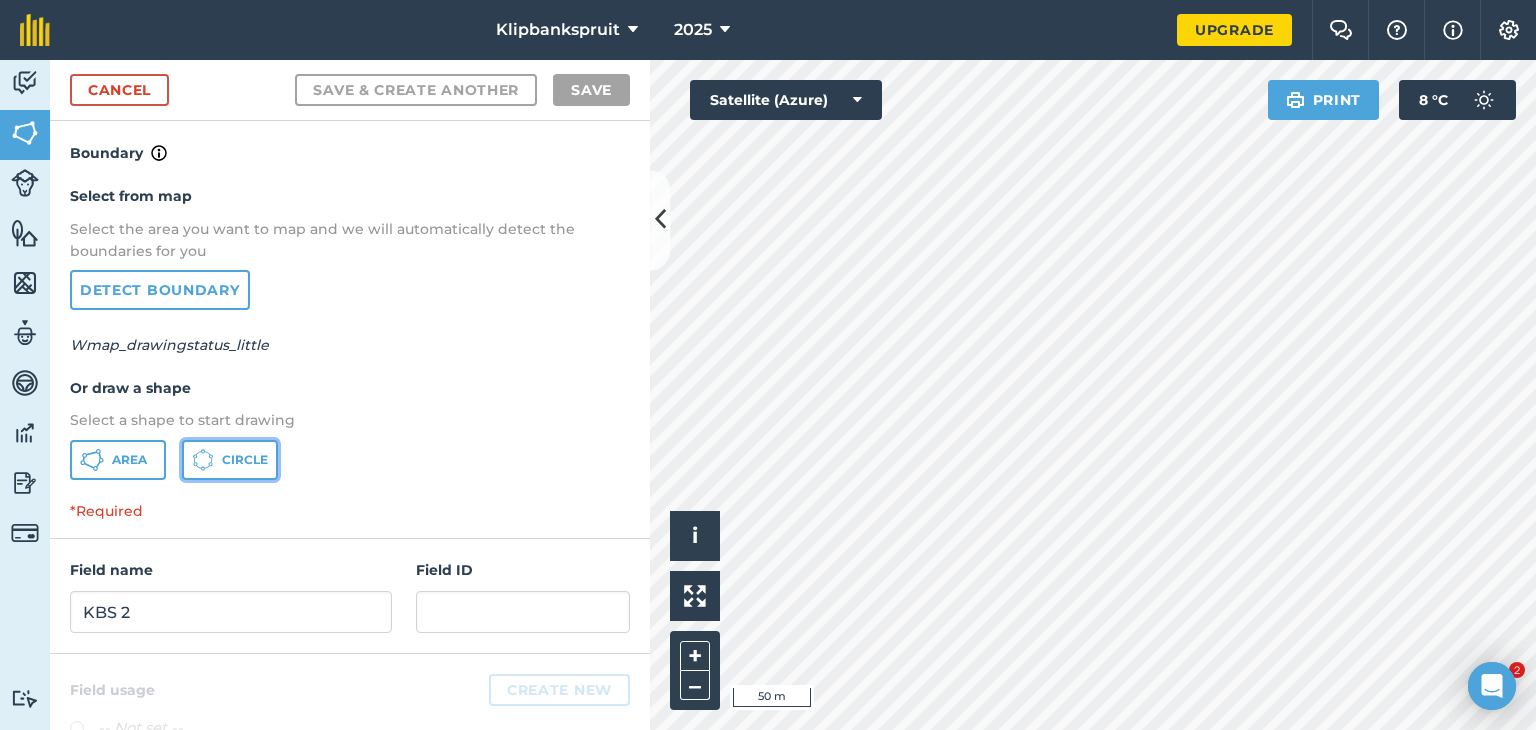click on "Circle" at bounding box center [245, 460] 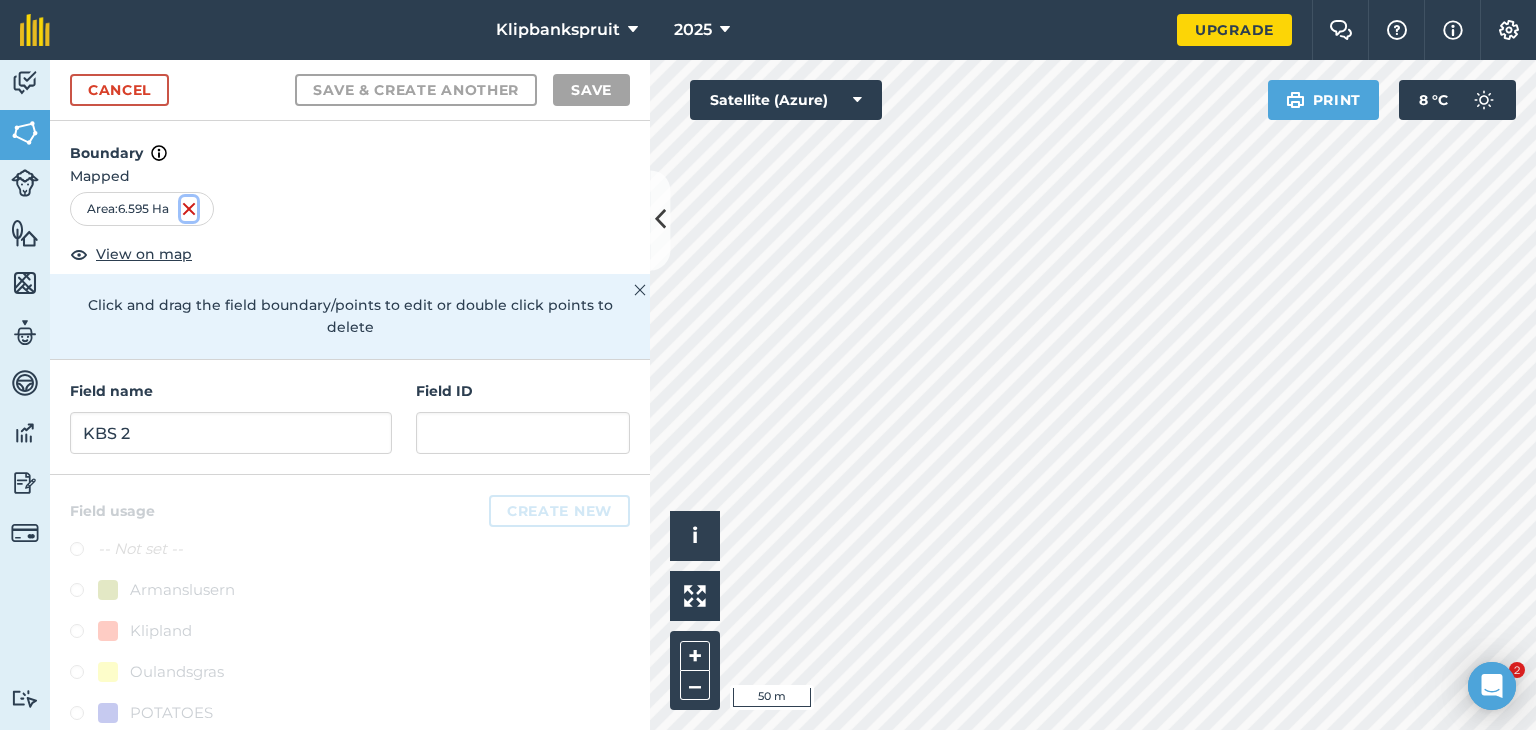 click at bounding box center [189, 209] 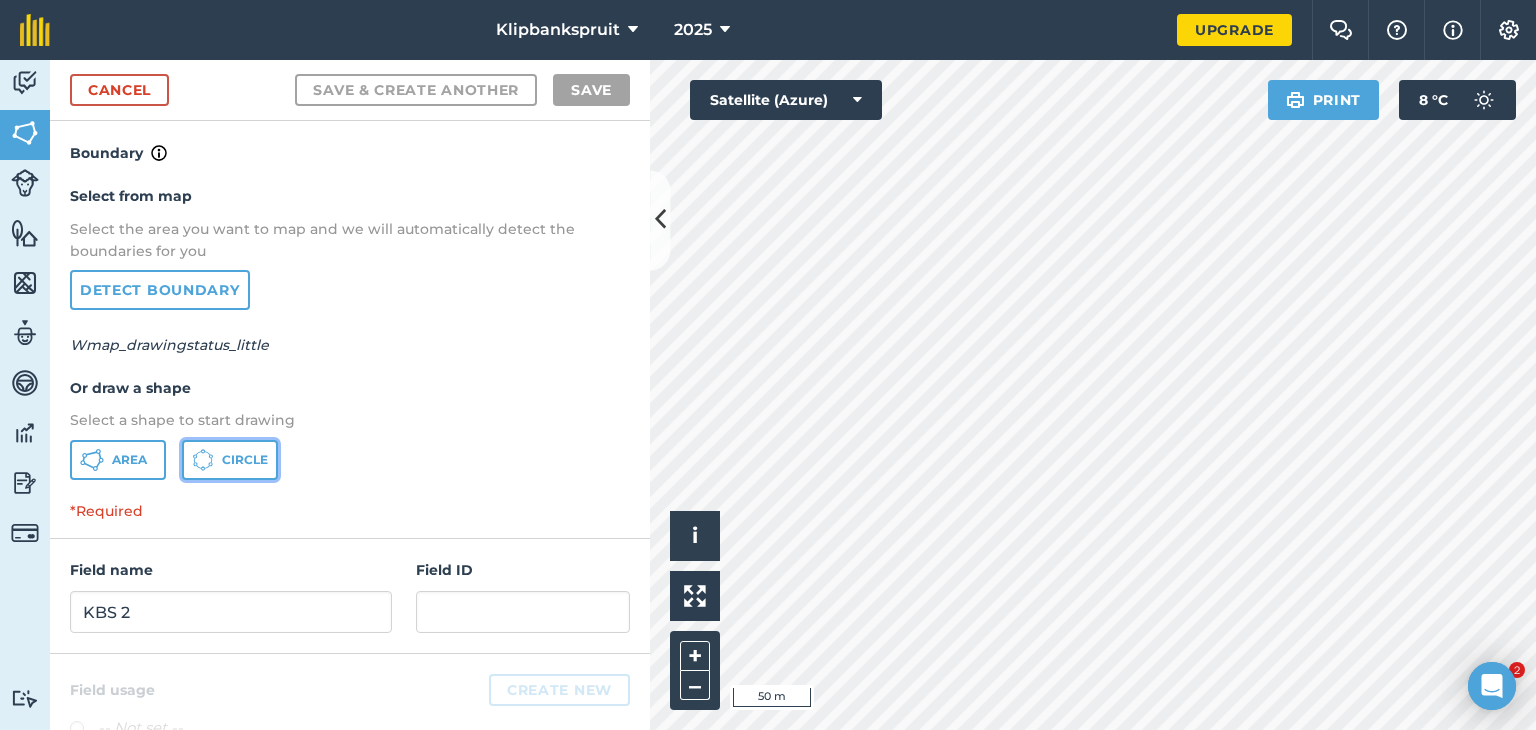 click on "Circle" at bounding box center (245, 460) 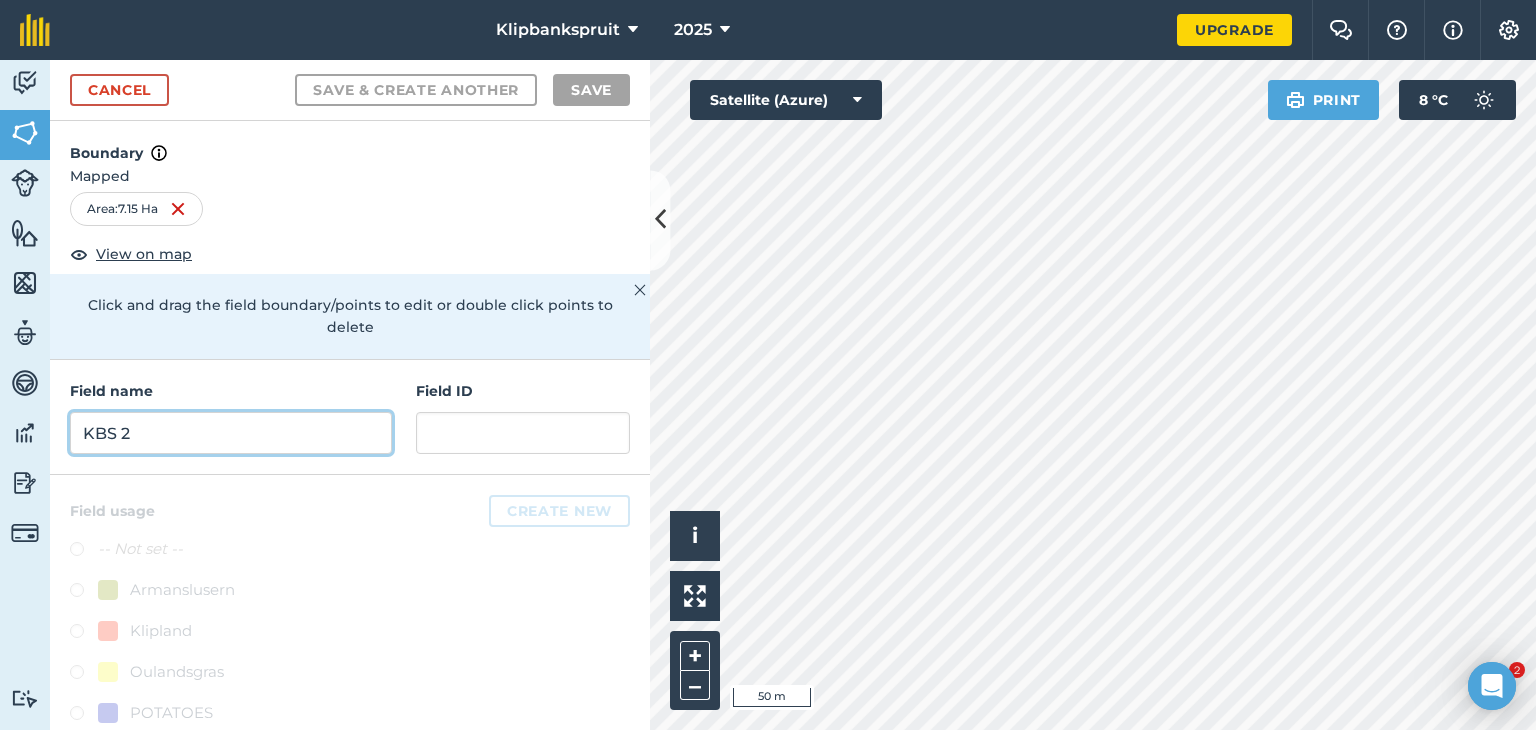 click on "KBS 2" at bounding box center (231, 433) 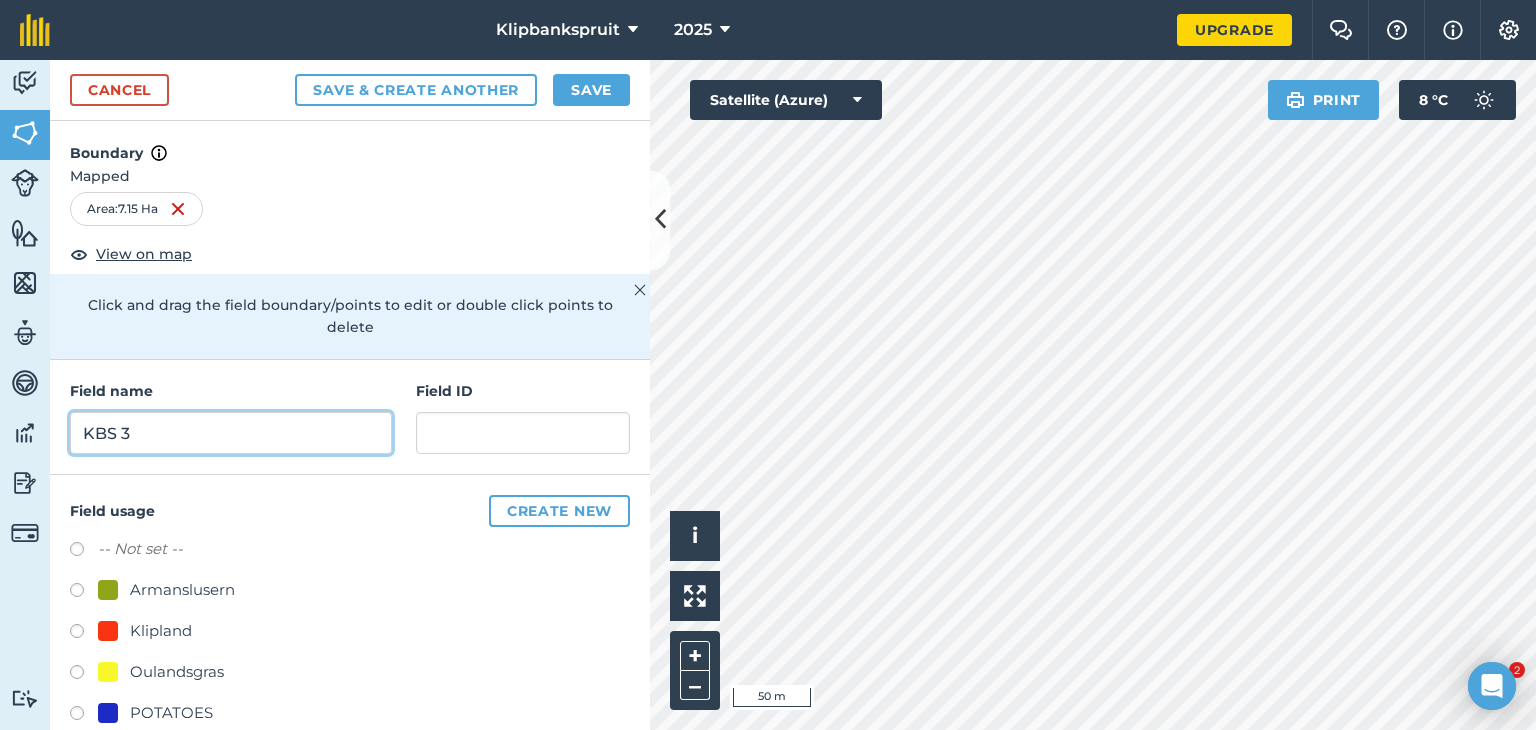 type on "KBS 3" 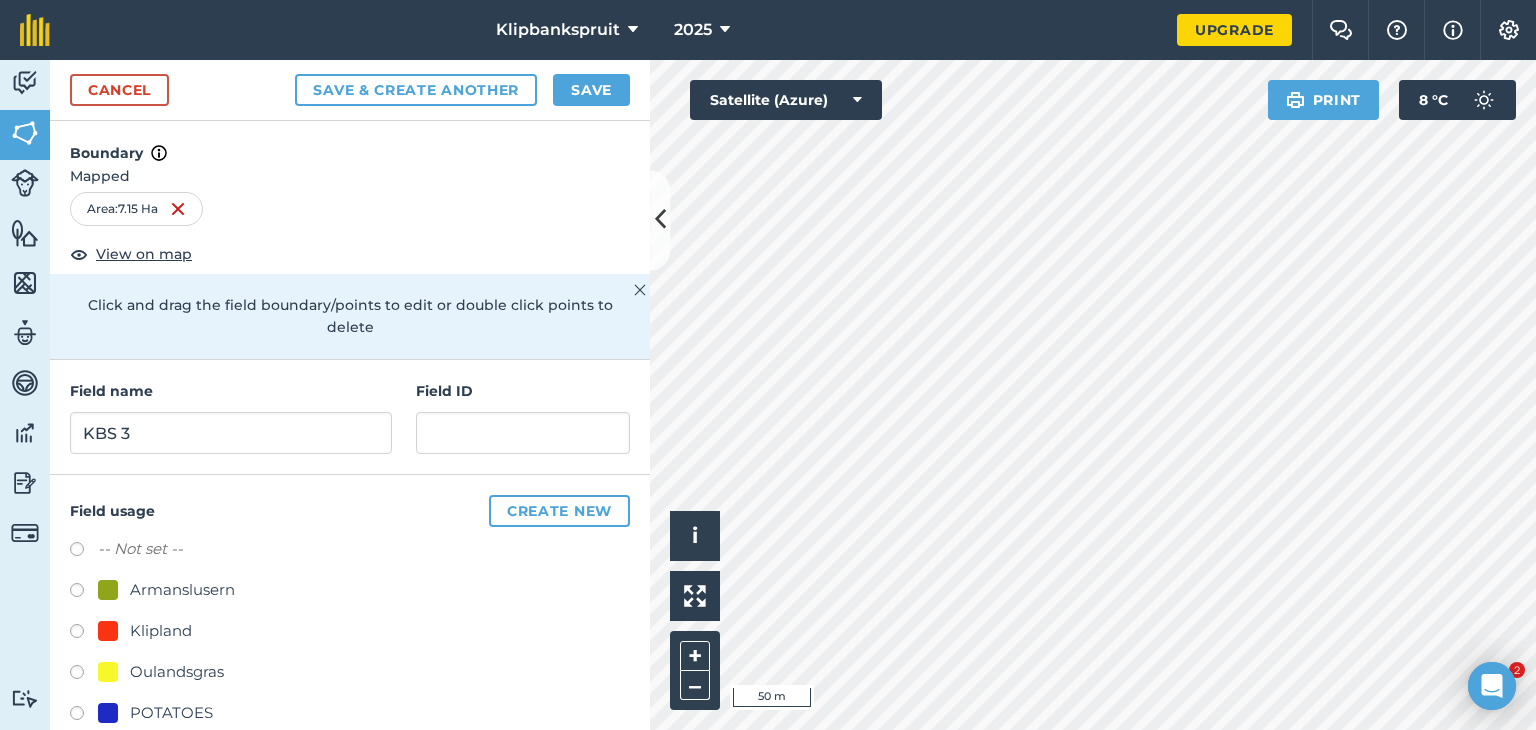 click at bounding box center [84, 716] 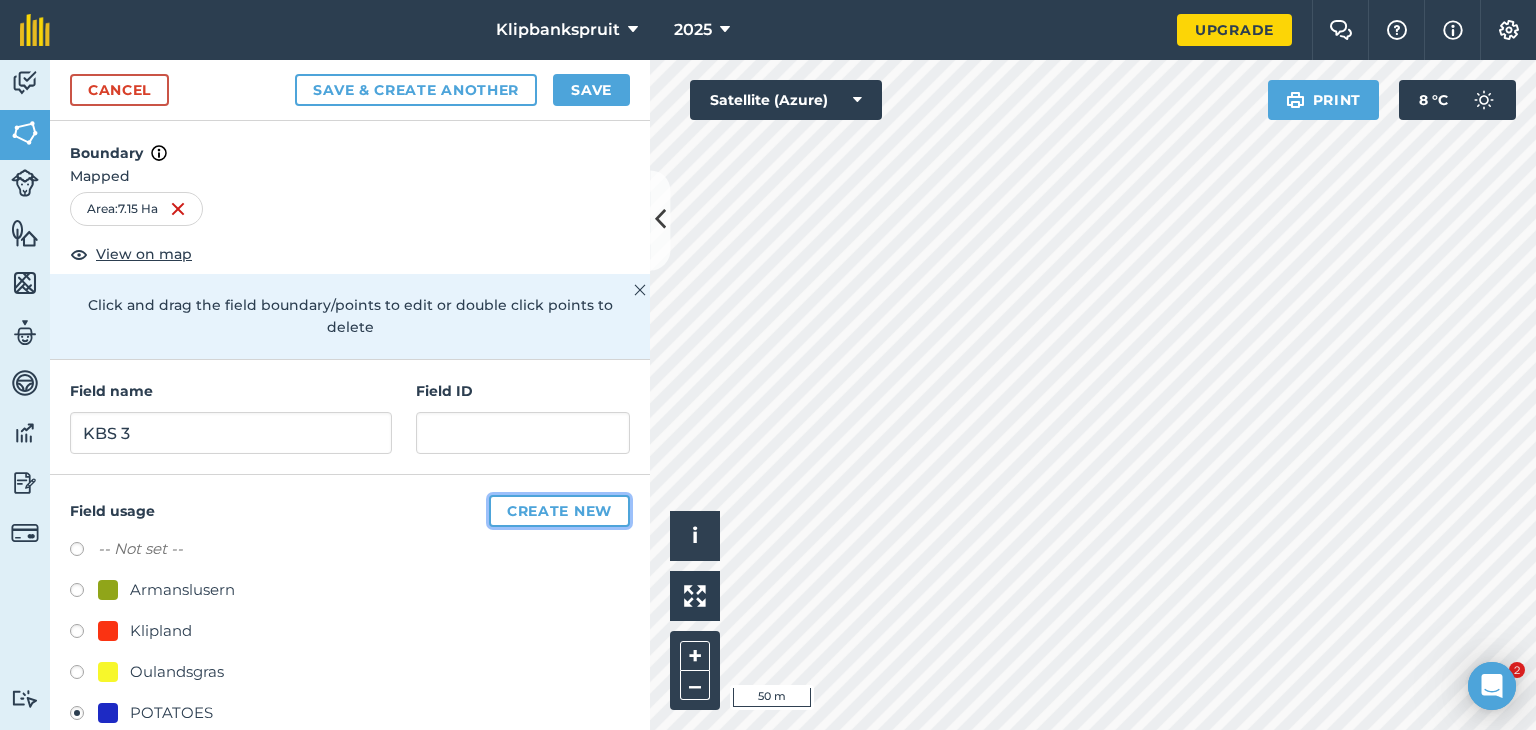 click on "Create new" at bounding box center (559, 511) 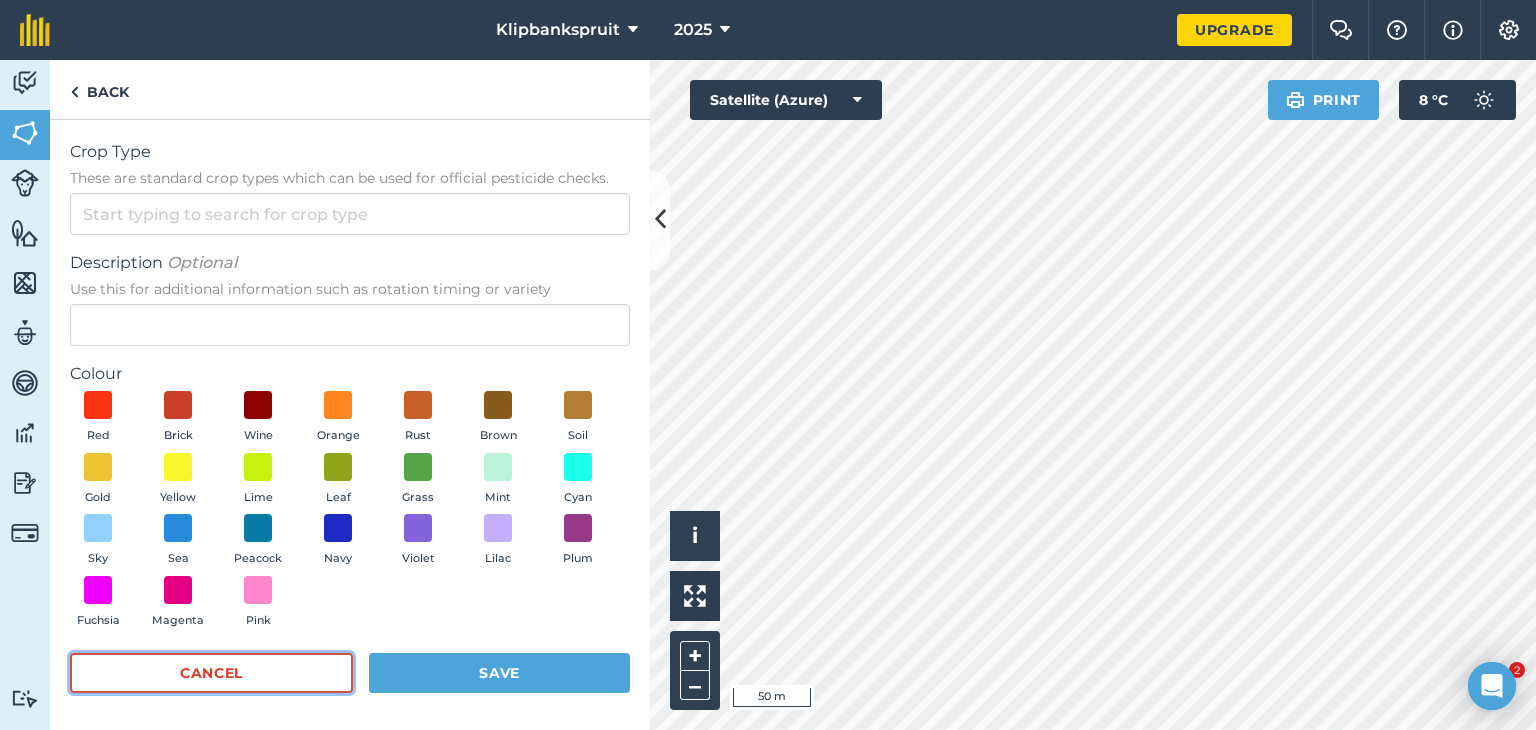click on "Cancel" at bounding box center (211, 673) 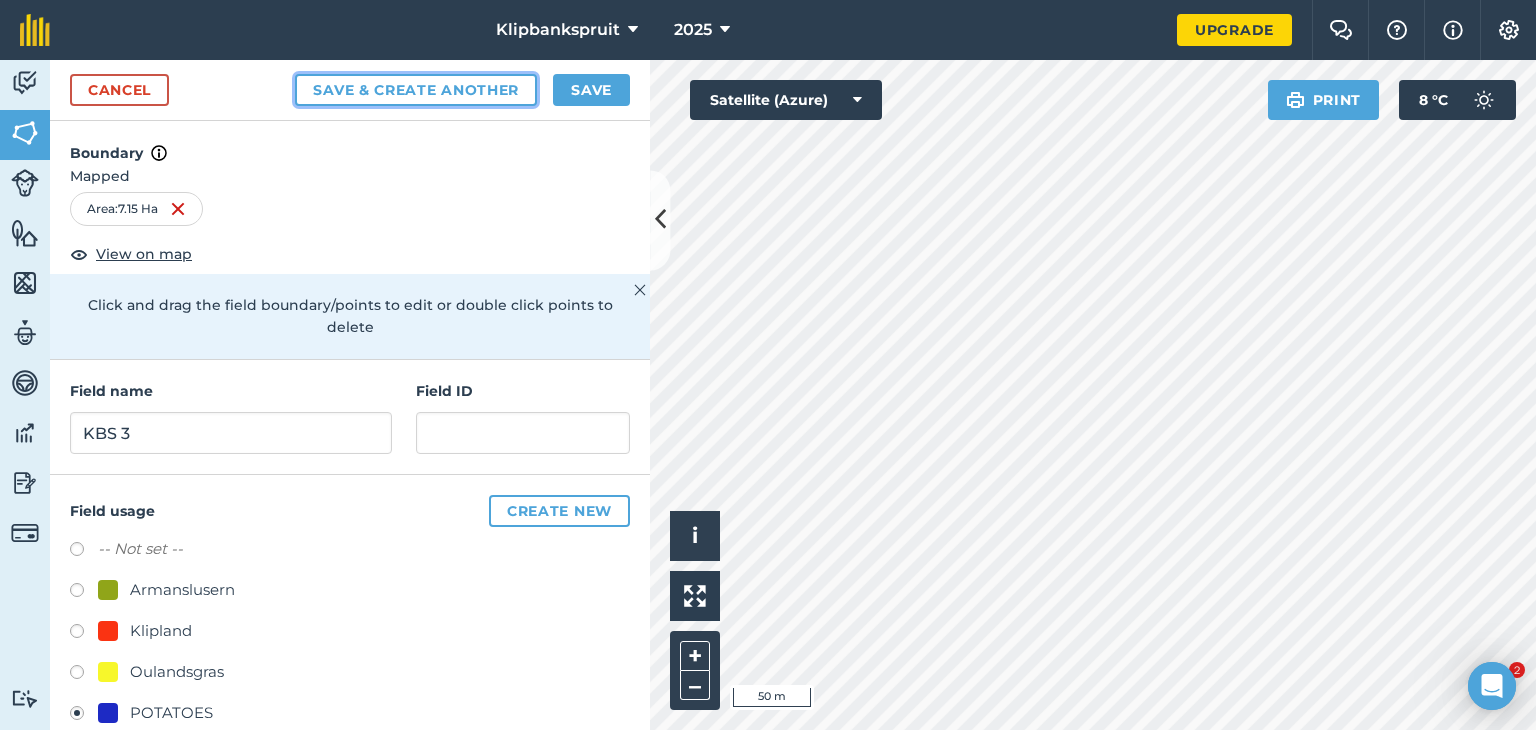 click on "Save & Create Another" at bounding box center (416, 90) 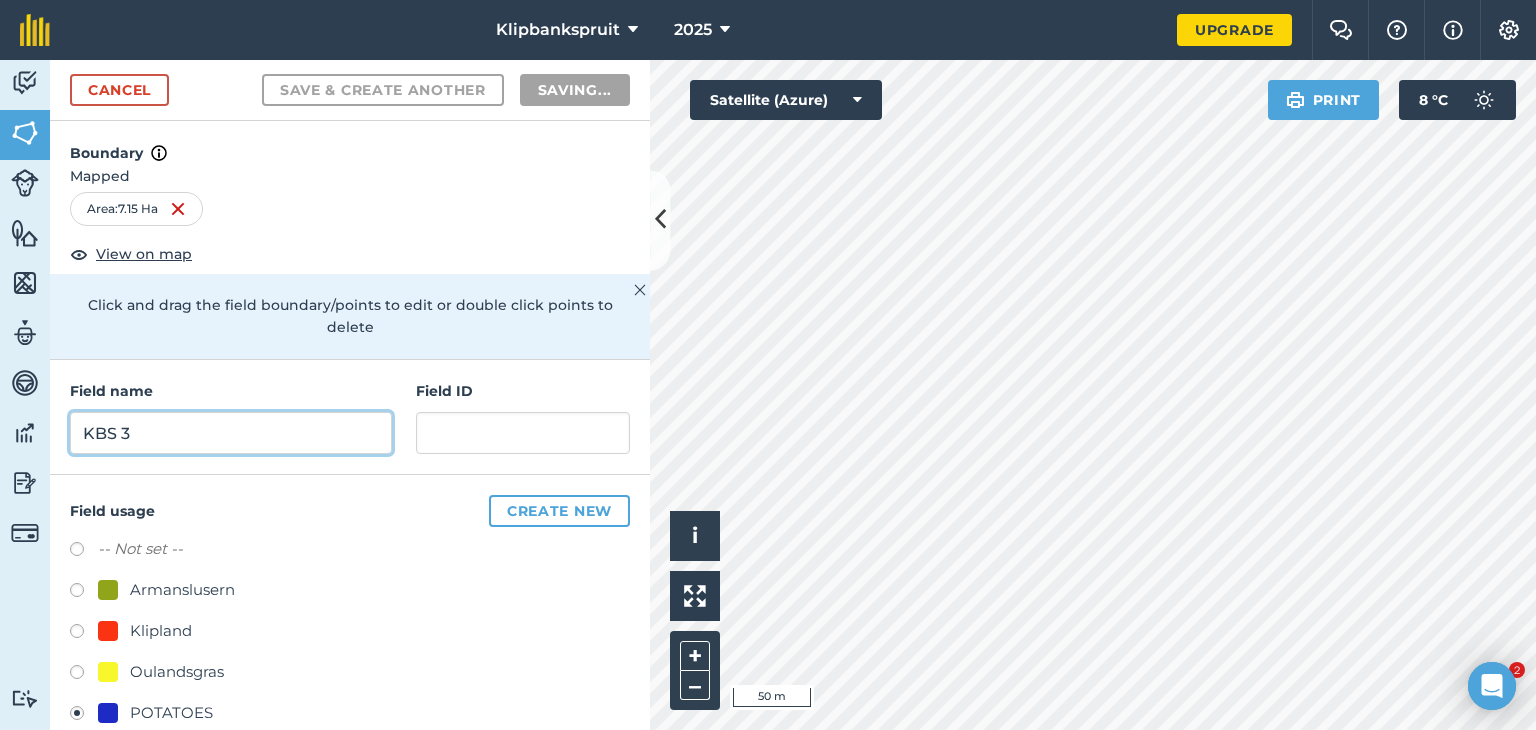 radio on "false" 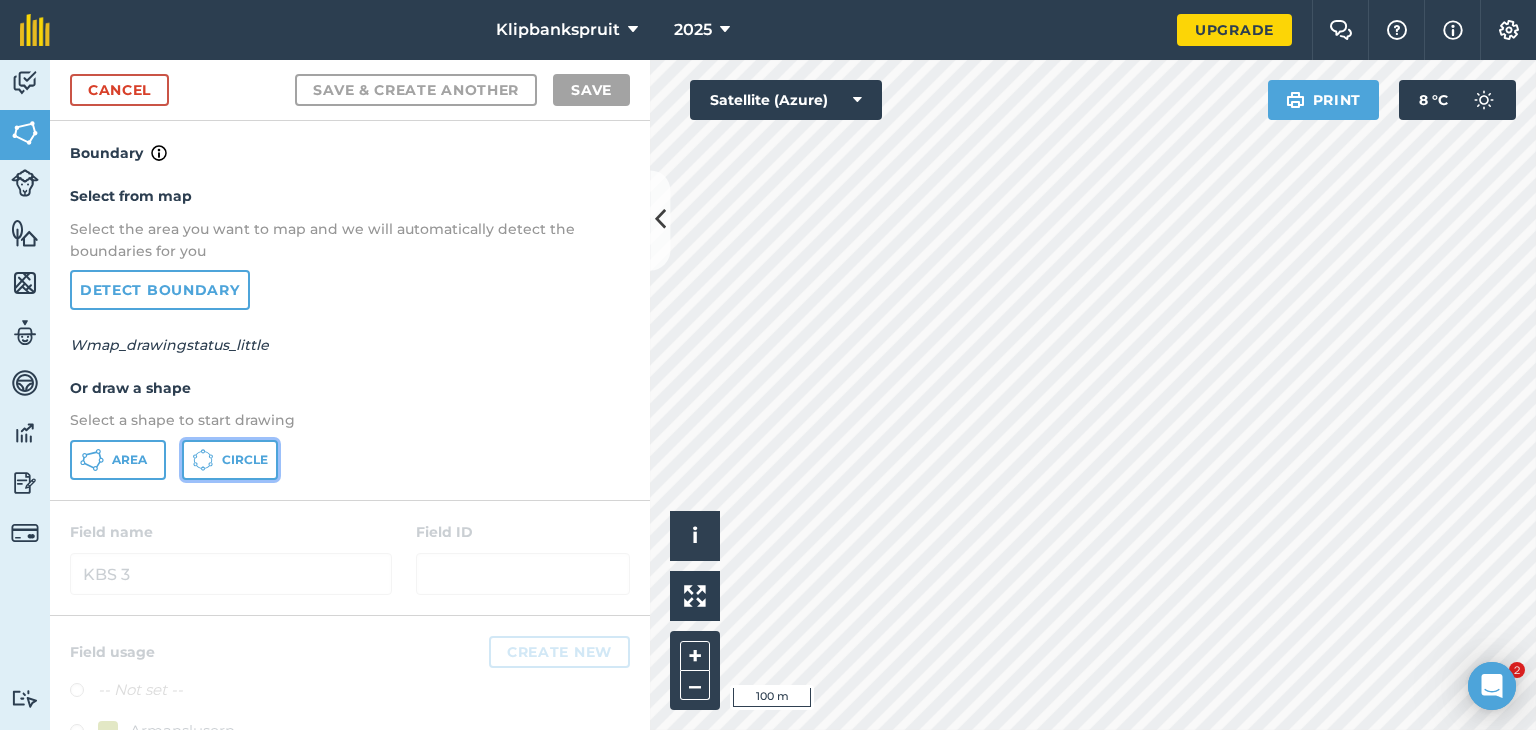 click on "Circle" at bounding box center (245, 460) 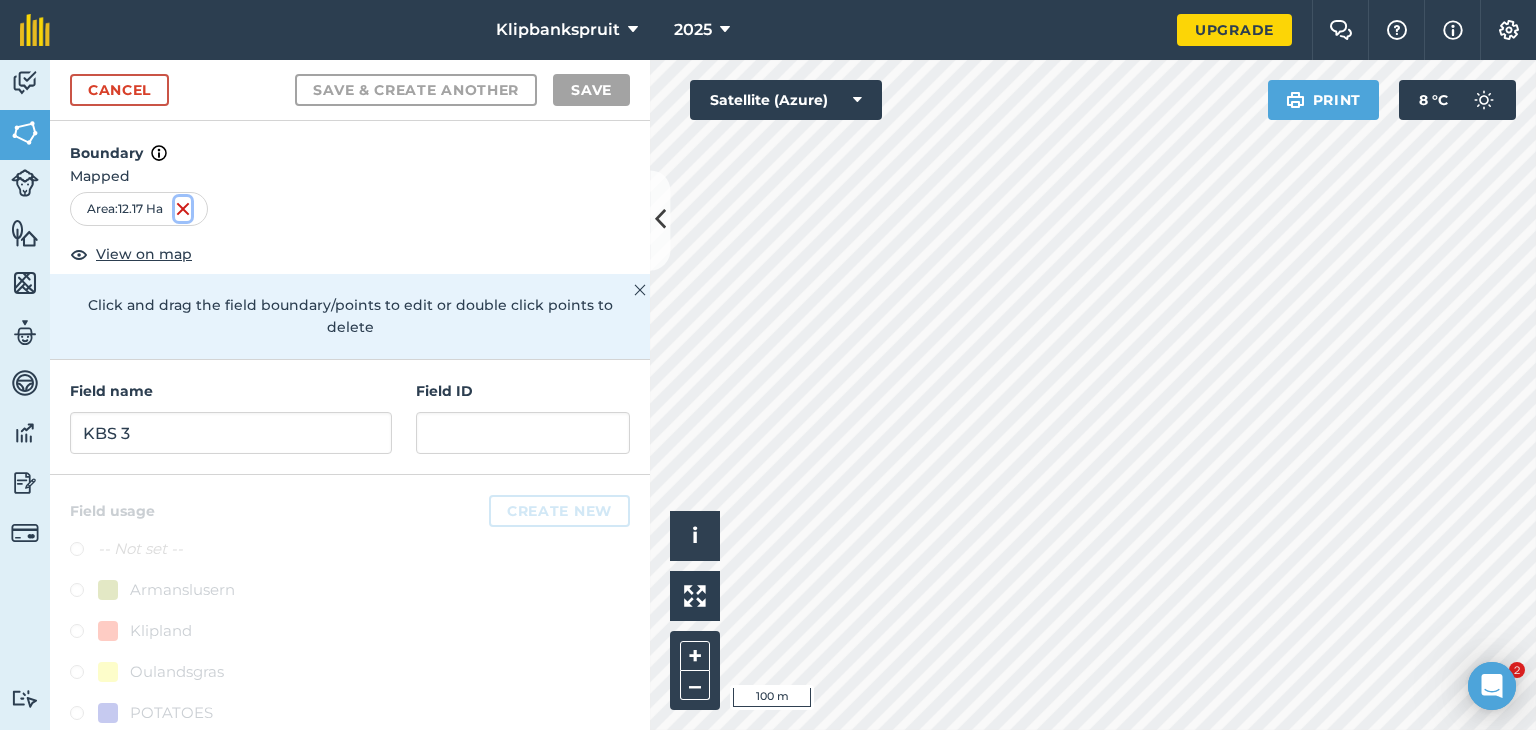 click at bounding box center [183, 209] 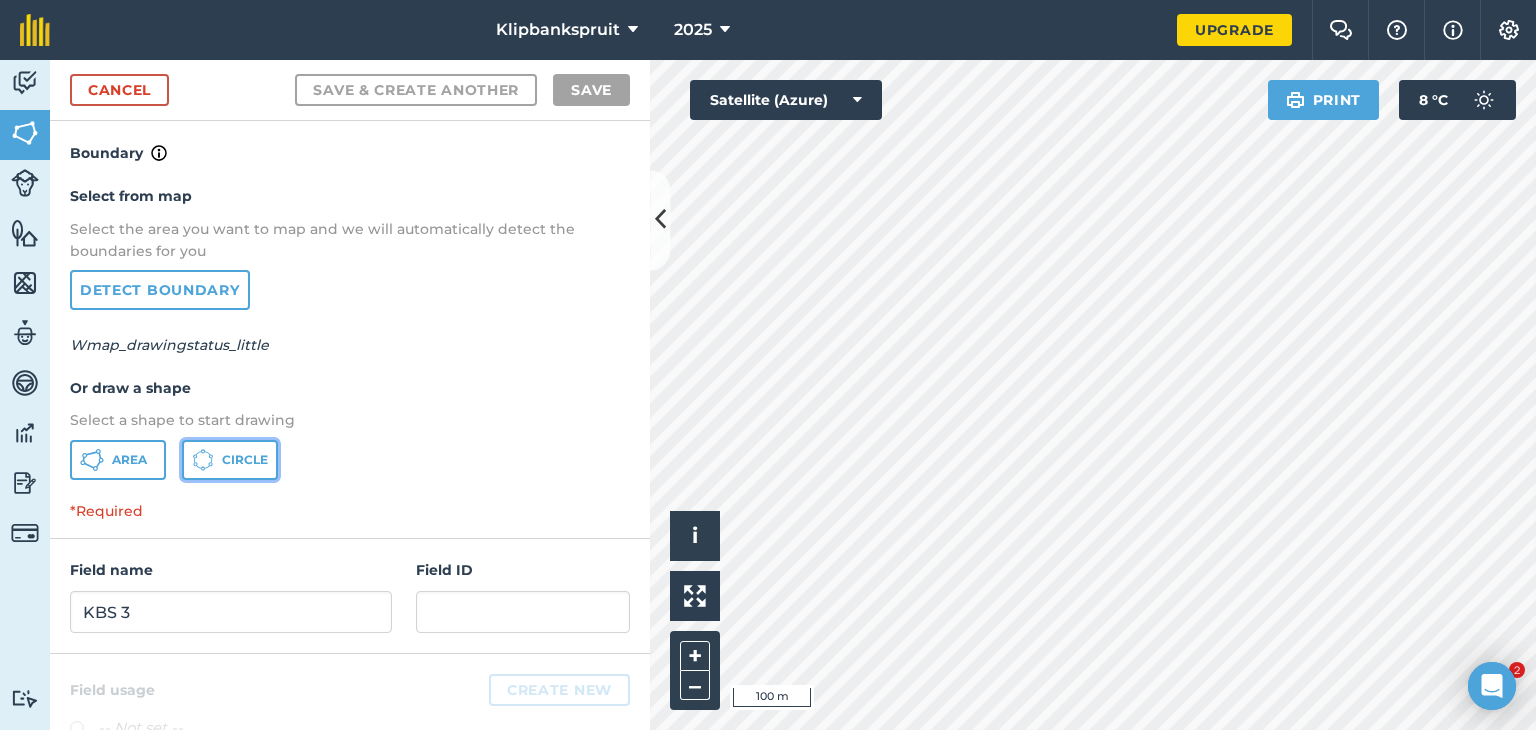 click on "Circle" at bounding box center [245, 460] 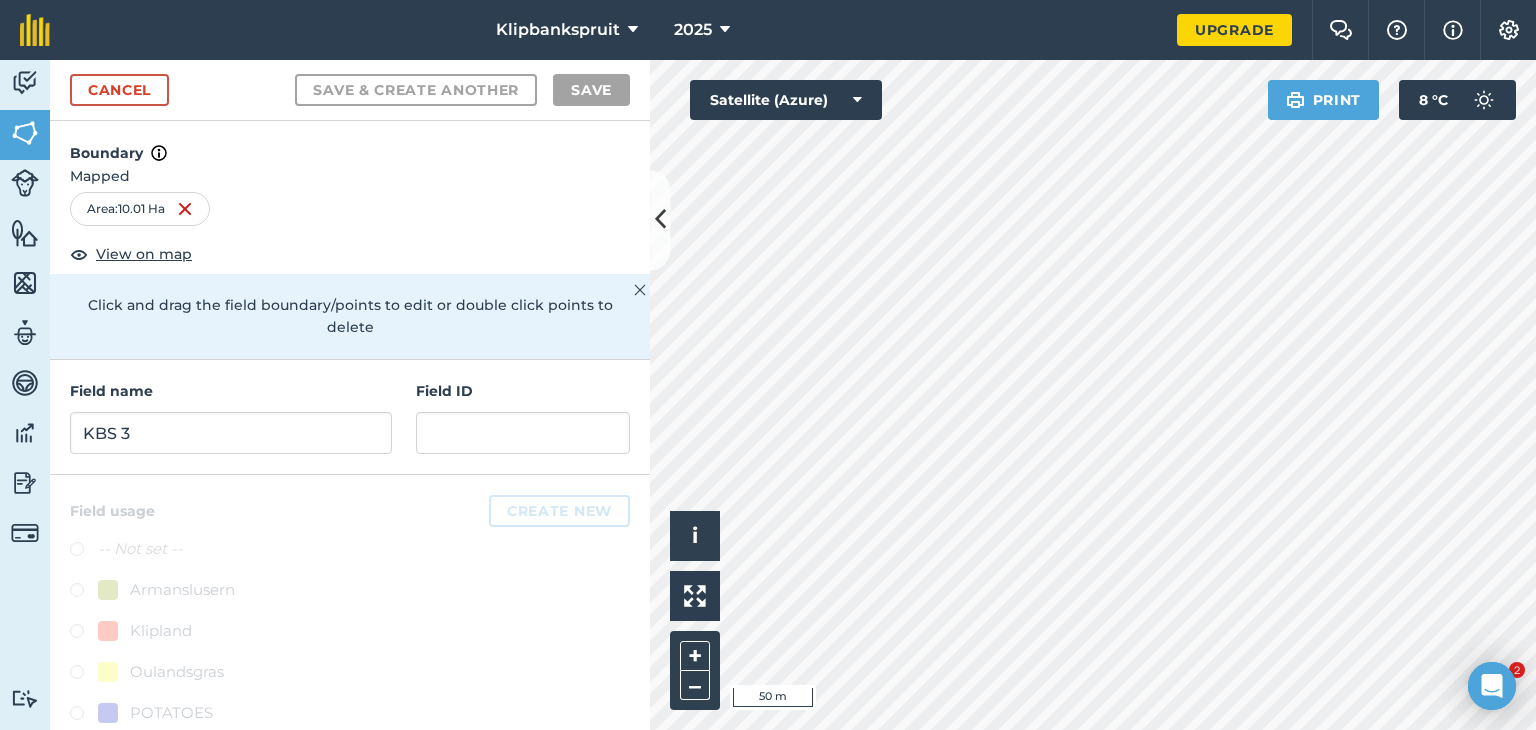 click on "Klipbankspruit 2025 Upgrade Farm Chat Help Info Settings Map printing is not available on our free plan Please upgrade to our Essentials, Plus or Pro plan to access this feature. Activity Fields Livestock Features Maps Team Vehicles Data Reporting Billing Tutorials Tutorials Cancel Save & Create Another Save Boundary   Mapped Area :  10.01   Ha   View on map Click and drag the field boundary/points to edit or double click points to delete Field name KBS 3 Field ID Field usage   Create new -- Not set -- Armanslusern Klipland Oulandsgras  POTATOES Skoon land Tef land Weiding Click to start drawing i © 2025 TomTom, Microsoft 50 m + – Satellite (Azure) Print 8   ° C
2" at bounding box center (768, 365) 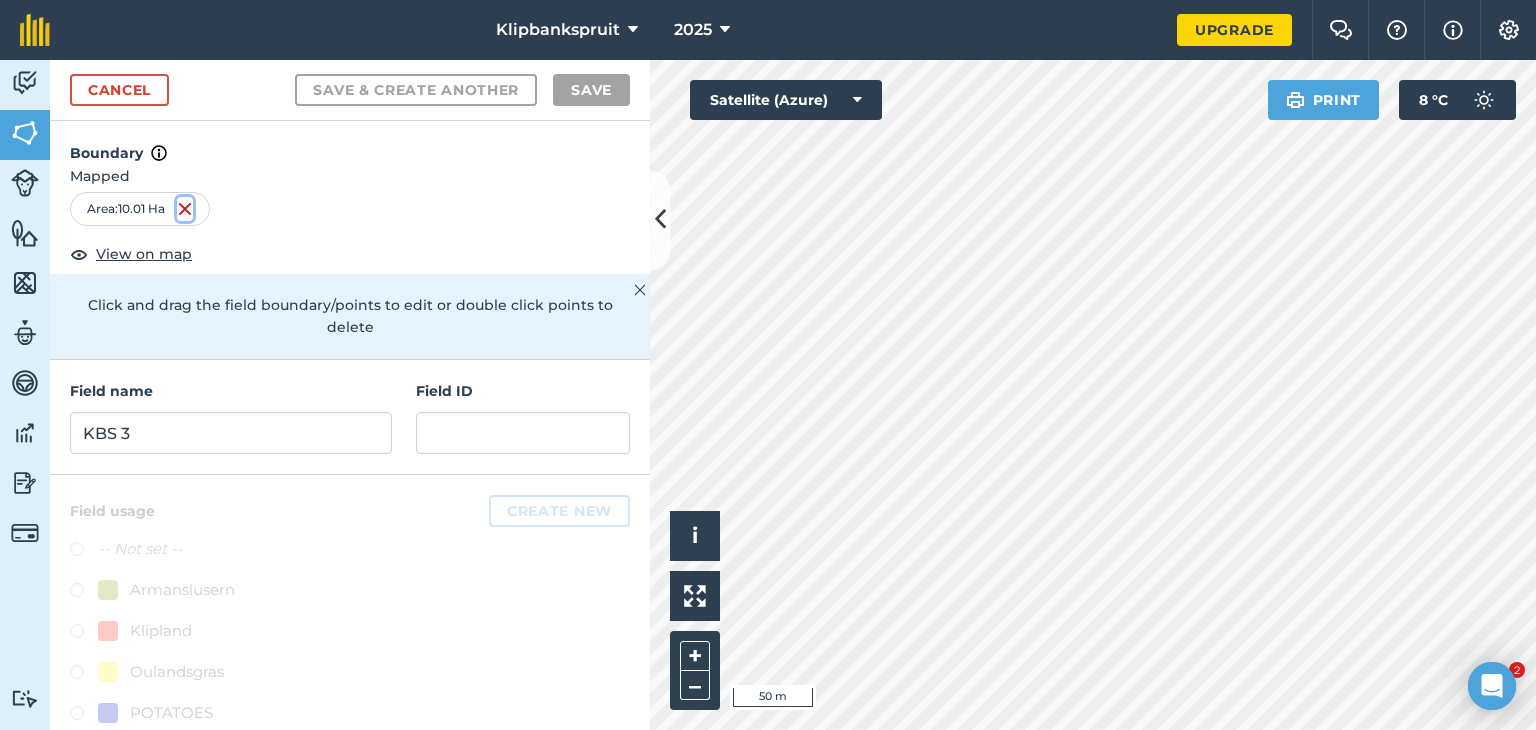 click at bounding box center [185, 209] 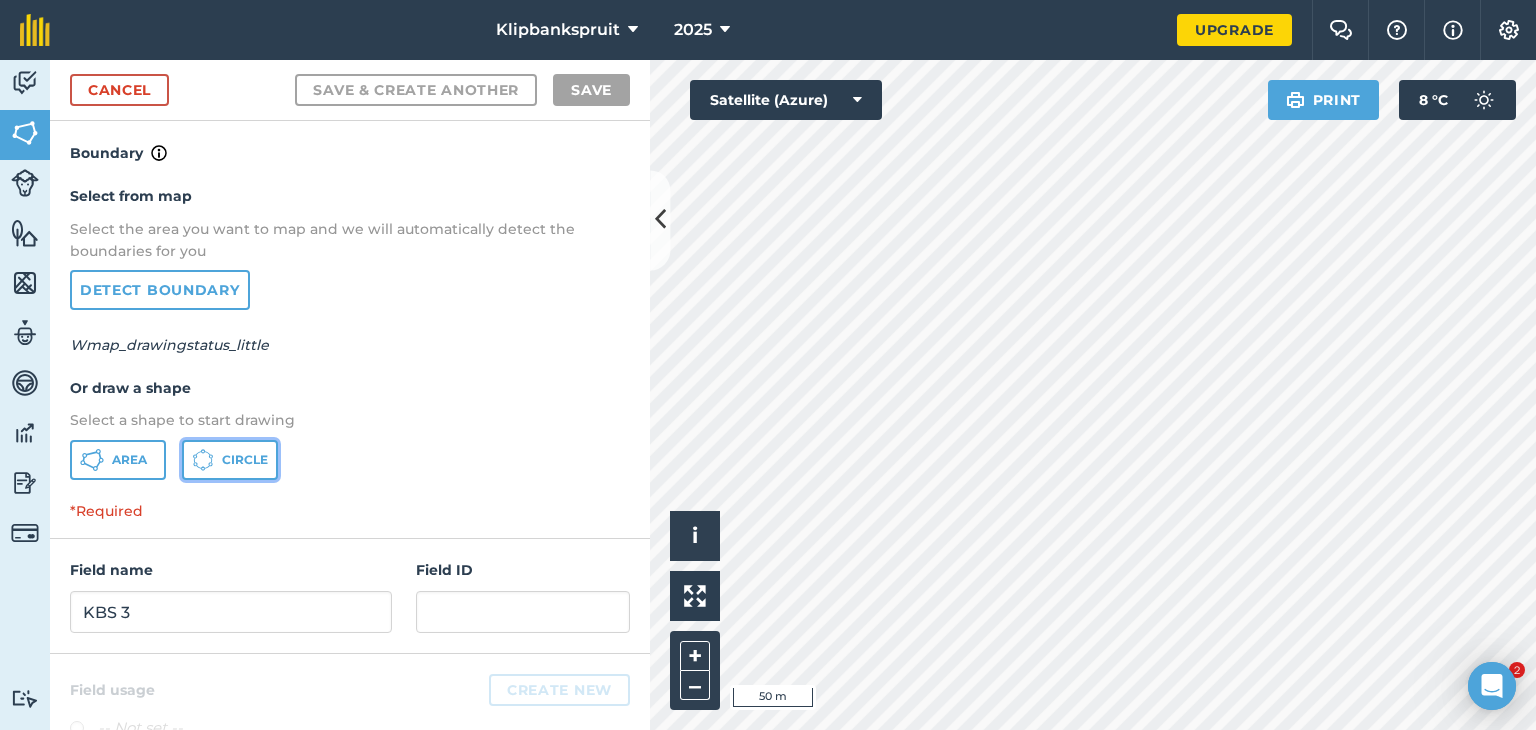 click on "Circle" at bounding box center [245, 460] 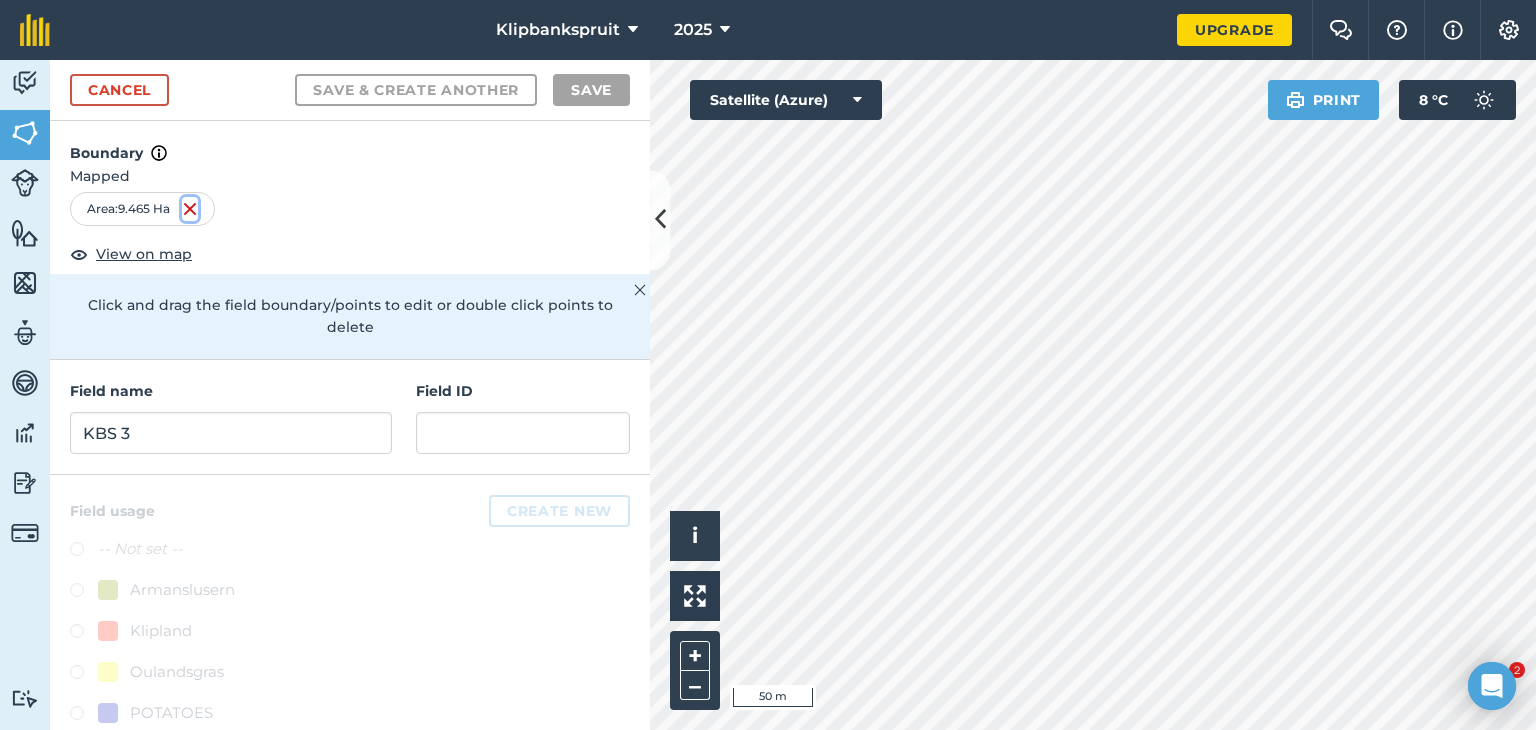 click at bounding box center [190, 209] 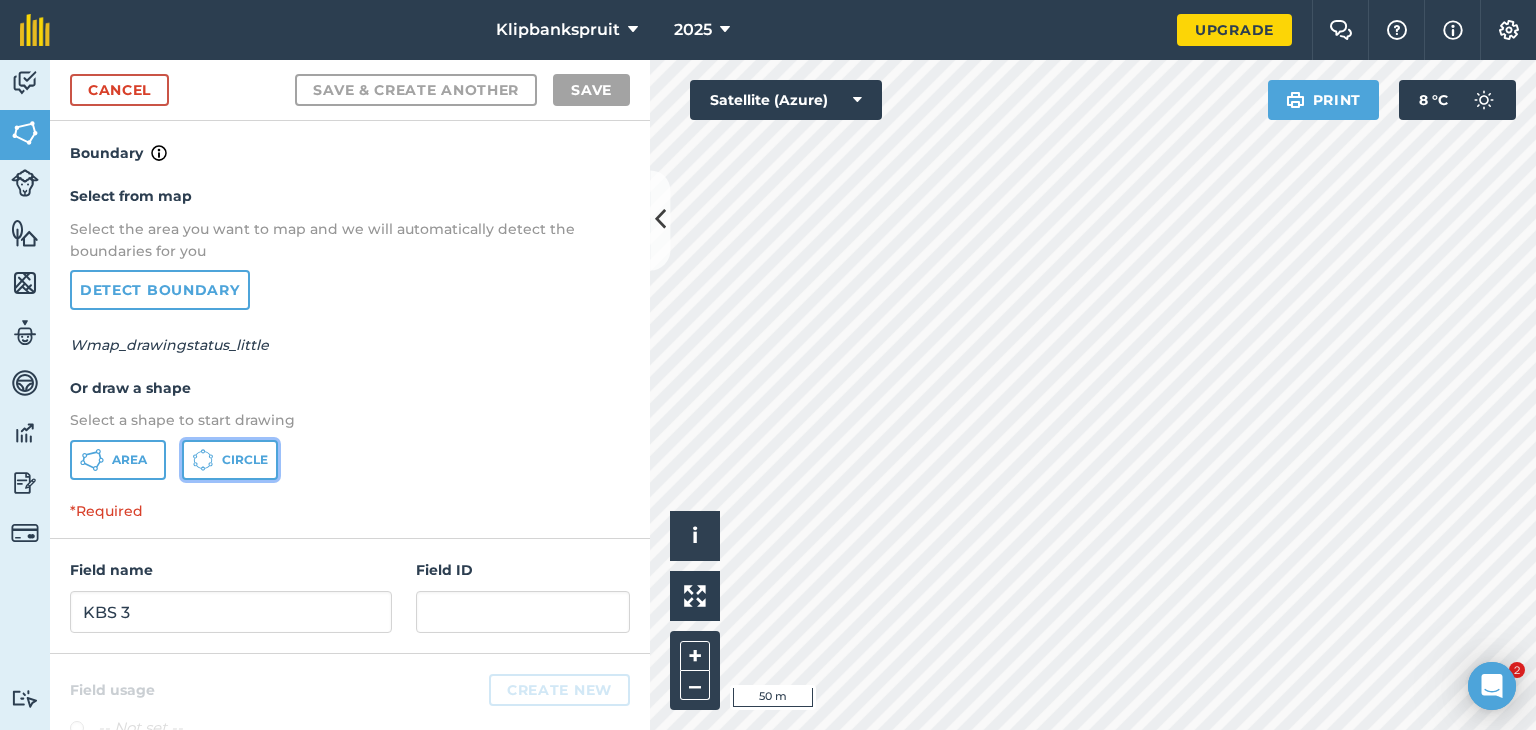 click 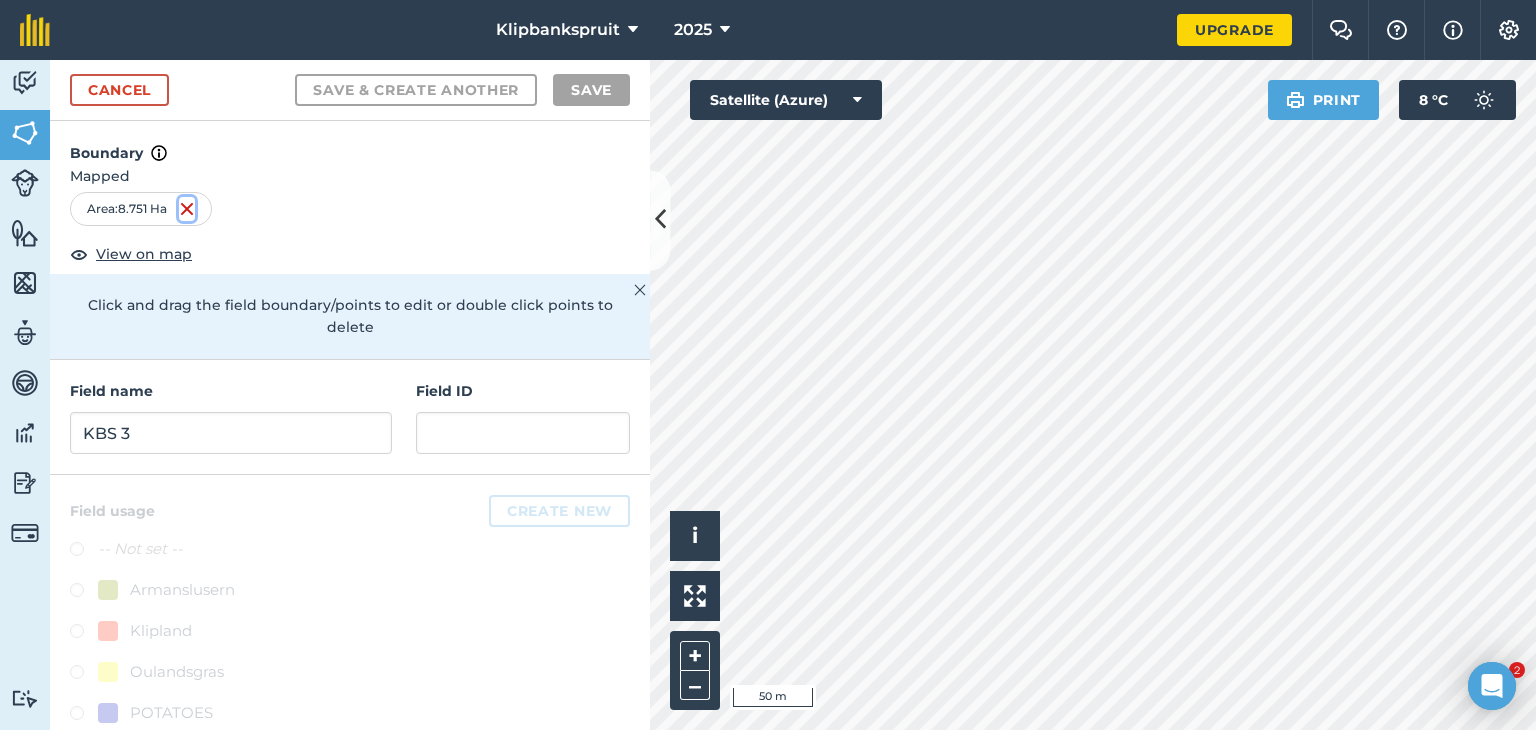 click at bounding box center (187, 209) 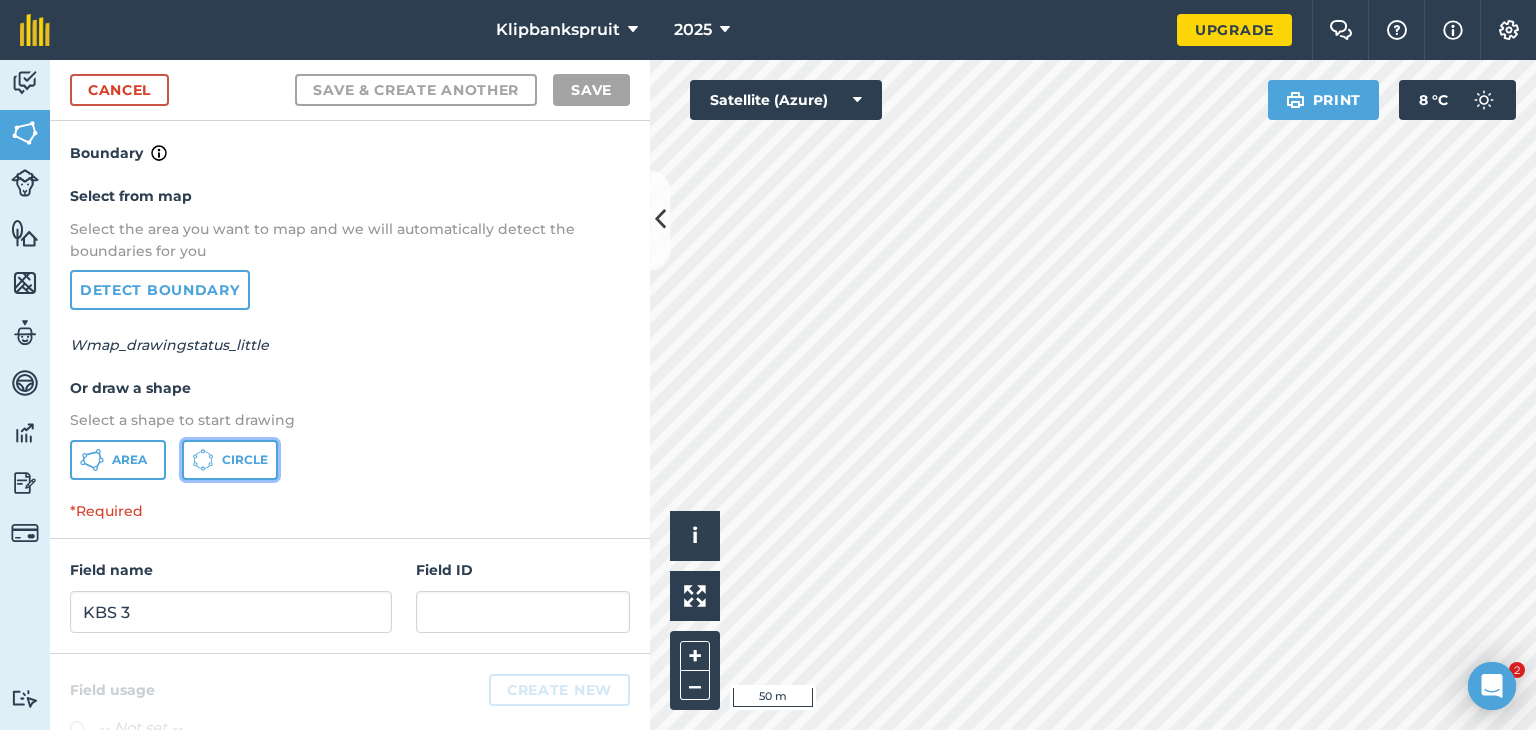 click on "Circle" at bounding box center [230, 460] 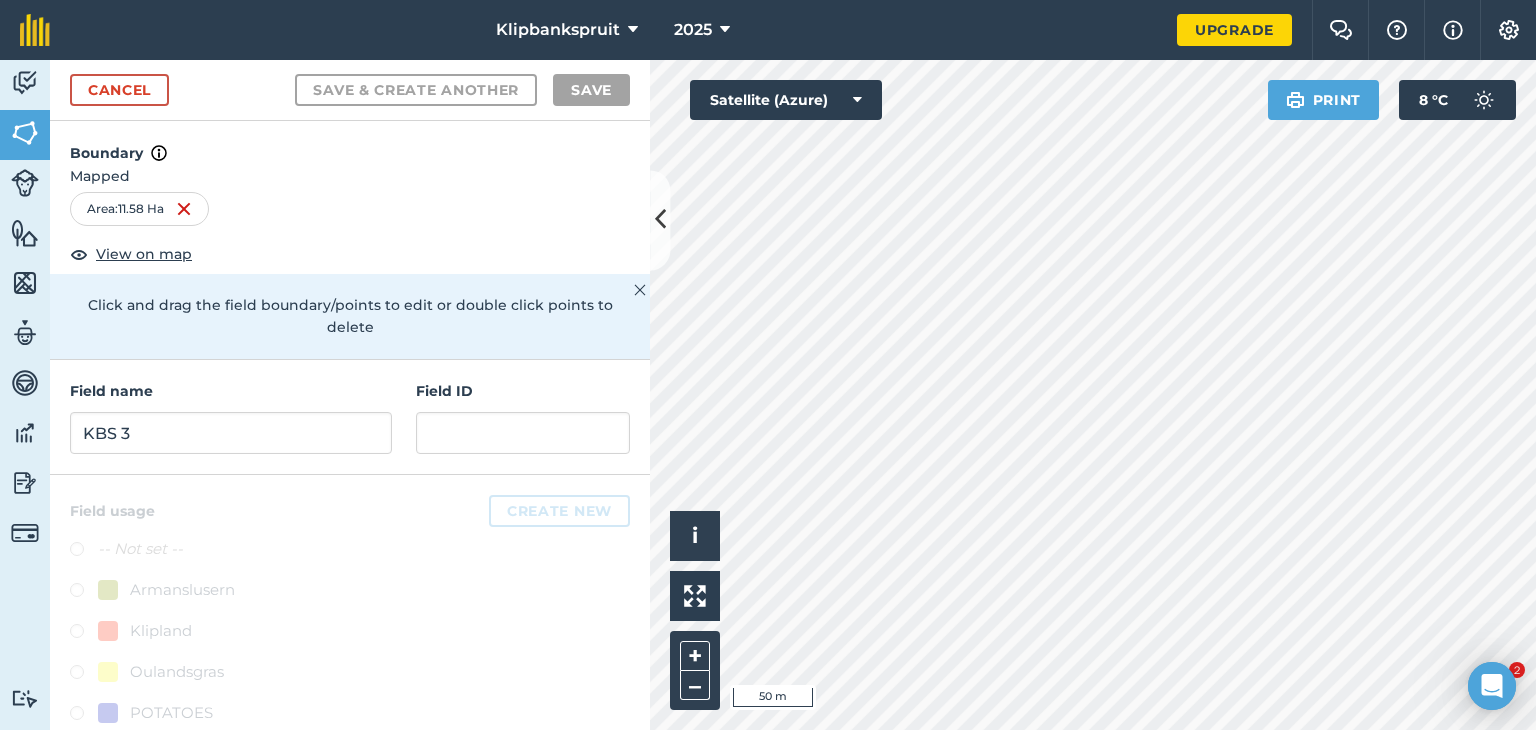 drag, startPoint x: 199, startPoint y: 211, endPoint x: 188, endPoint y: 218, distance: 13.038404 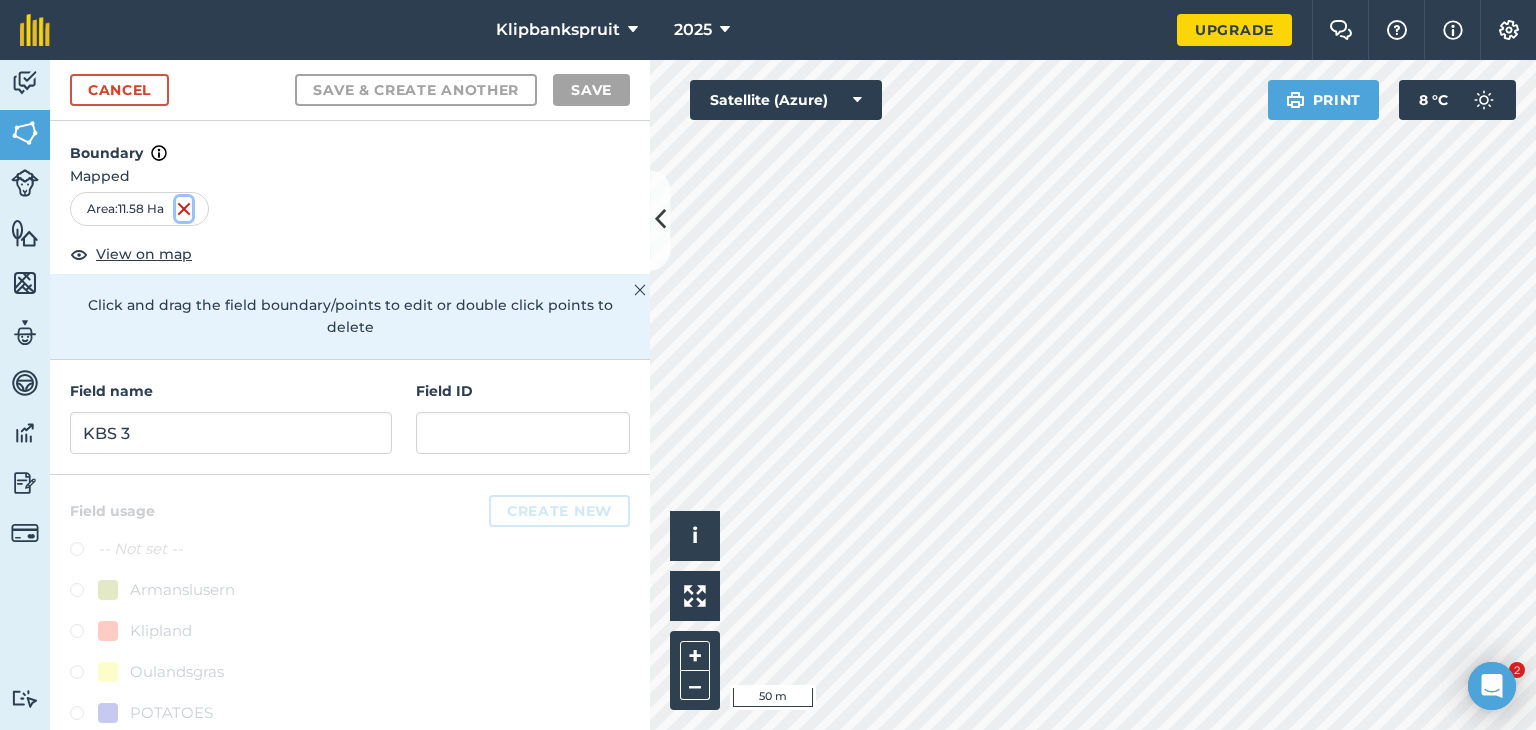 click at bounding box center (184, 209) 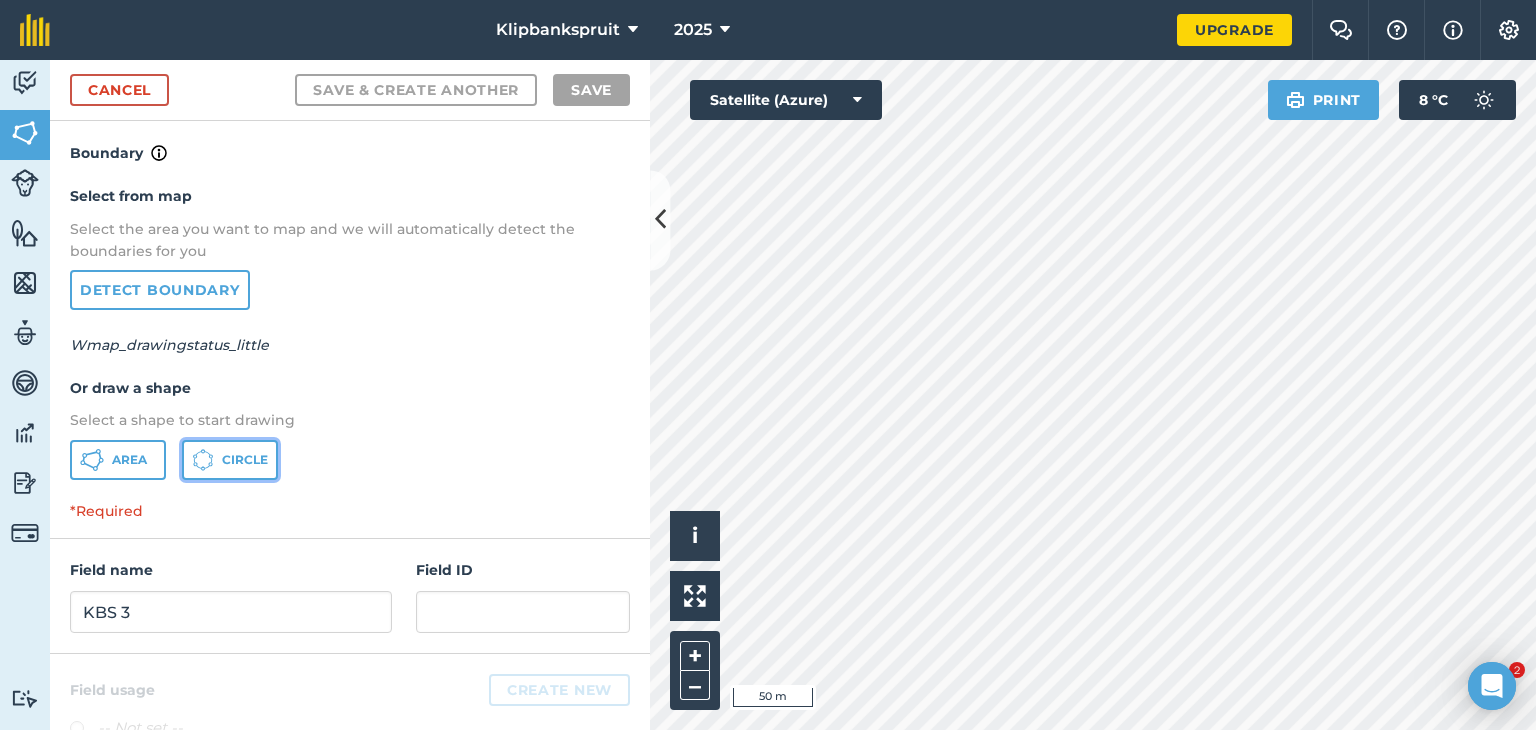 click 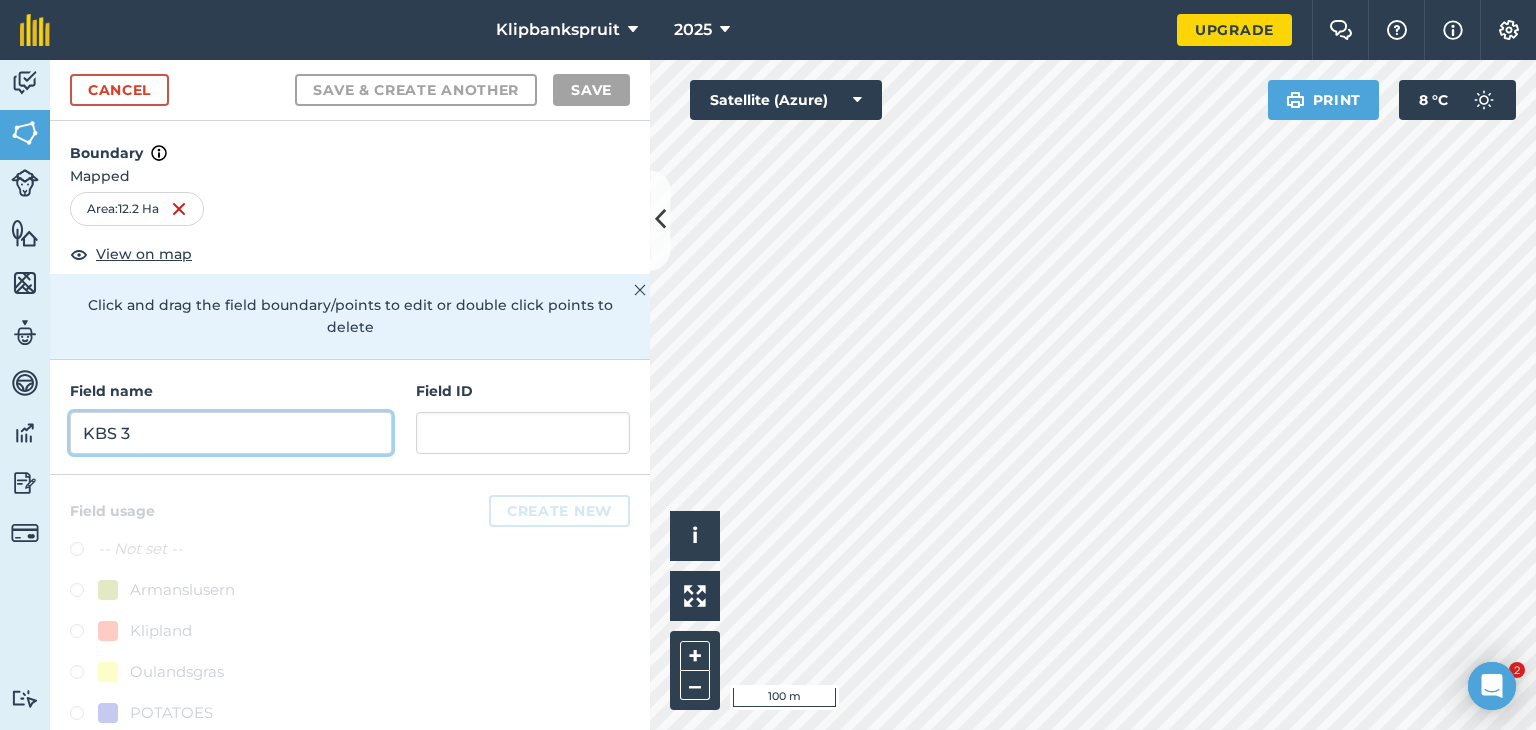click on "KBS 3" at bounding box center (231, 433) 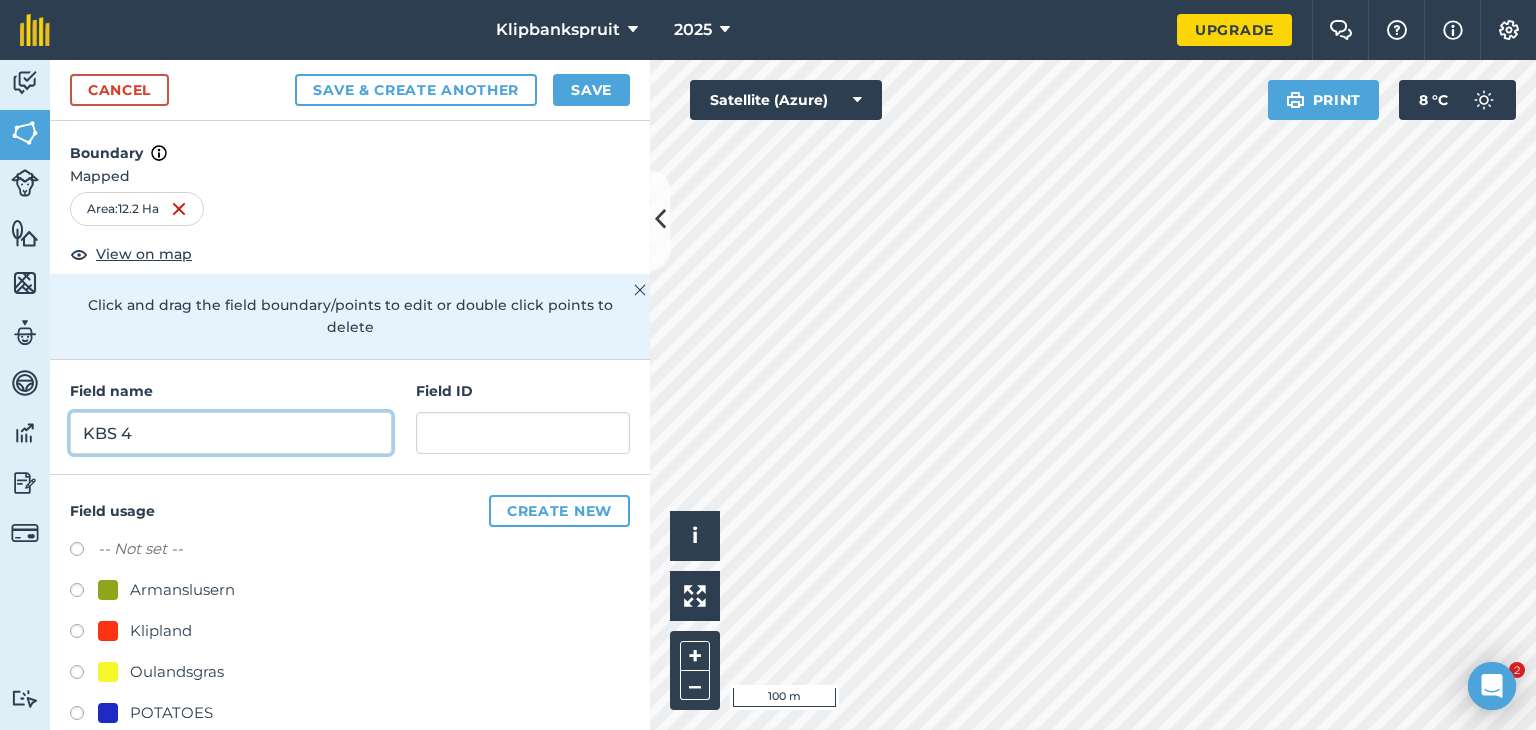 type on "KBS 4" 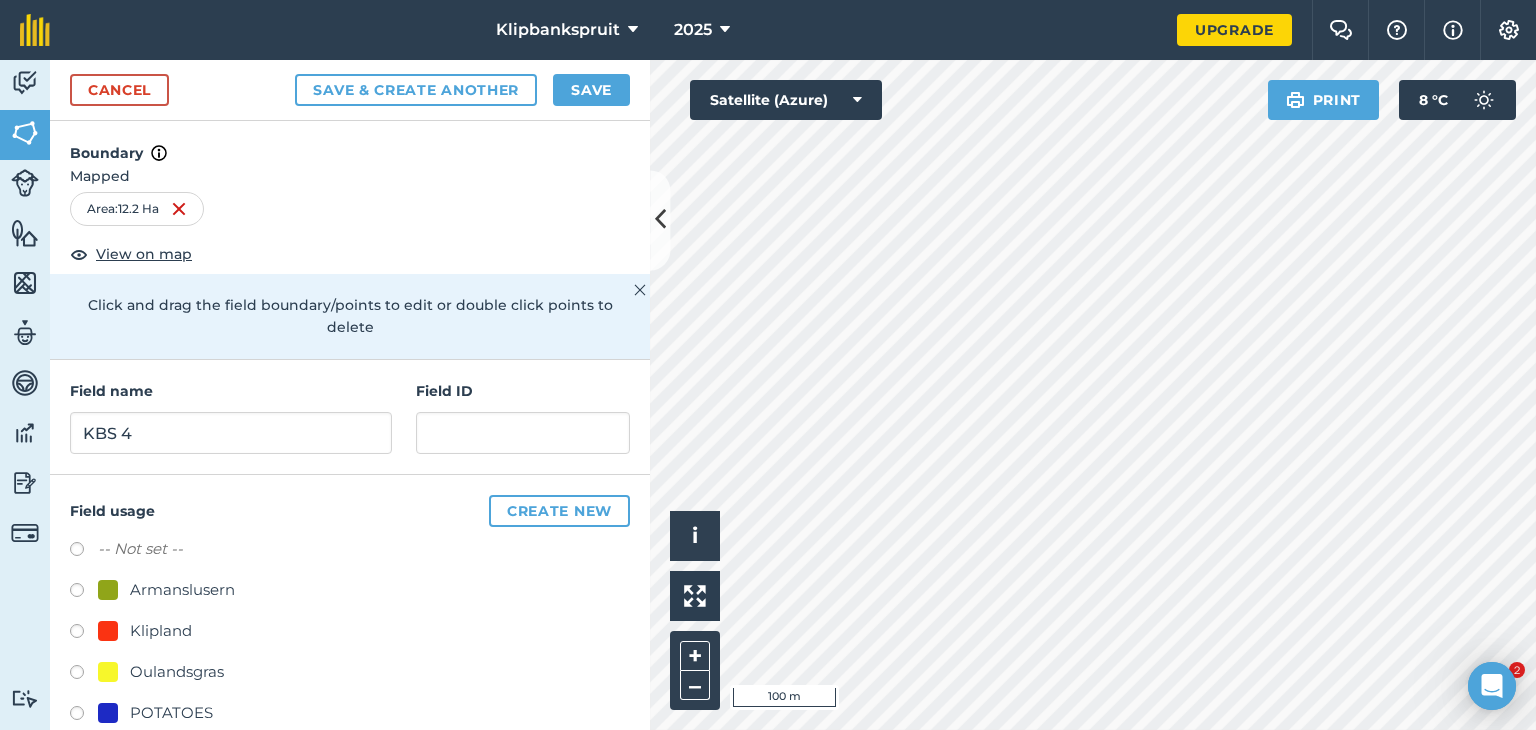 drag, startPoint x: 76, startPoint y: 705, endPoint x: 88, endPoint y: 695, distance: 15.6205 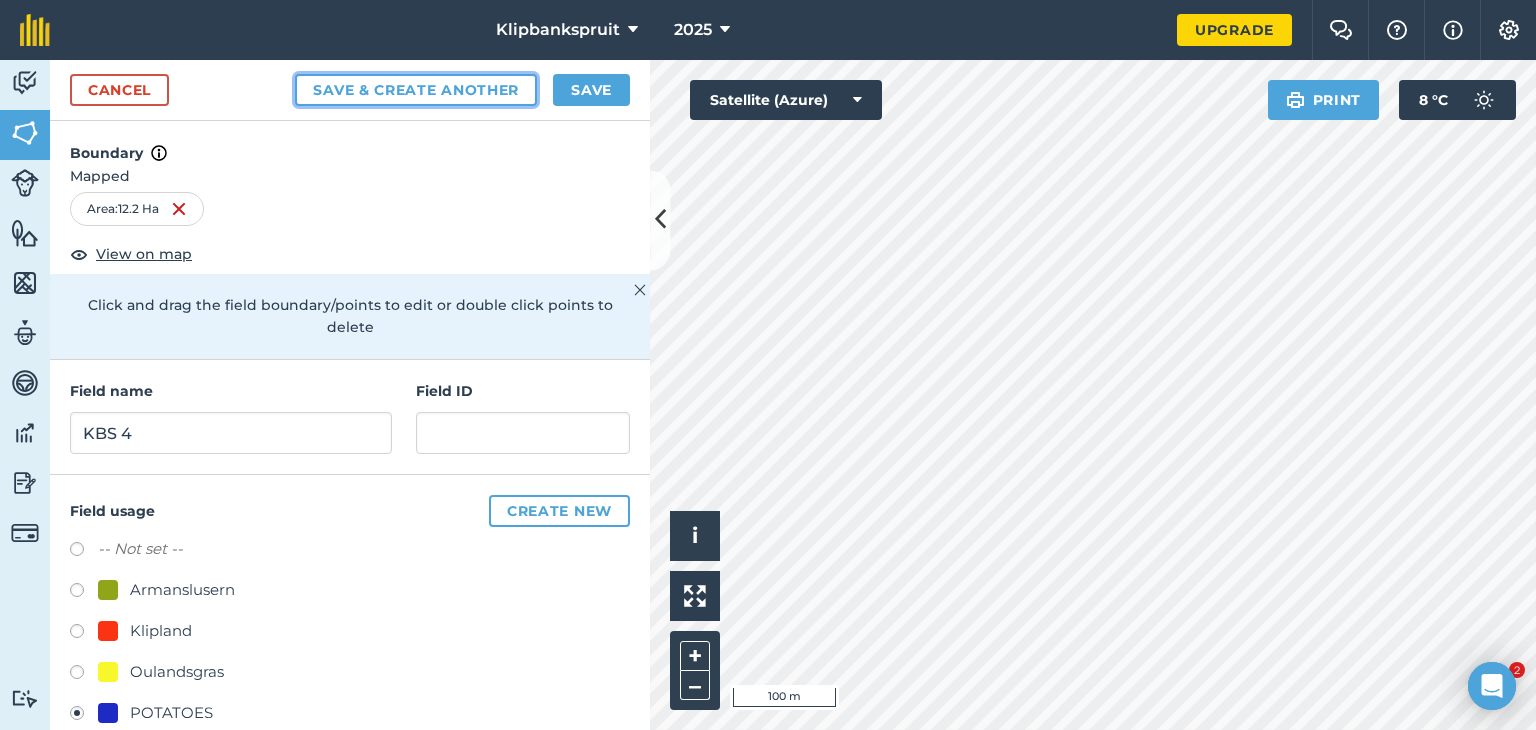 drag, startPoint x: 528, startPoint y: 89, endPoint x: 516, endPoint y: 81, distance: 14.422205 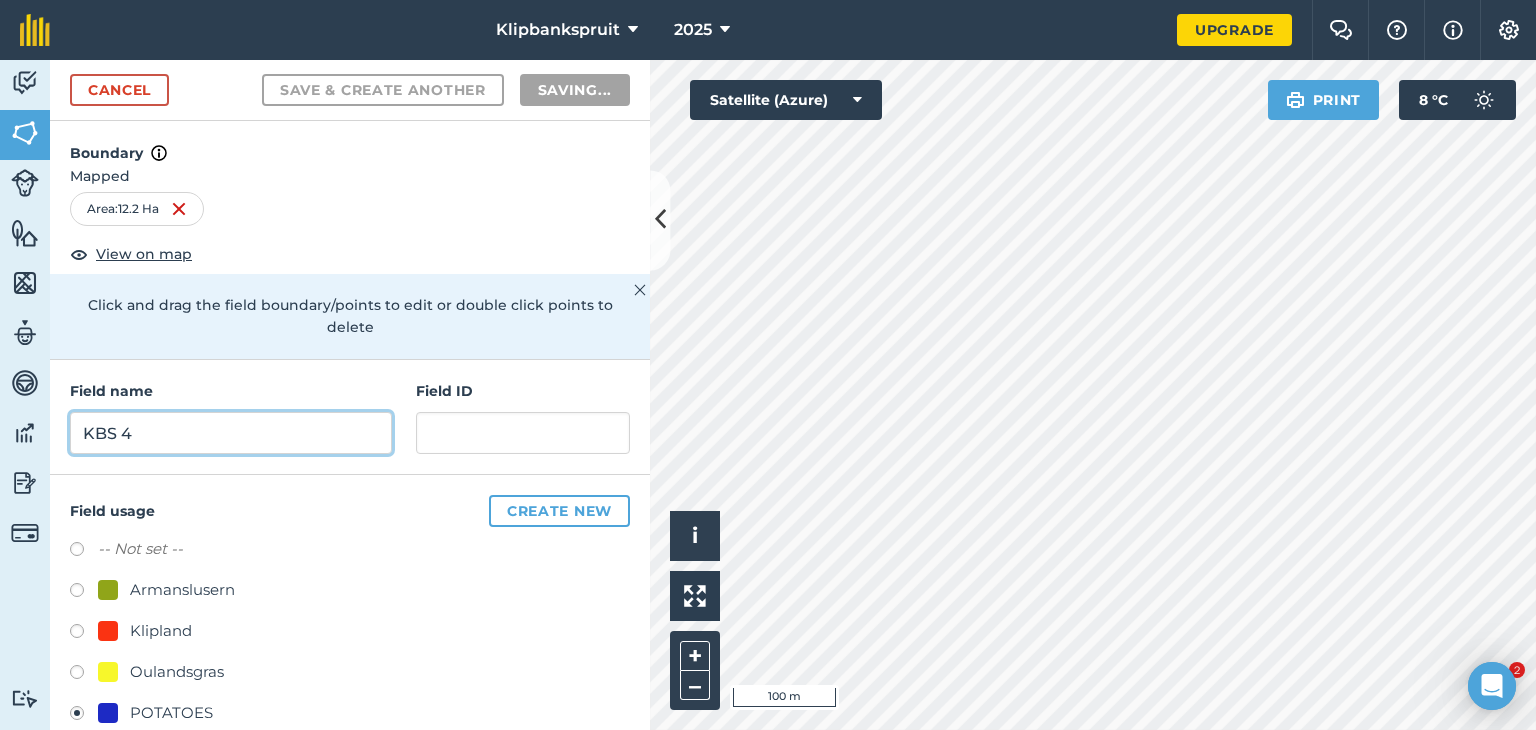 radio on "false" 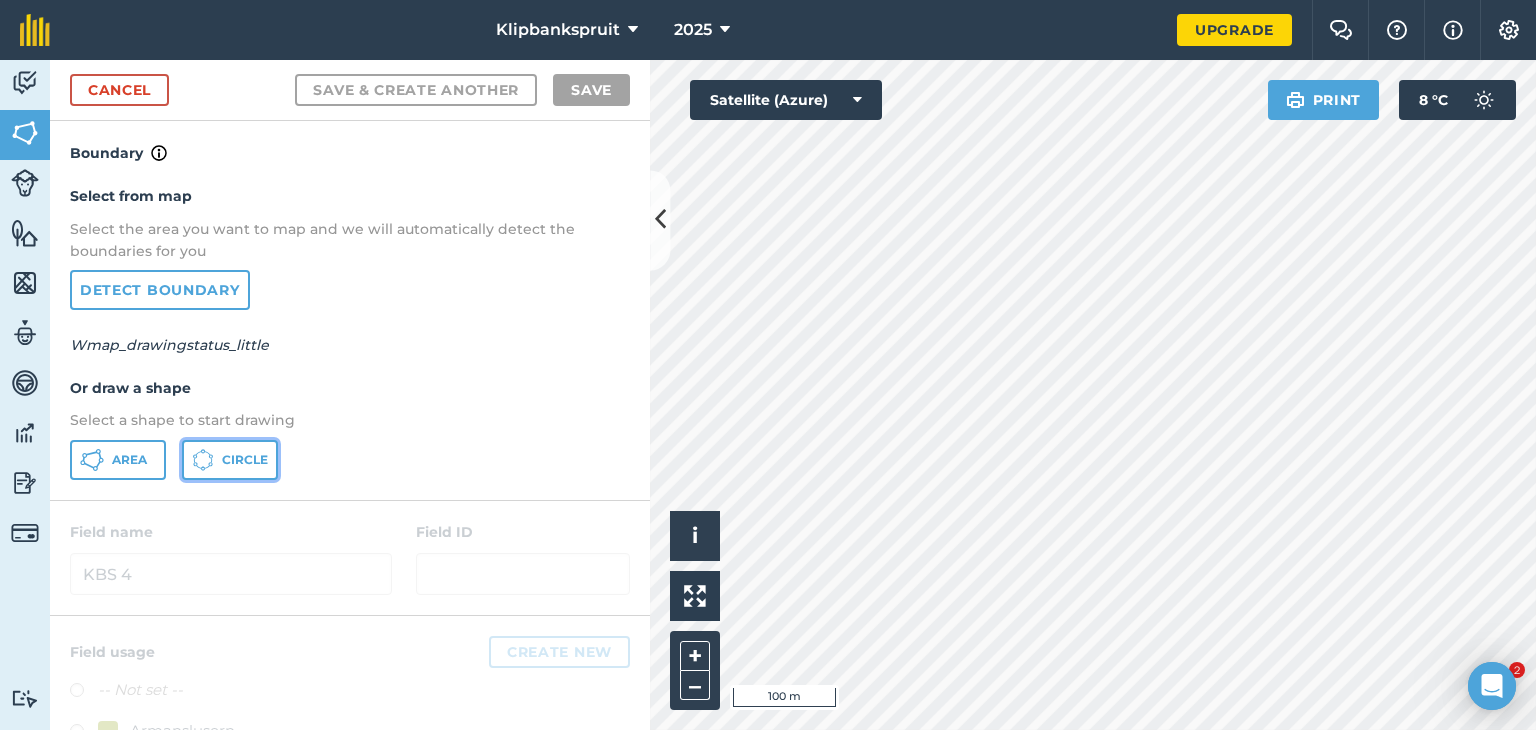 click on "Circle" at bounding box center [245, 460] 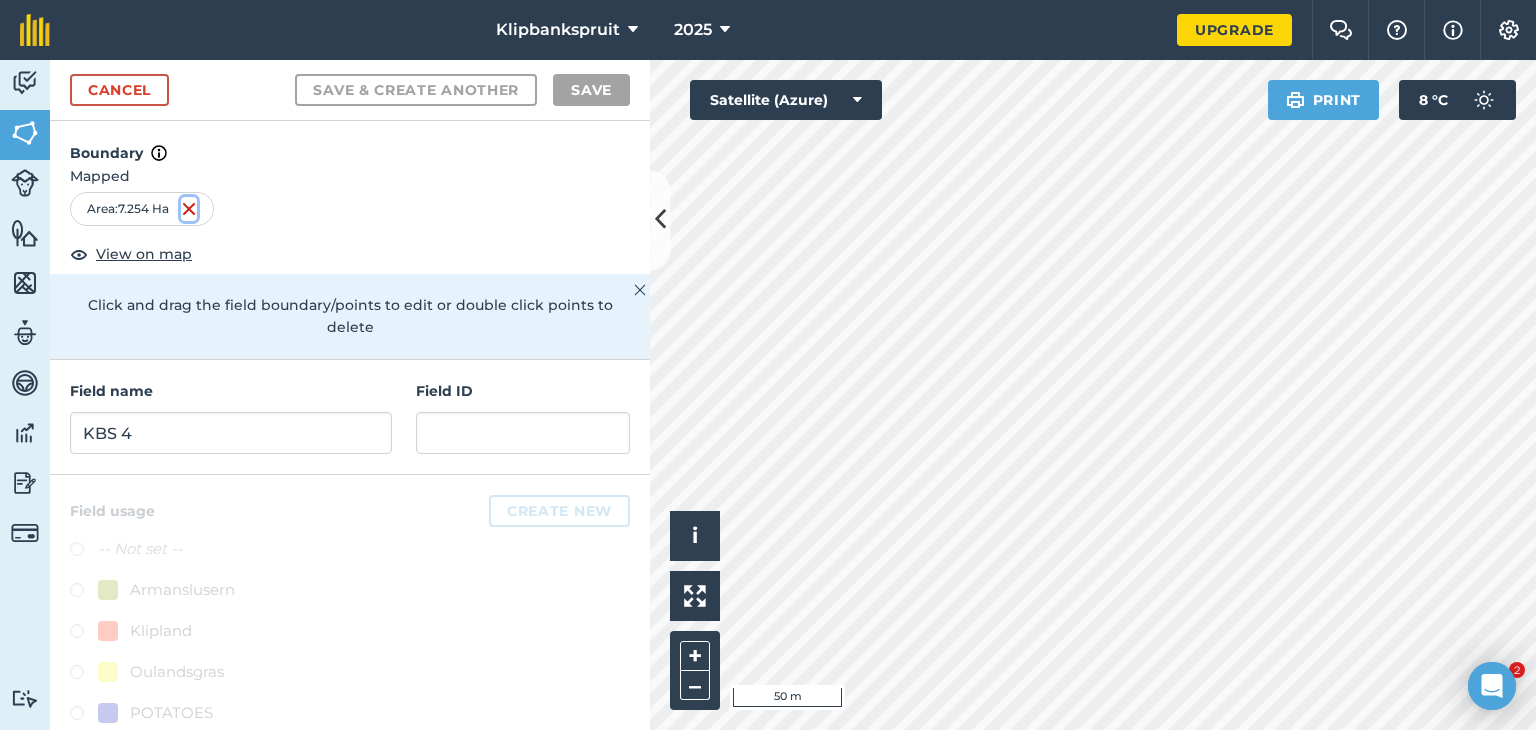click at bounding box center (189, 209) 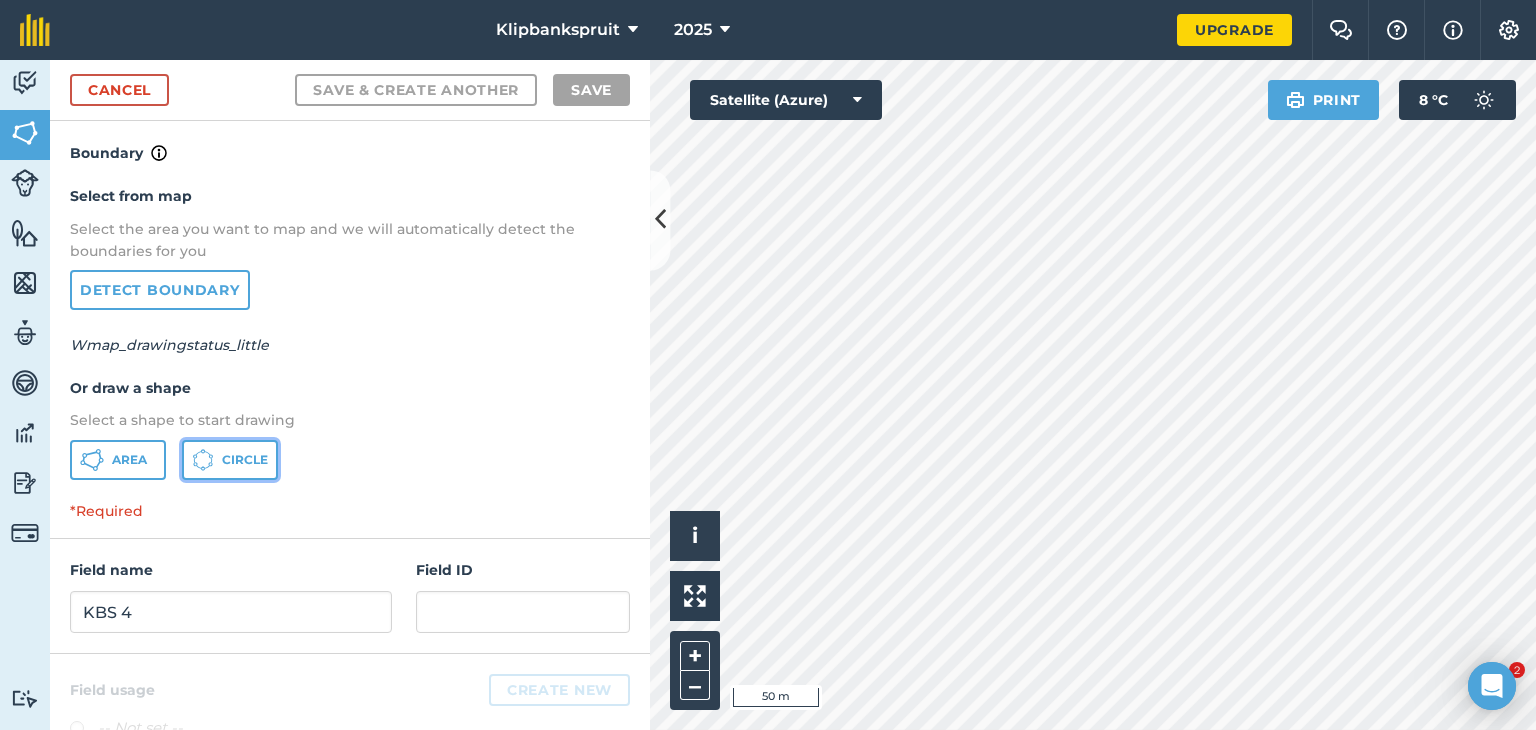 click on "Circle" at bounding box center (245, 460) 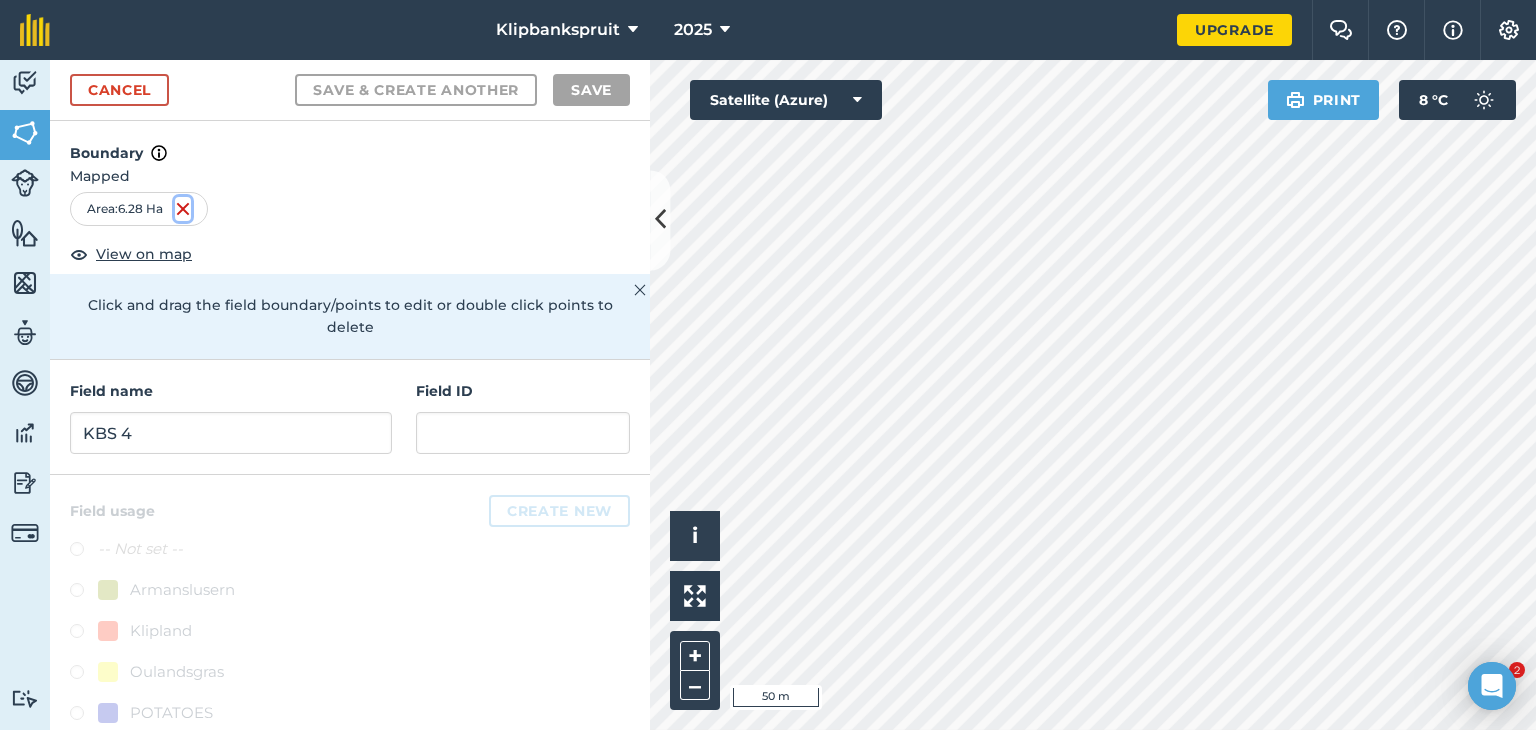 click at bounding box center (183, 209) 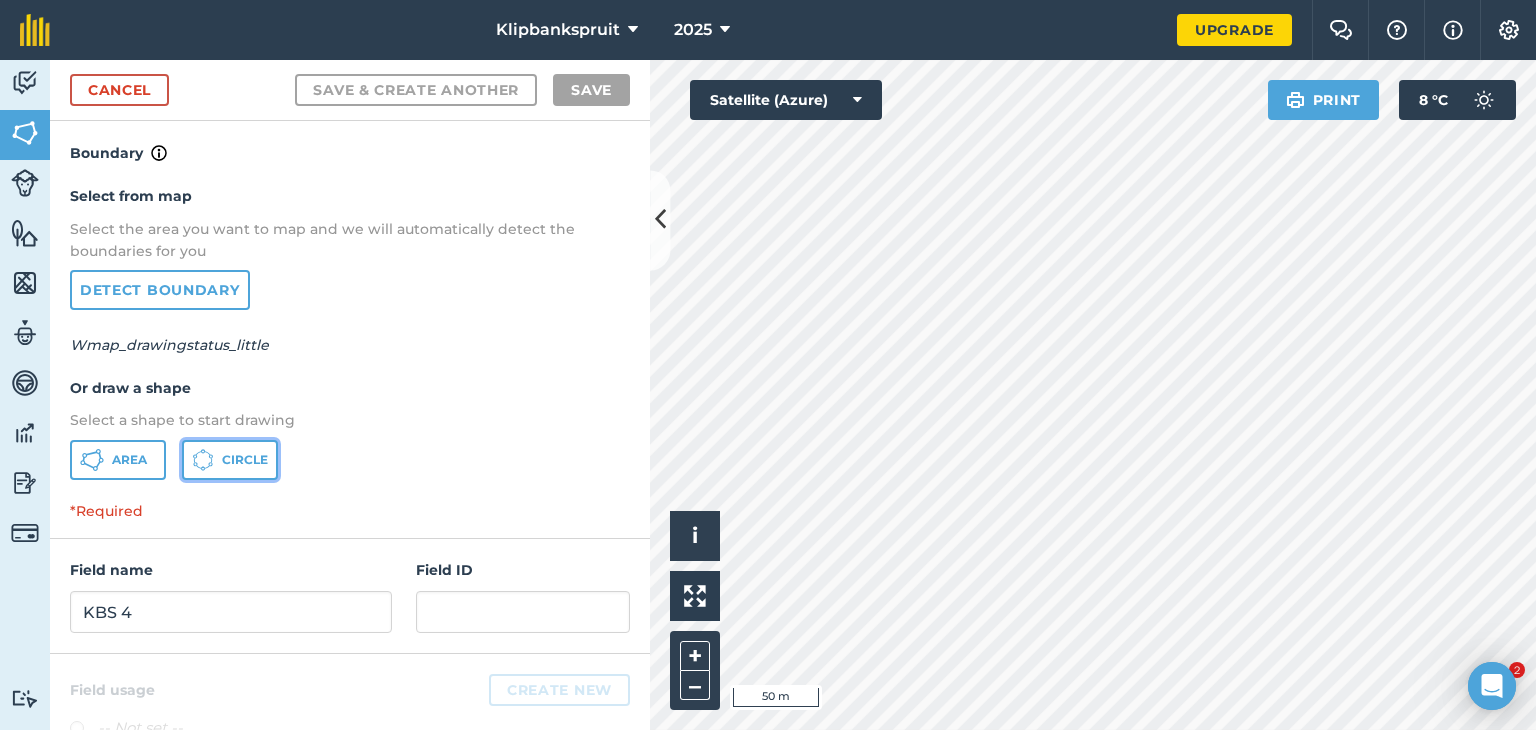 click on "Circle" at bounding box center [230, 460] 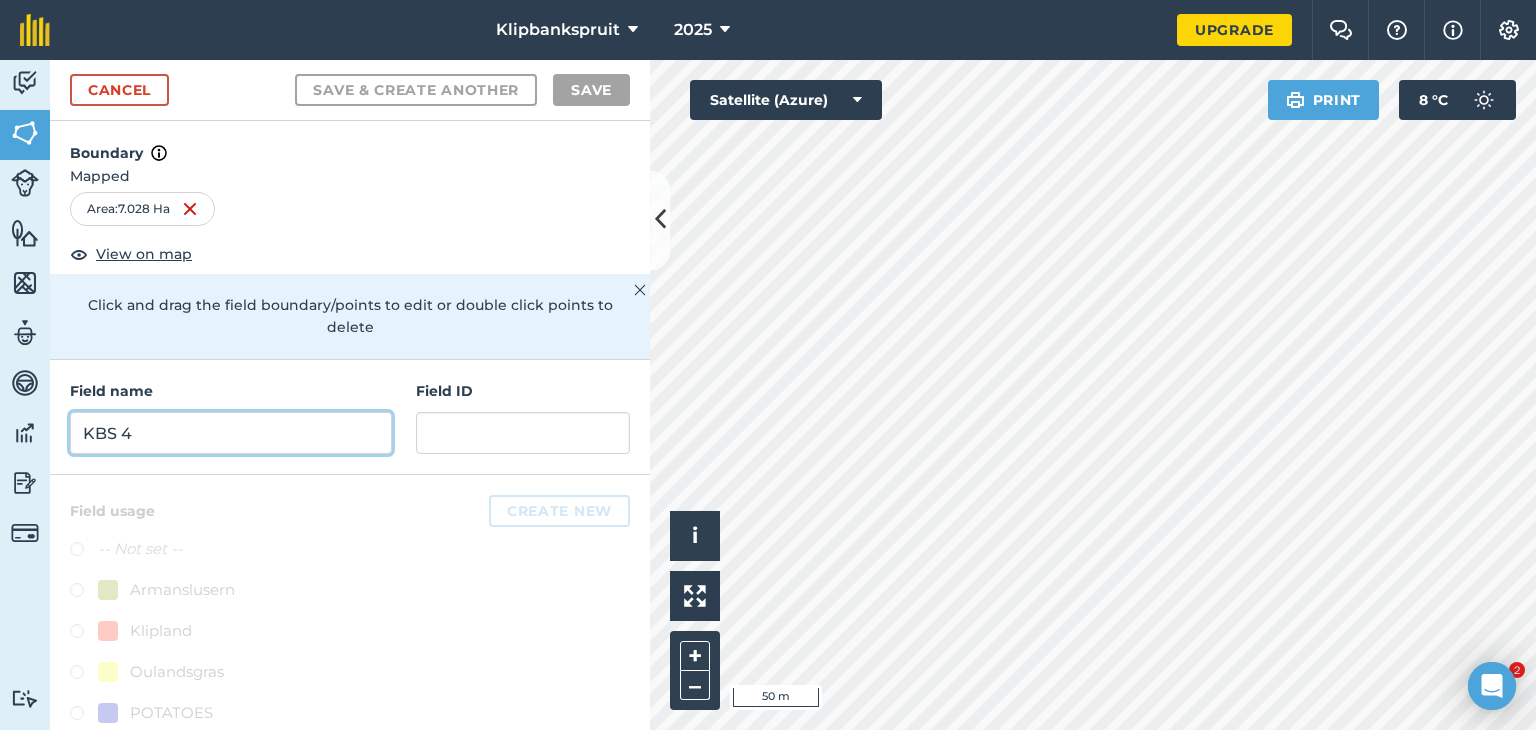 click on "KBS 4" at bounding box center (231, 433) 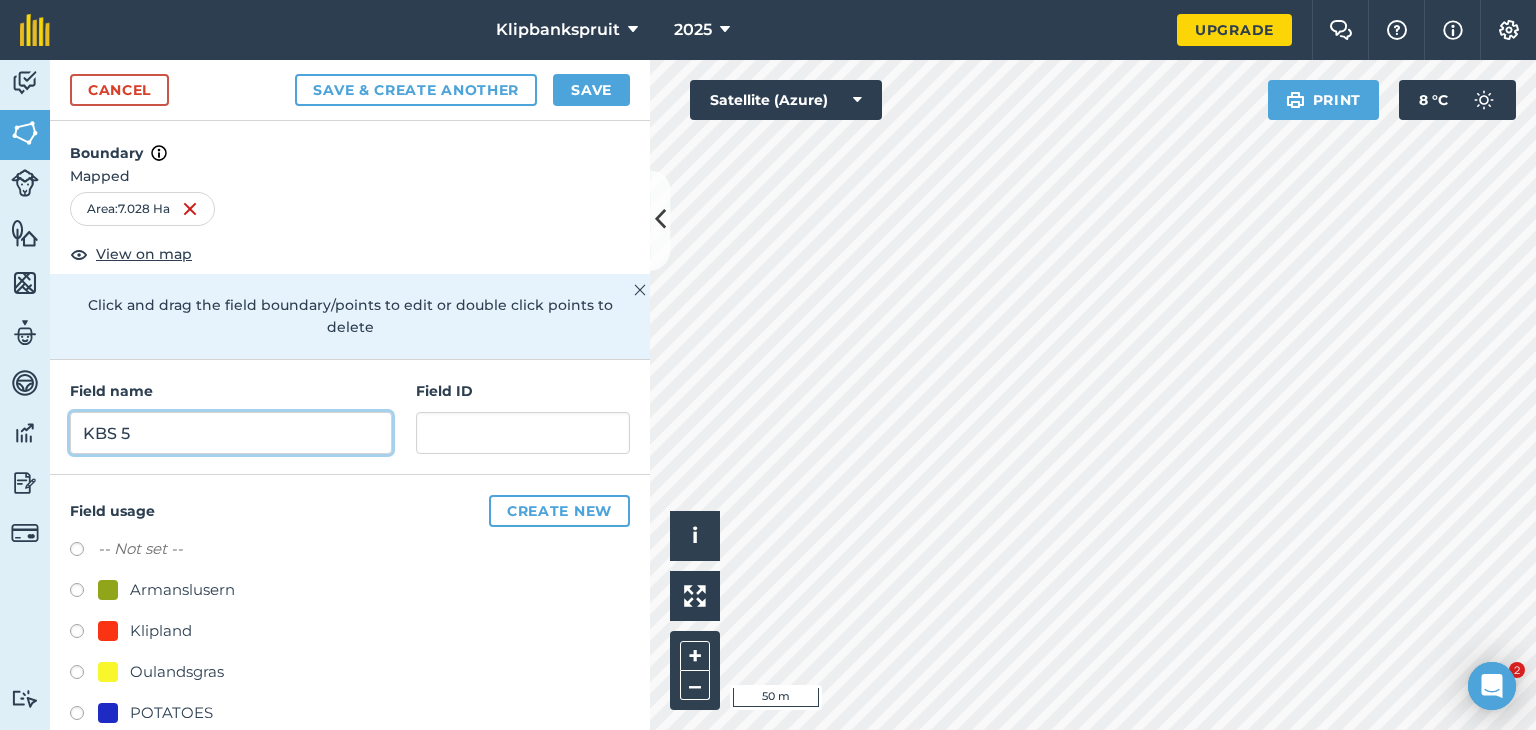 type on "KBS 5" 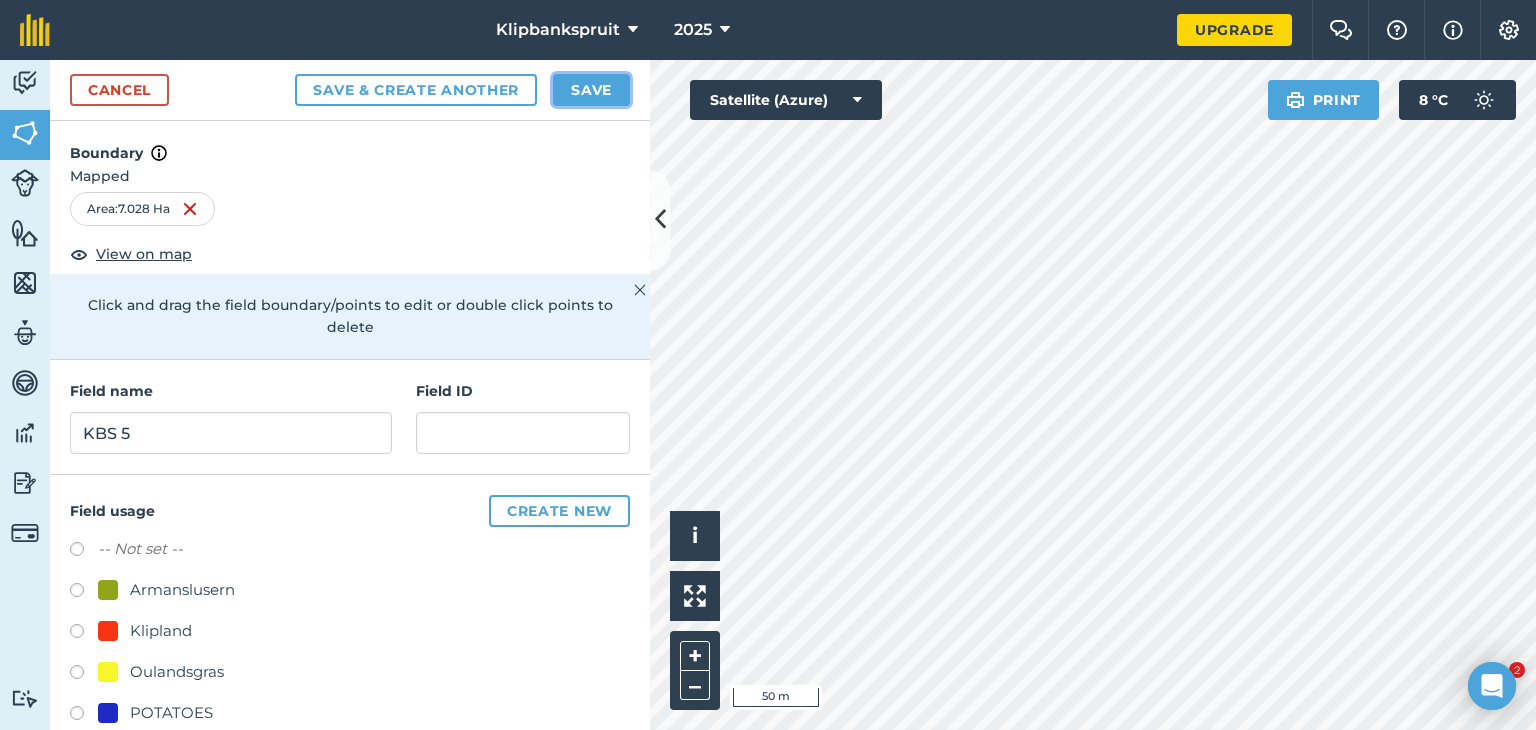 click on "Save" at bounding box center [591, 90] 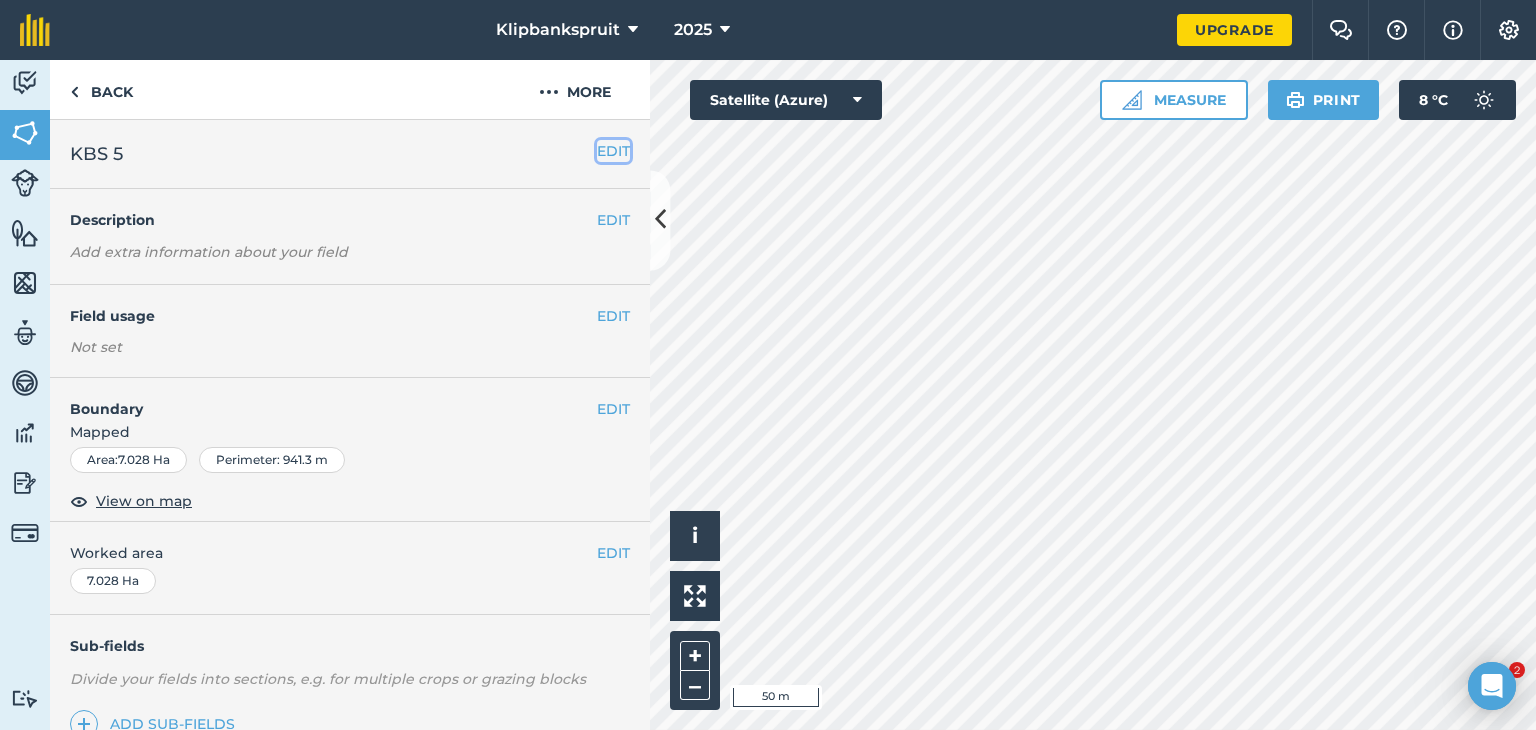click on "EDIT" at bounding box center (613, 151) 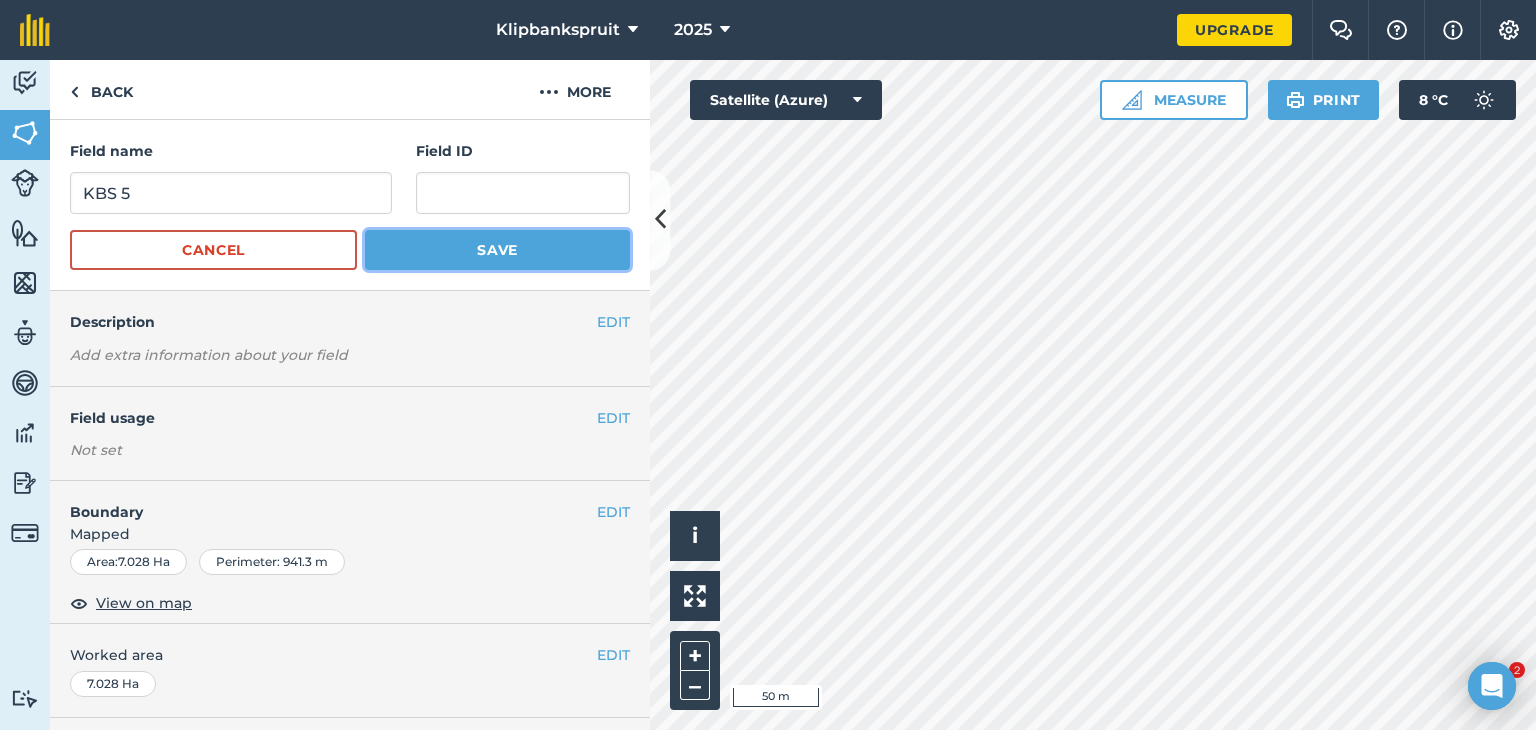 click on "Save" at bounding box center [497, 250] 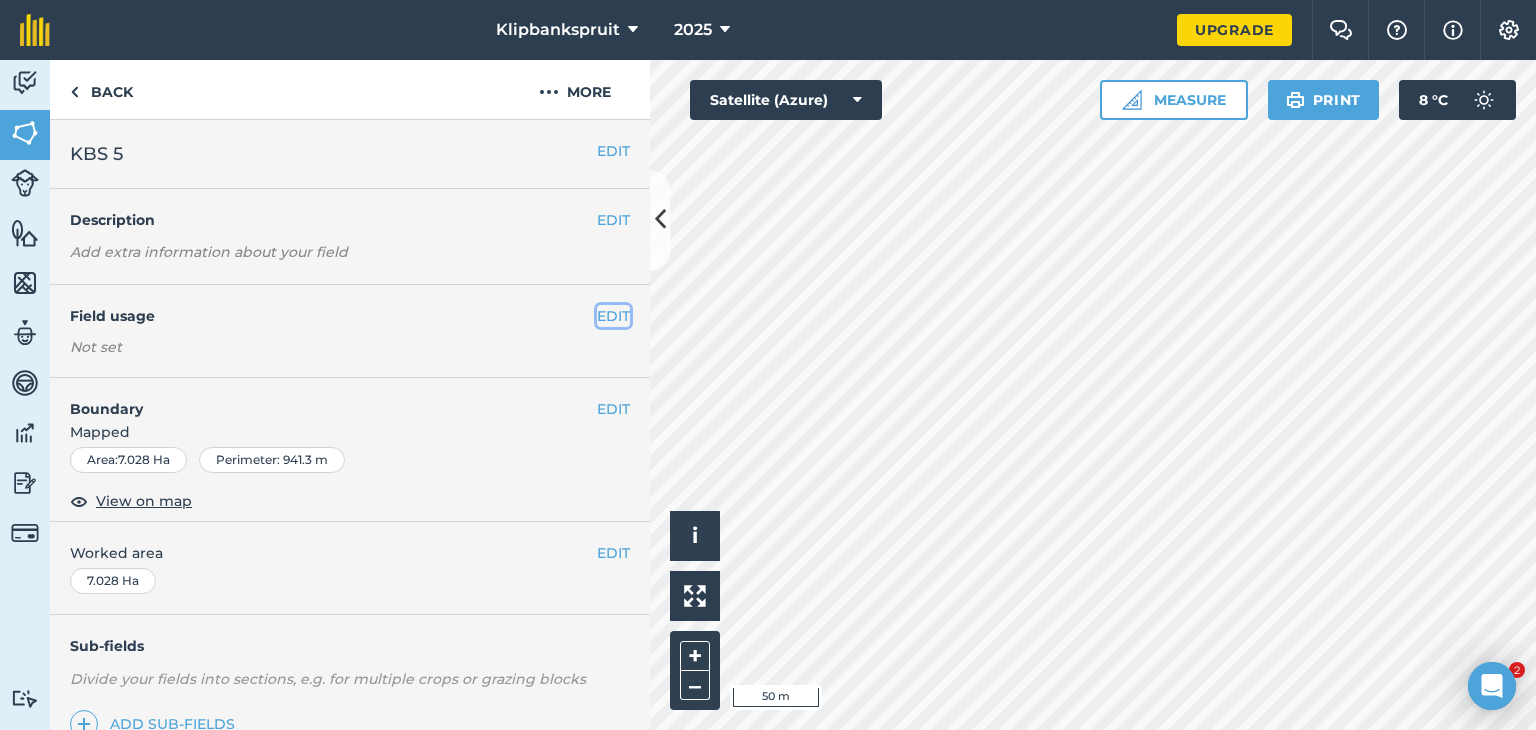 click on "EDIT" at bounding box center (613, 316) 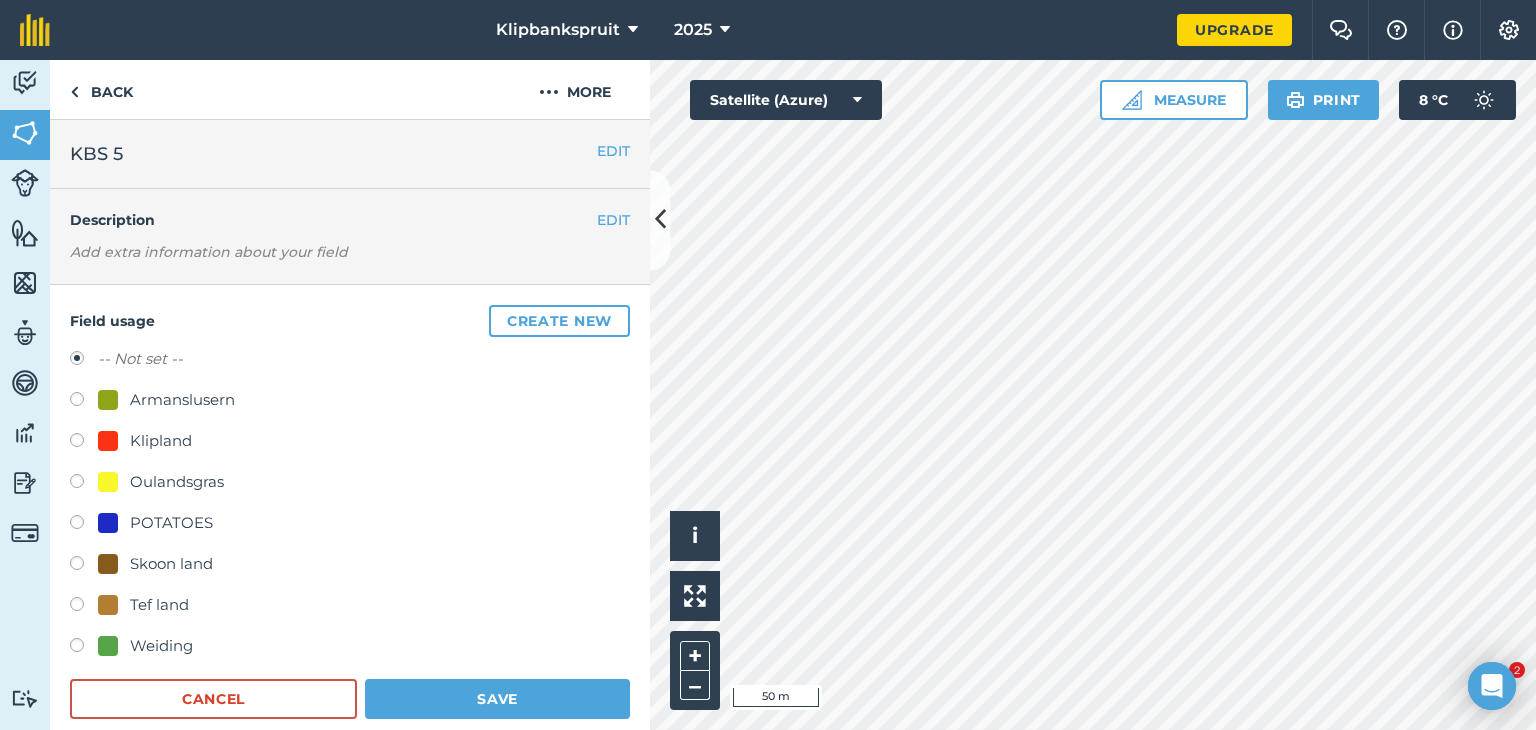 click at bounding box center (84, 525) 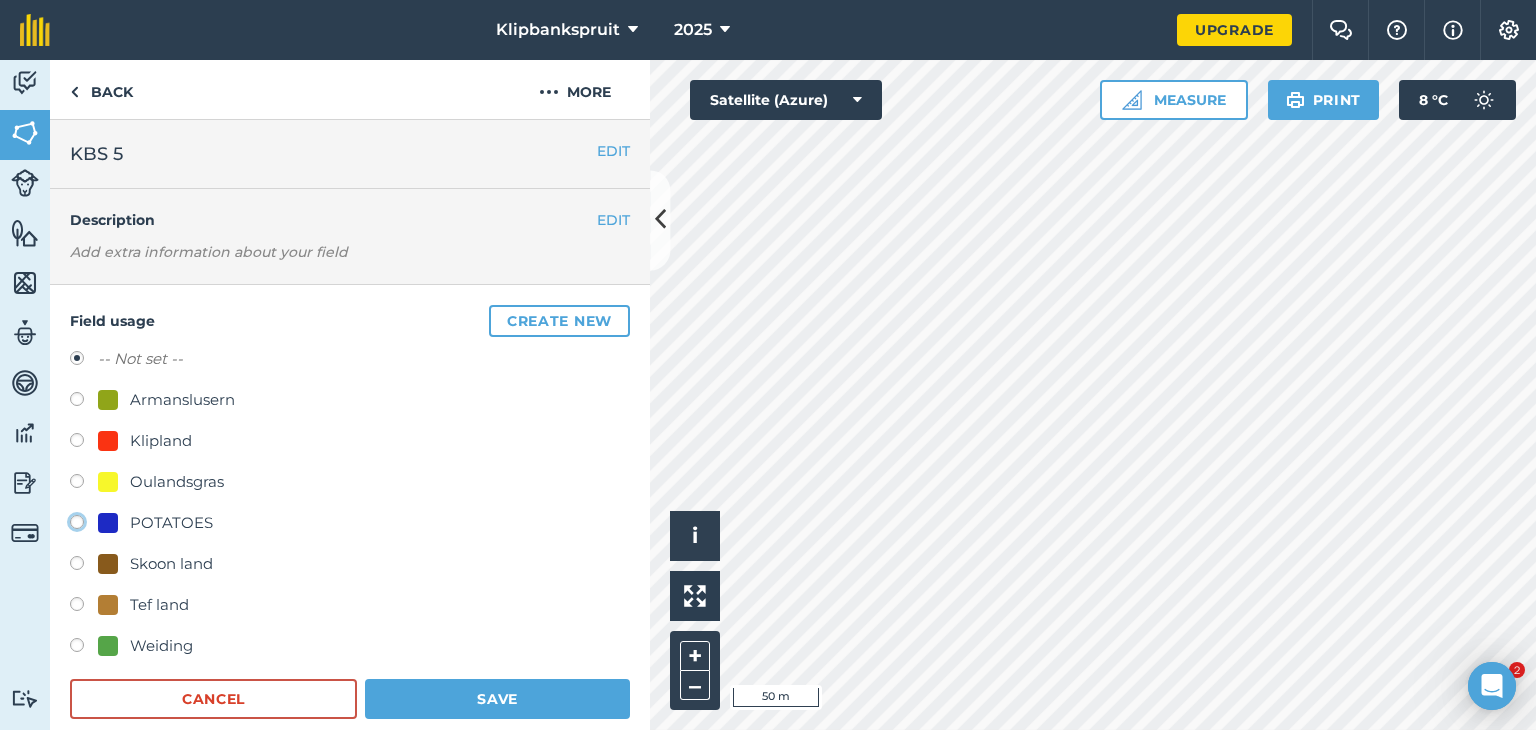 radio on "true" 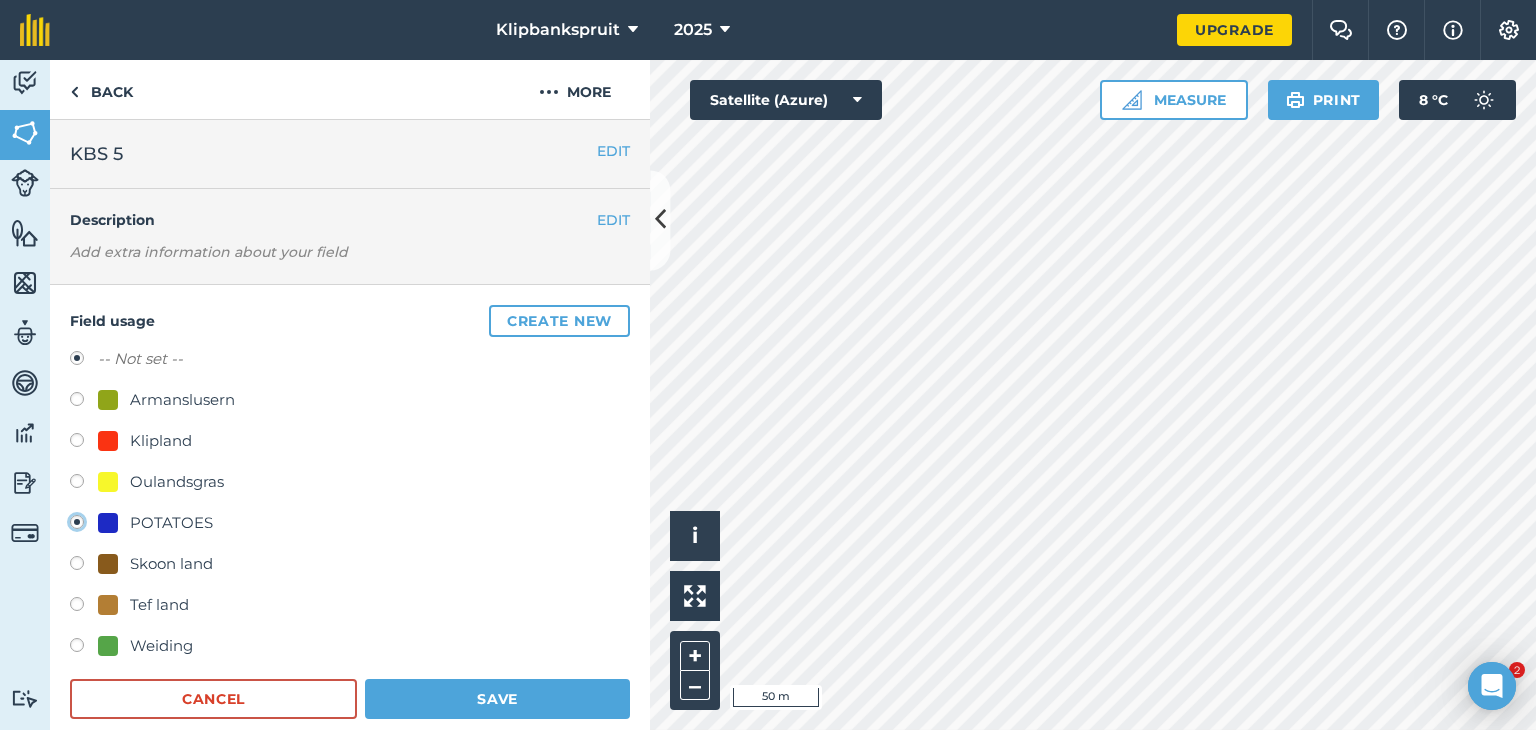 radio on "false" 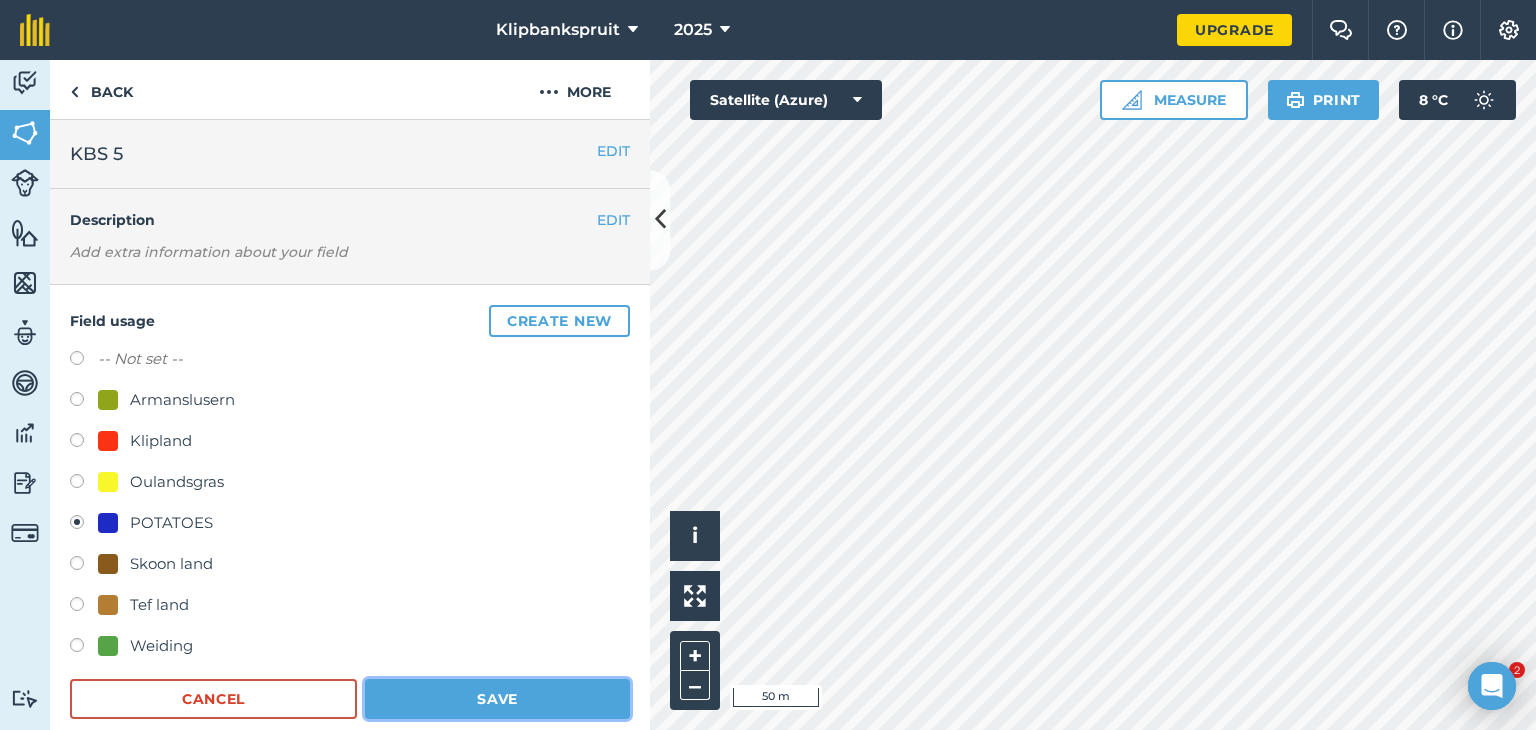 click on "Save" at bounding box center (497, 699) 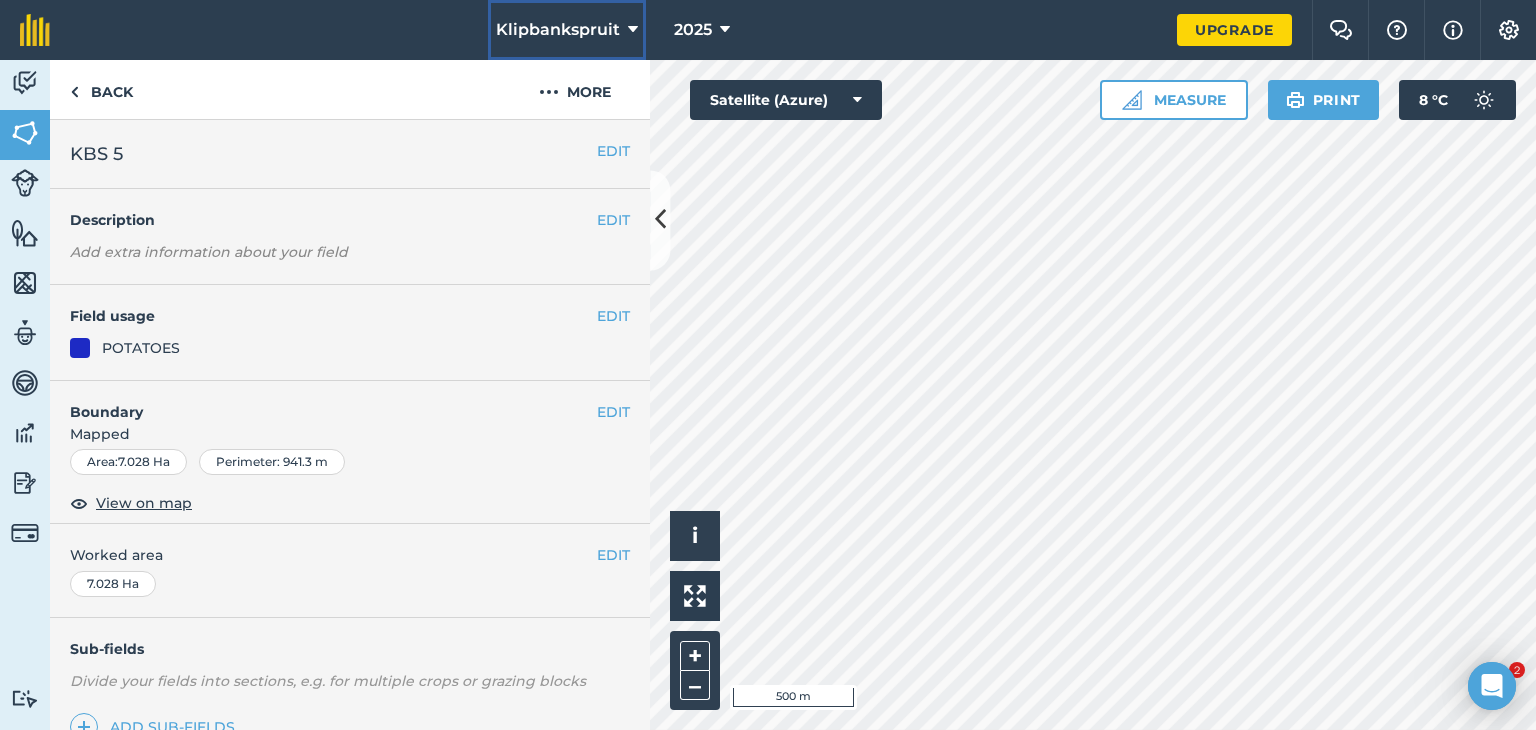 click on "Klipbankspruit" at bounding box center (558, 30) 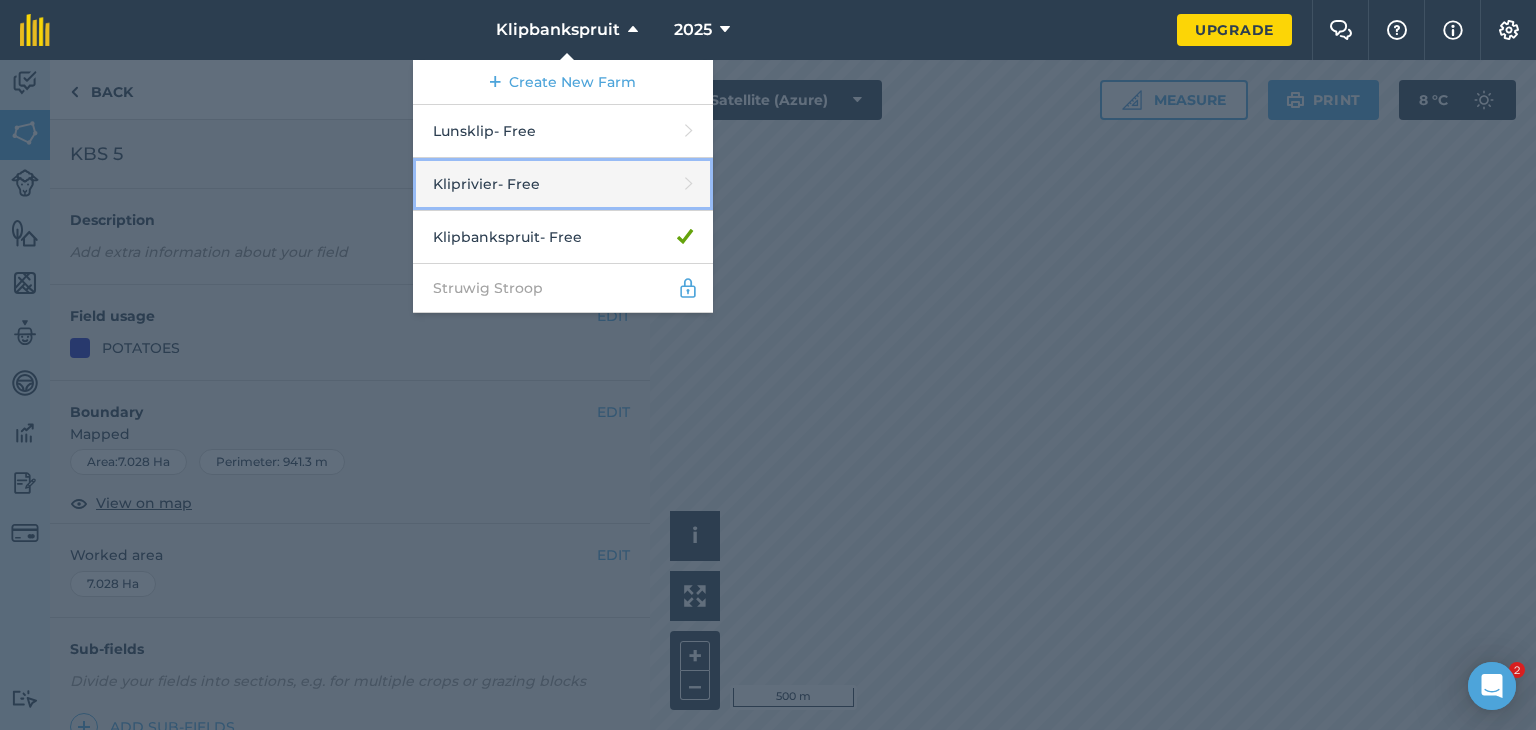 click on "Kliprivier  - Free" at bounding box center (563, 184) 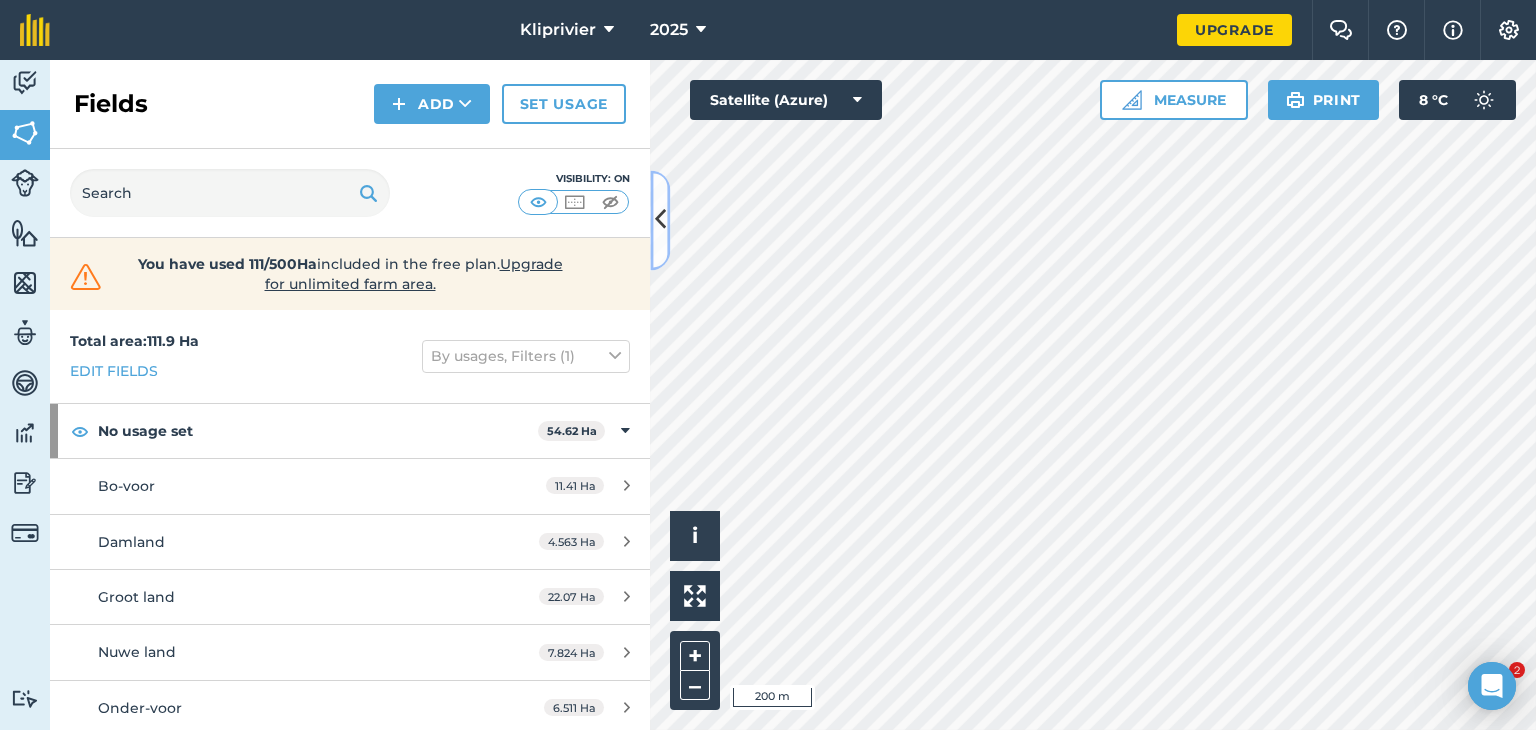 click at bounding box center (660, 220) 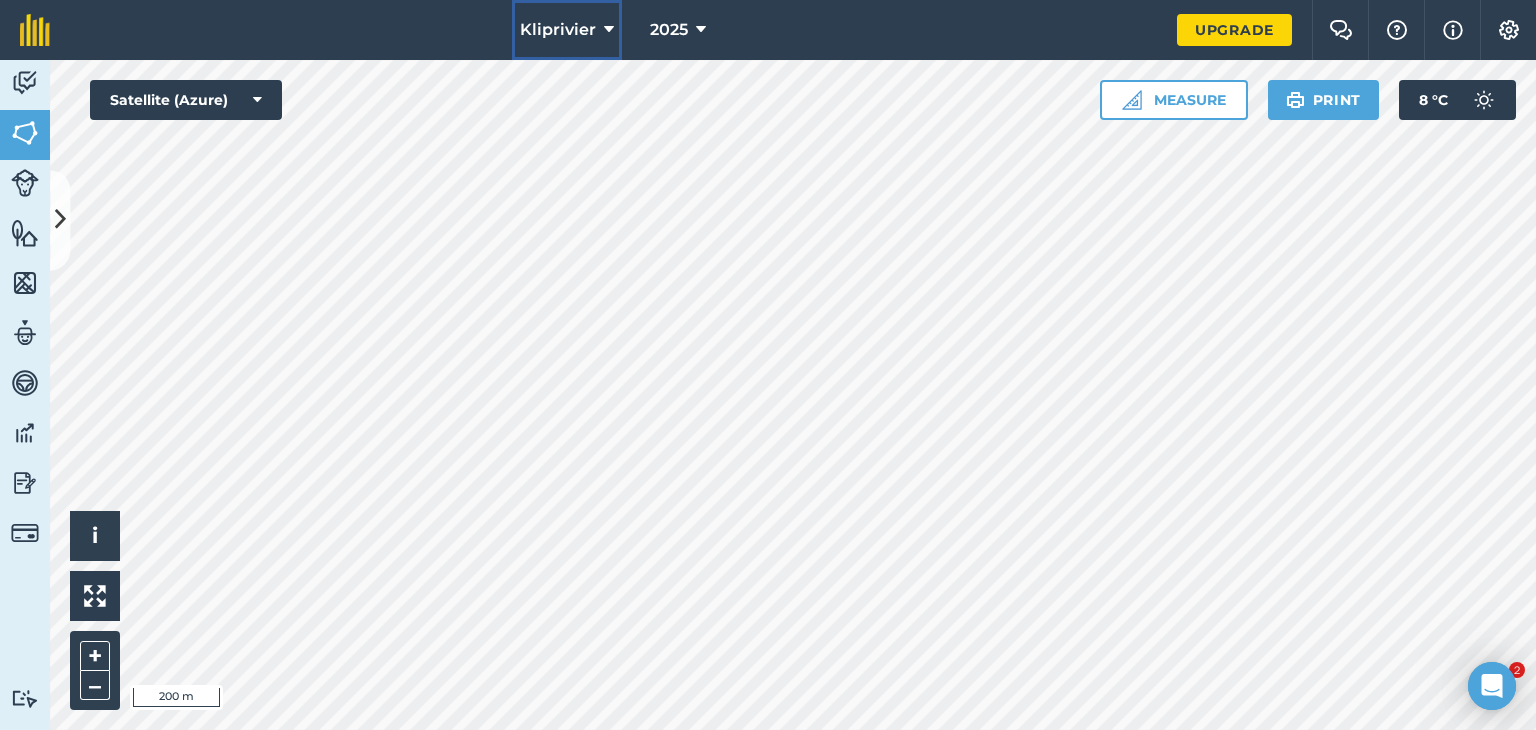 click on "Kliprivier" at bounding box center [558, 30] 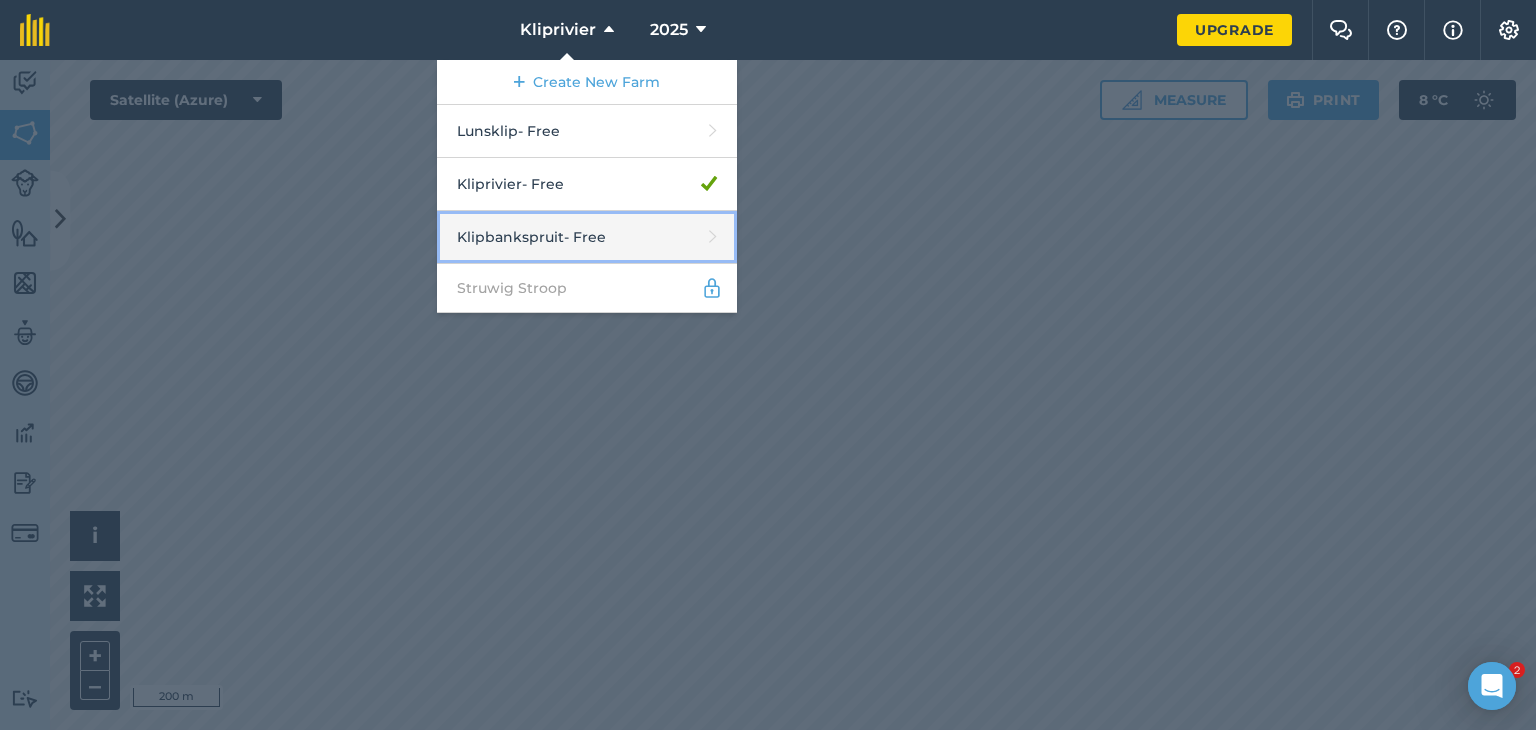 click on "Klipbankspruit  - Free" at bounding box center [587, 237] 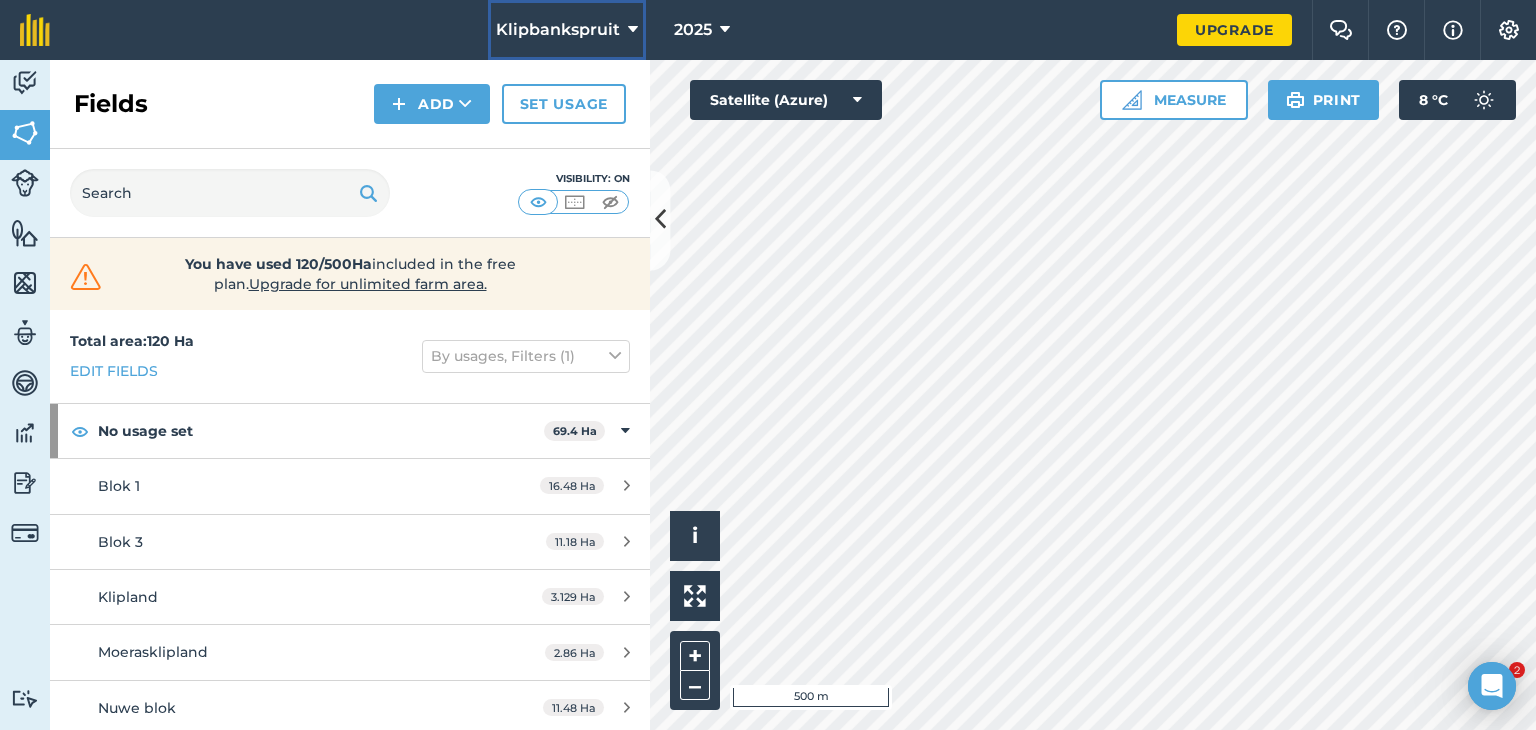 click on "Klipbankspruit" at bounding box center [567, 30] 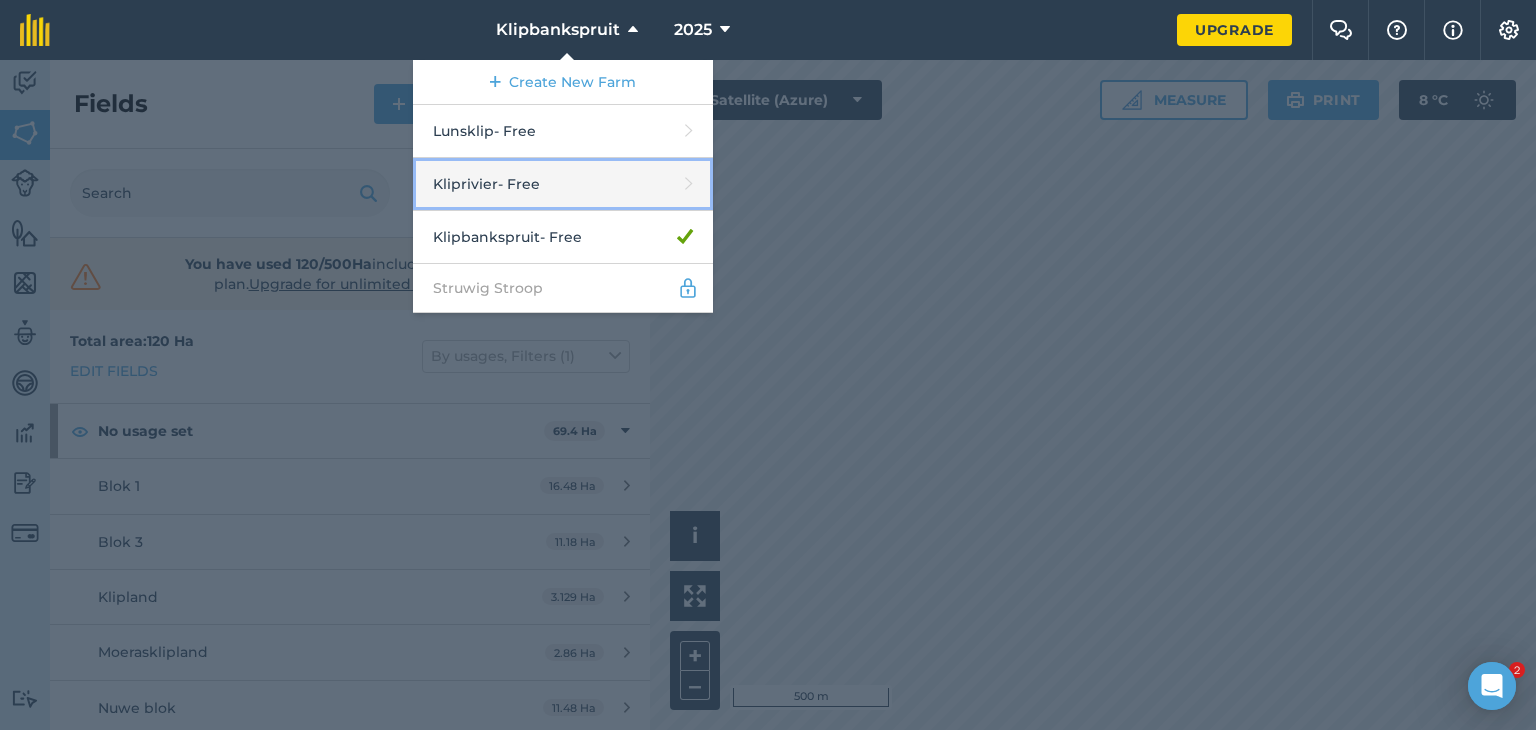 click on "Kliprivier  - Free" at bounding box center [563, 184] 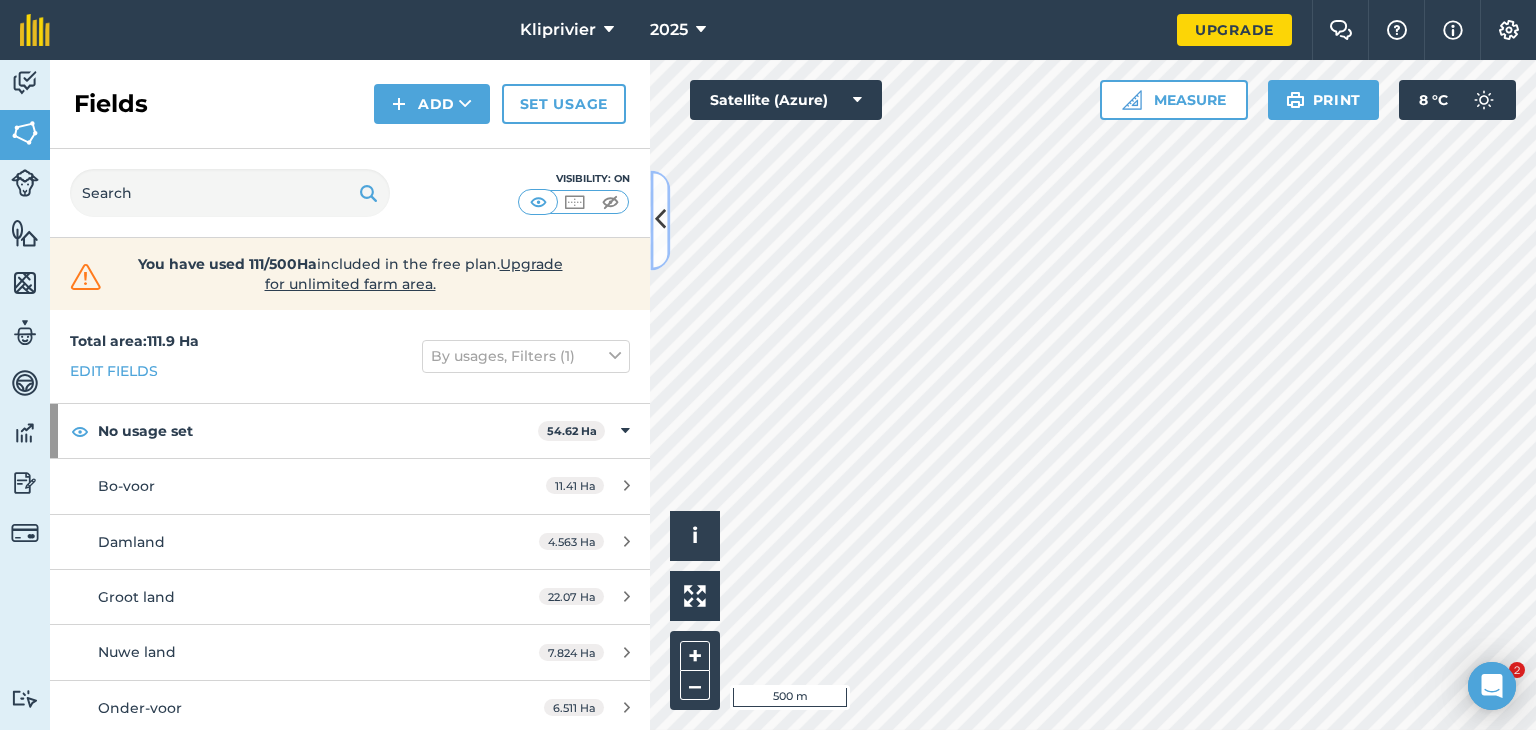 click at bounding box center [660, 220] 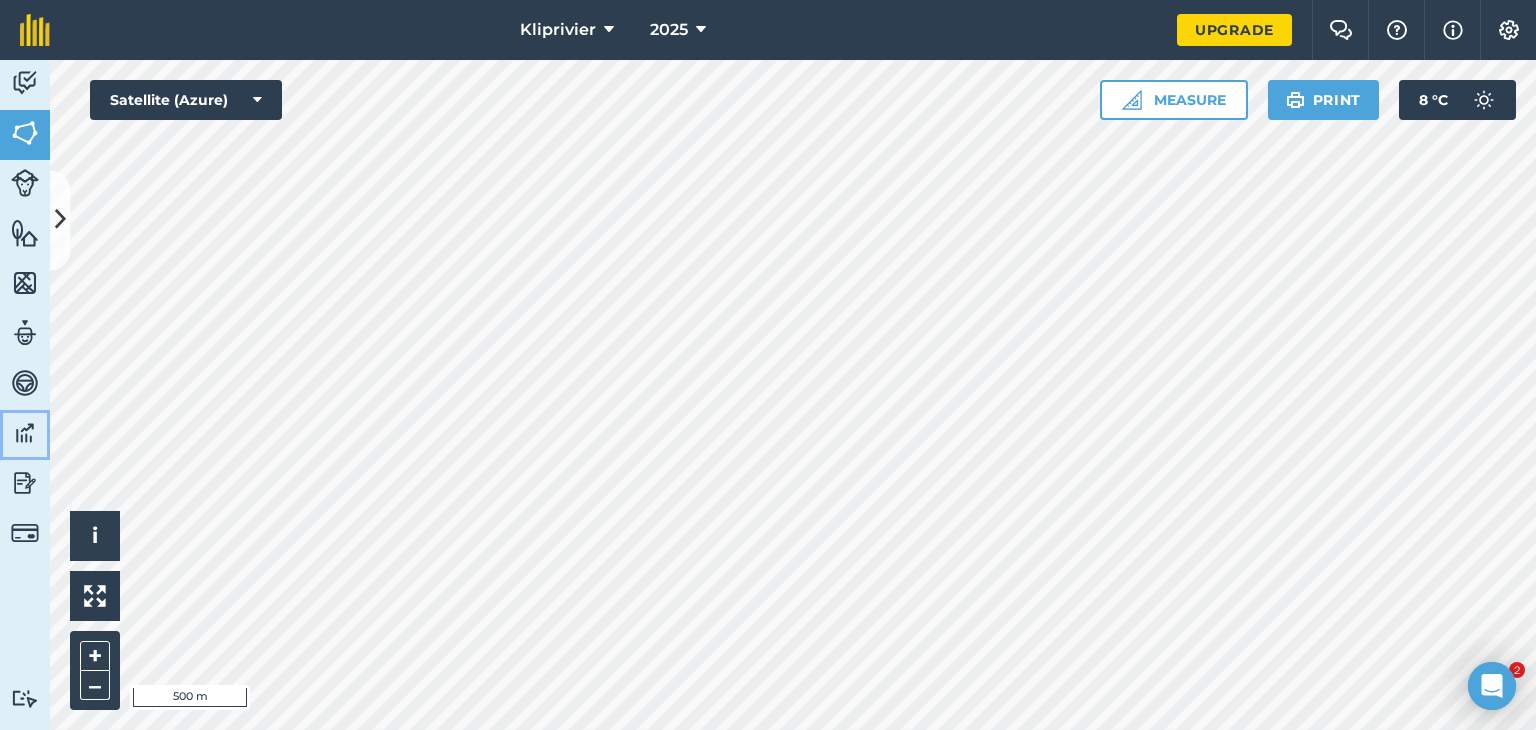 click at bounding box center (25, 433) 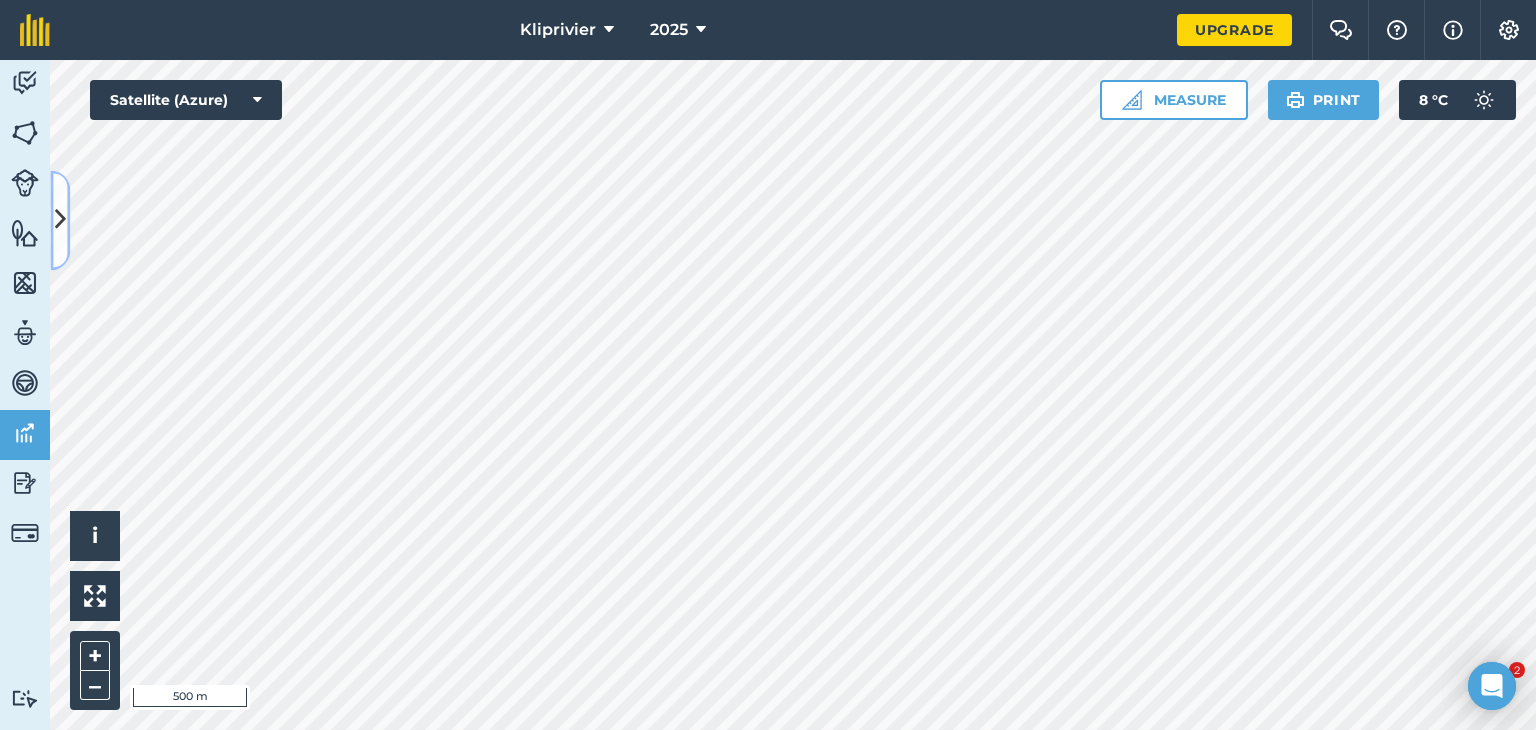 click at bounding box center (60, 220) 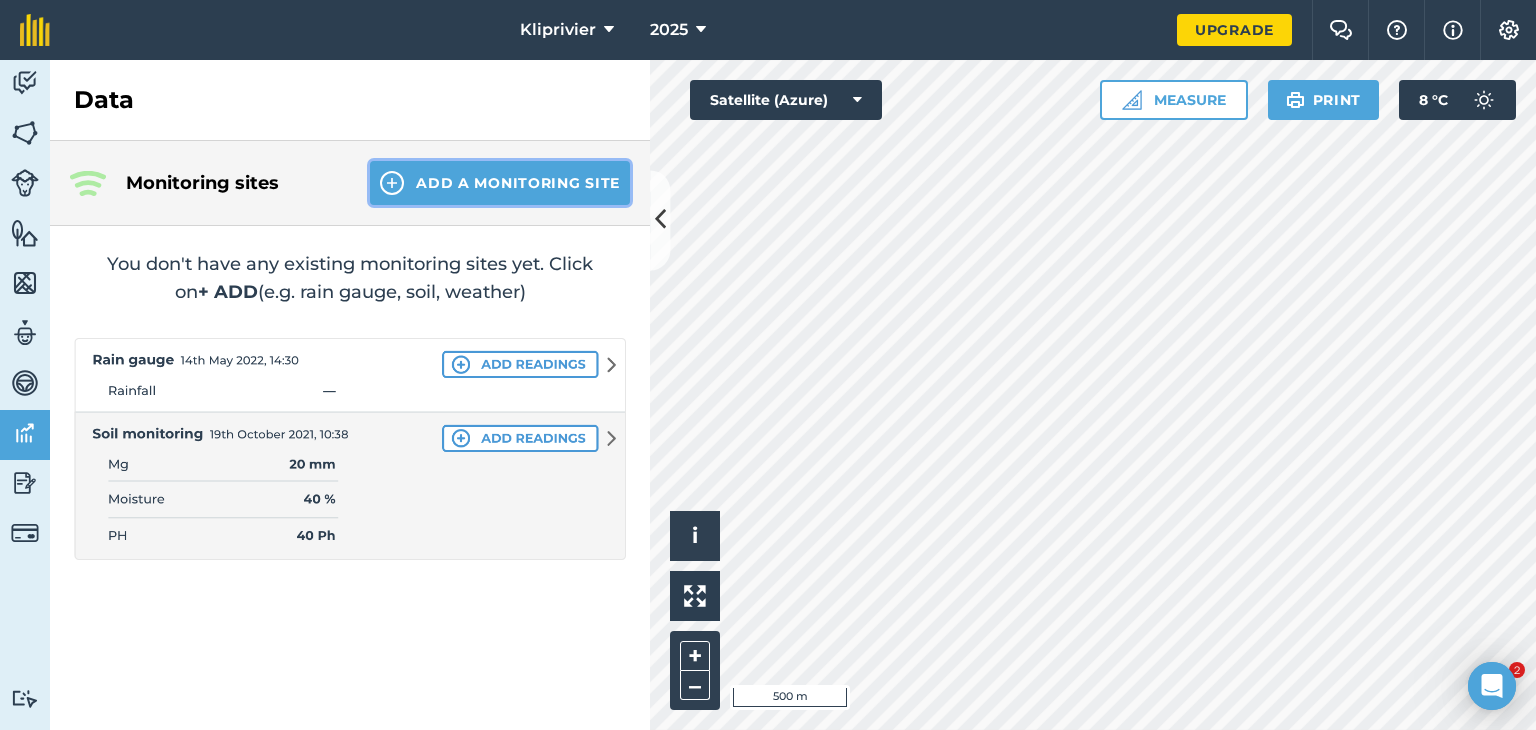 click on "Add a Monitoring Site" at bounding box center [500, 183] 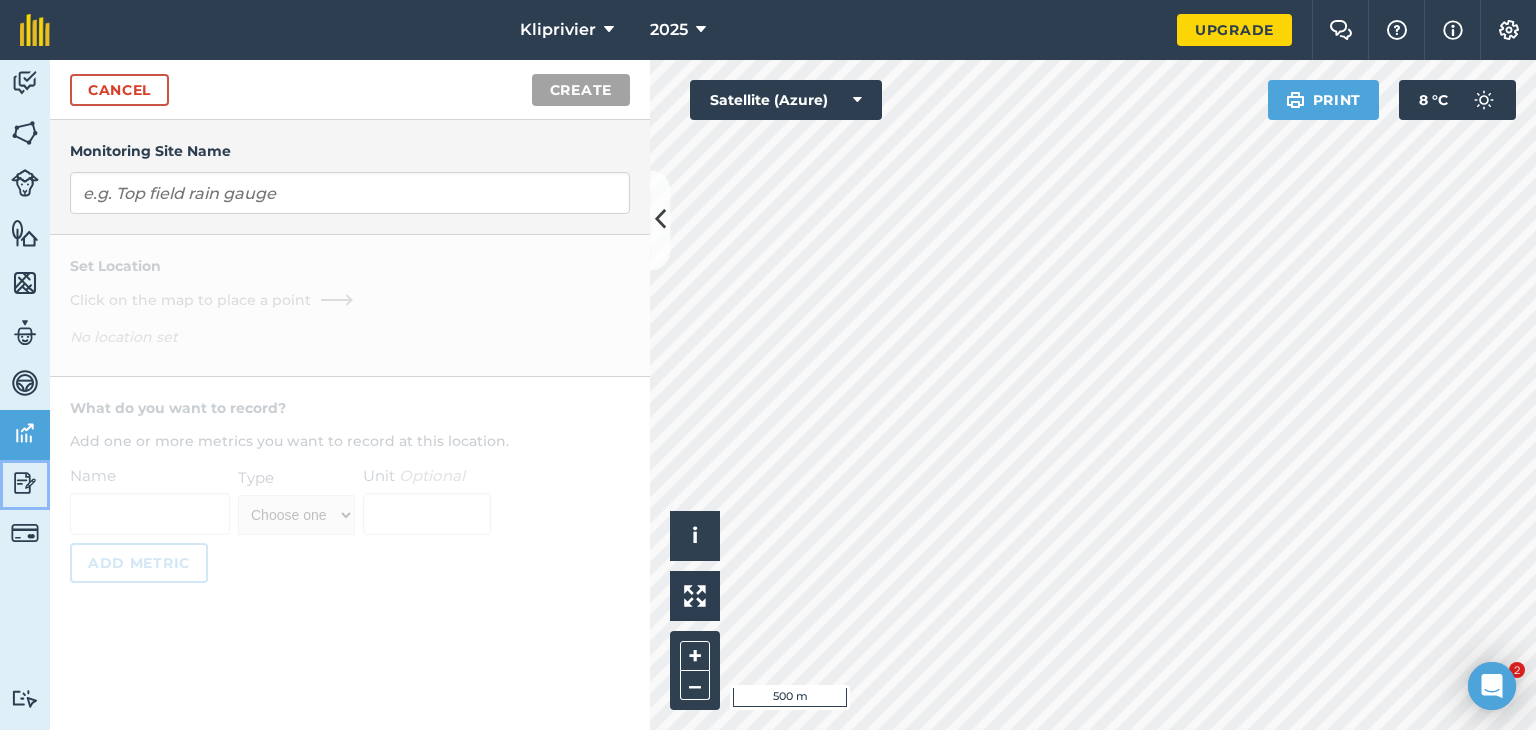click at bounding box center (25, 483) 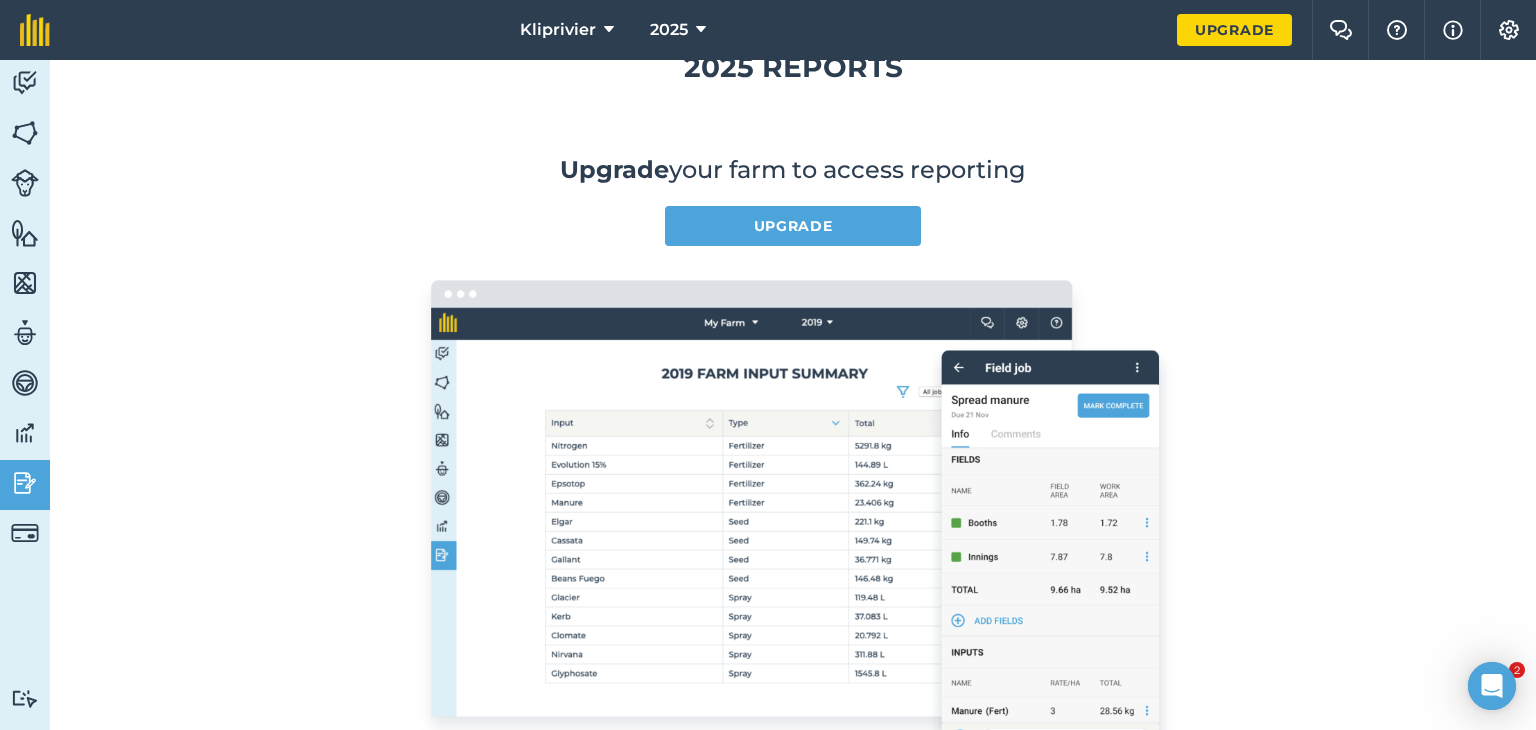 scroll, scrollTop: 0, scrollLeft: 0, axis: both 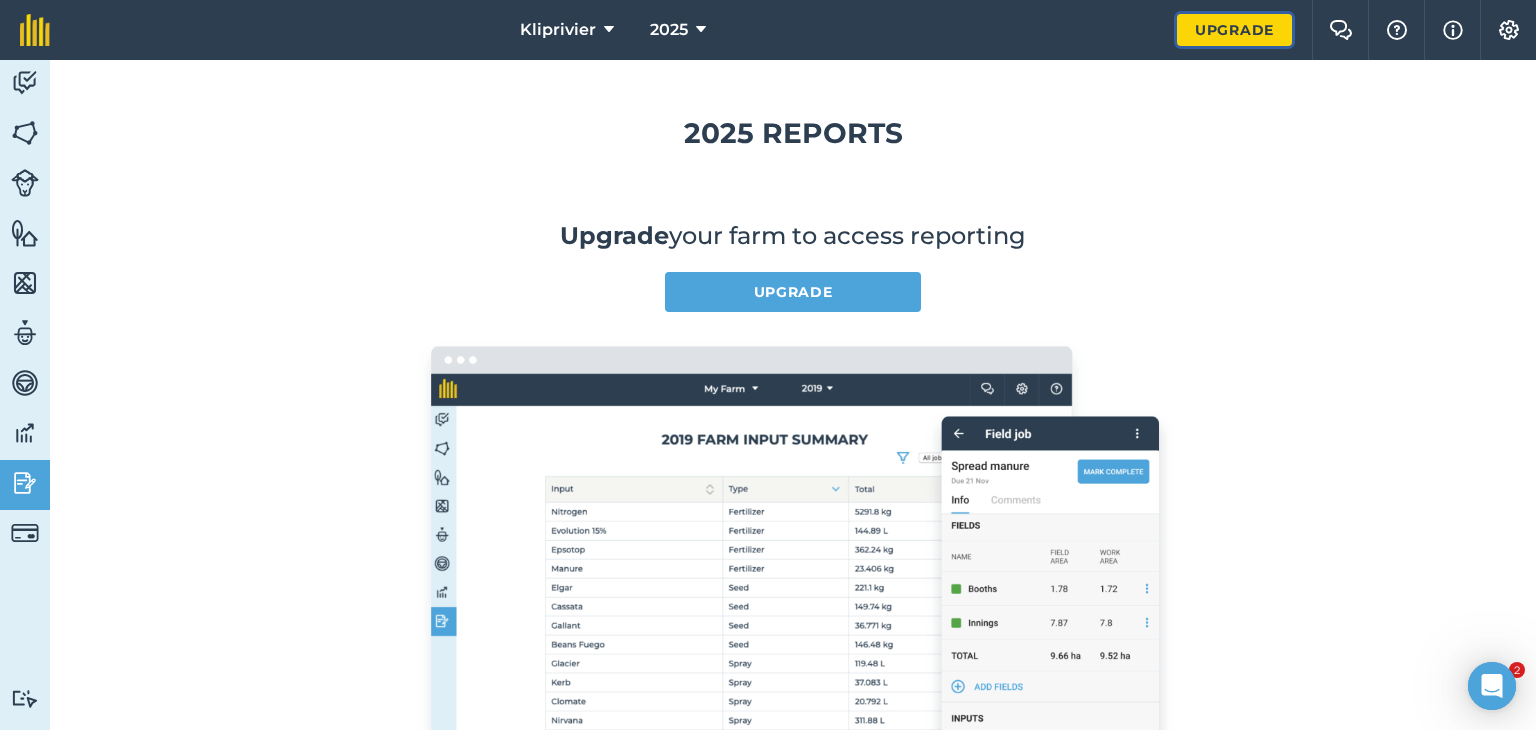 click on "Upgrade" at bounding box center (1234, 30) 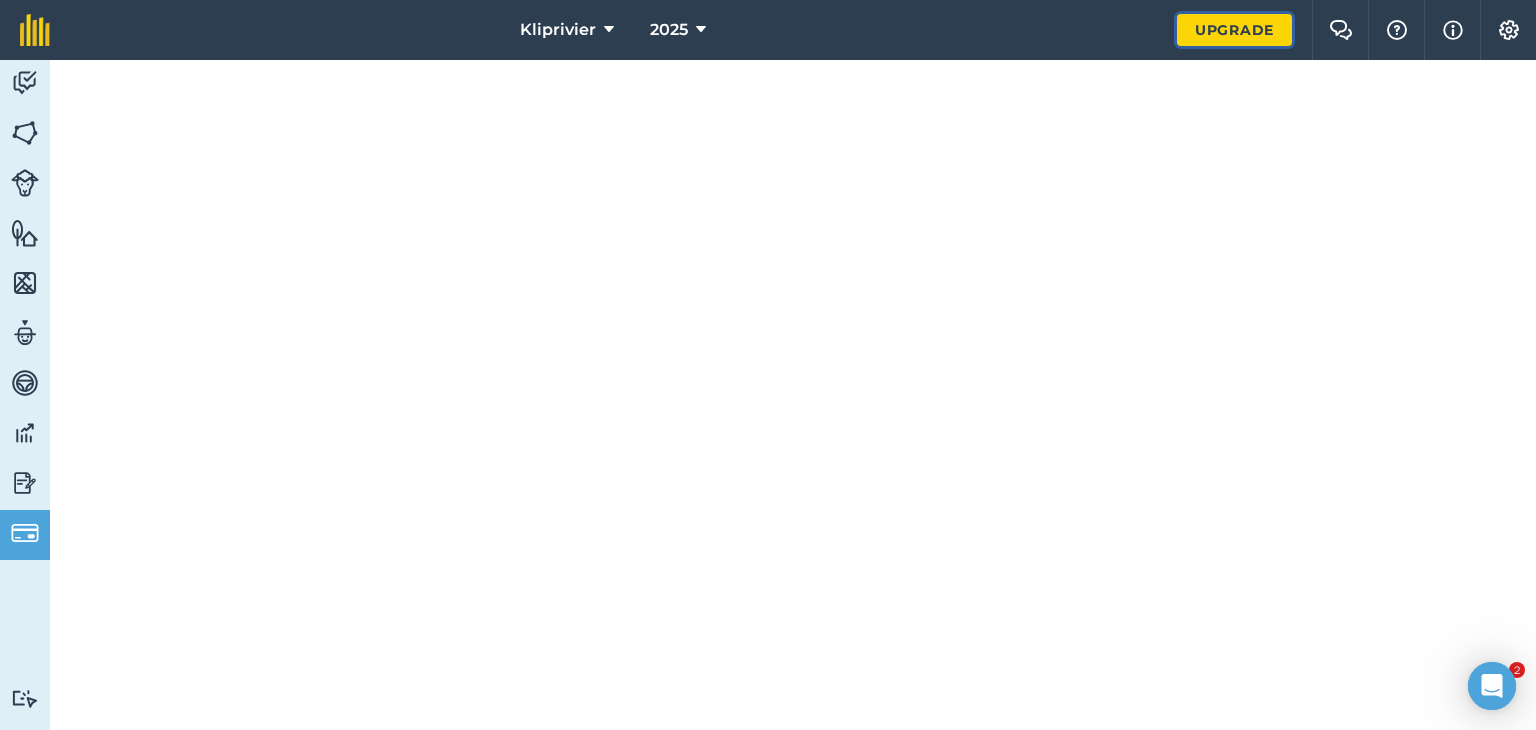 click on "Upgrade" at bounding box center [1234, 30] 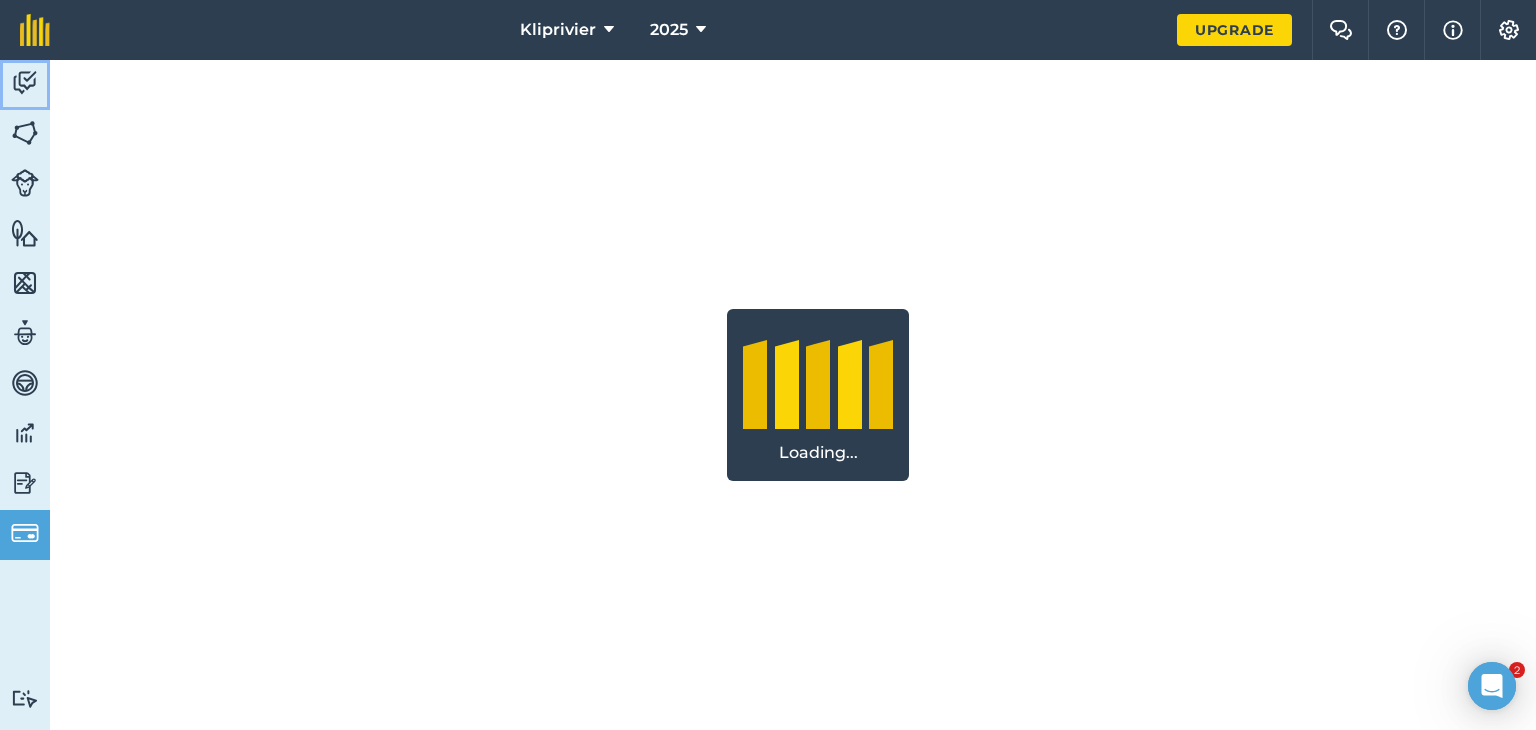 click at bounding box center [25, 83] 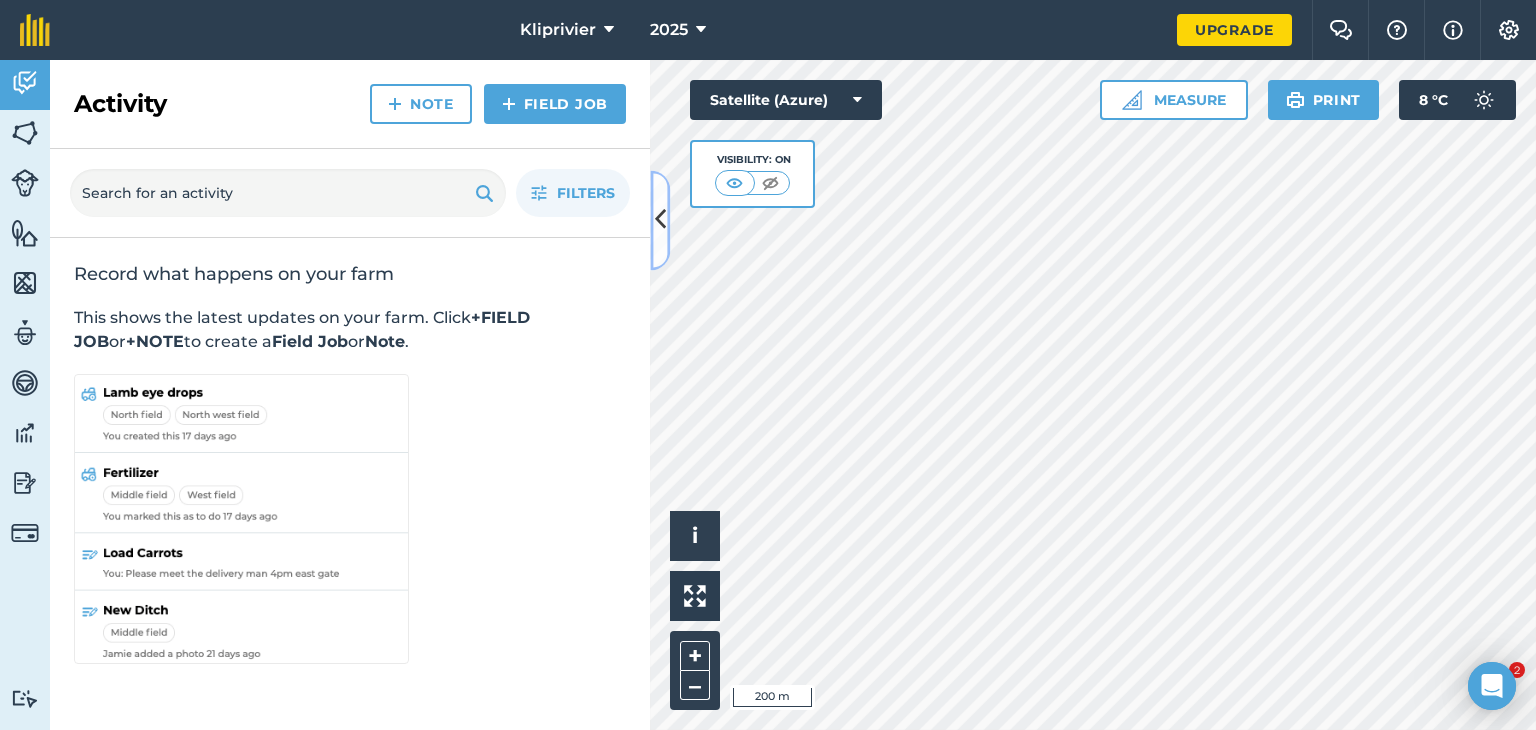 click at bounding box center [660, 220] 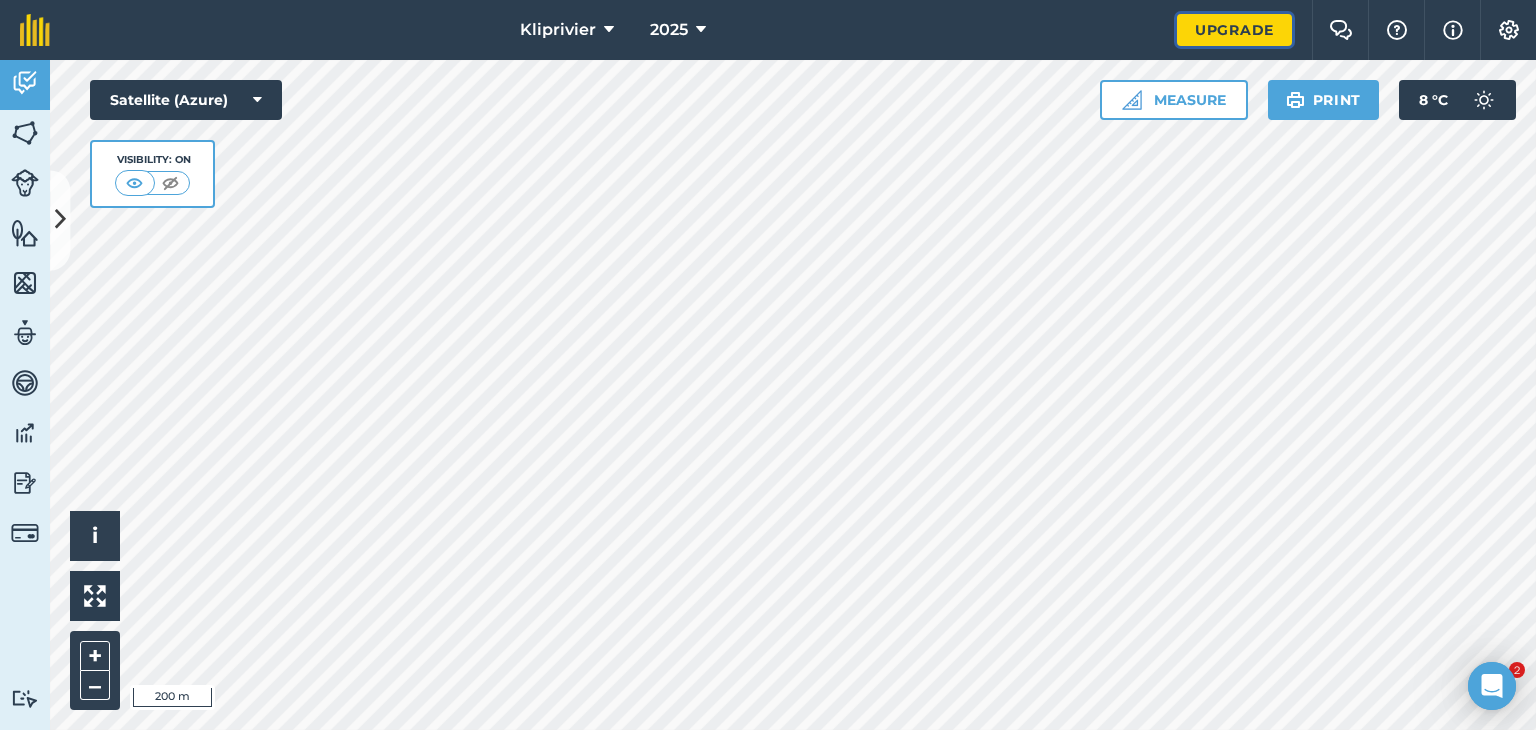 click on "Upgrade" at bounding box center [1234, 30] 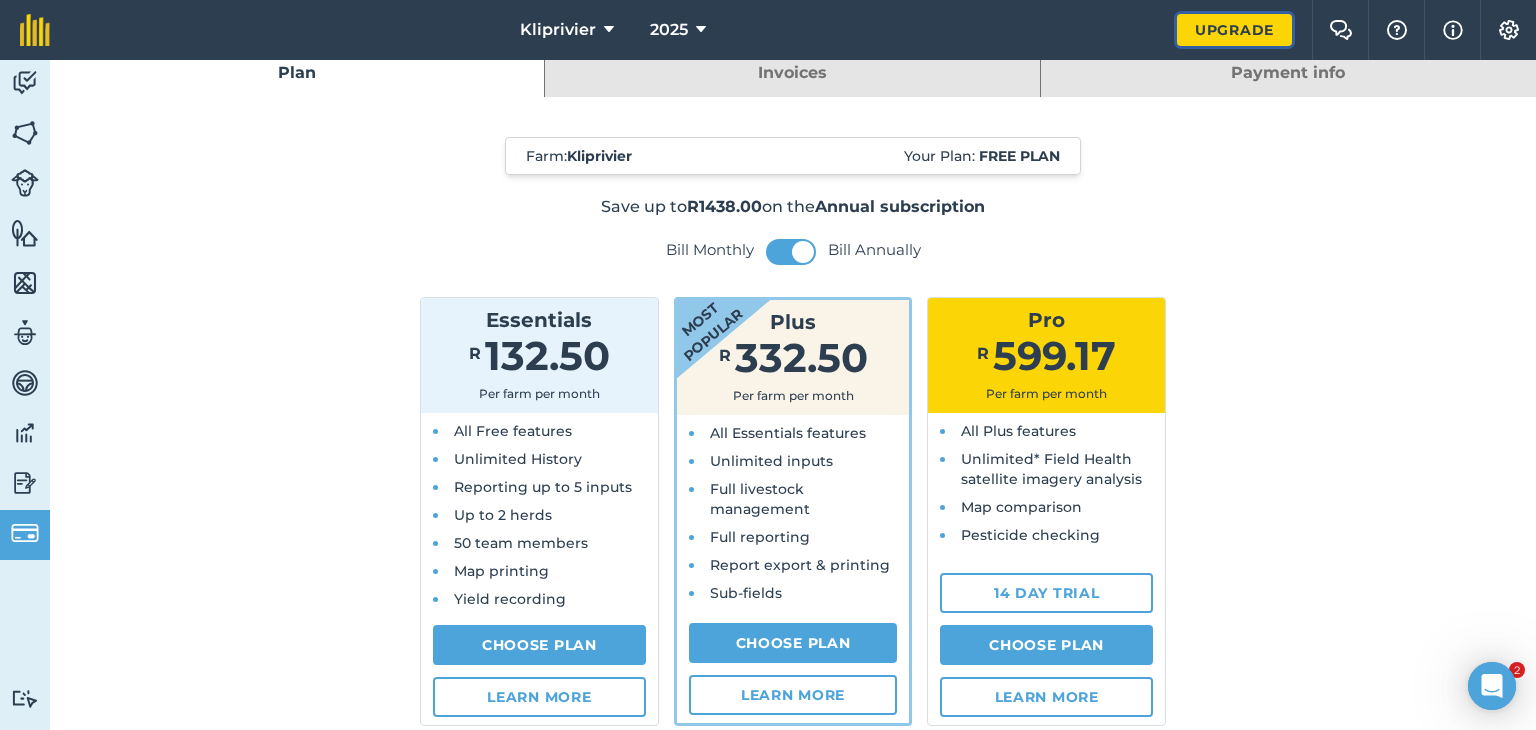 scroll, scrollTop: 0, scrollLeft: 0, axis: both 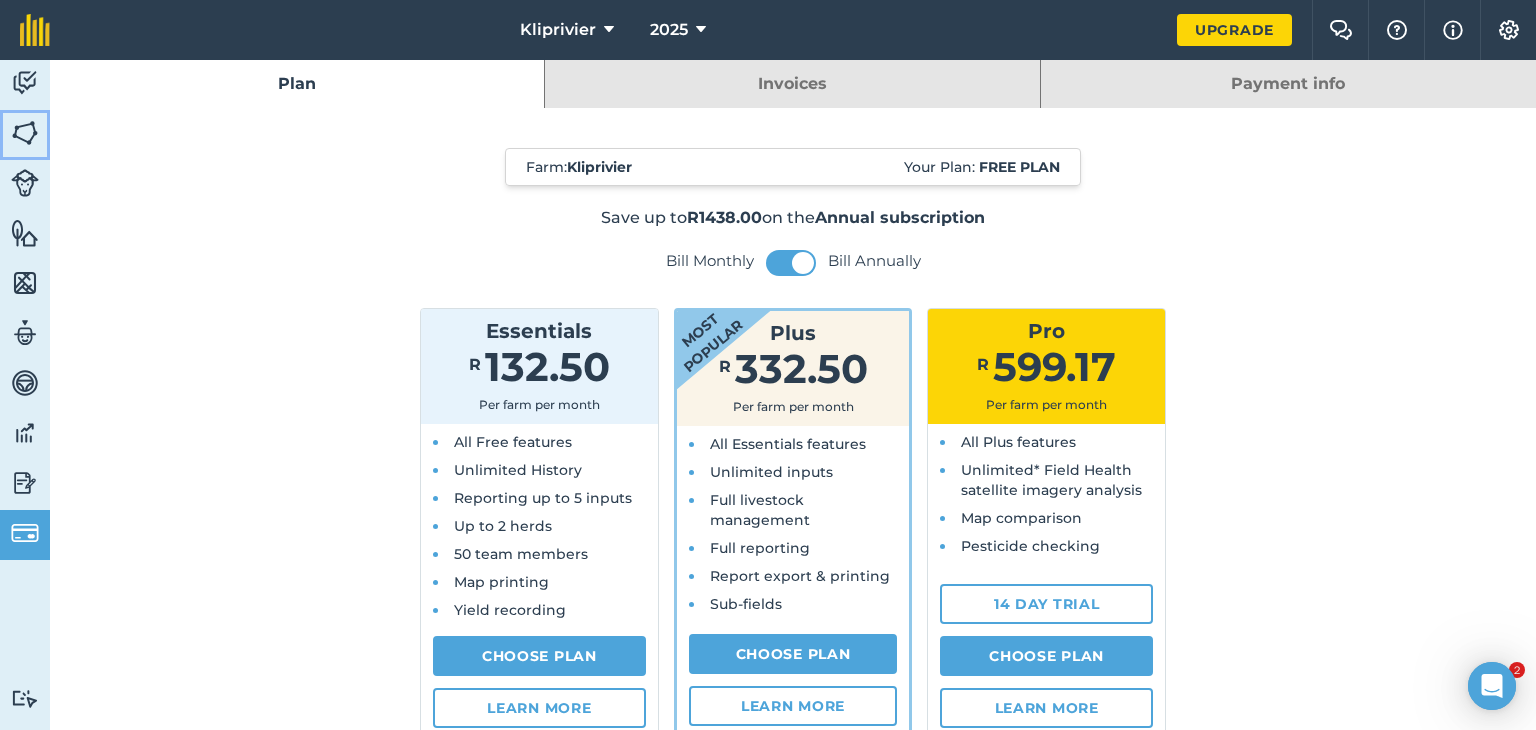 click at bounding box center [25, 133] 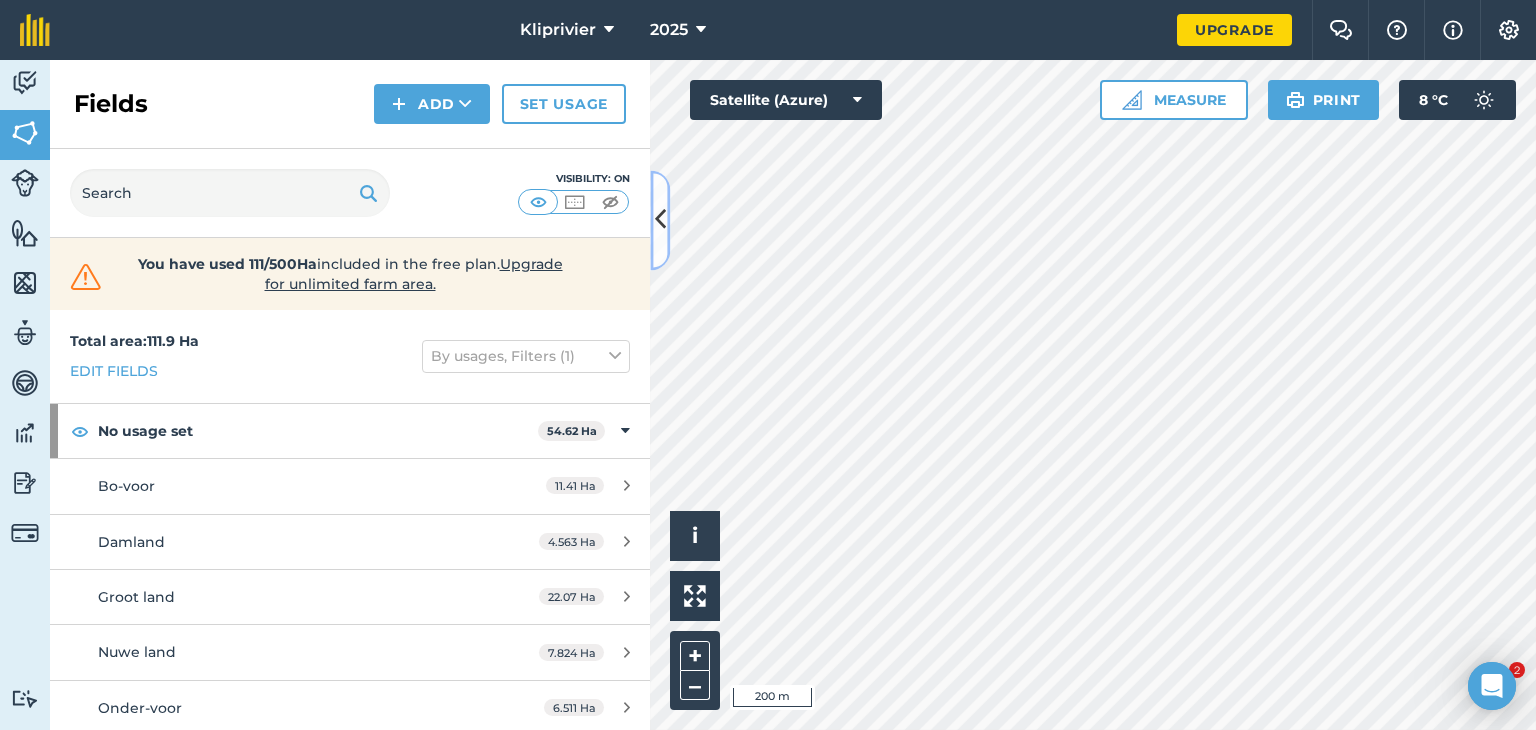 click at bounding box center (660, 220) 